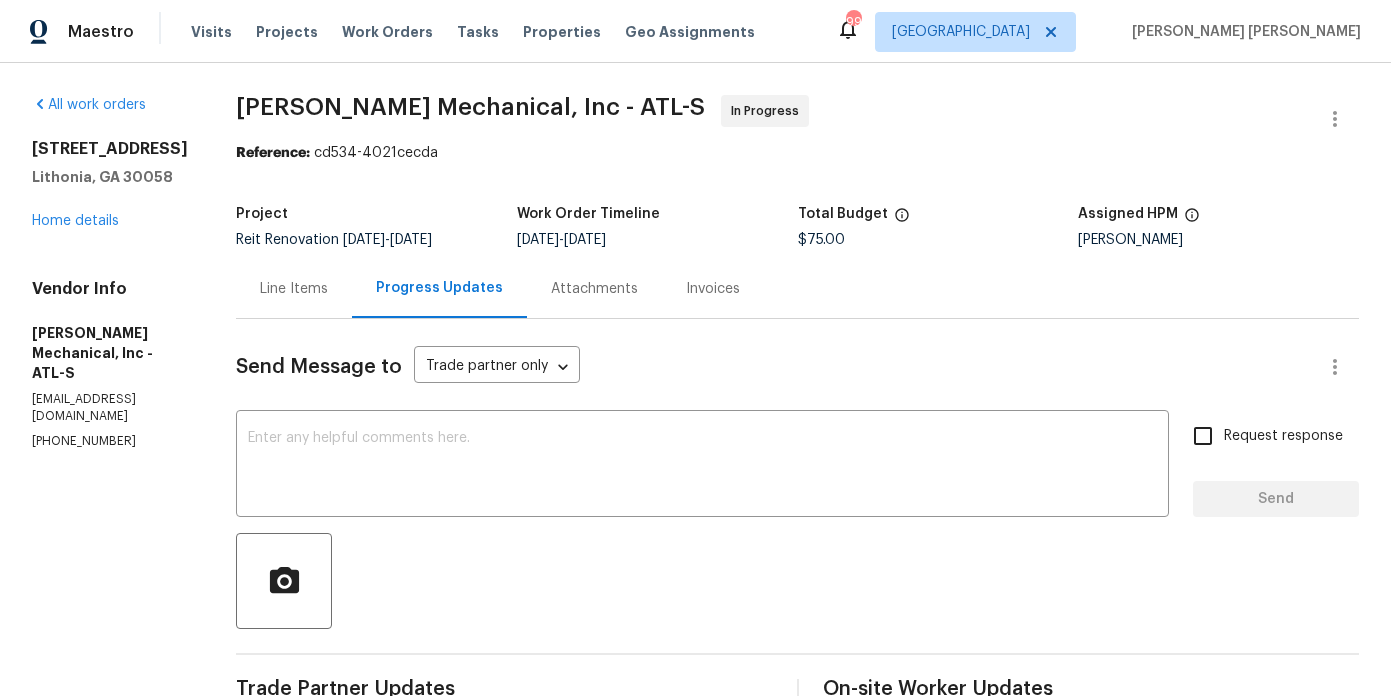 scroll, scrollTop: 0, scrollLeft: 0, axis: both 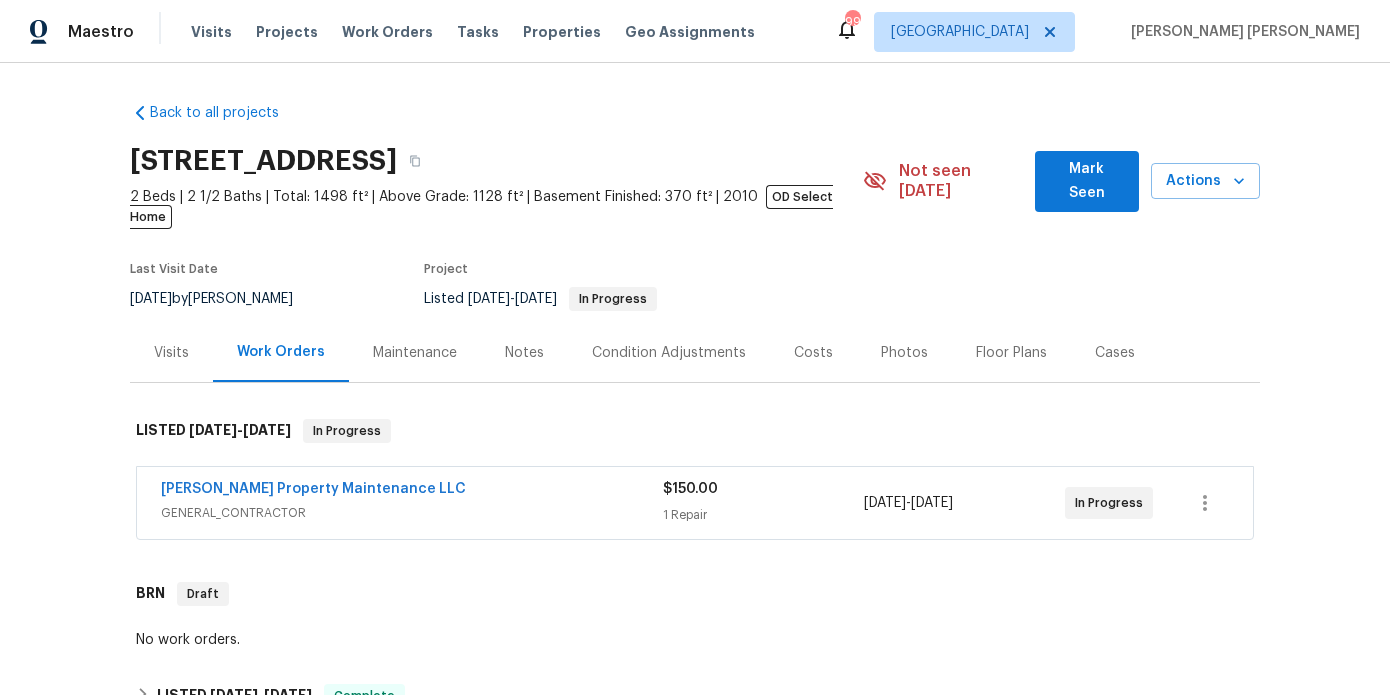 click 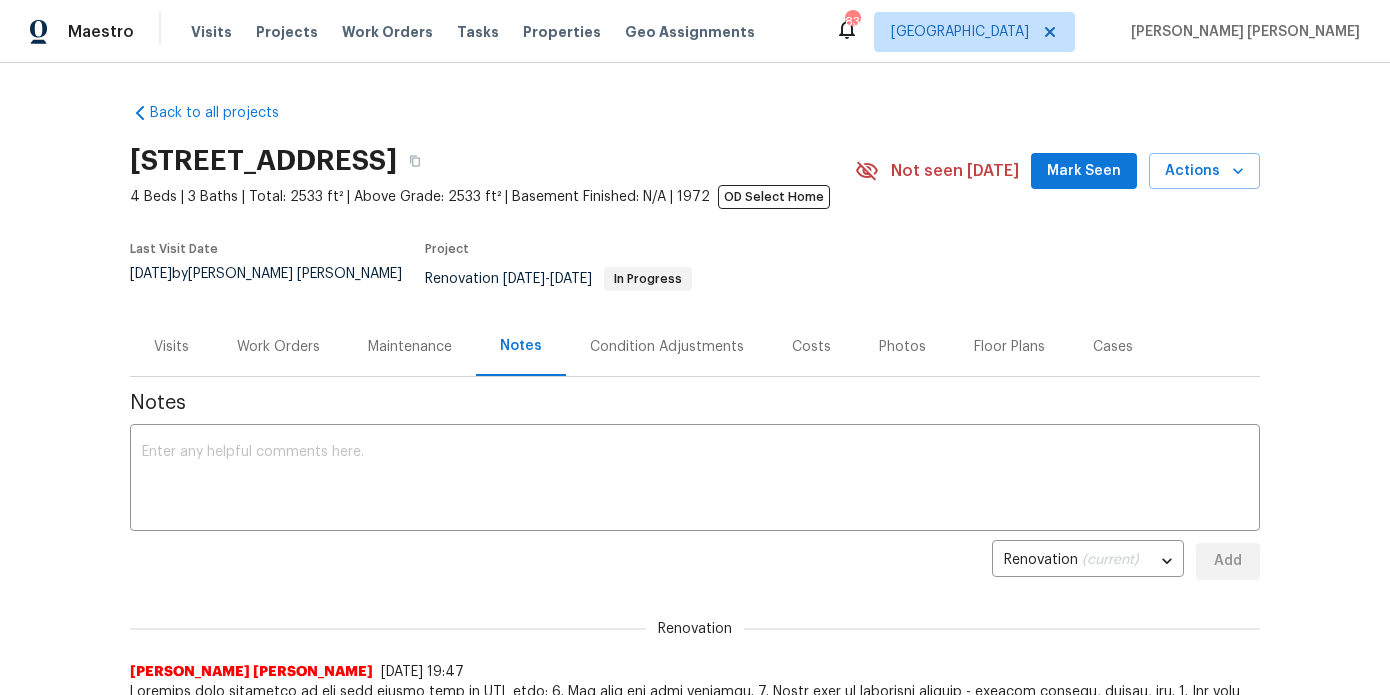 scroll, scrollTop: 129, scrollLeft: 0, axis: vertical 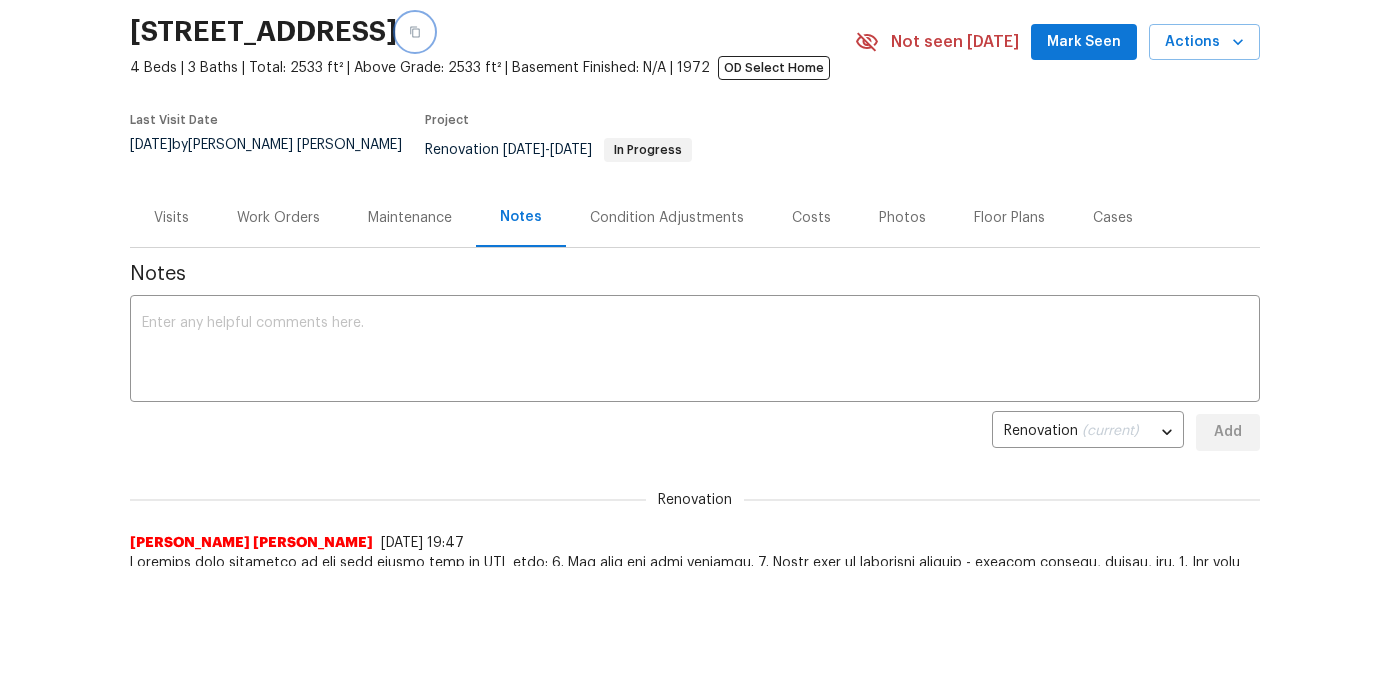 click 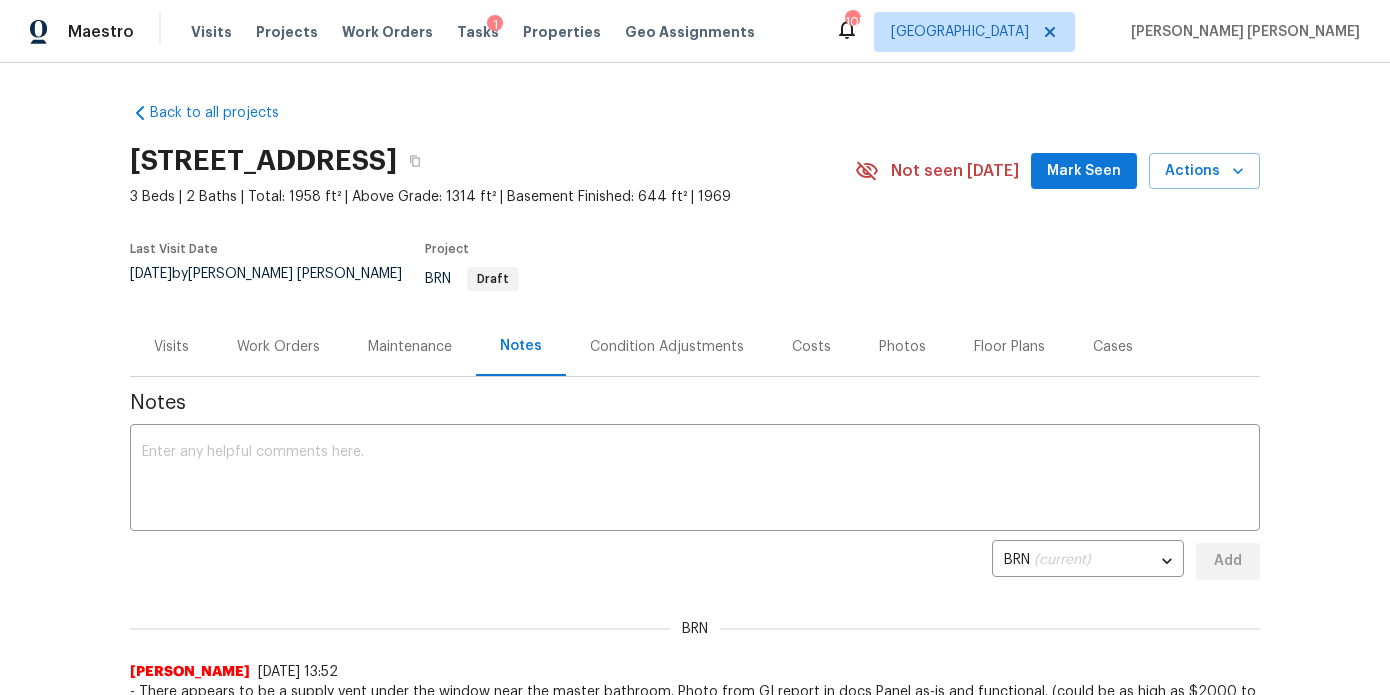scroll, scrollTop: 0, scrollLeft: 0, axis: both 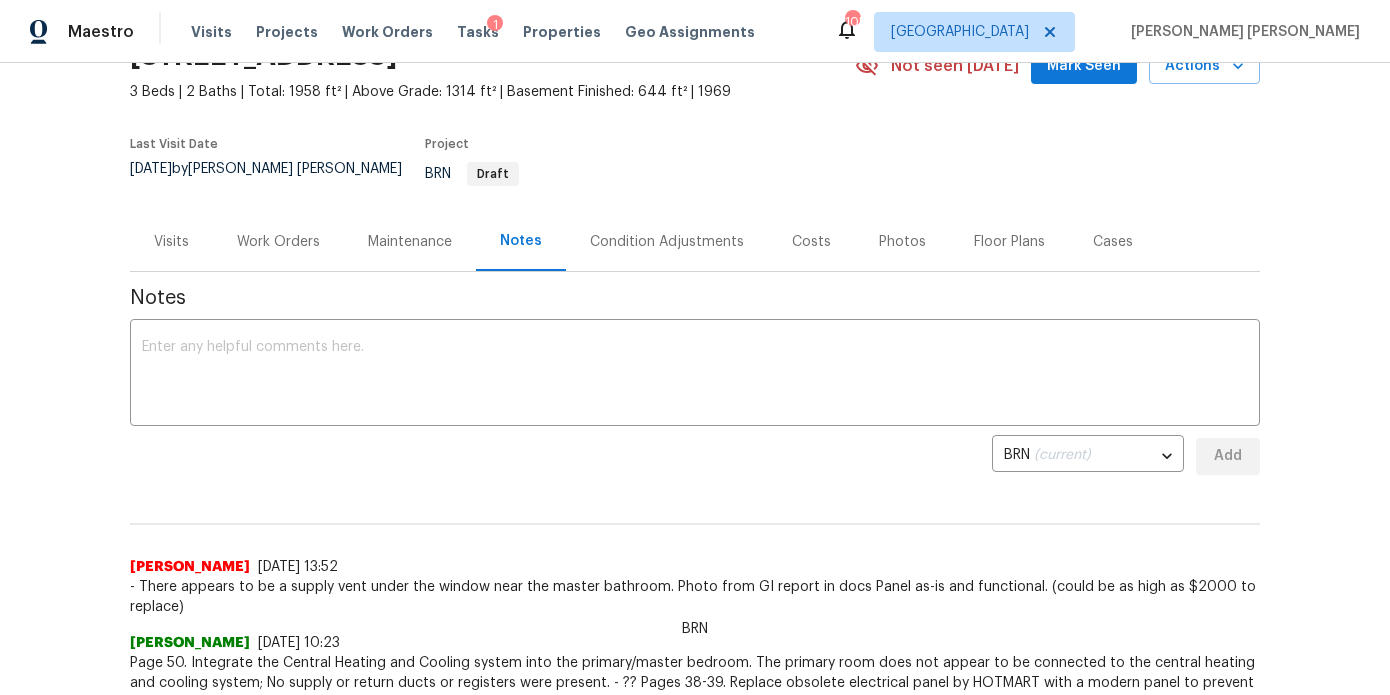 click on "Costs" at bounding box center (811, 241) 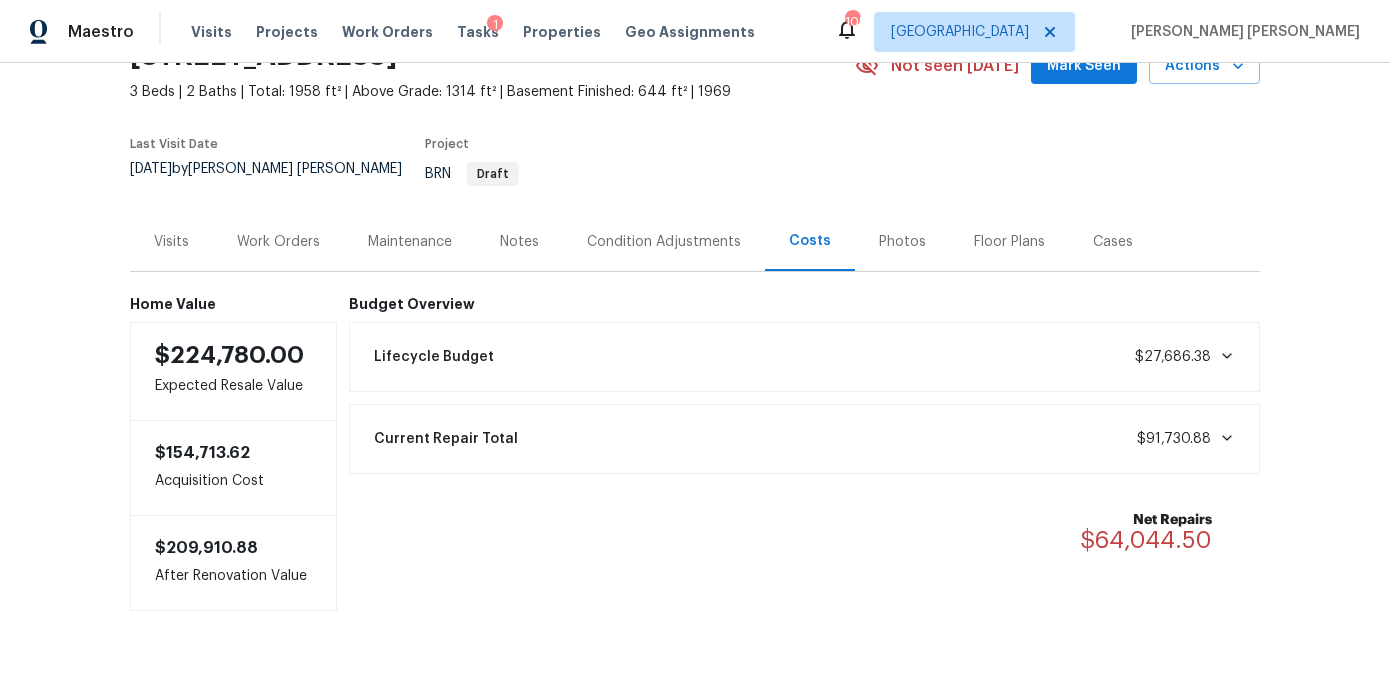 scroll, scrollTop: 128, scrollLeft: 0, axis: vertical 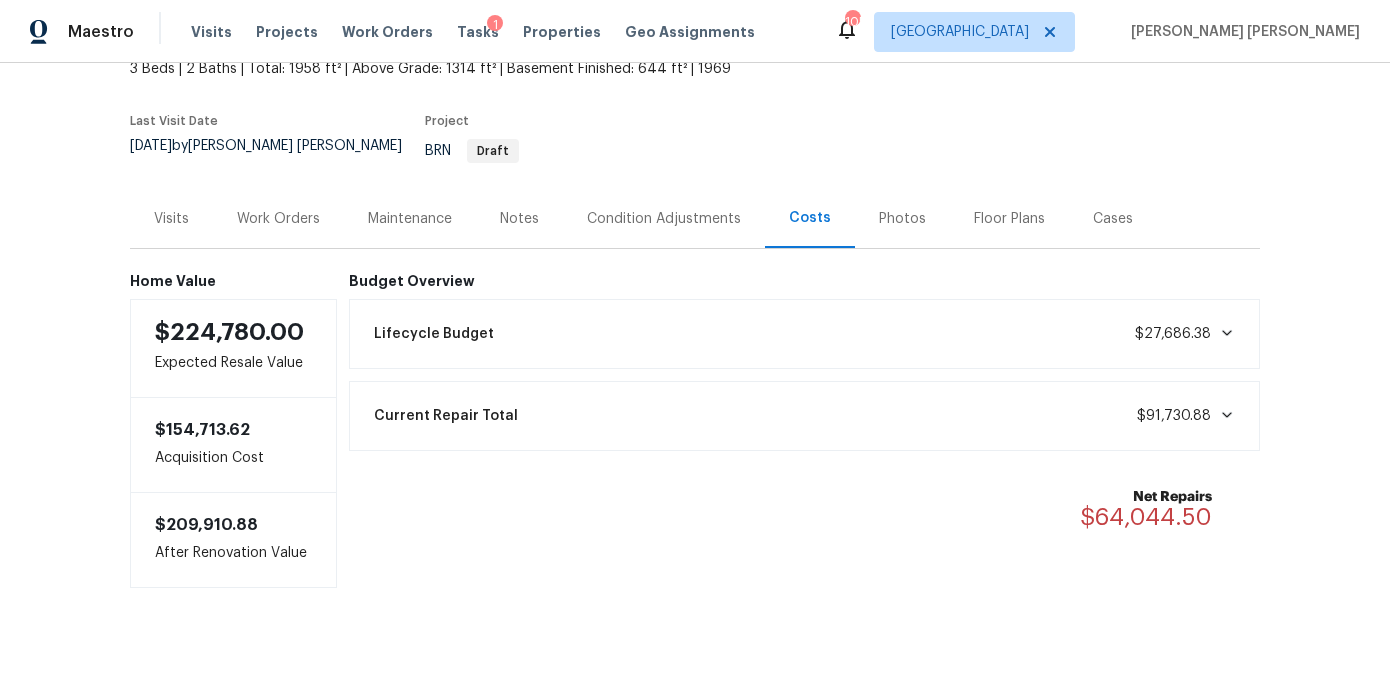 click on "Lifecycle Budget $27,686.38" at bounding box center (805, 334) 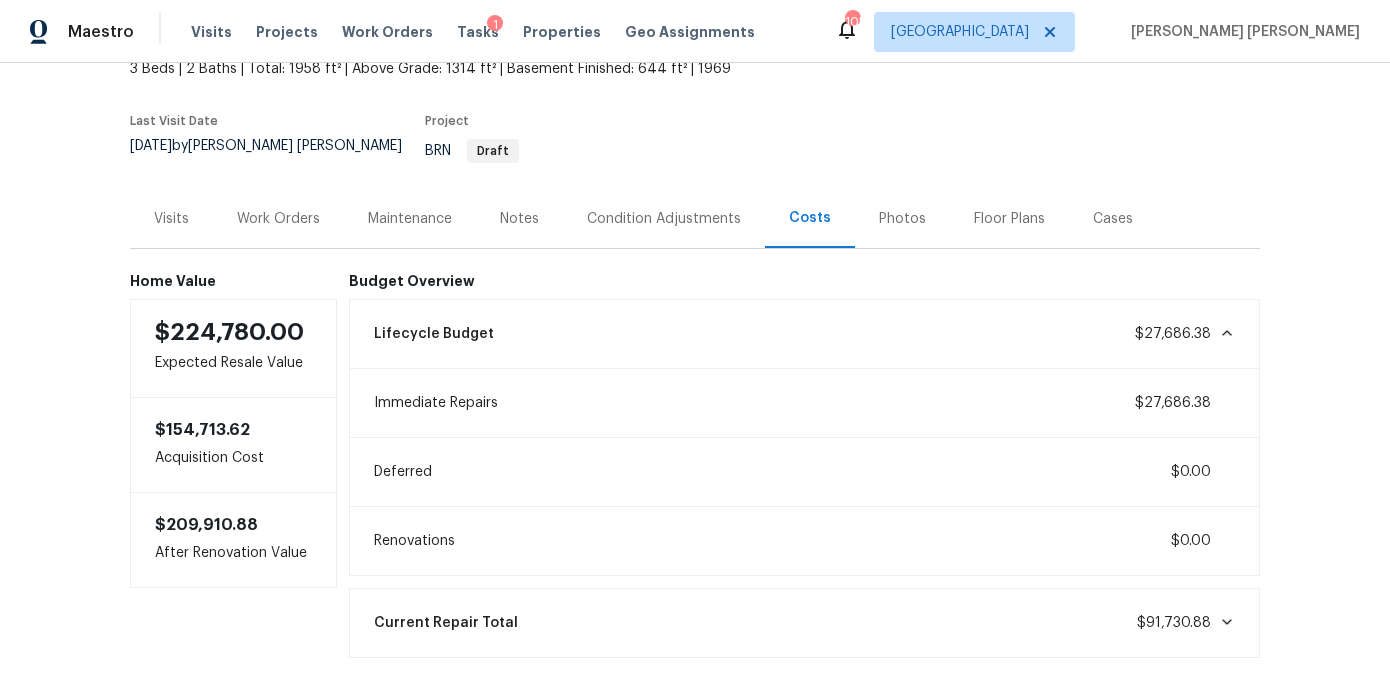 click on "Lifecycle Budget $27,686.38" at bounding box center [805, 334] 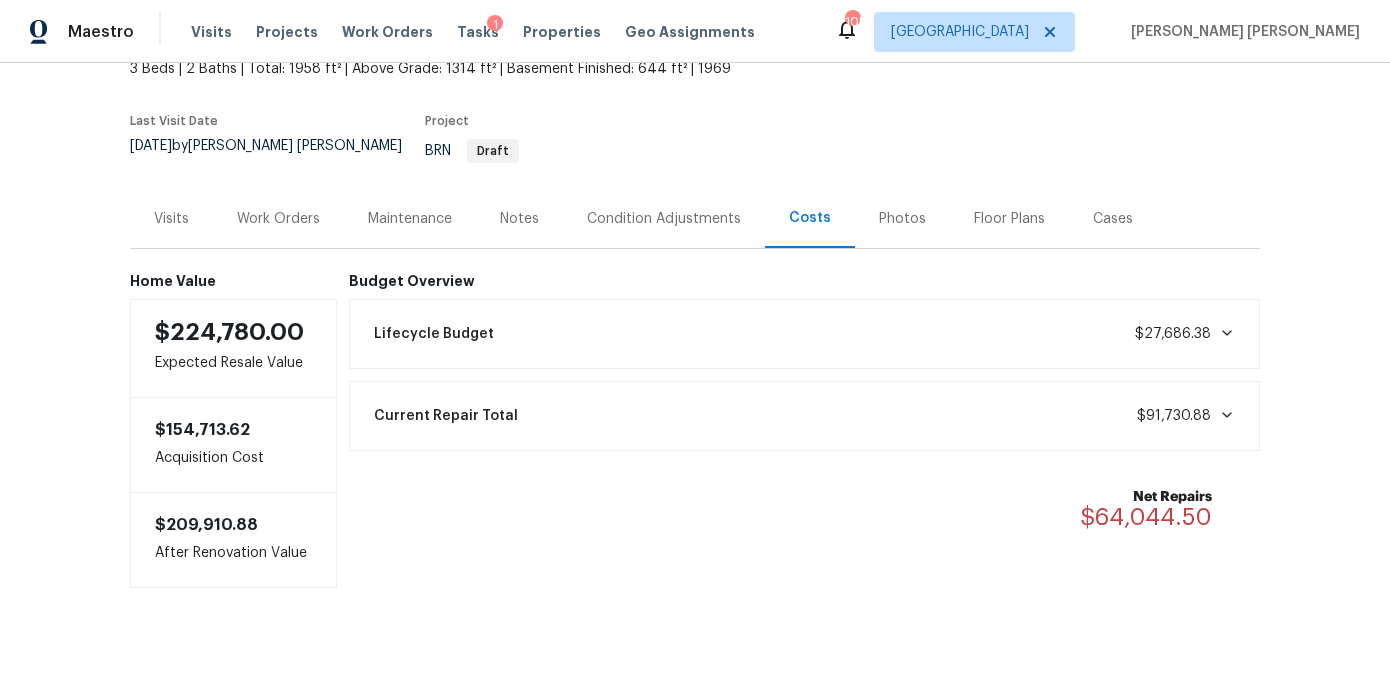 click on "Lifecycle Budget $27,686.38" at bounding box center [805, 334] 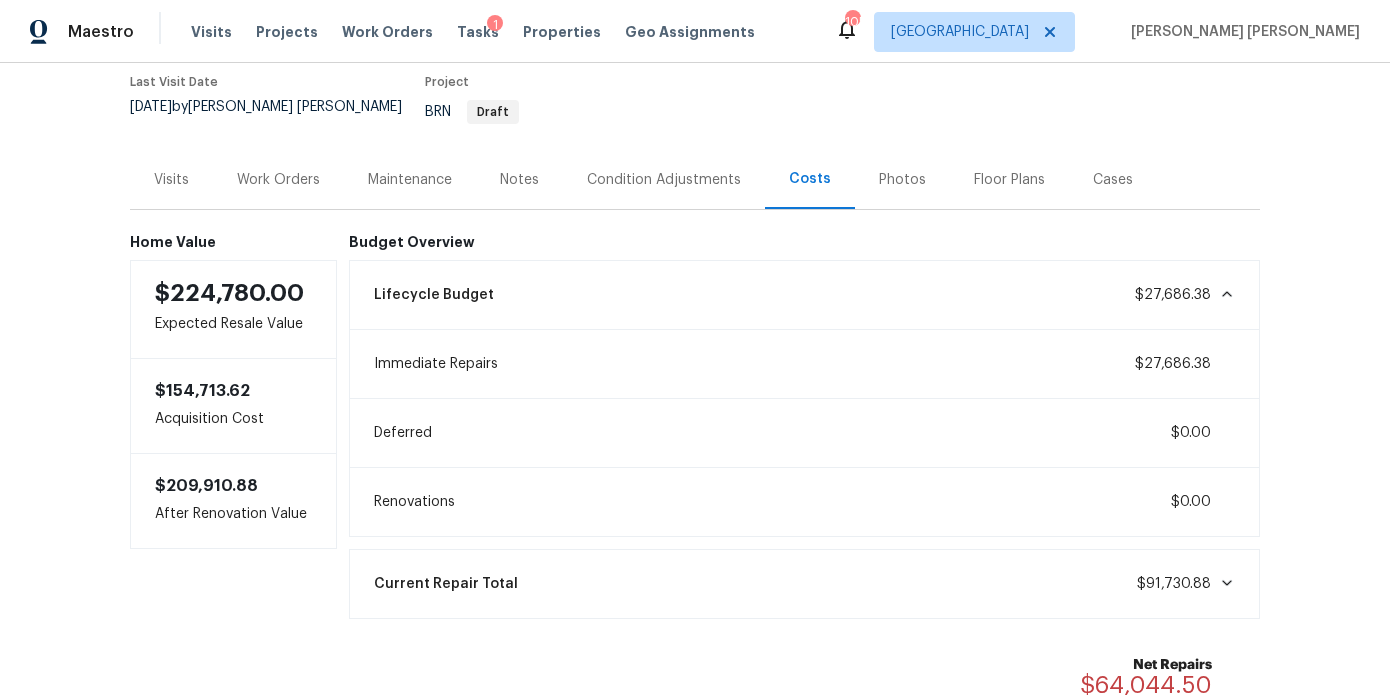 click on "Lifecycle Budget $27,686.38" at bounding box center [805, 295] 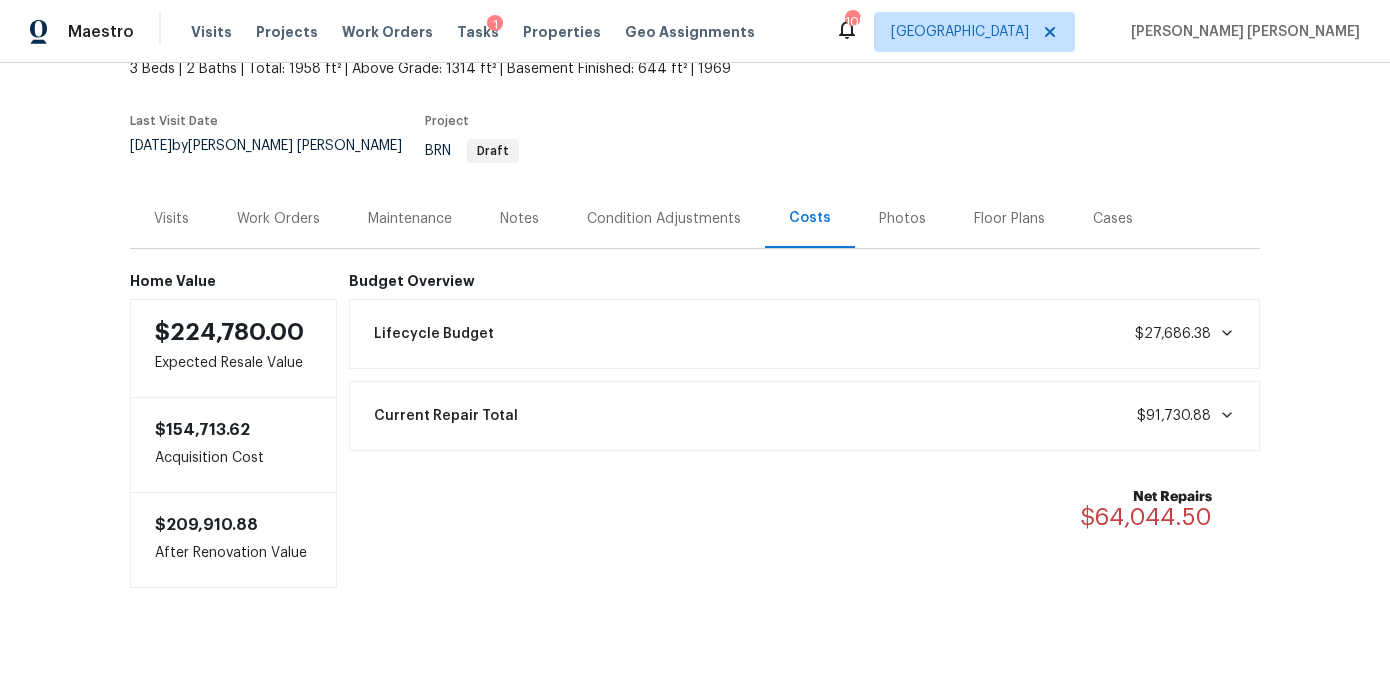 click on "Maintenance" at bounding box center (410, 218) 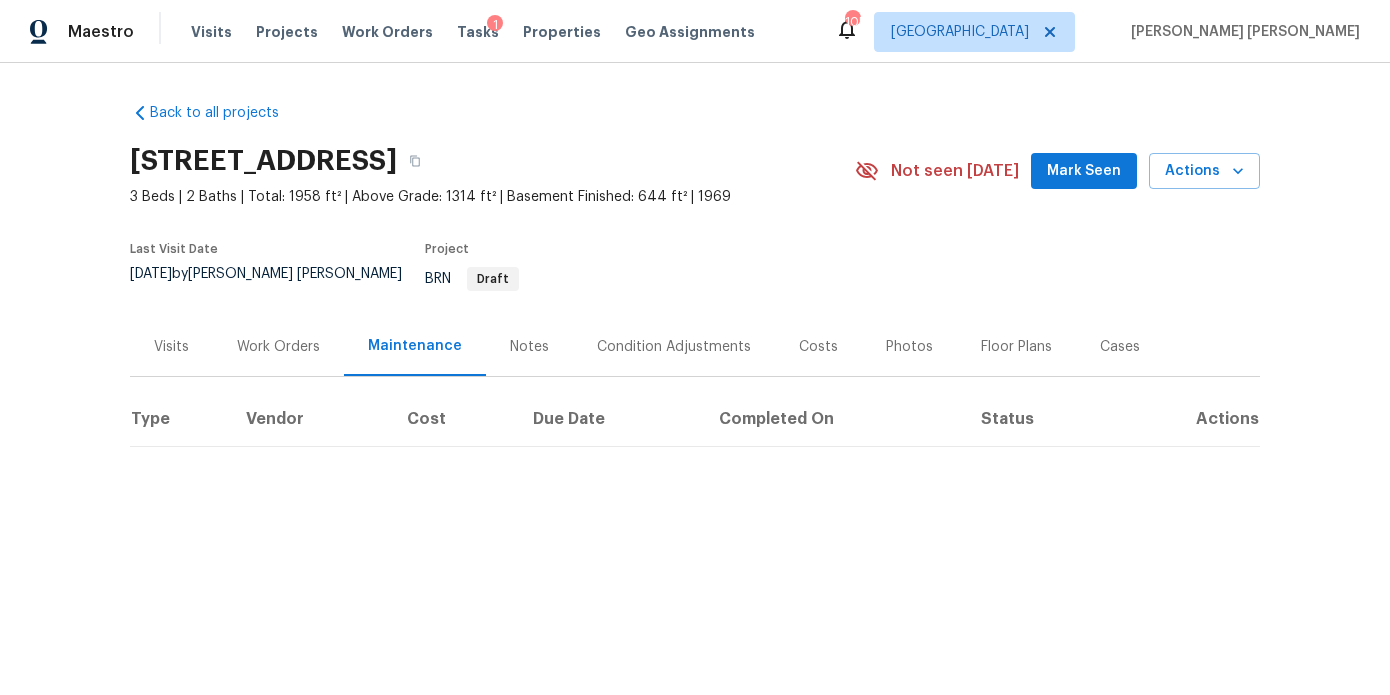scroll, scrollTop: 0, scrollLeft: 0, axis: both 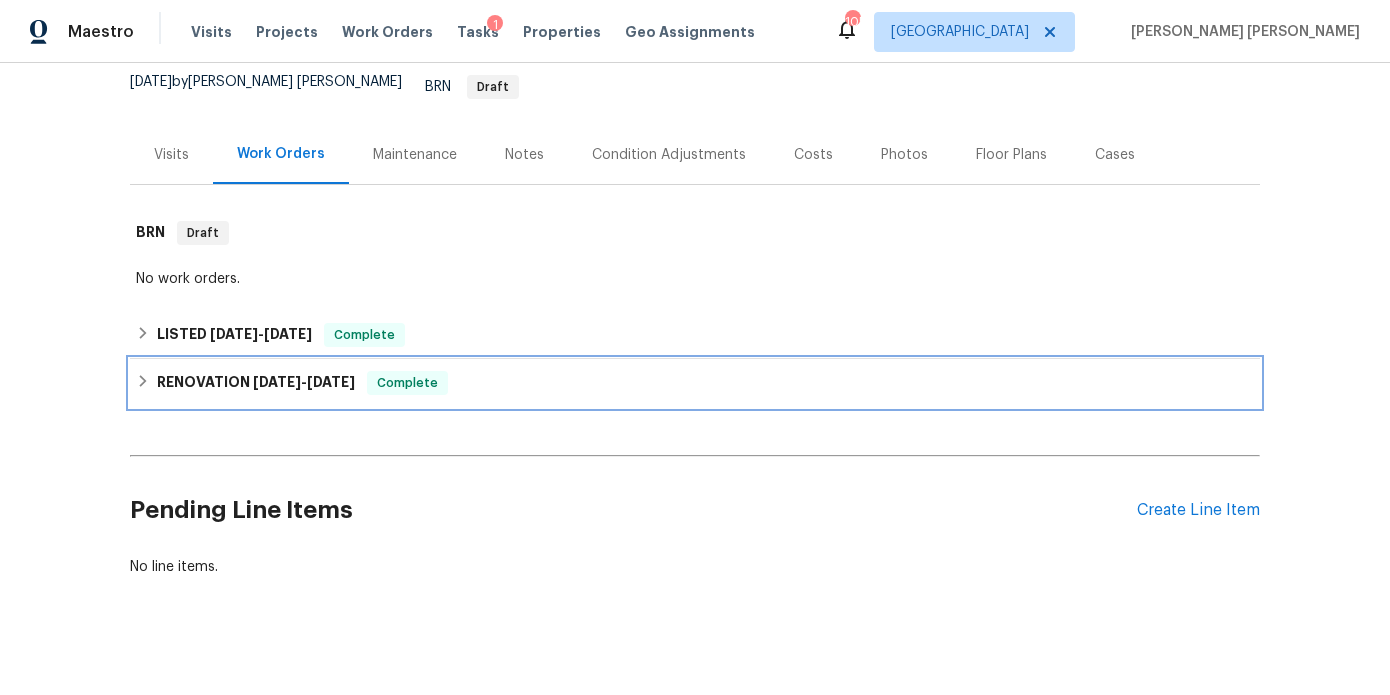 click on "3/25/25" at bounding box center (277, 382) 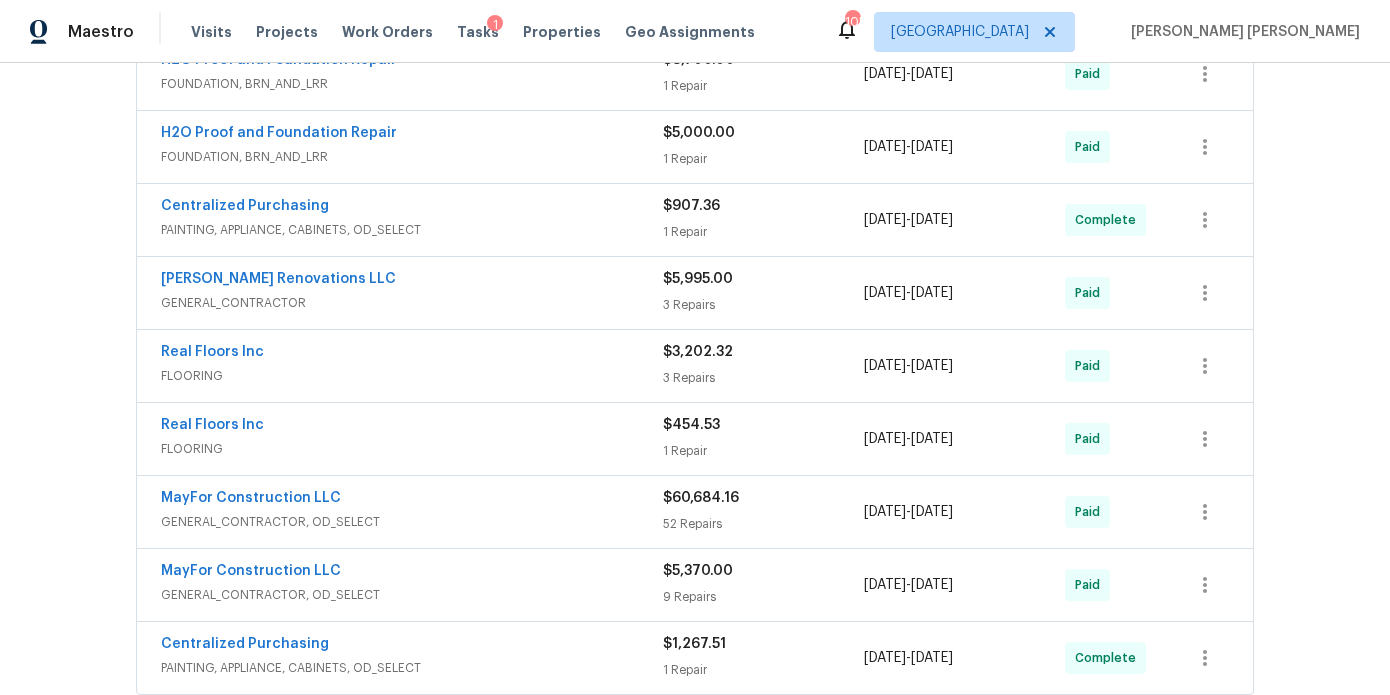 scroll, scrollTop: 595, scrollLeft: 0, axis: vertical 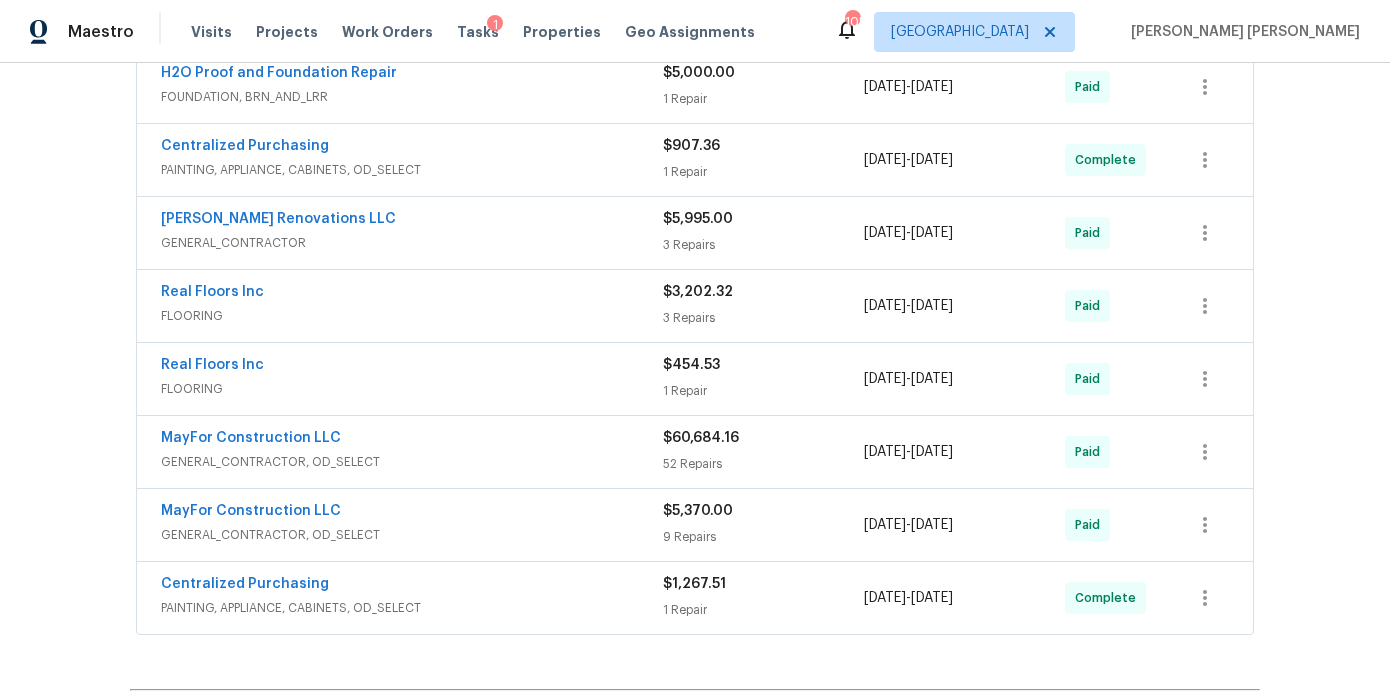 click on "Centralized Purchasing" at bounding box center [412, 148] 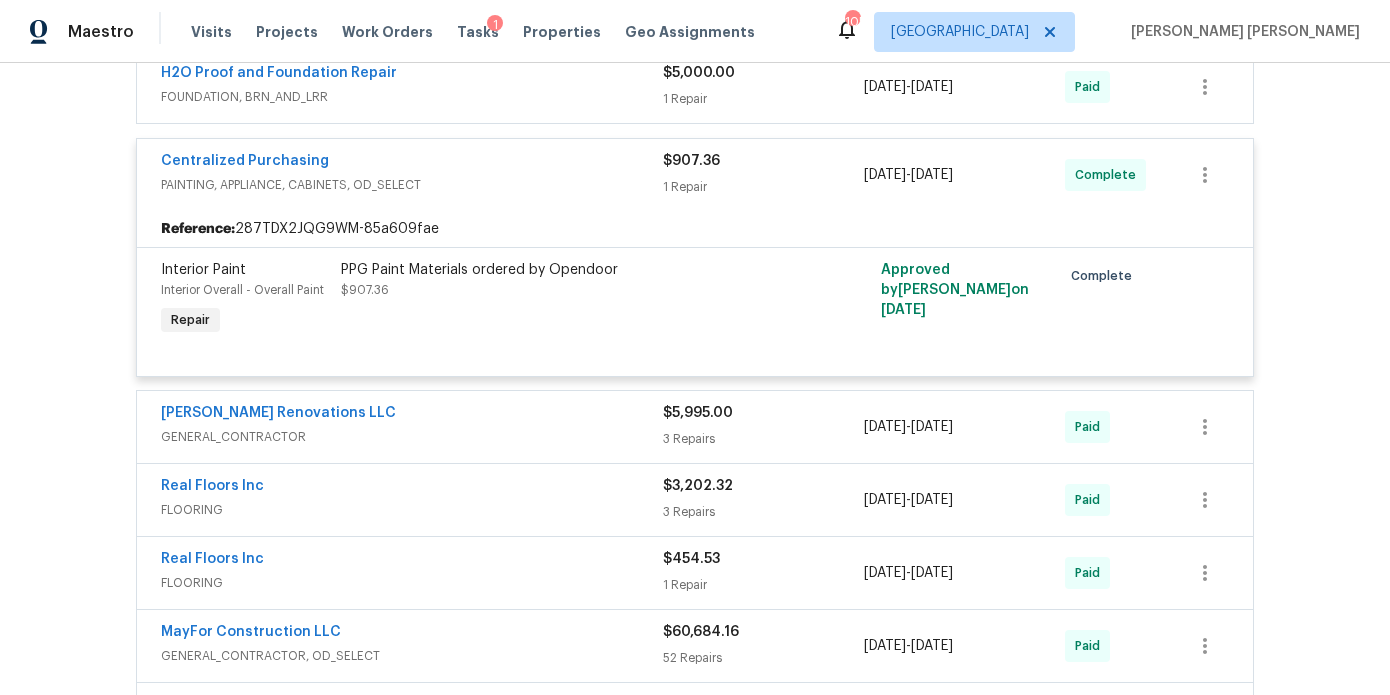 click on "Centralized Purchasing" at bounding box center [412, 163] 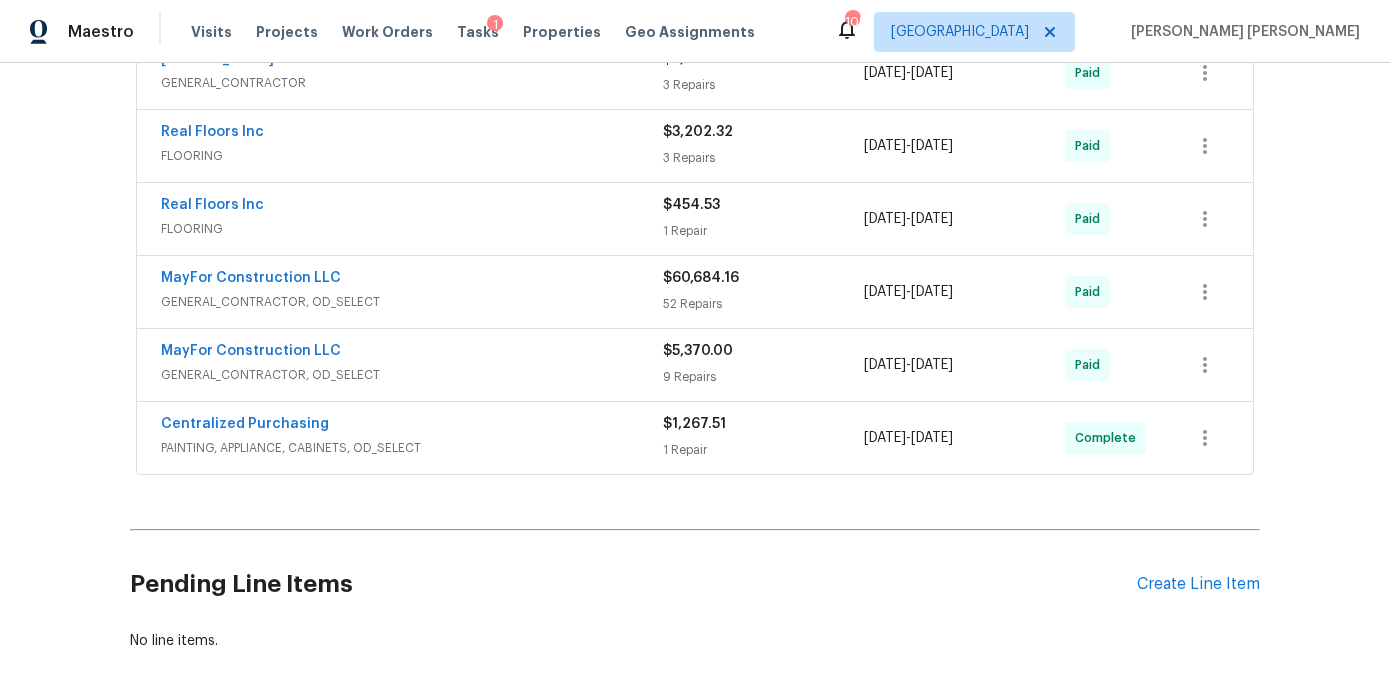 scroll, scrollTop: 876, scrollLeft: 0, axis: vertical 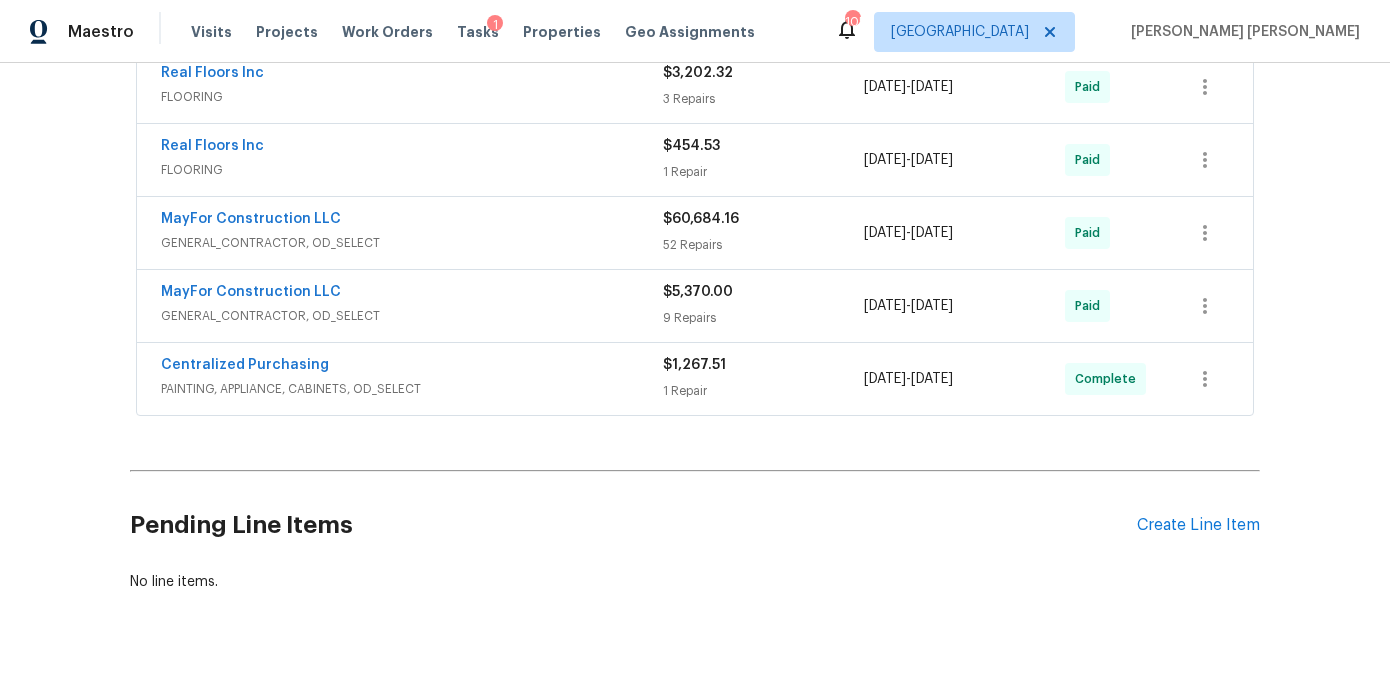 click on "PAINTING, APPLIANCE, CABINETS, OD_SELECT" at bounding box center [412, 389] 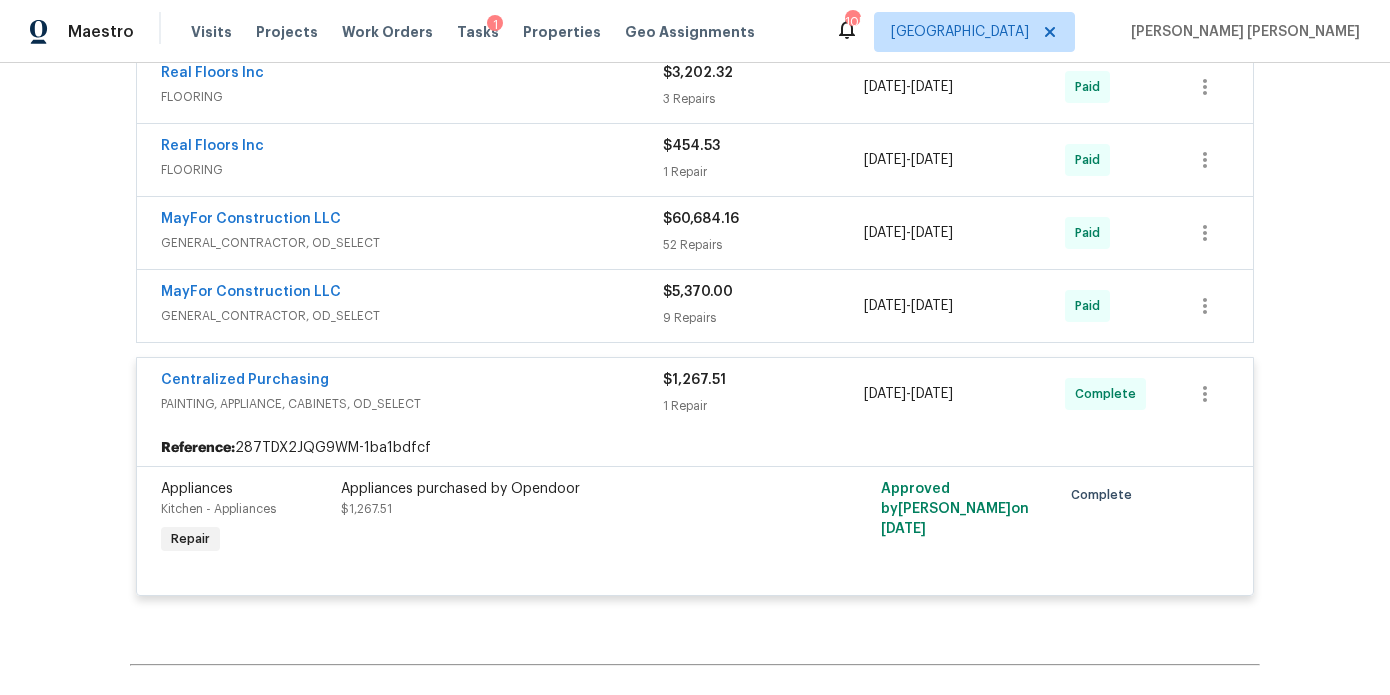 scroll, scrollTop: 895, scrollLeft: 0, axis: vertical 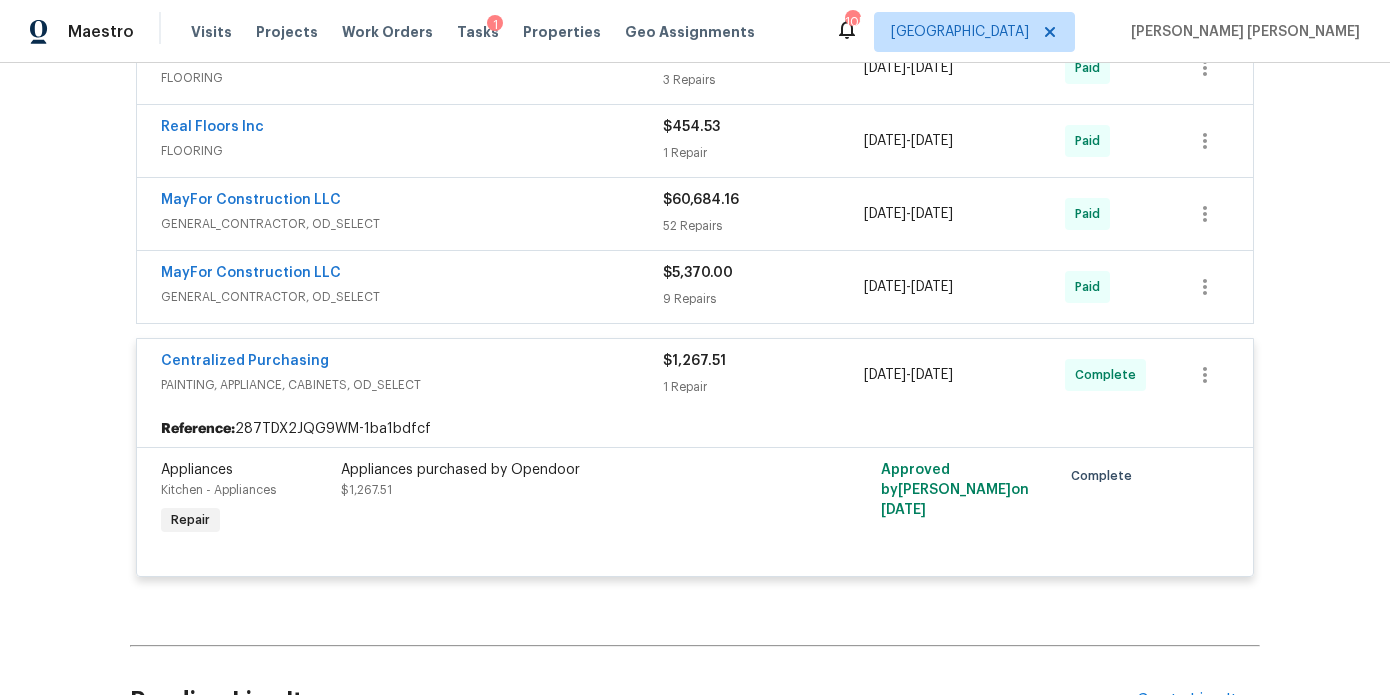click on "PAINTING, APPLIANCE, CABINETS, OD_SELECT" at bounding box center (412, 385) 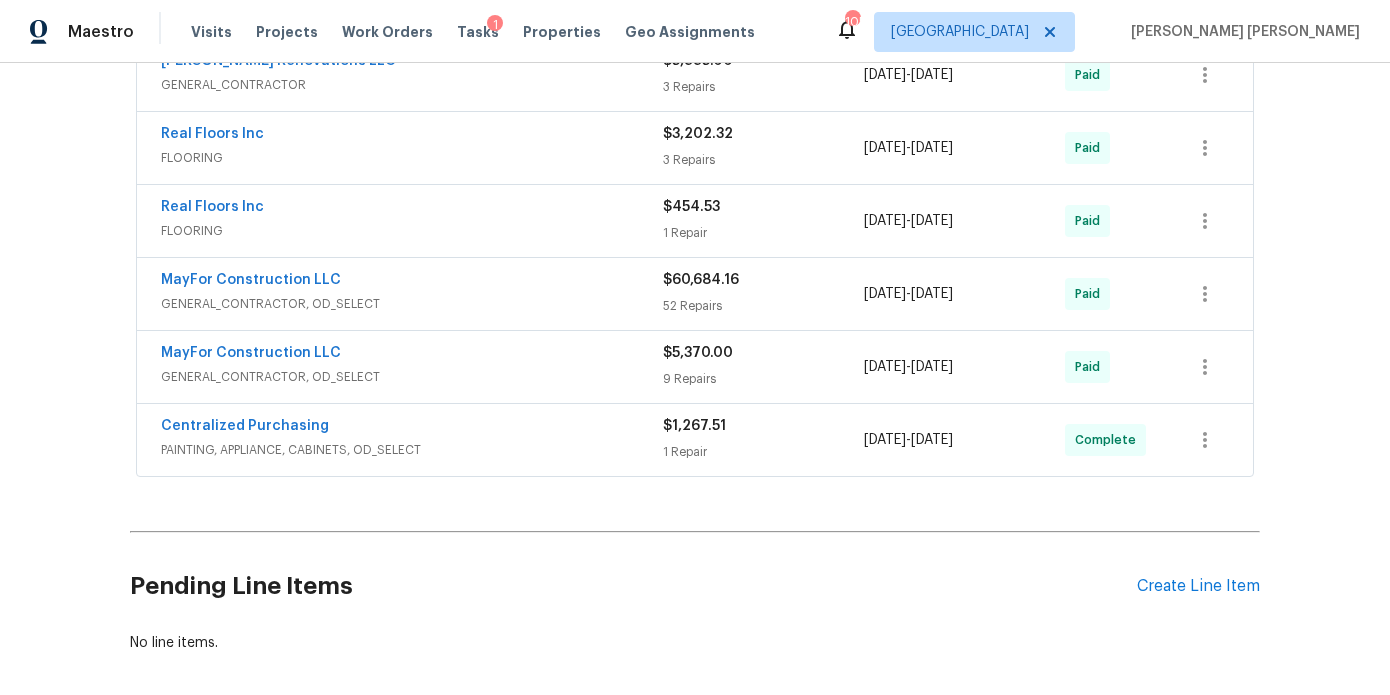 scroll, scrollTop: 816, scrollLeft: 0, axis: vertical 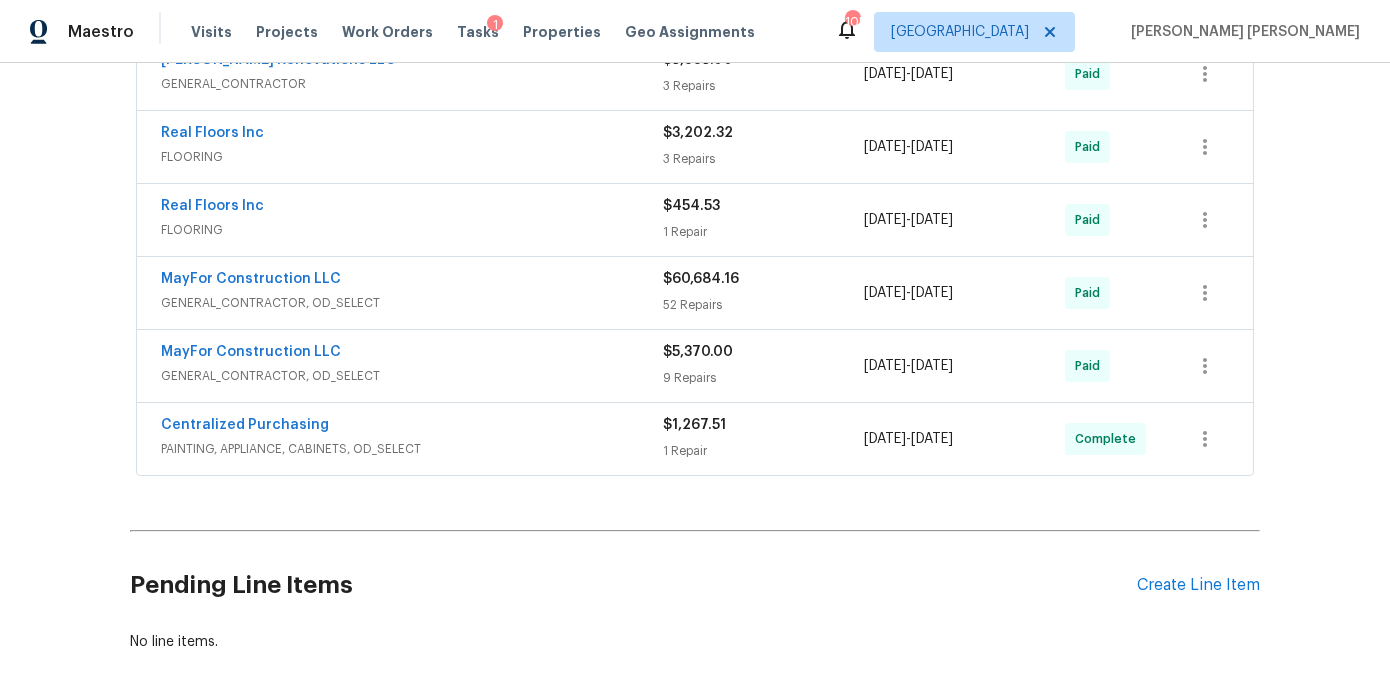click on "MayFor Construction LLC GENERAL_CONTRACTOR, OD_SELECT" at bounding box center (412, 364) 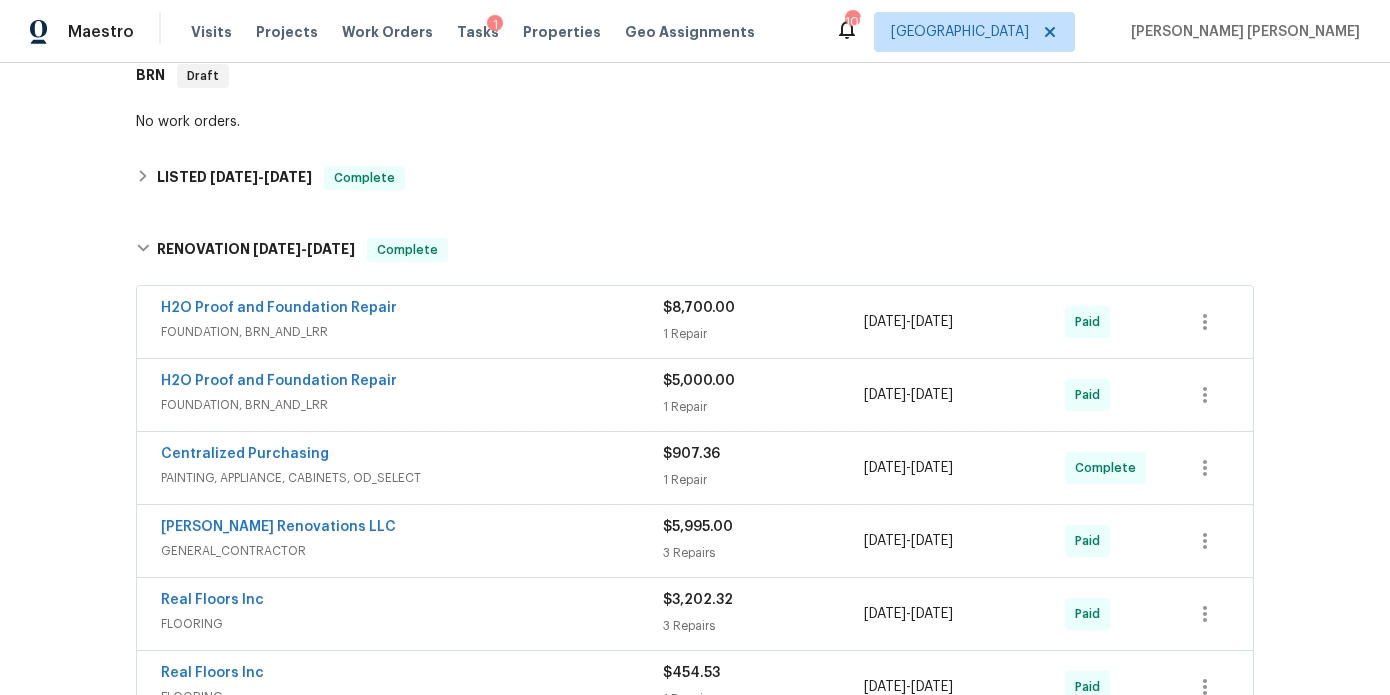 scroll, scrollTop: 0, scrollLeft: 0, axis: both 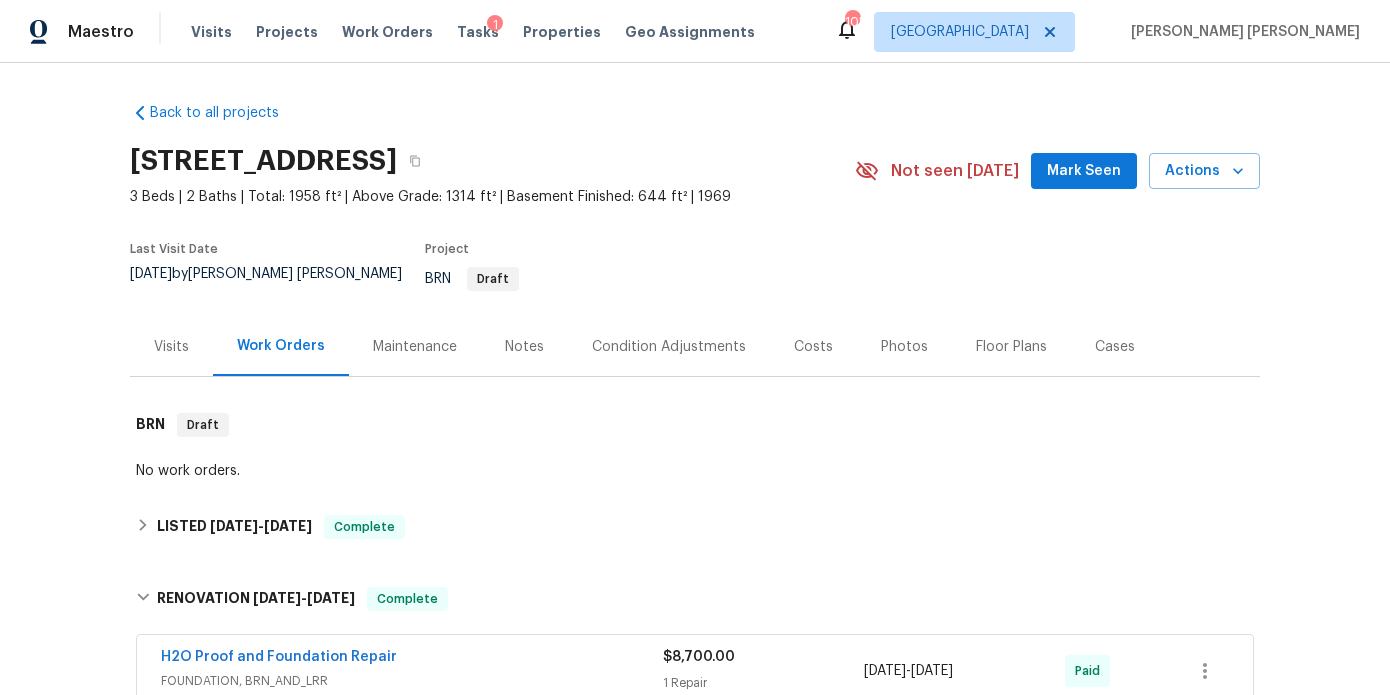 click on "Notes" at bounding box center (524, 347) 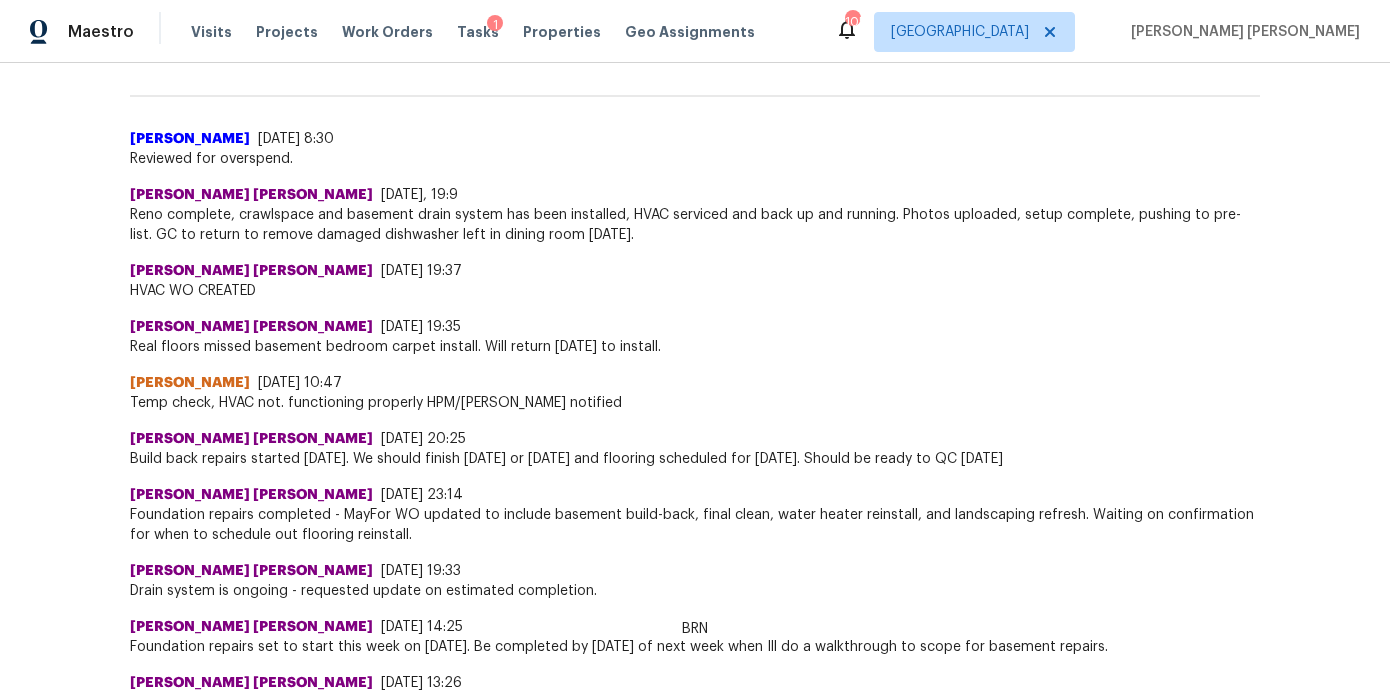 scroll, scrollTop: 186, scrollLeft: 0, axis: vertical 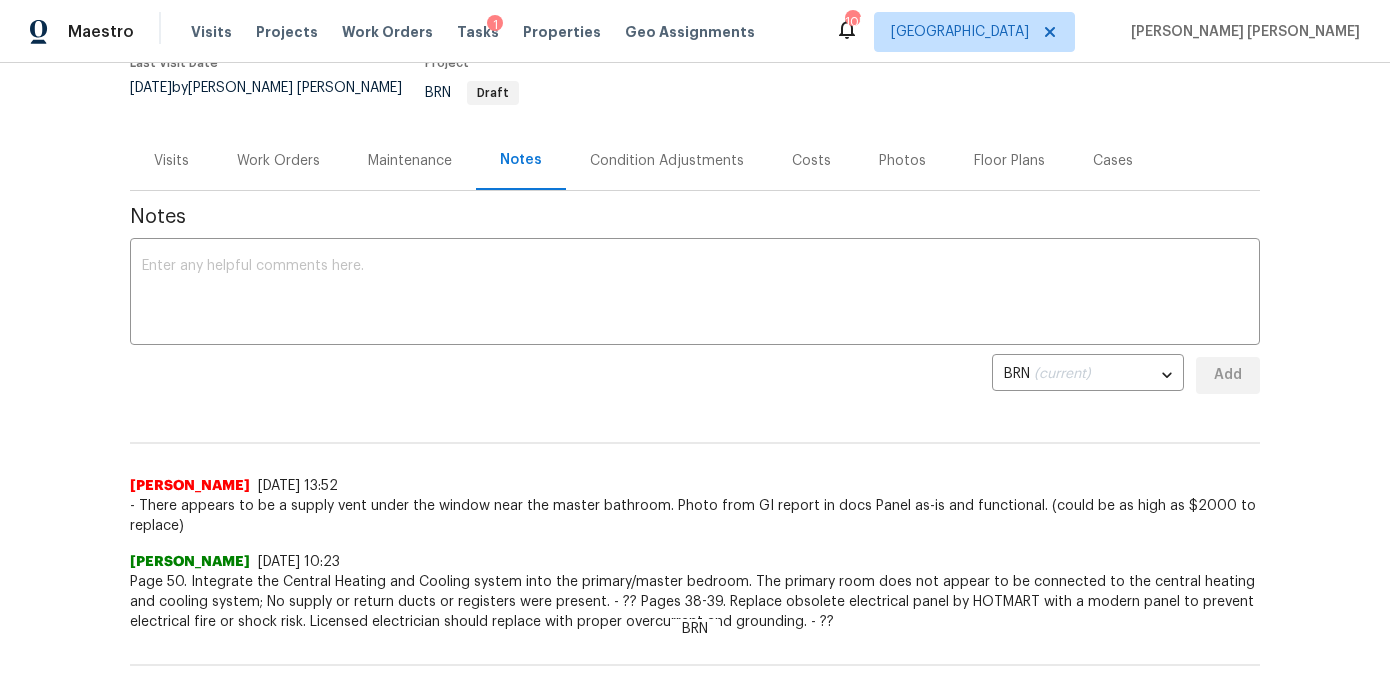 click on "Work Orders" at bounding box center [278, 160] 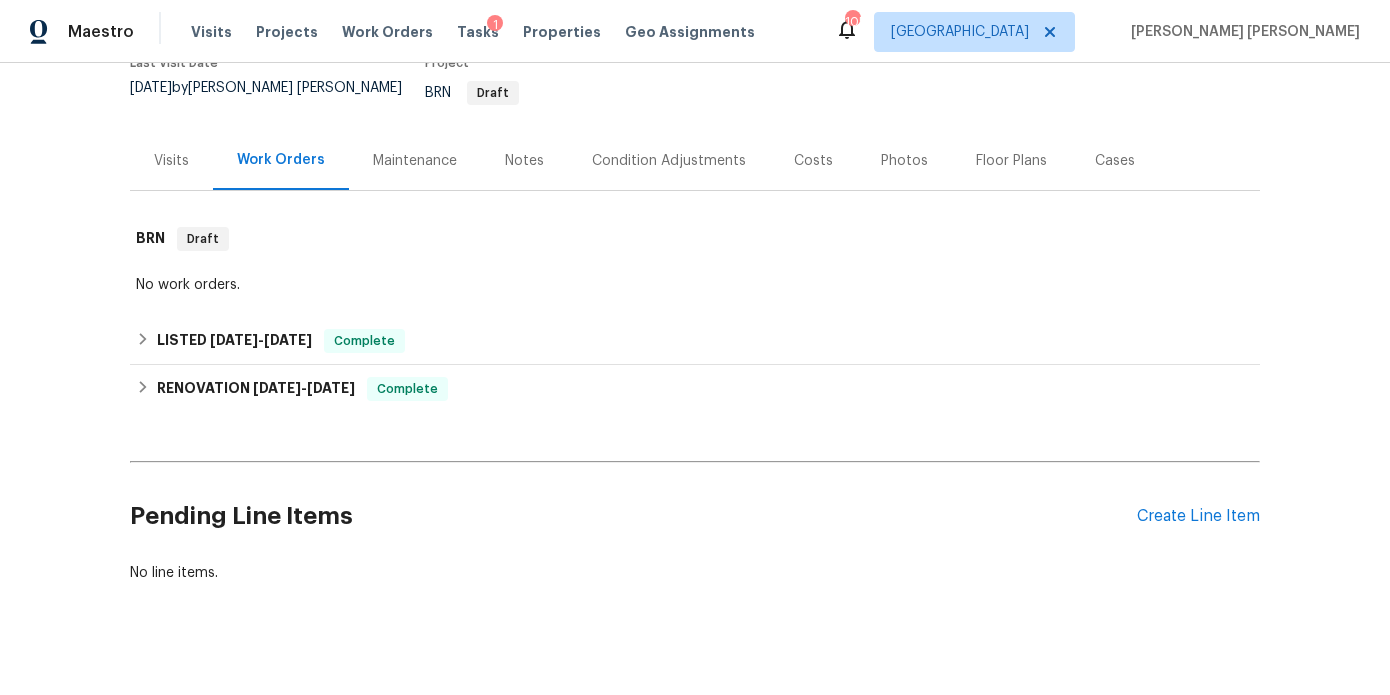 scroll, scrollTop: 196, scrollLeft: 0, axis: vertical 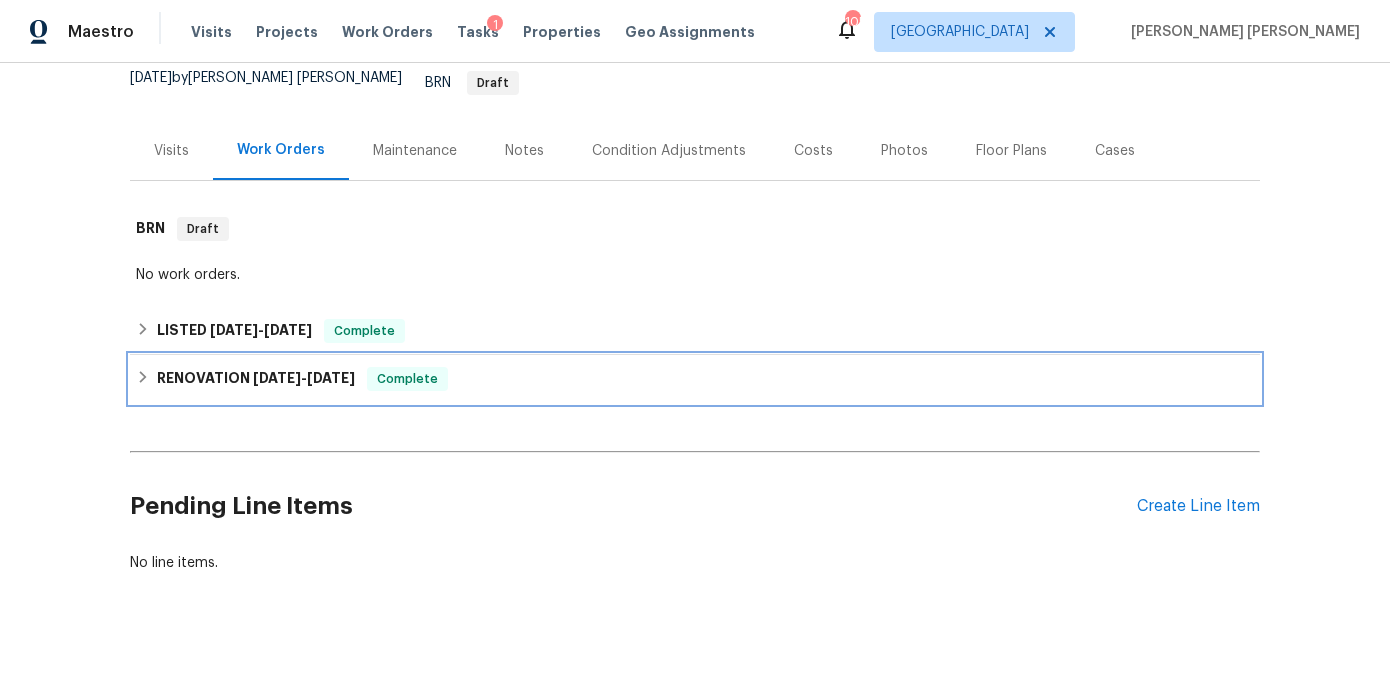 click on "RENOVATION   3/25/25  -  6/23/25" at bounding box center (256, 379) 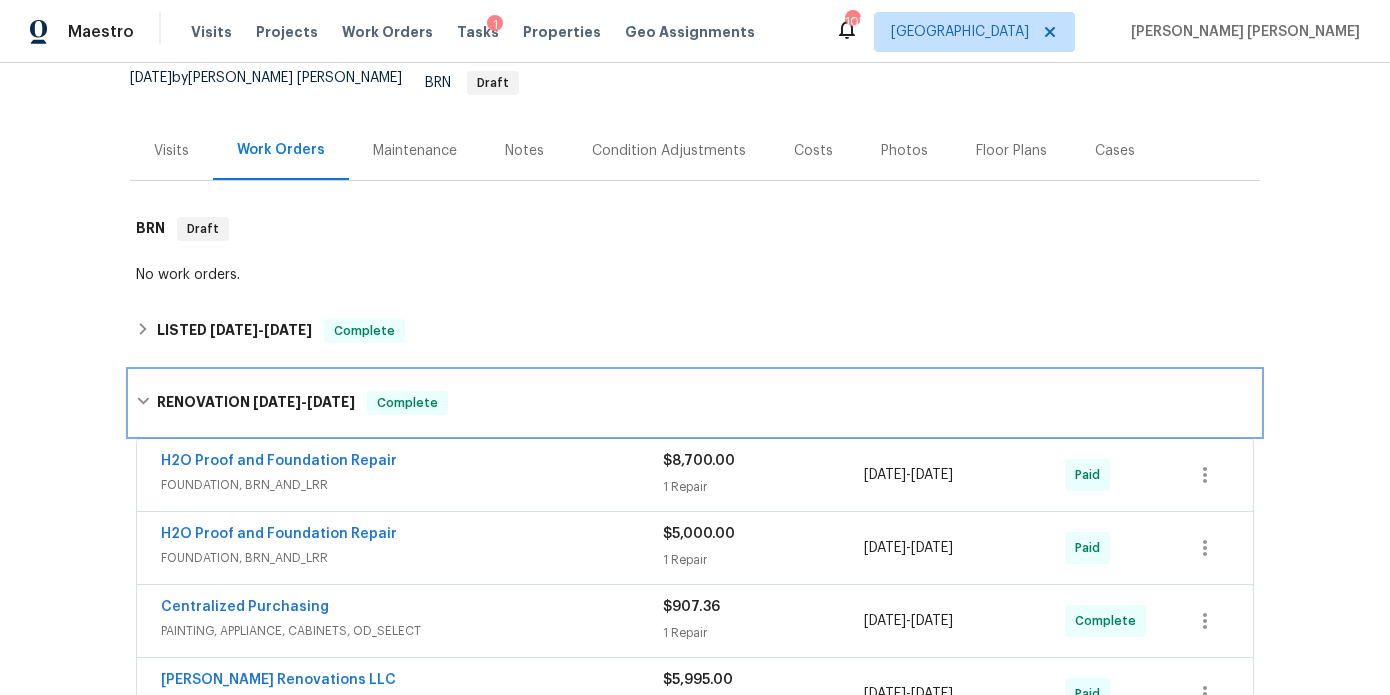 scroll, scrollTop: 895, scrollLeft: 0, axis: vertical 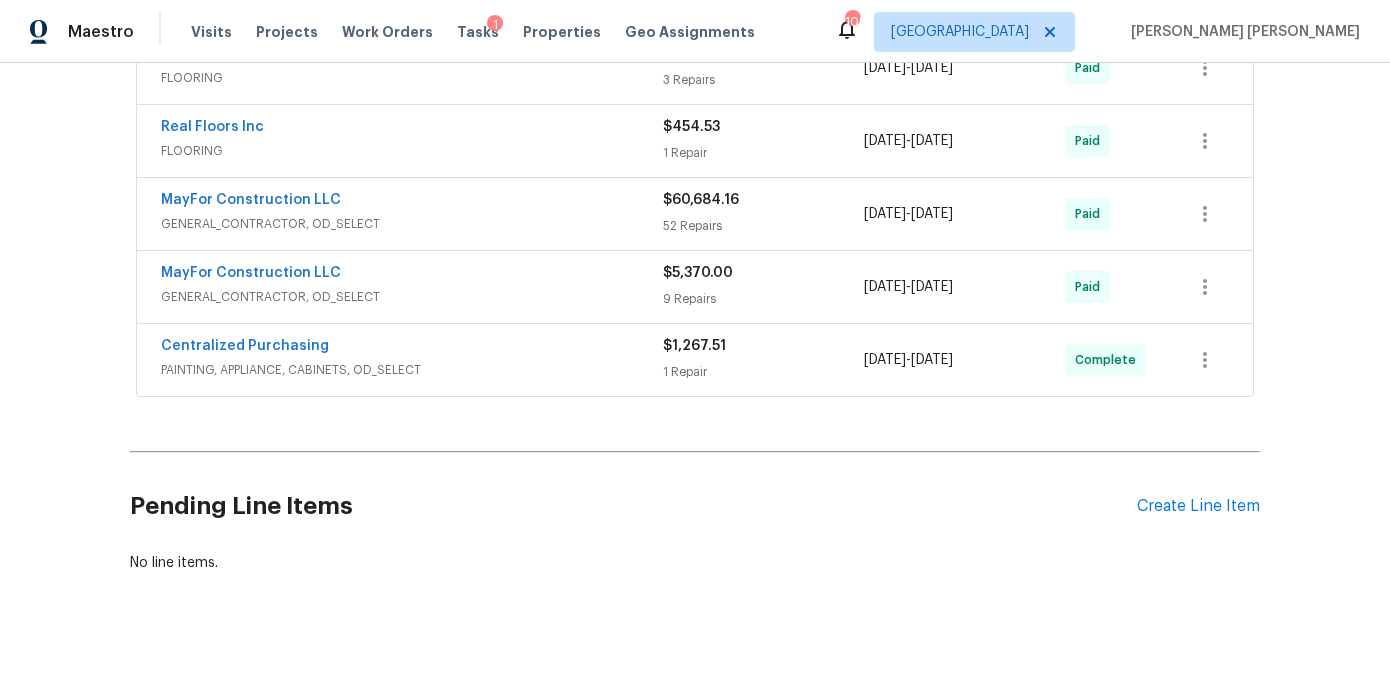 click on "GENERAL_CONTRACTOR, OD_SELECT" at bounding box center [412, 297] 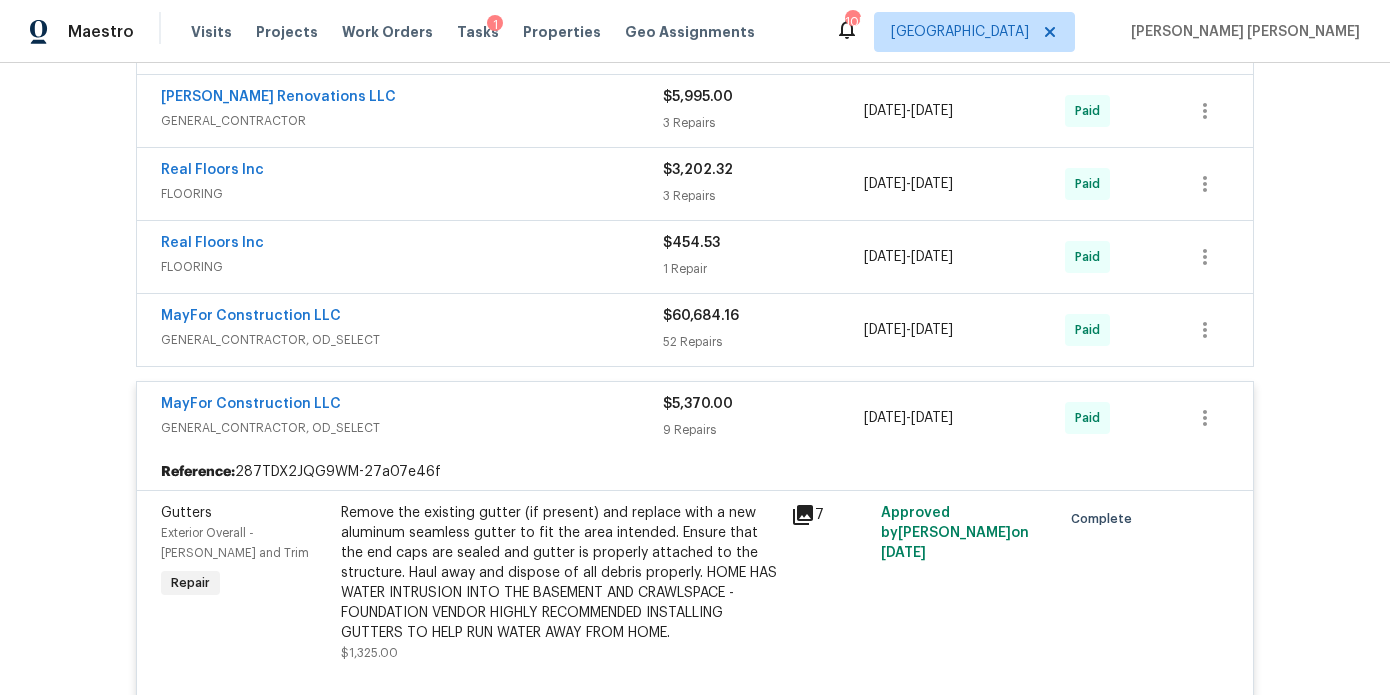 scroll, scrollTop: 679, scrollLeft: 0, axis: vertical 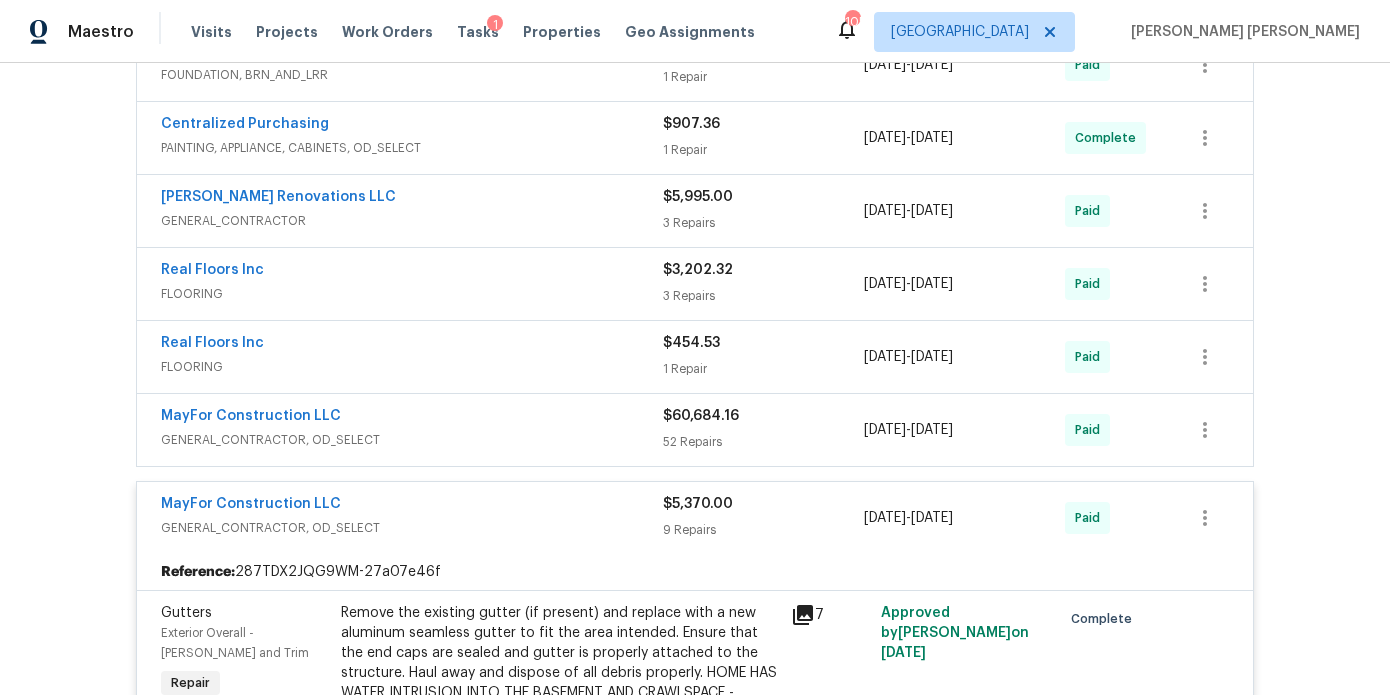 click on "MayFor Construction LLC" at bounding box center (412, 506) 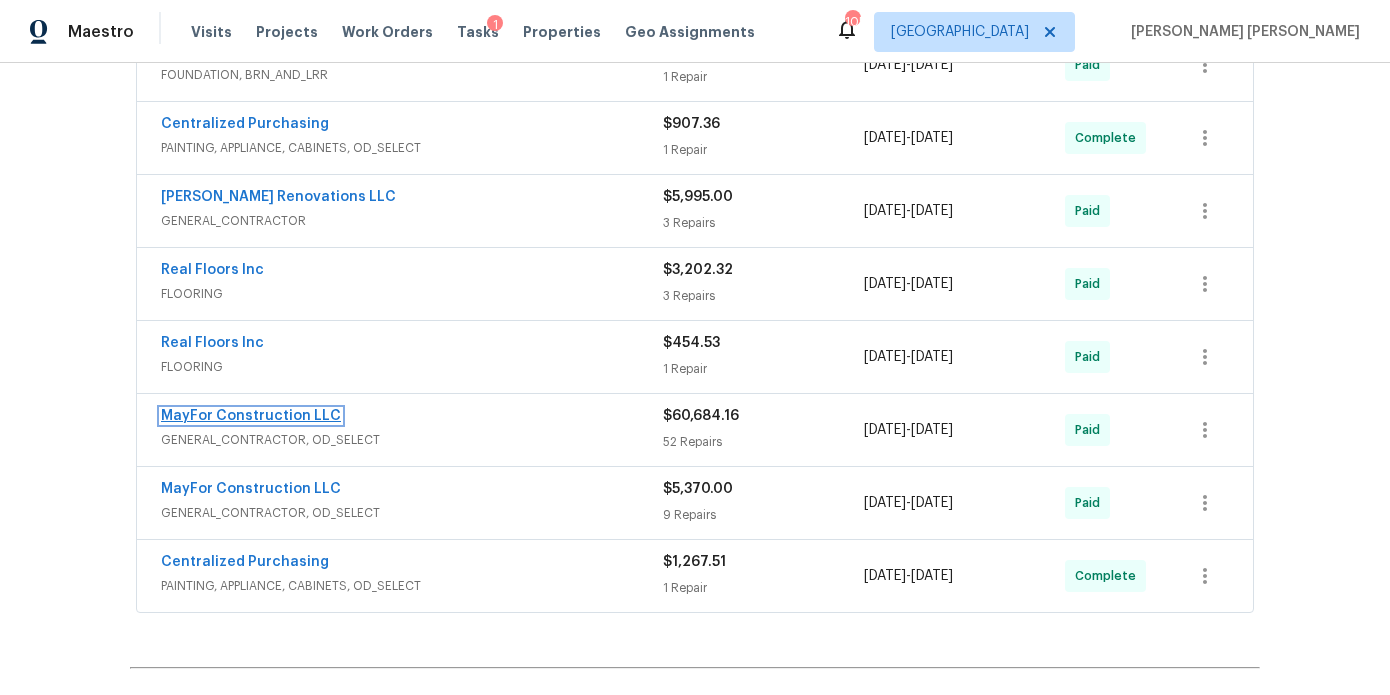 click on "MayFor Construction LLC" at bounding box center (251, 416) 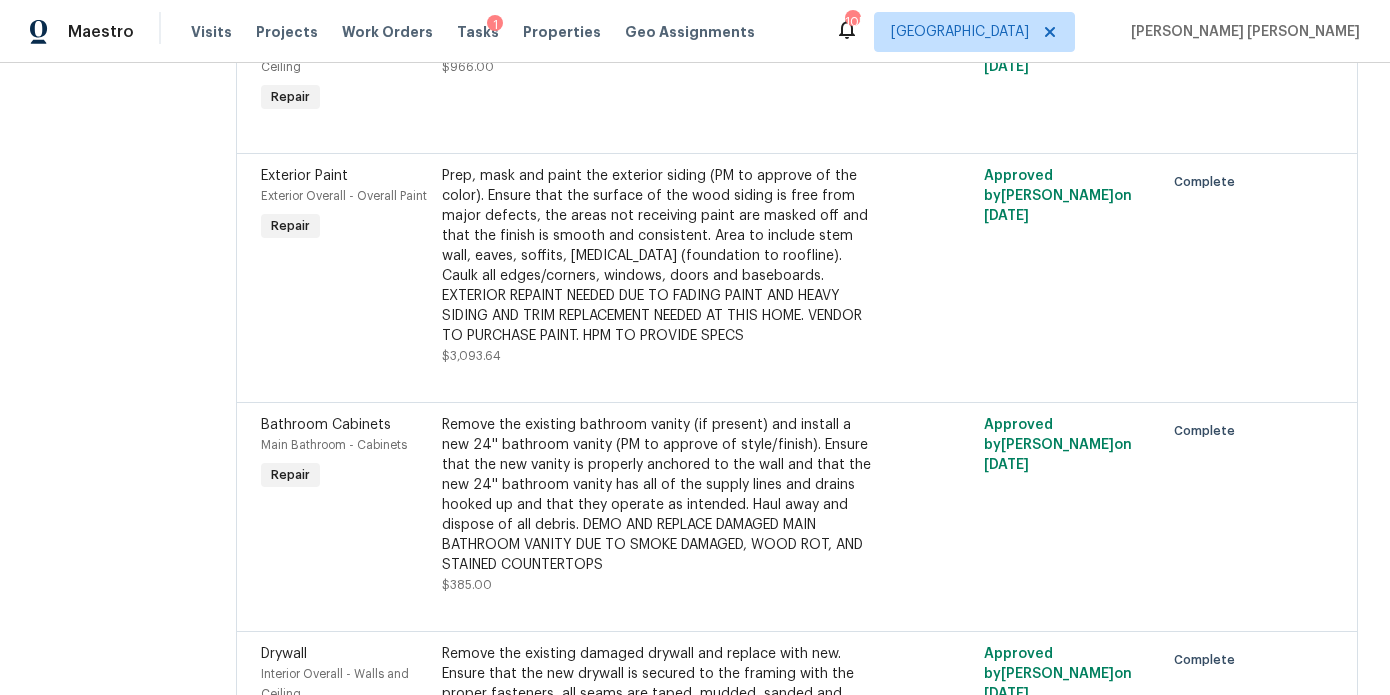 scroll, scrollTop: 384, scrollLeft: 0, axis: vertical 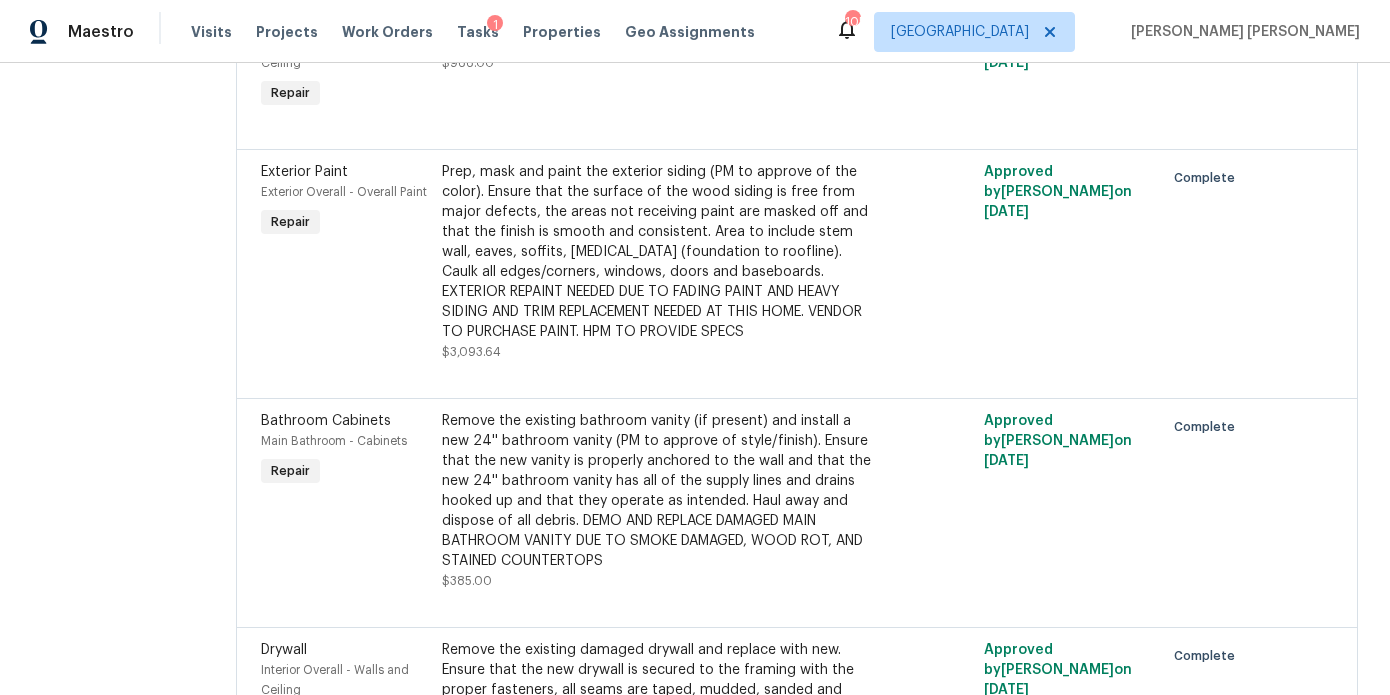 click on "Prep, mask and paint the exterior siding  (PM to approve of the color). Ensure that the surface of the wood siding is free from major defects, the areas not receiving paint are masked off and that the finish is smooth and consistent. Area to include stem wall, eaves, soffits, fascia (foundation to roofline). Caulk all edges/corners, windows, doors and baseboards. EXTERIOR REPAINT NEEDED DUE TO FADING PAINT AND HEAVY SIDING AND TRIM REPLACEMENT NEEDED AT THIS HOME. VENDOR TO PURCHASE PAINT. HPM TO PROVIDE SPECS" at bounding box center [662, 252] 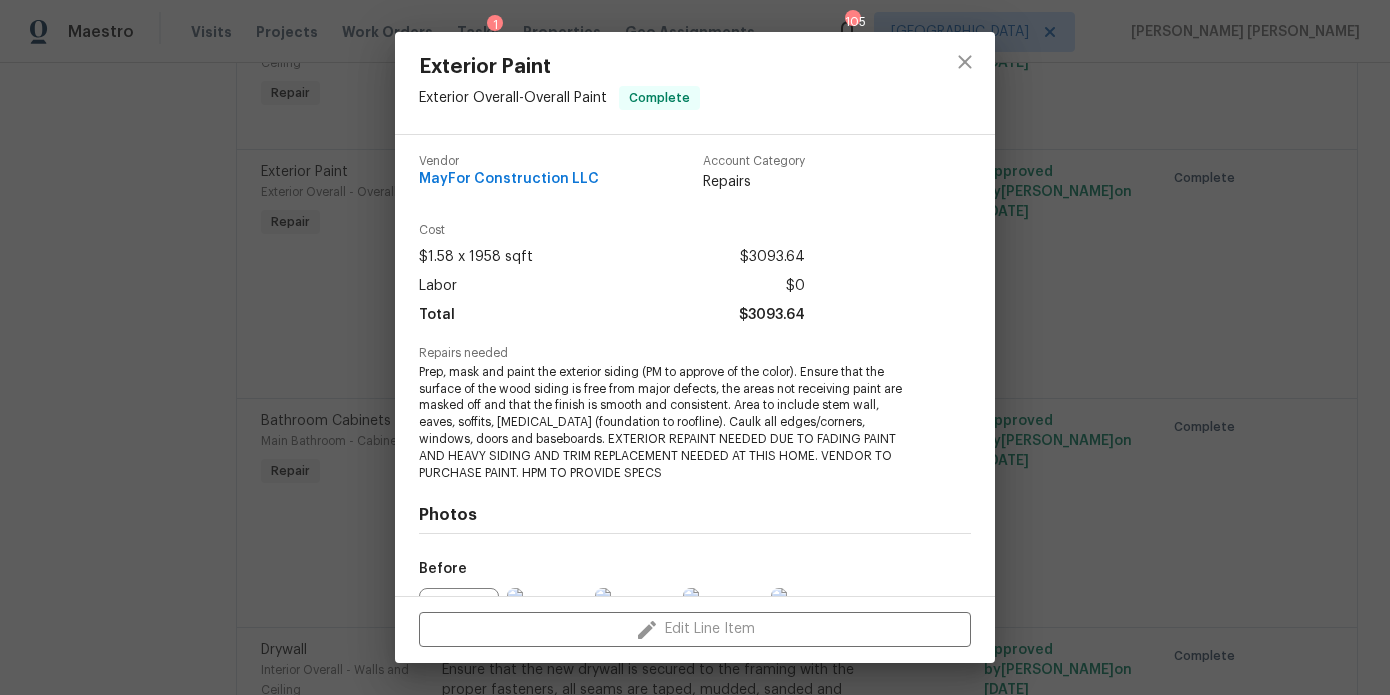 scroll, scrollTop: 9, scrollLeft: 0, axis: vertical 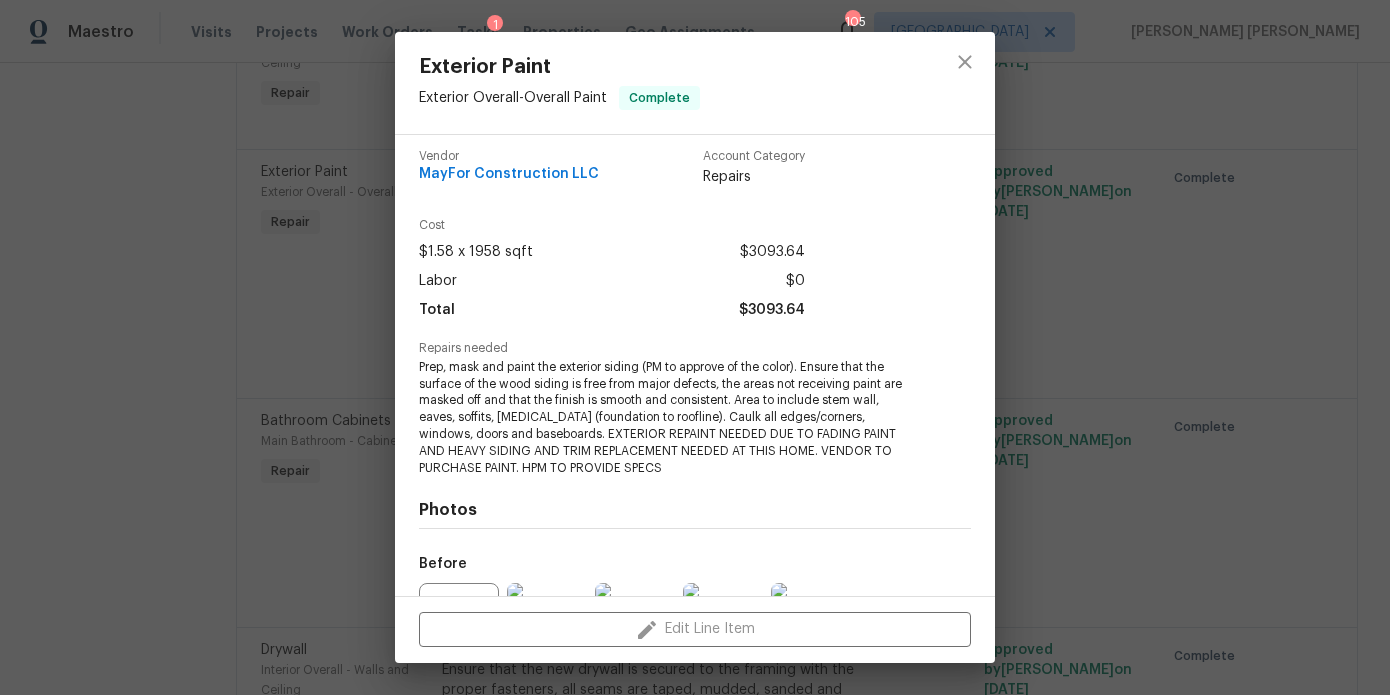 click on "Exterior Paint Exterior Overall  -  Overall Paint Complete Vendor MayFor Construction LLC Account Category Repairs Cost $1.58 x 1958 sqft $3093.64 Labor $0 Total $3093.64 Repairs needed Prep, mask and paint the exterior siding  (PM to approve of the color). Ensure that the surface of the wood siding is free from major defects, the areas not receiving paint are masked off and that the finish is smooth and consistent. Area to include stem wall, eaves, soffits, fascia (foundation to roofline). Caulk all edges/corners, windows, doors and baseboards. EXTERIOR REPAINT NEEDED DUE TO FADING PAINT AND HEAVY SIDING AND TRIM REPLACEMENT NEEDED AT THIS HOME. VENDOR TO PURCHASE PAINT. HPM TO PROVIDE SPECS Photos Before  +10 After  +18  Edit Line Item" at bounding box center (695, 347) 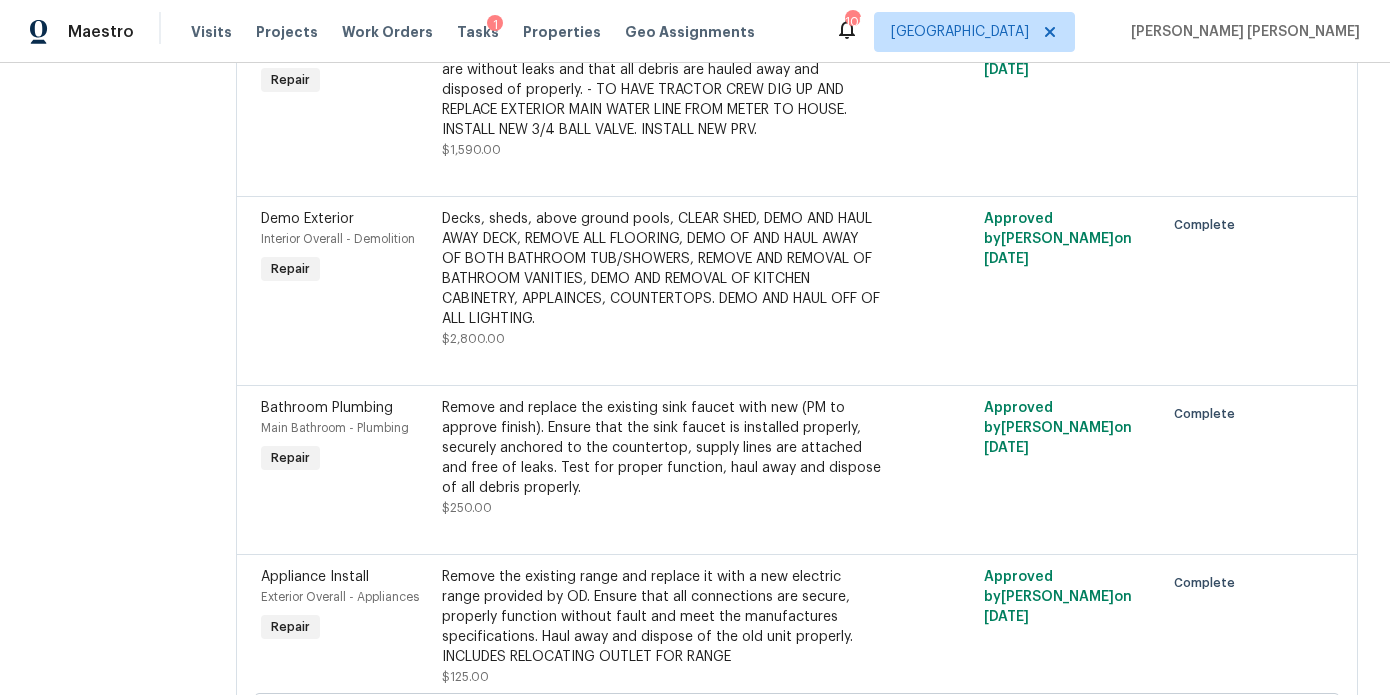 scroll, scrollTop: 6661, scrollLeft: 0, axis: vertical 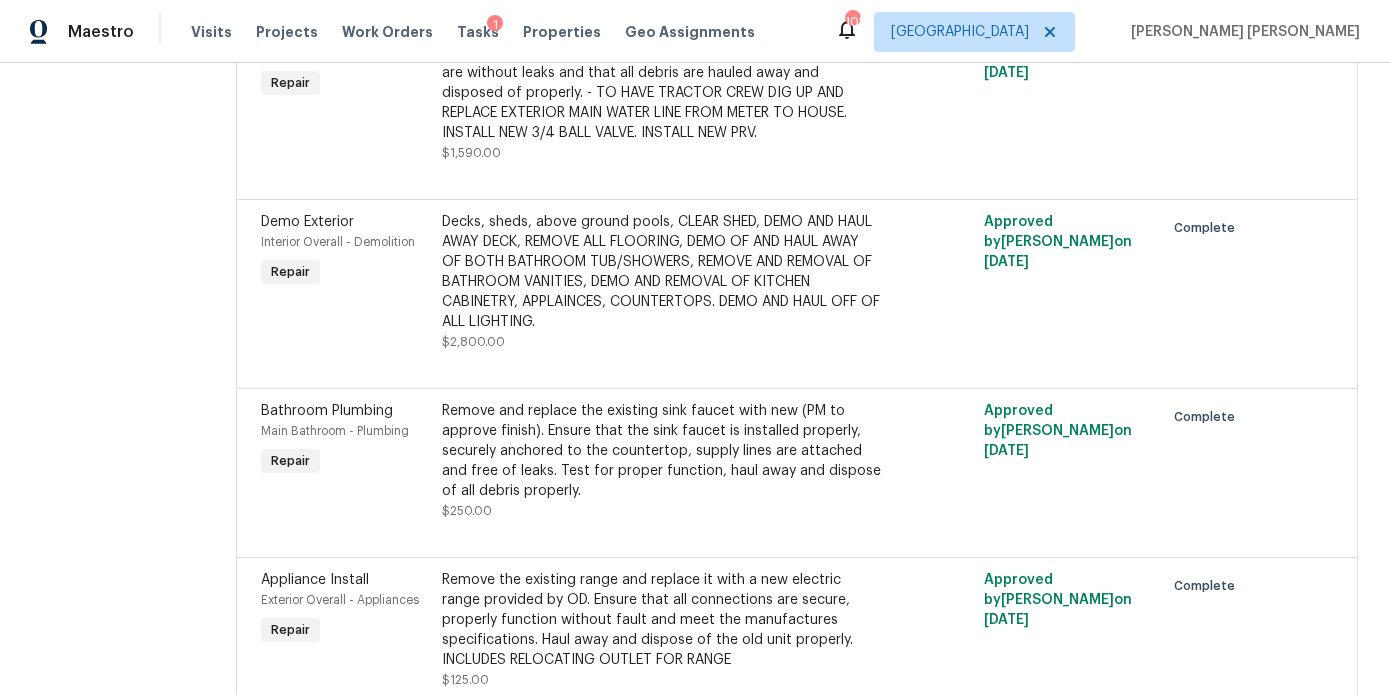 click on "Remove and replace the existing sink faucet with new (PM to approve finish). Ensure that the sink faucet is installed properly, securely anchored to the countertop, supply lines are attached and free of leaks. Test for proper function, haul away and dispose of all debris properly." at bounding box center [662, 451] 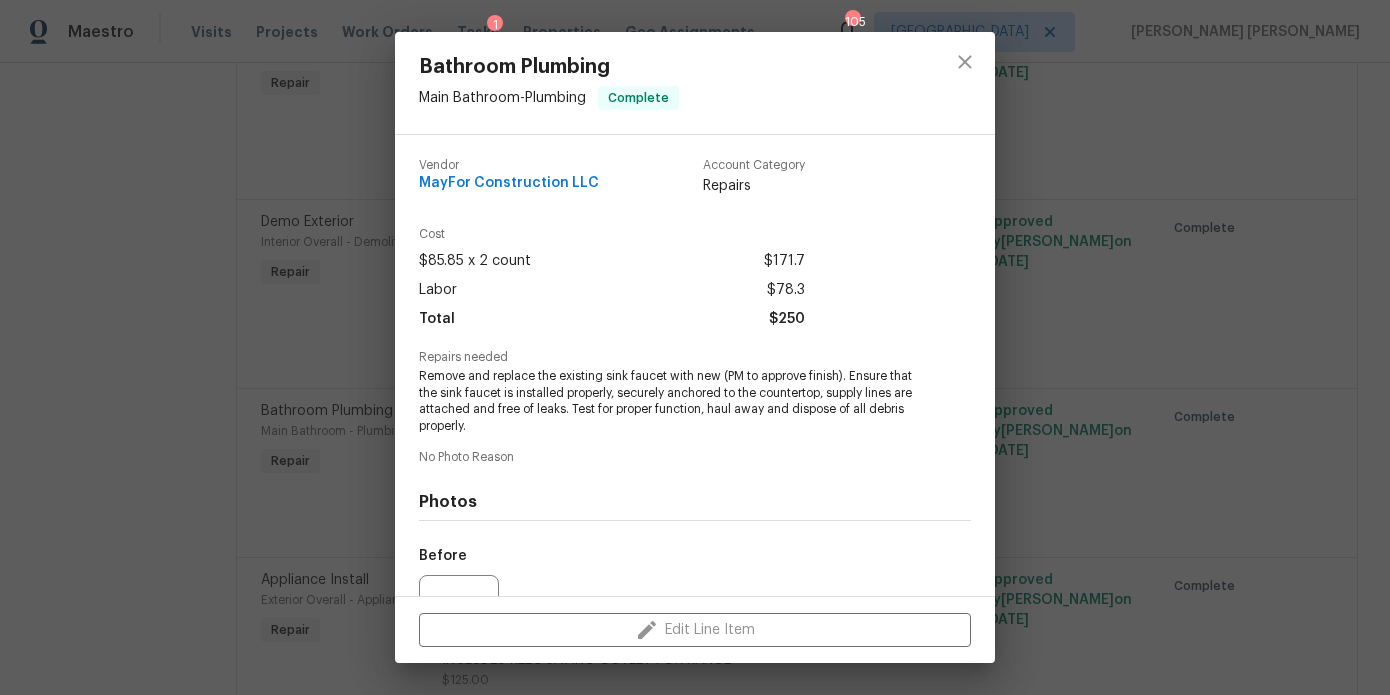 click on "Bathroom Plumbing Main Bathroom  -  Plumbing Complete Vendor MayFor Construction LLC Account Category Repairs Cost $85.85 x 2 count $171.7 Labor $78.3 Total $250 Repairs needed Remove and replace the existing sink faucet with new (PM to approve finish). Ensure that the sink faucet is installed properly, securely anchored to the countertop, supply lines are attached and free of leaks. Test for proper function, haul away and dispose of all debris properly. No Photo Reason   Photos Before After  Edit Line Item" at bounding box center (695, 347) 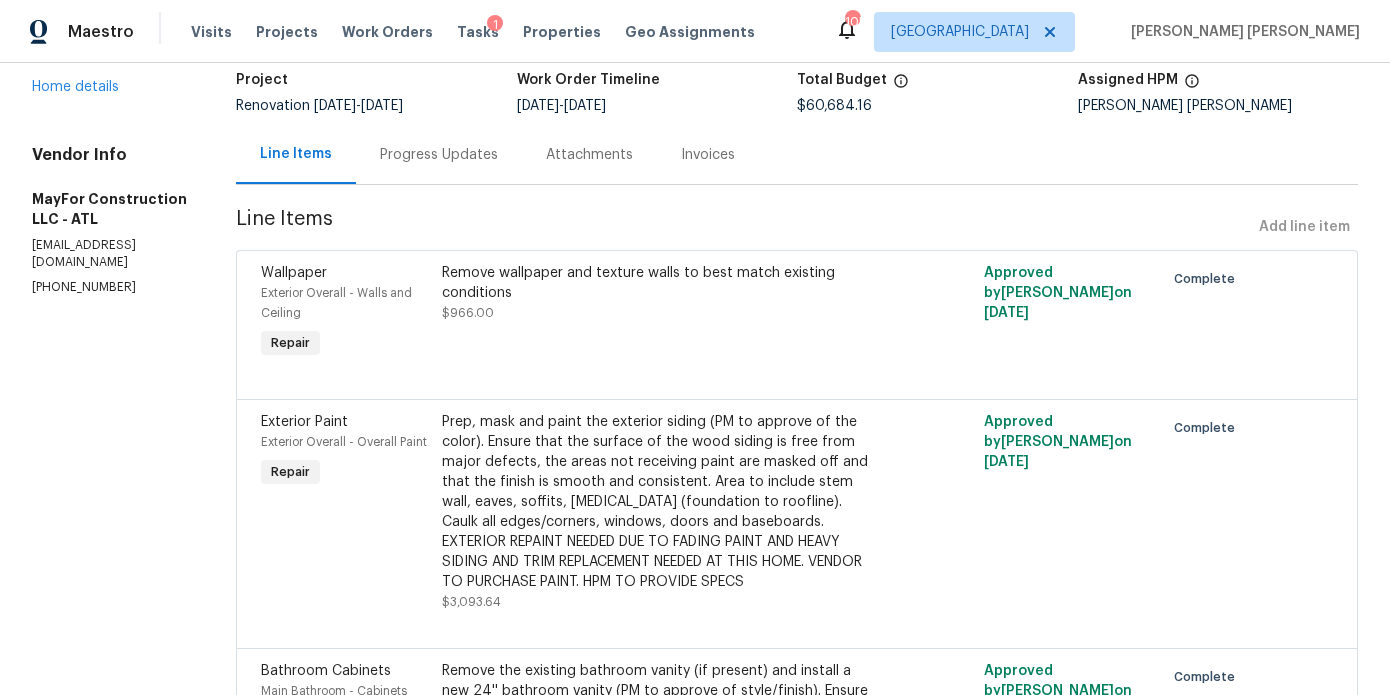 scroll, scrollTop: 130, scrollLeft: 0, axis: vertical 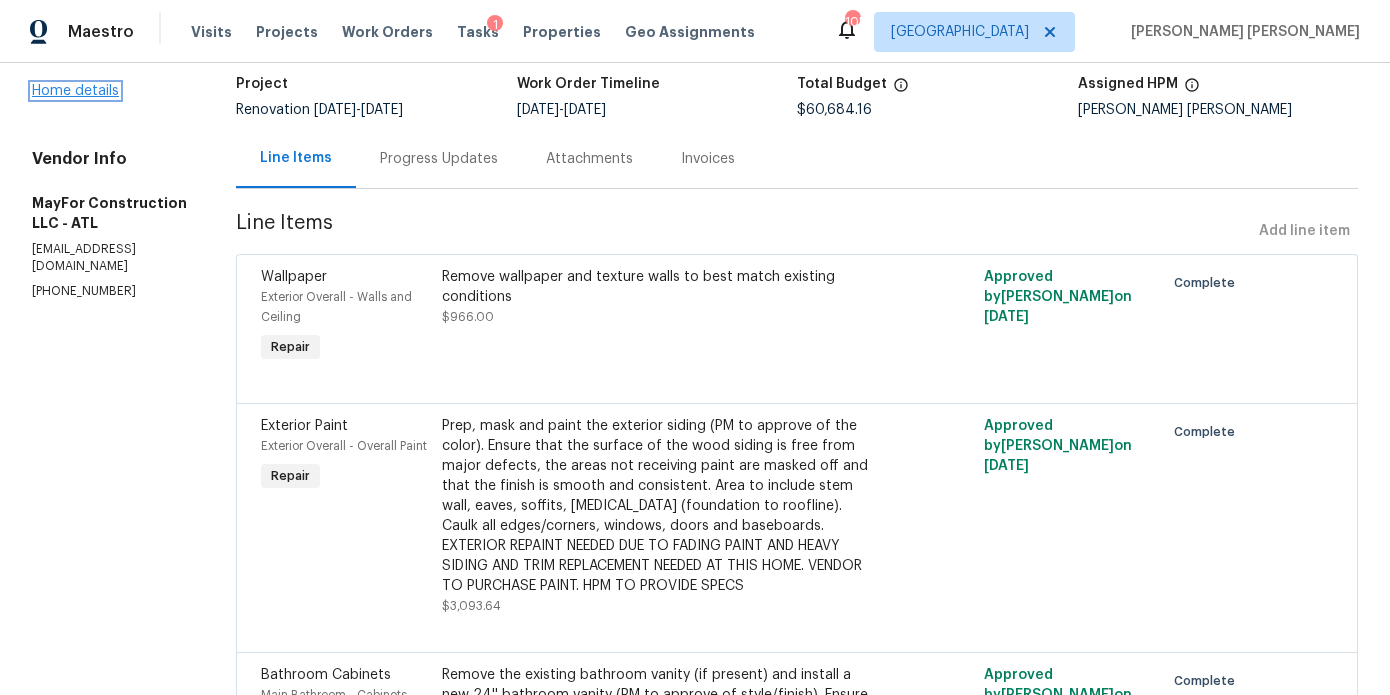 click on "Home details" at bounding box center (75, 91) 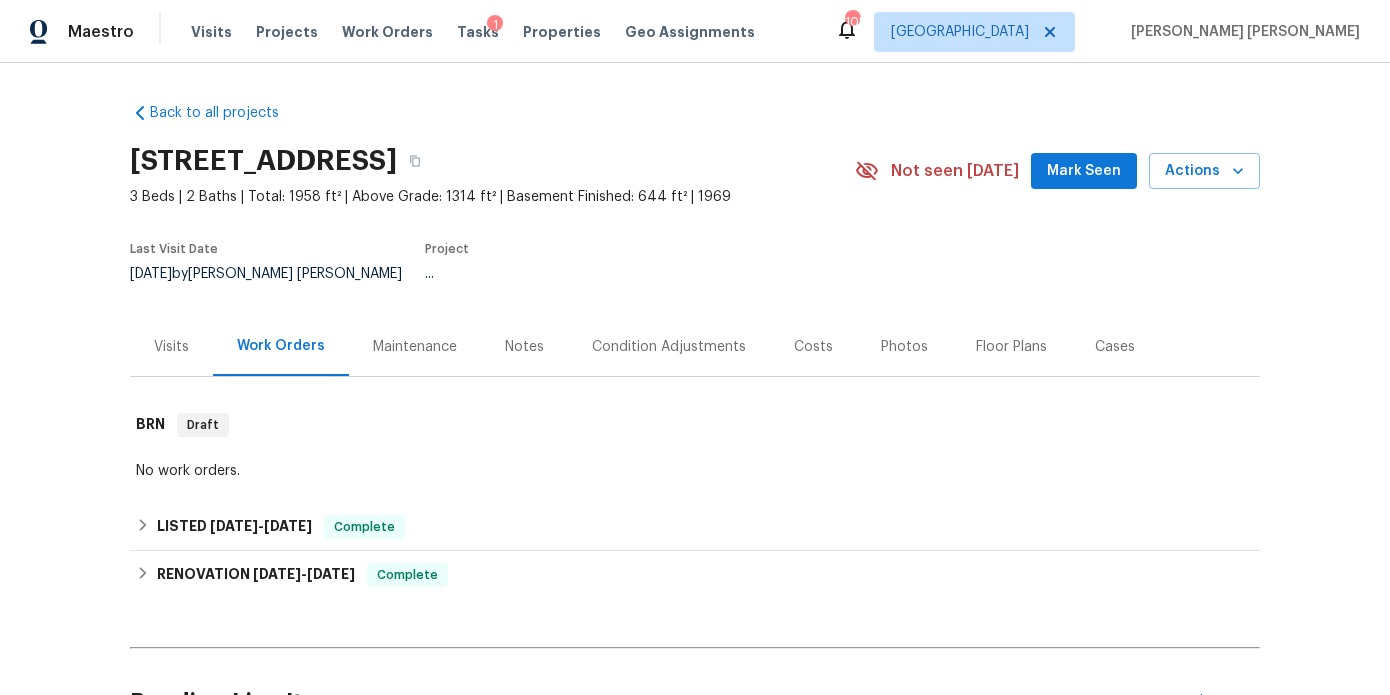 scroll, scrollTop: 196, scrollLeft: 0, axis: vertical 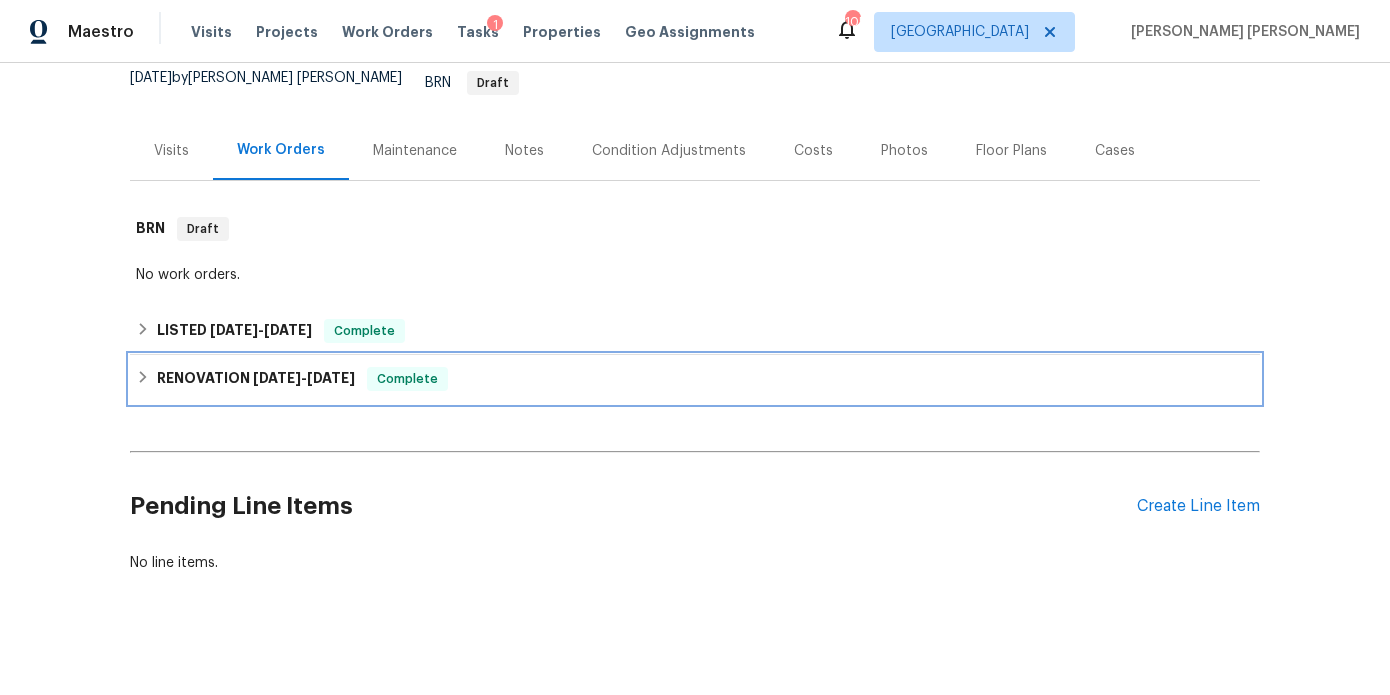 click on "RENOVATION   3/25/25  -  6/23/25" at bounding box center [256, 379] 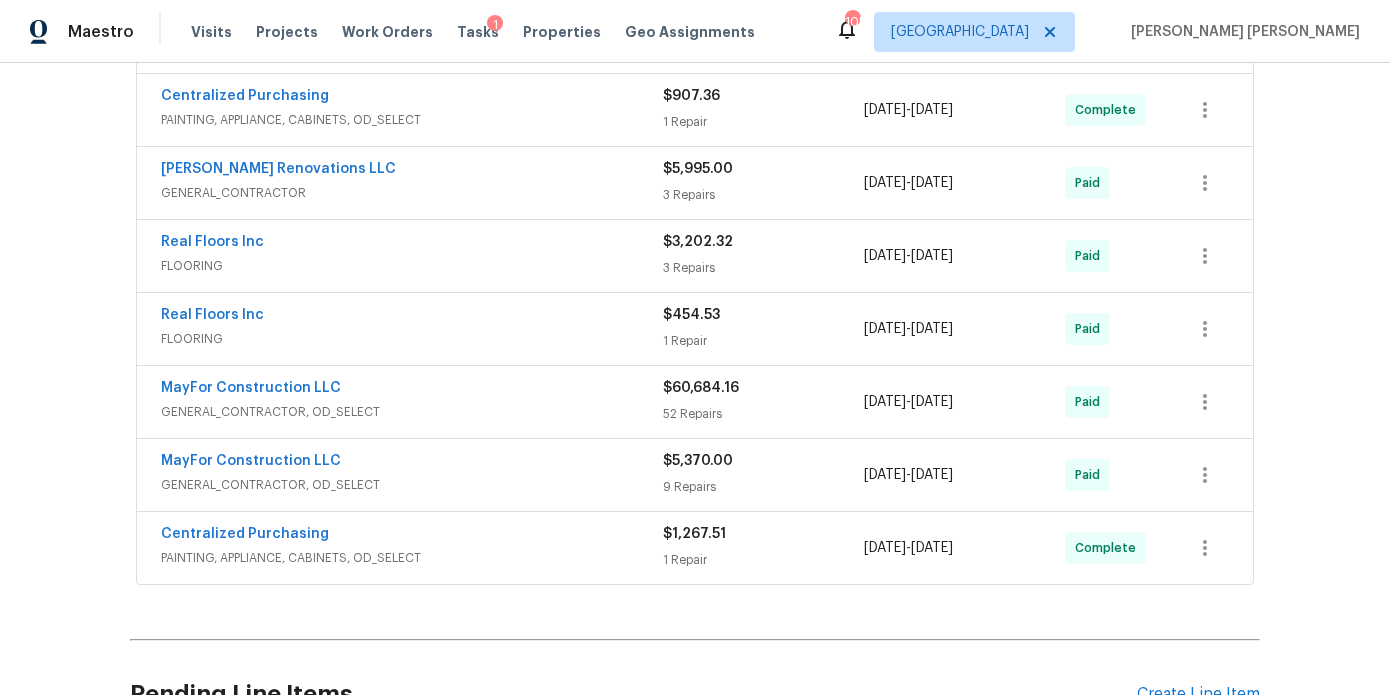 scroll, scrollTop: 711, scrollLeft: 0, axis: vertical 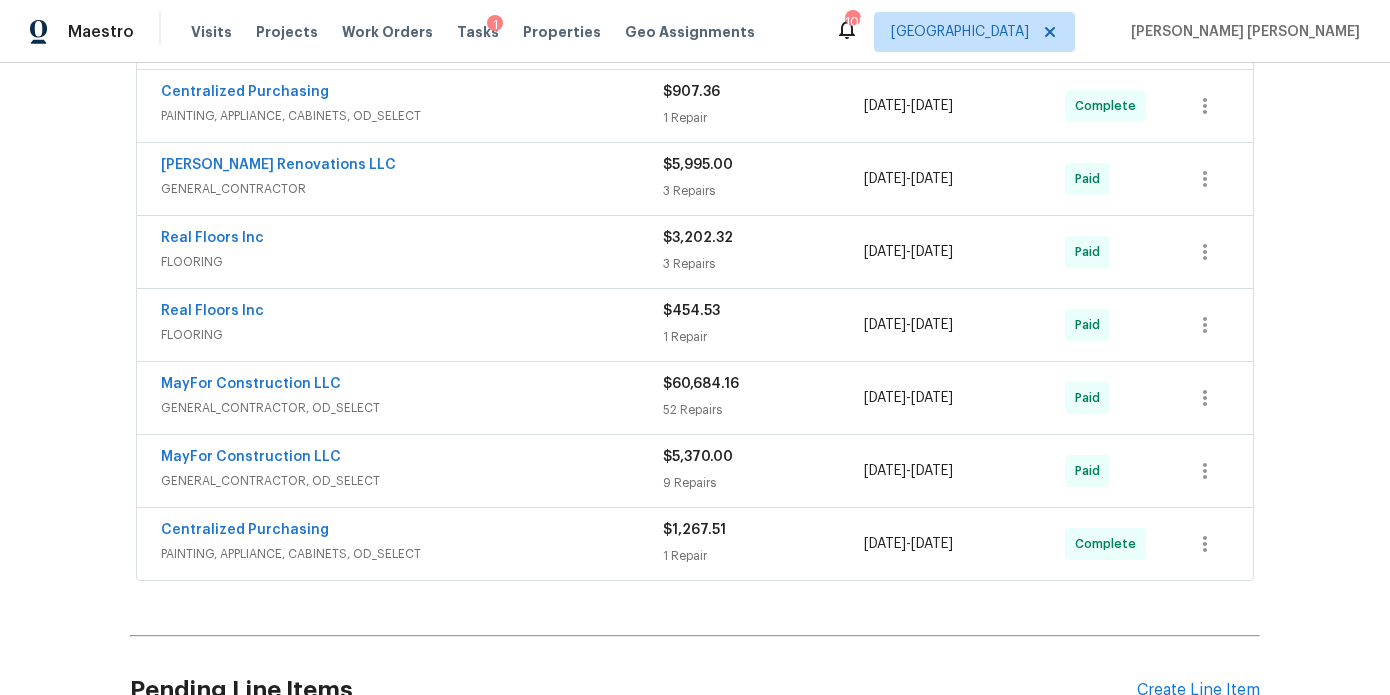 click on "Back to all projects 8272 Magnolia Dr, Jonesboro, GA 30238 3 Beds | 2 Baths | Total: 1958 ft² | Above Grade: 1314 ft² | Basement Finished: 644 ft² | 1969 Not seen today Mark Seen Actions Last Visit Date 6/30/2025  by  Marcos Ricardo Resendiz   Project BRN   Draft Visits Work Orders Maintenance Notes Condition Adjustments Costs Photos Floor Plans Cases BRN   Draft No work orders. LISTED   6/26/25  -  6/30/25 Complete Aseem Renovations LLC GENERAL_CONTRACTOR $150.00 1 Repair 6/26/2025  -  6/30/2025 Paid RENOVATION   3/25/25  -  6/23/25 Complete H2O Proof and Foundation Repair FOUNDATION, BRN_AND_LRR $8,700.00 1 Repair 5/7/2025  -  5/9/2025 Paid H2O Proof and Foundation Repair FOUNDATION, BRN_AND_LRR $5,000.00 1 Repair 3/27/2025  -  4/1/2025 Paid Centralized Purchasing PAINTING, APPLIANCE, CABINETS, OD_SELECT $907.36 1 Repair 3/25/2025  -  3/25/2025 Complete Aseem Renovations LLC GENERAL_CONTRACTOR $5,995.00 3 Repairs 5/7/2025  -  5/9/2025 Paid Real Floors Inc FLOORING $3,202.32 3 Repairs 4/10/2025  -  Paid" at bounding box center [695, 74] 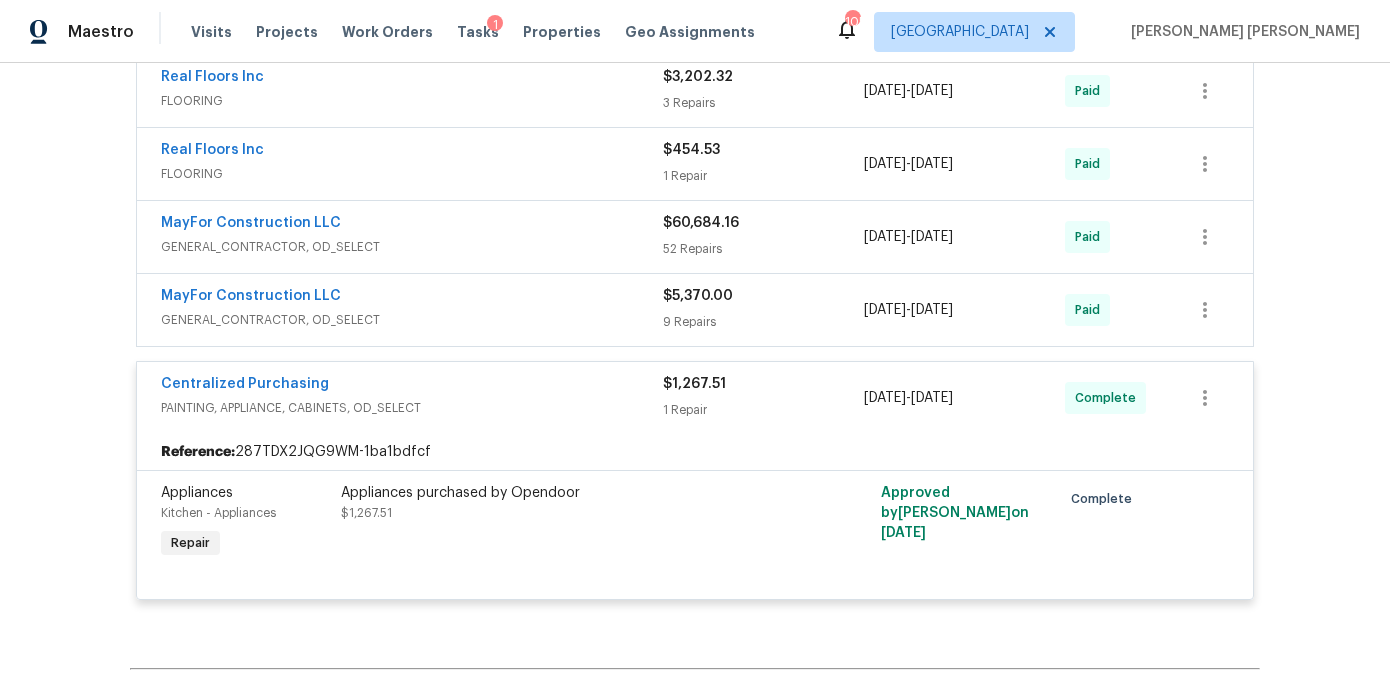 scroll, scrollTop: 874, scrollLeft: 0, axis: vertical 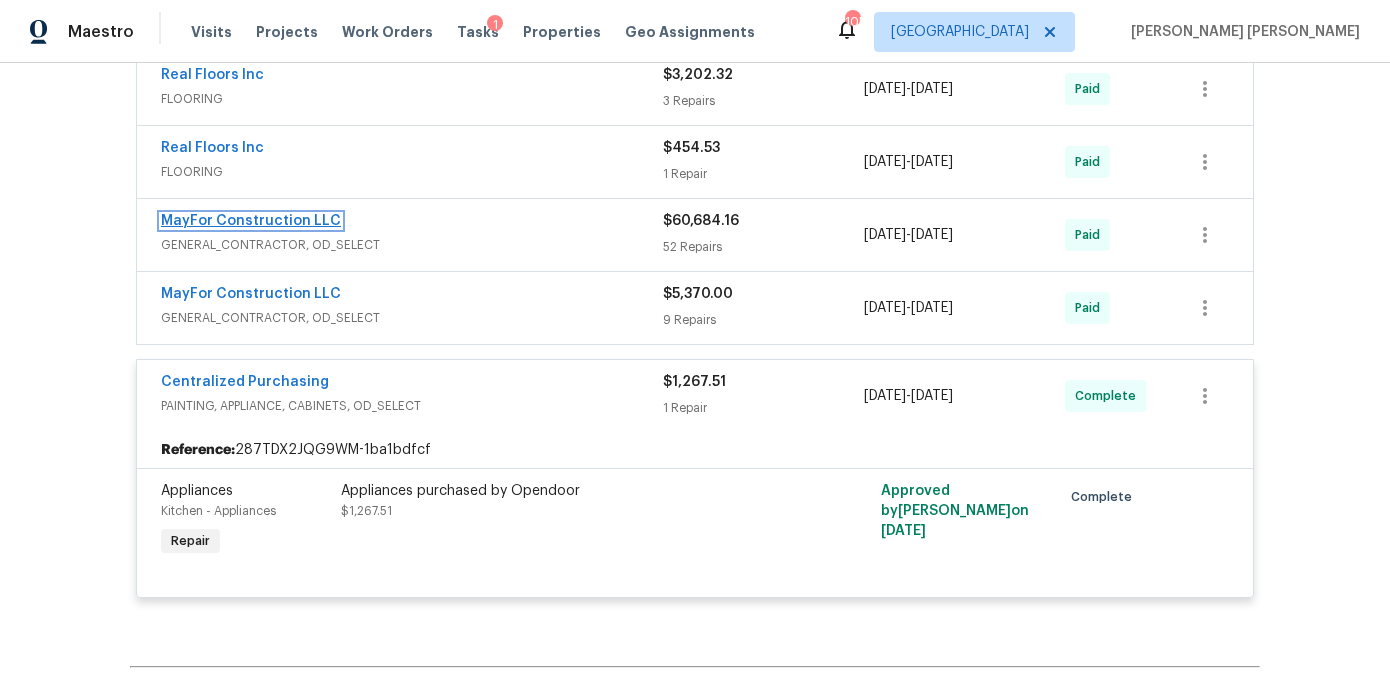 click on "MayFor Construction LLC" at bounding box center [251, 221] 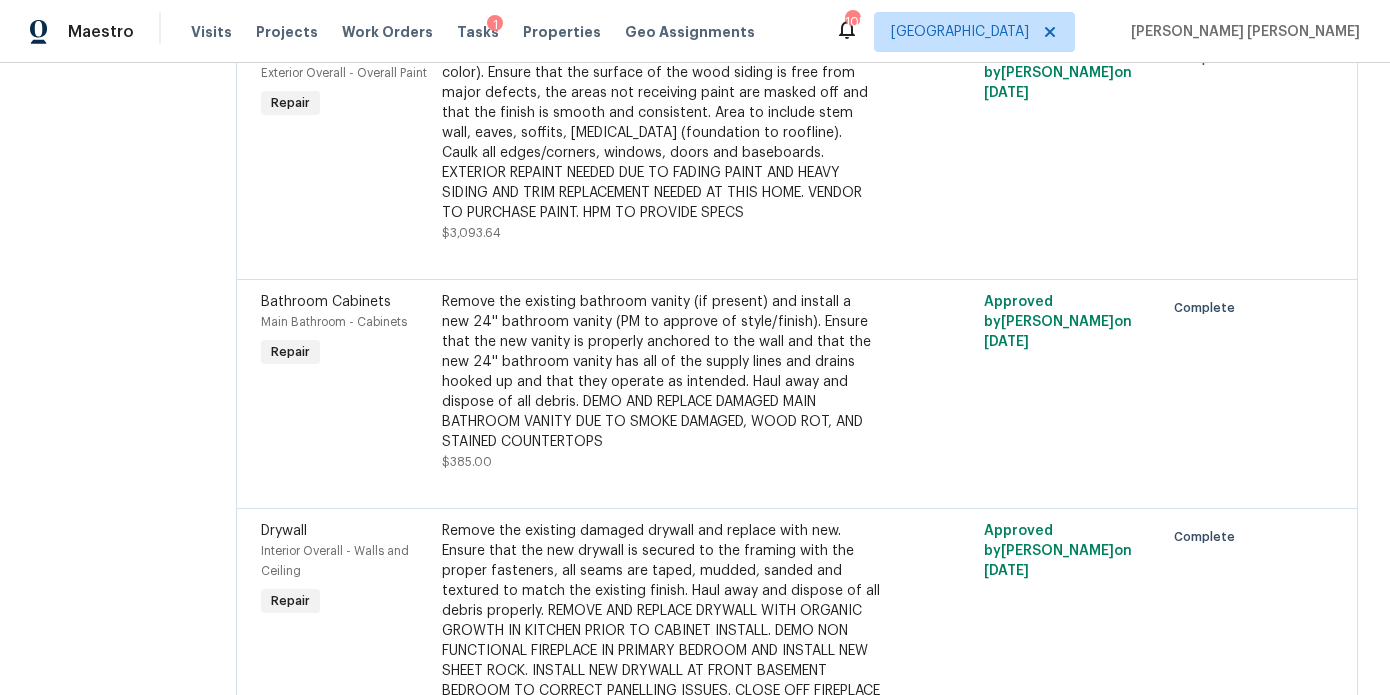 scroll, scrollTop: 0, scrollLeft: 0, axis: both 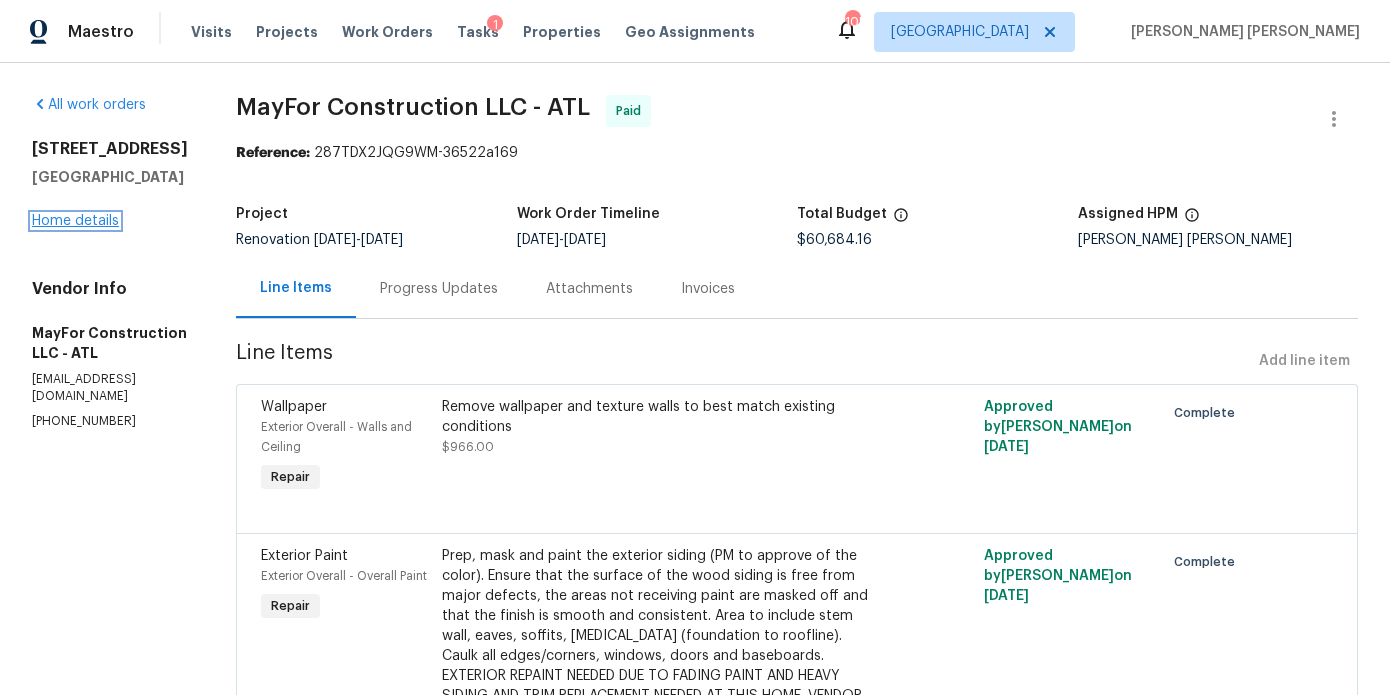 click on "Home details" at bounding box center (75, 221) 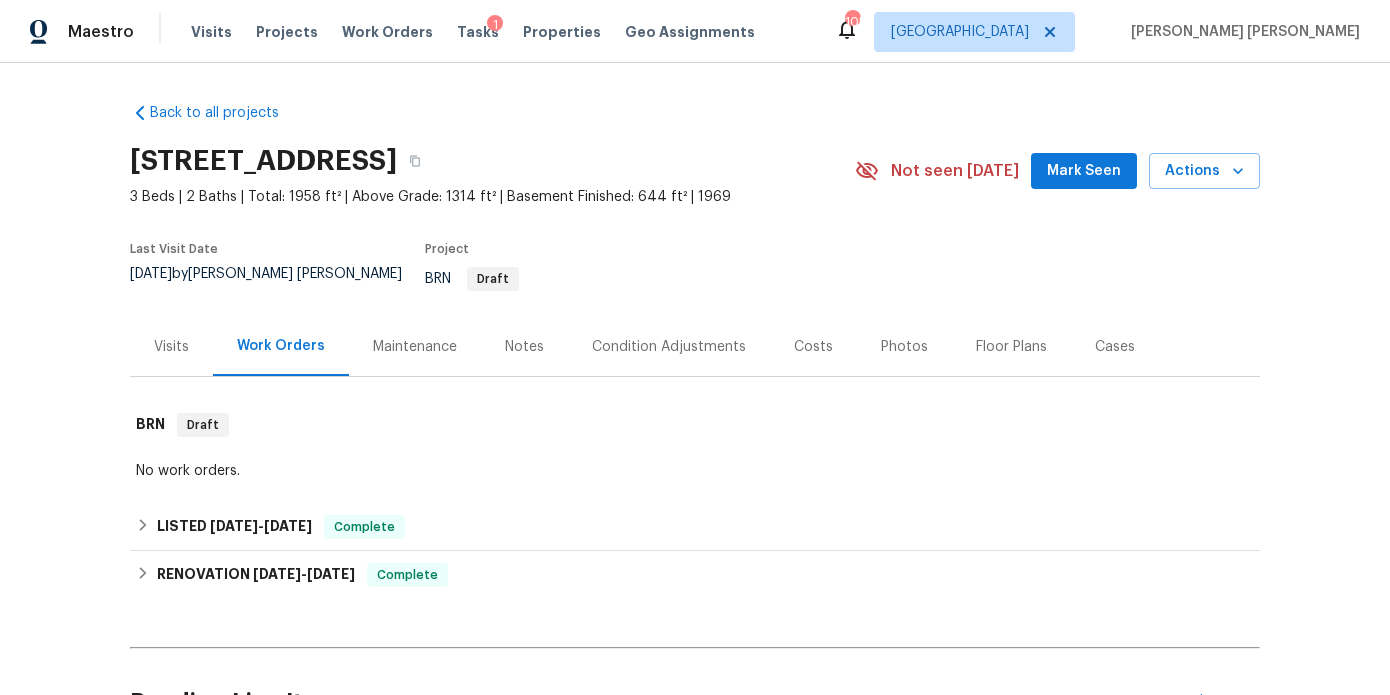 click on "Notes" at bounding box center [524, 346] 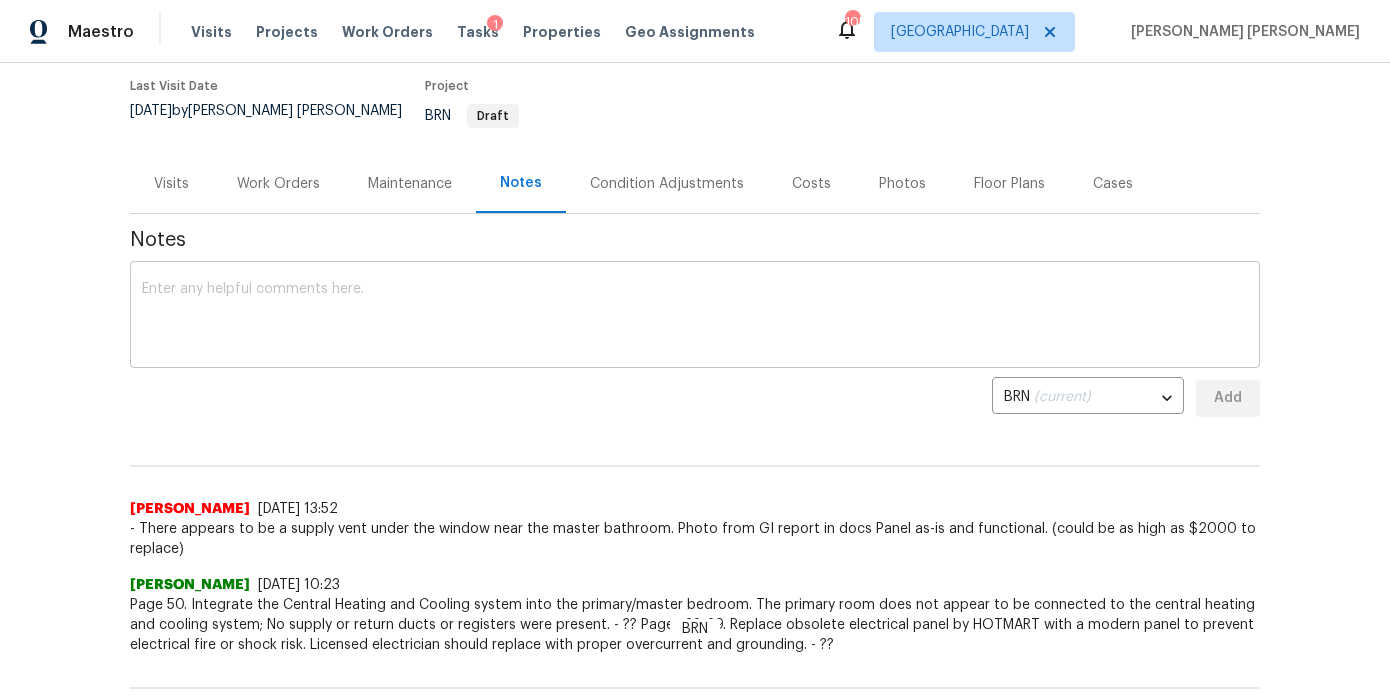 scroll, scrollTop: 107, scrollLeft: 0, axis: vertical 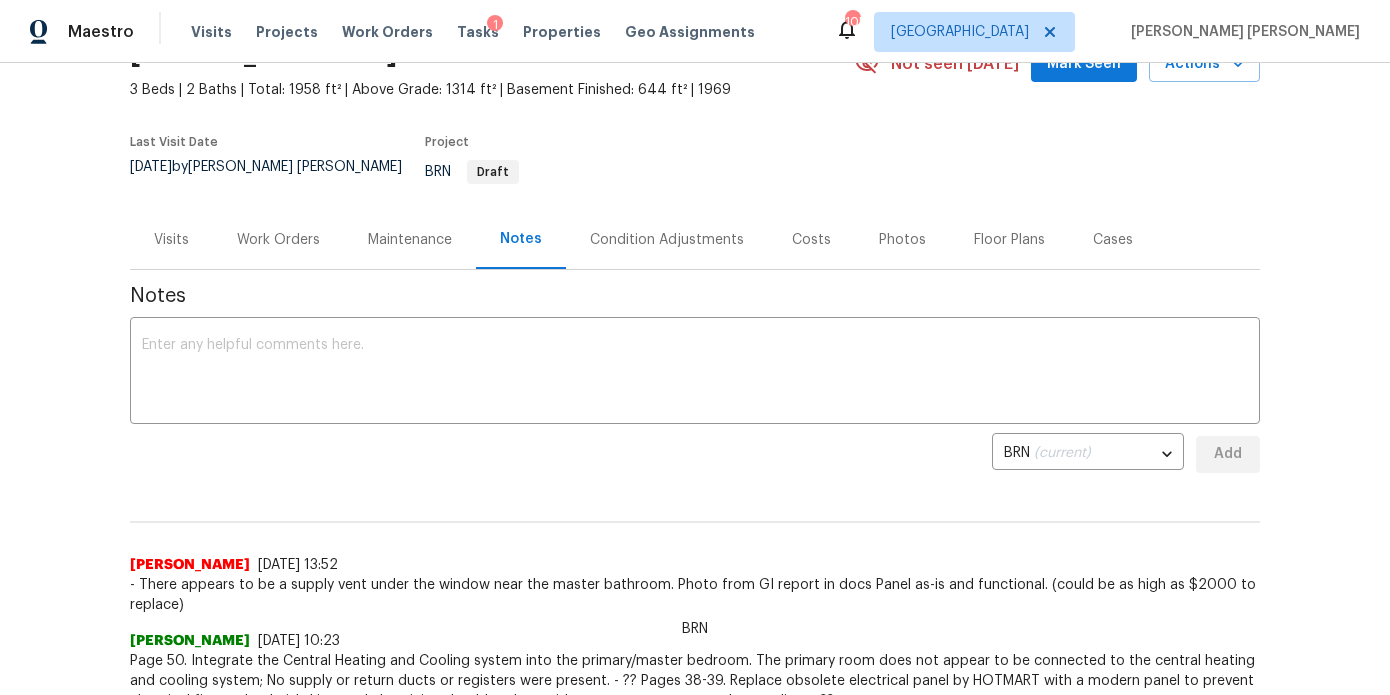 click on "Costs" at bounding box center (811, 239) 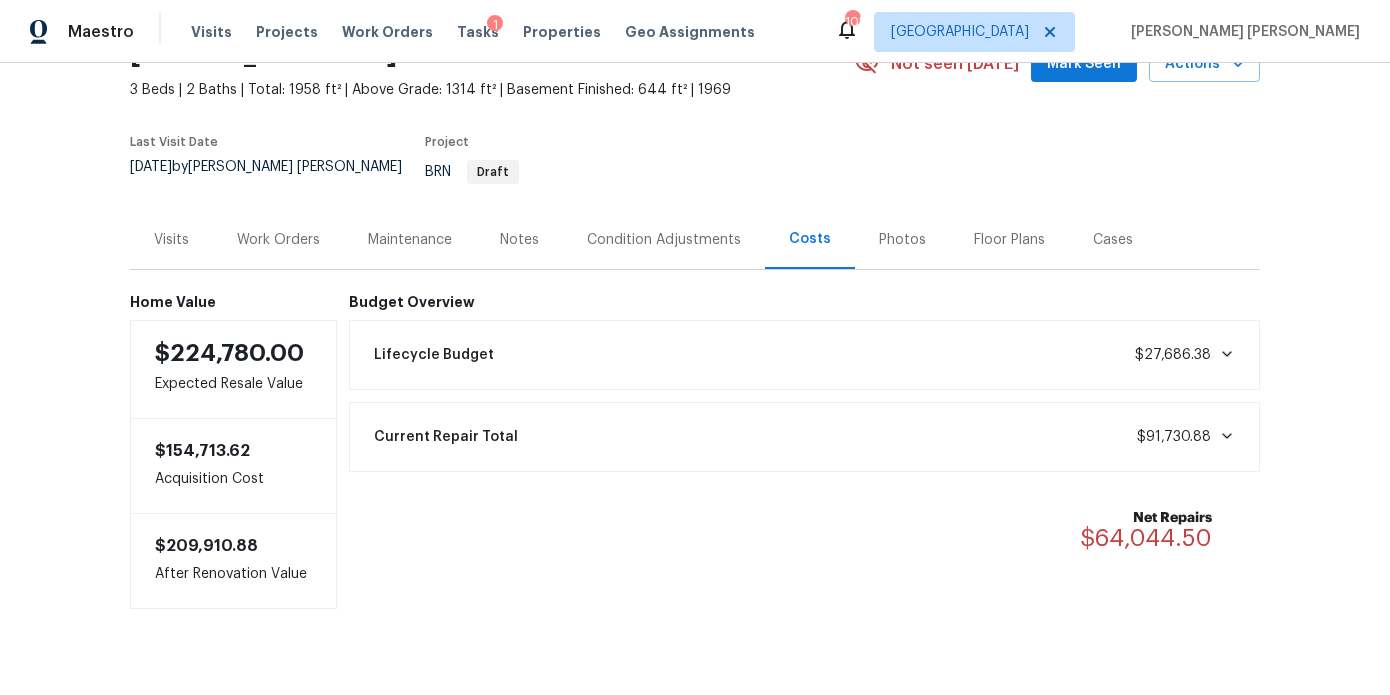 click on "Photos" at bounding box center [902, 239] 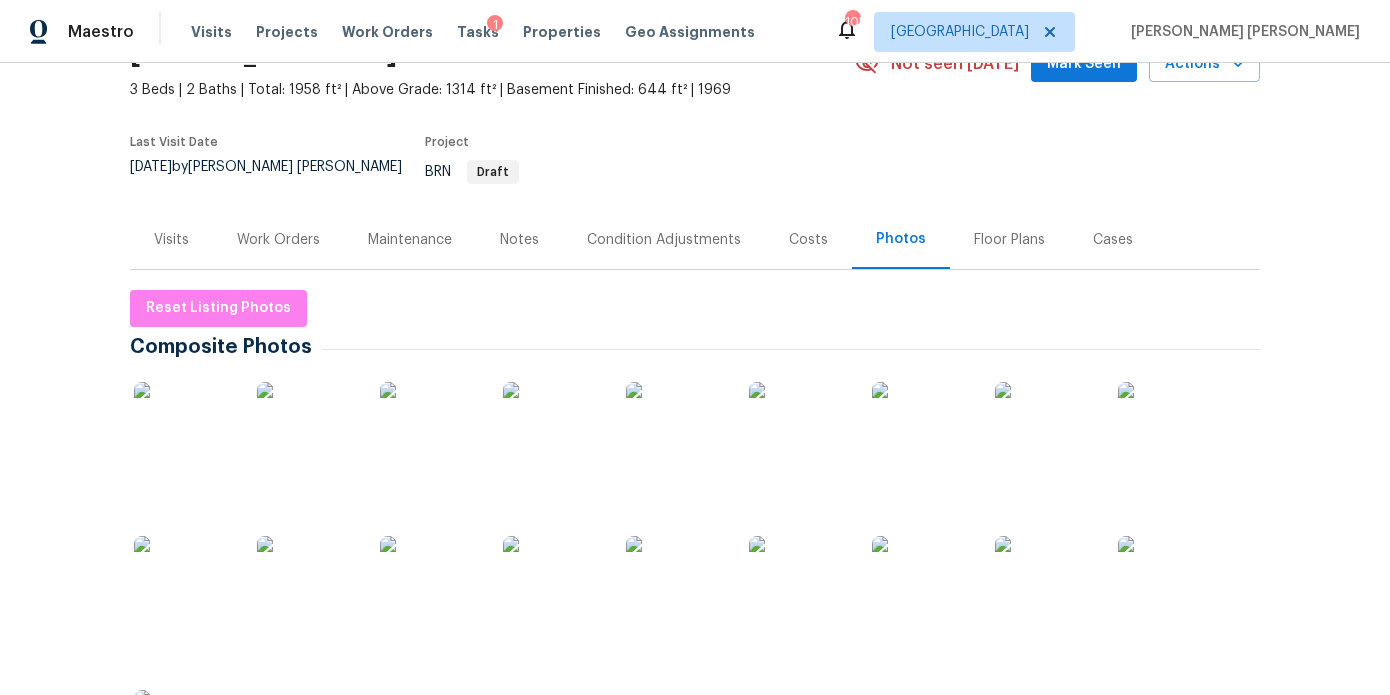 click on "Costs" at bounding box center [808, 239] 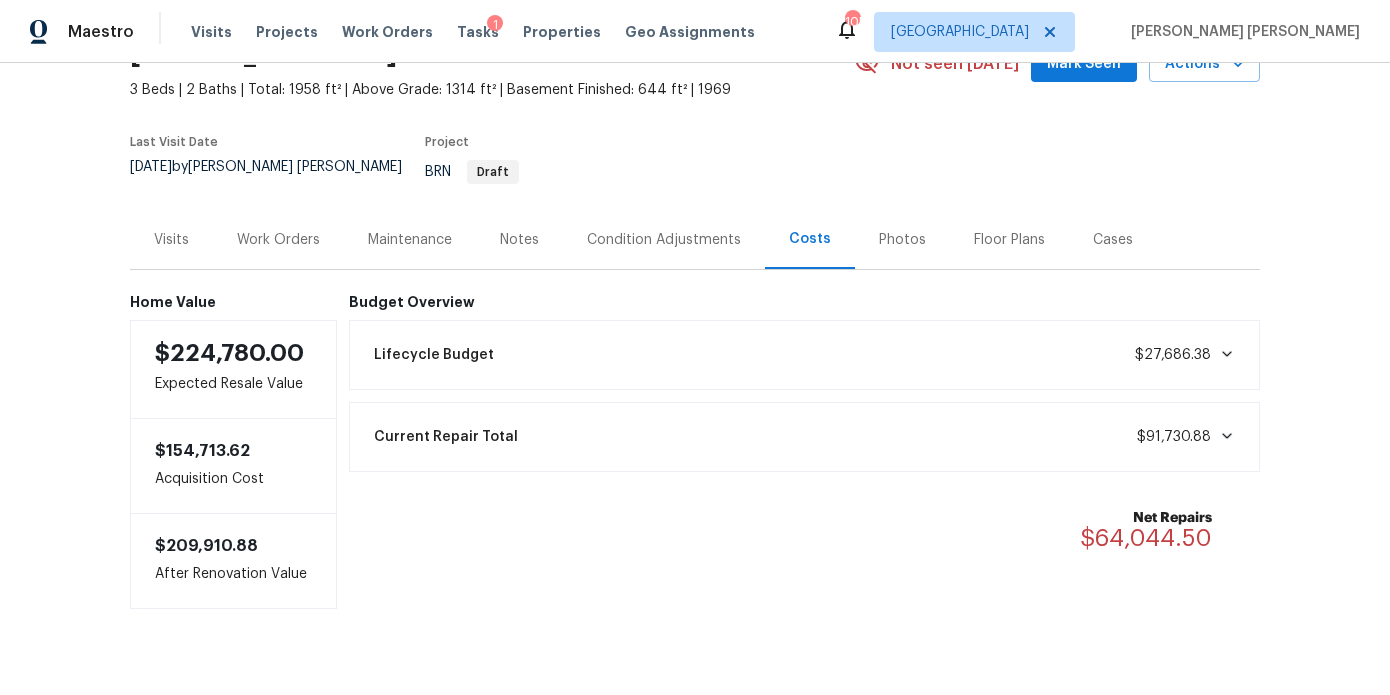 click on "Work Orders" at bounding box center [278, 239] 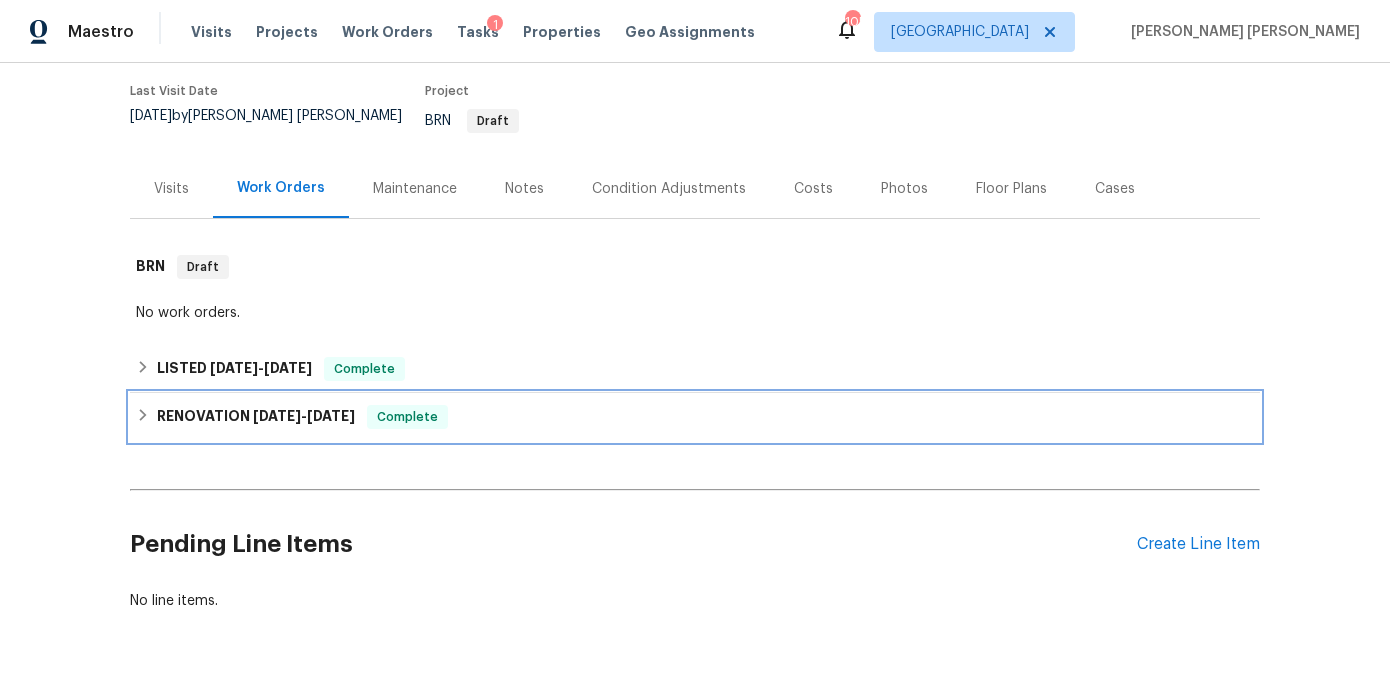 click on "RENOVATION   3/25/25  -  6/23/25 Complete" at bounding box center [695, 417] 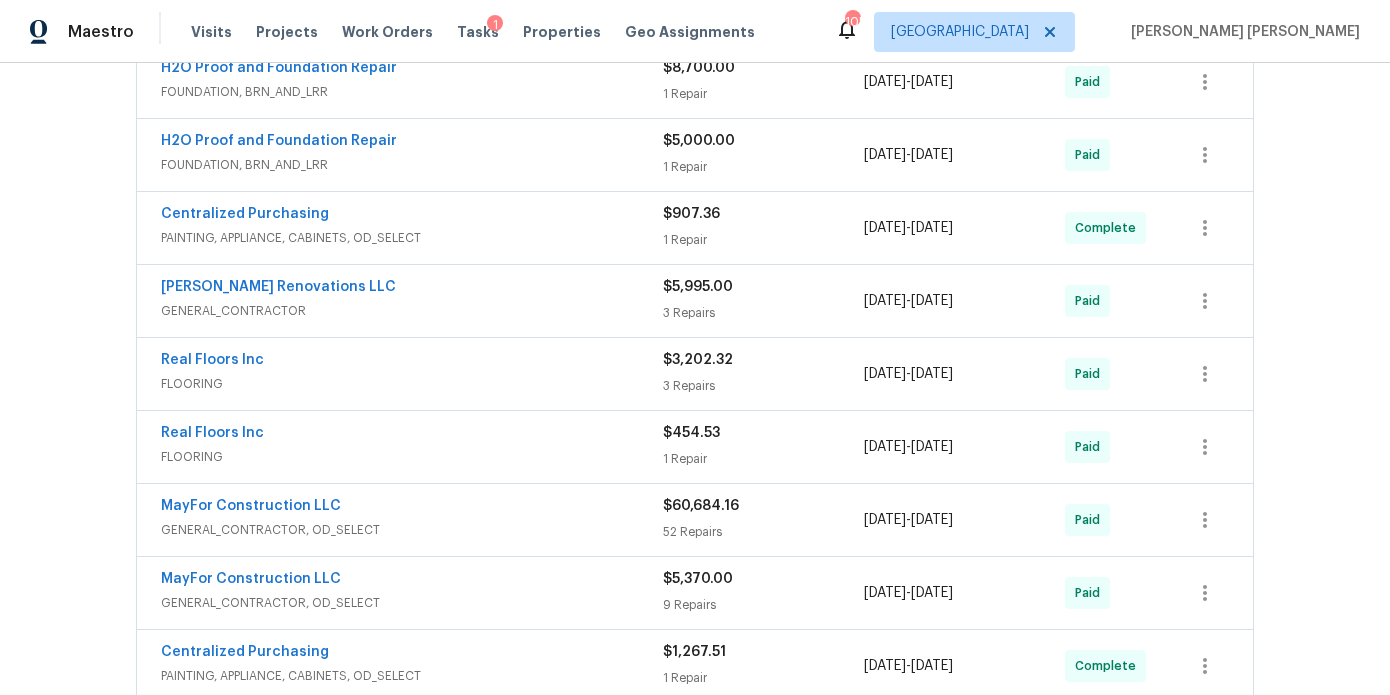 scroll, scrollTop: 699, scrollLeft: 0, axis: vertical 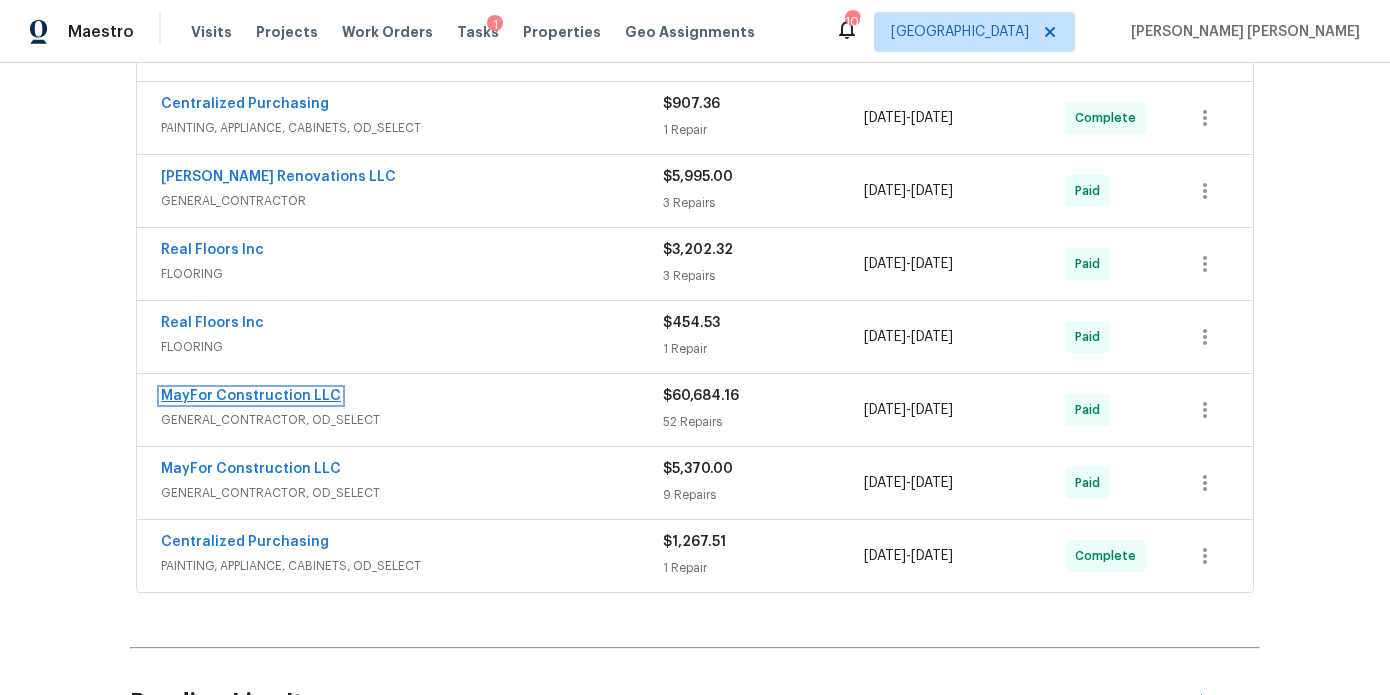 click on "MayFor Construction LLC" at bounding box center [251, 396] 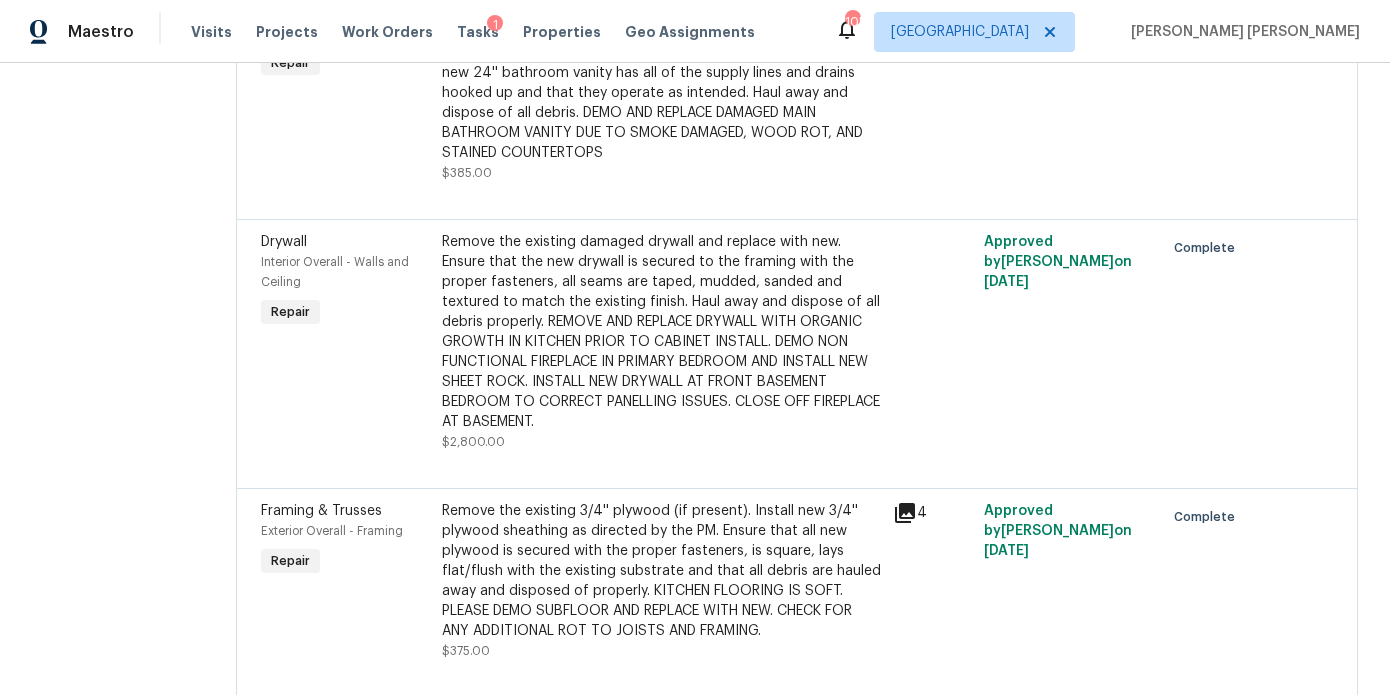 scroll, scrollTop: 0, scrollLeft: 0, axis: both 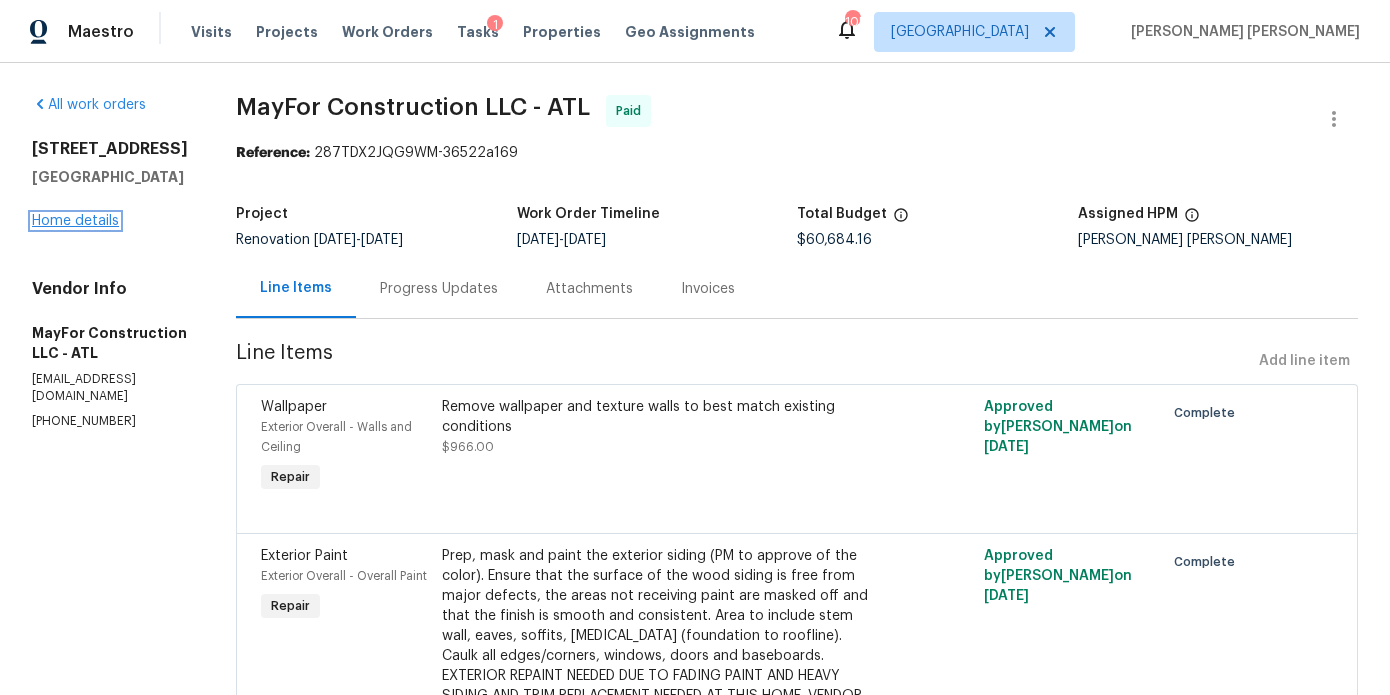 click on "Home details" at bounding box center (75, 221) 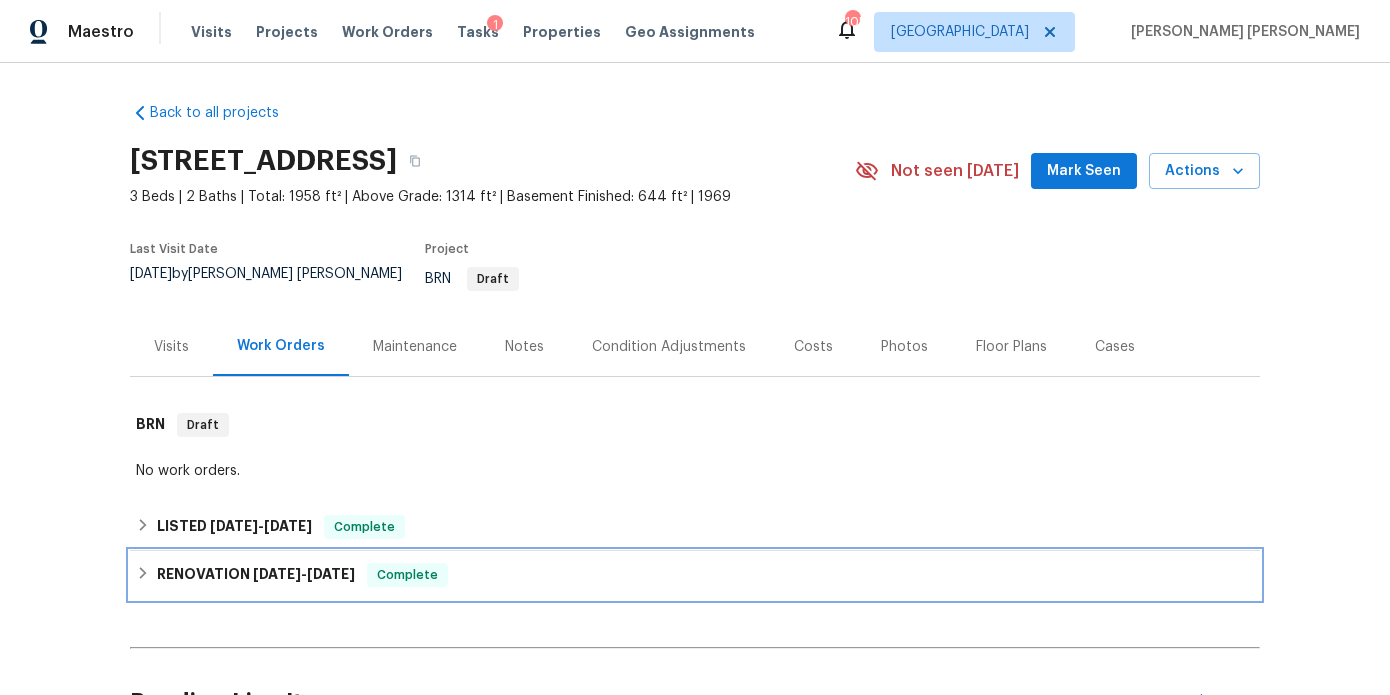 click on "RENOVATION   3/25/25  -  6/23/25" at bounding box center (256, 575) 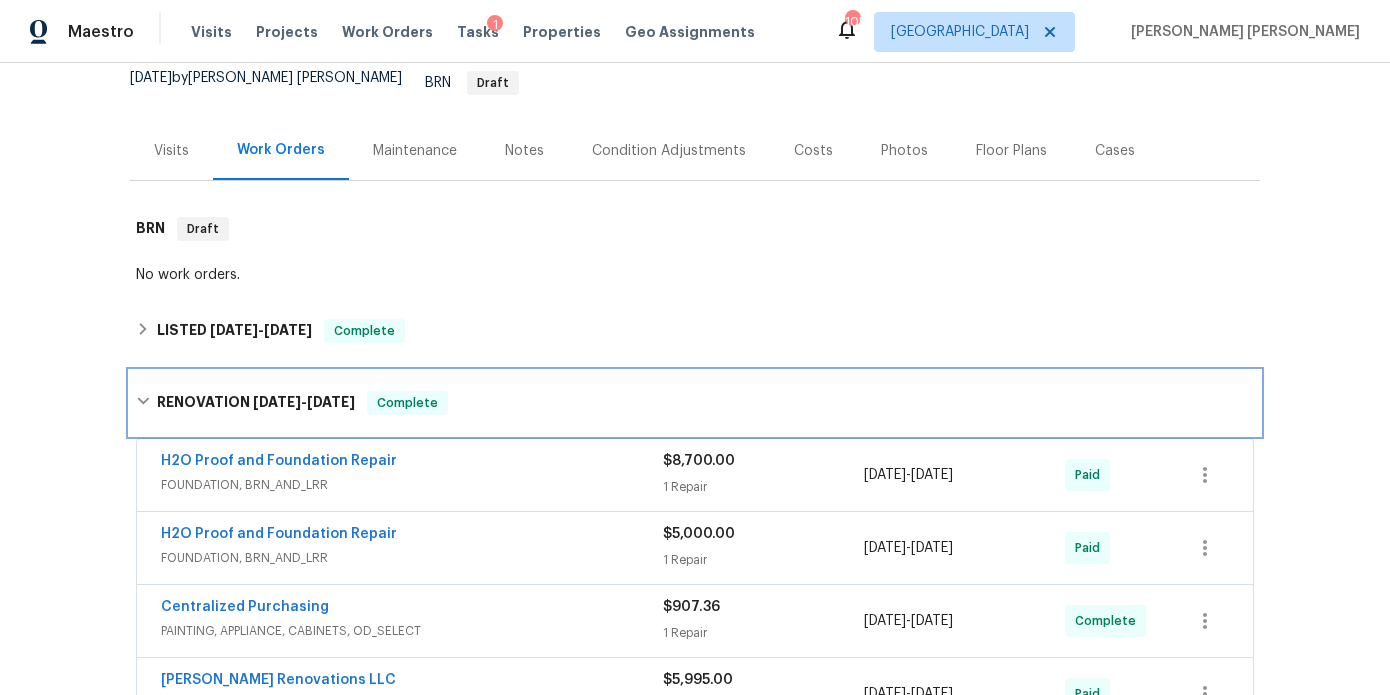 scroll, scrollTop: 702, scrollLeft: 0, axis: vertical 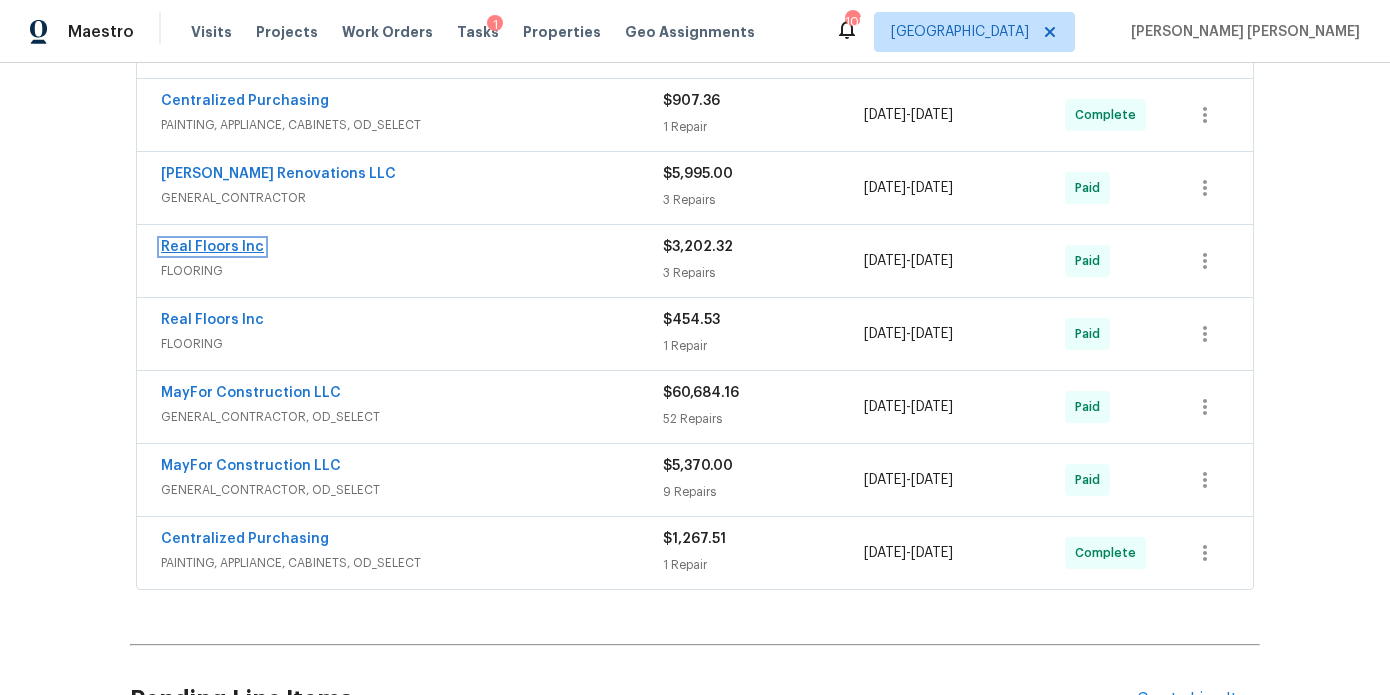 click on "Real Floors Inc" at bounding box center (212, 247) 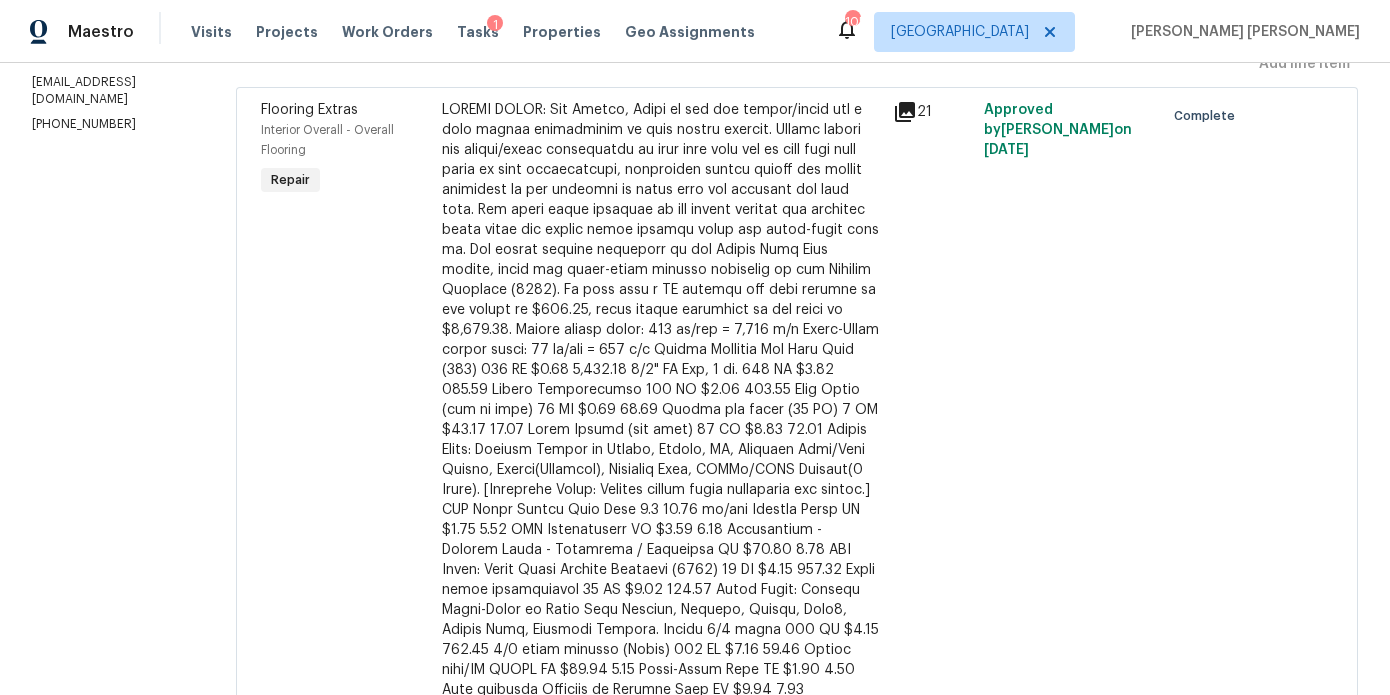 scroll, scrollTop: 0, scrollLeft: 0, axis: both 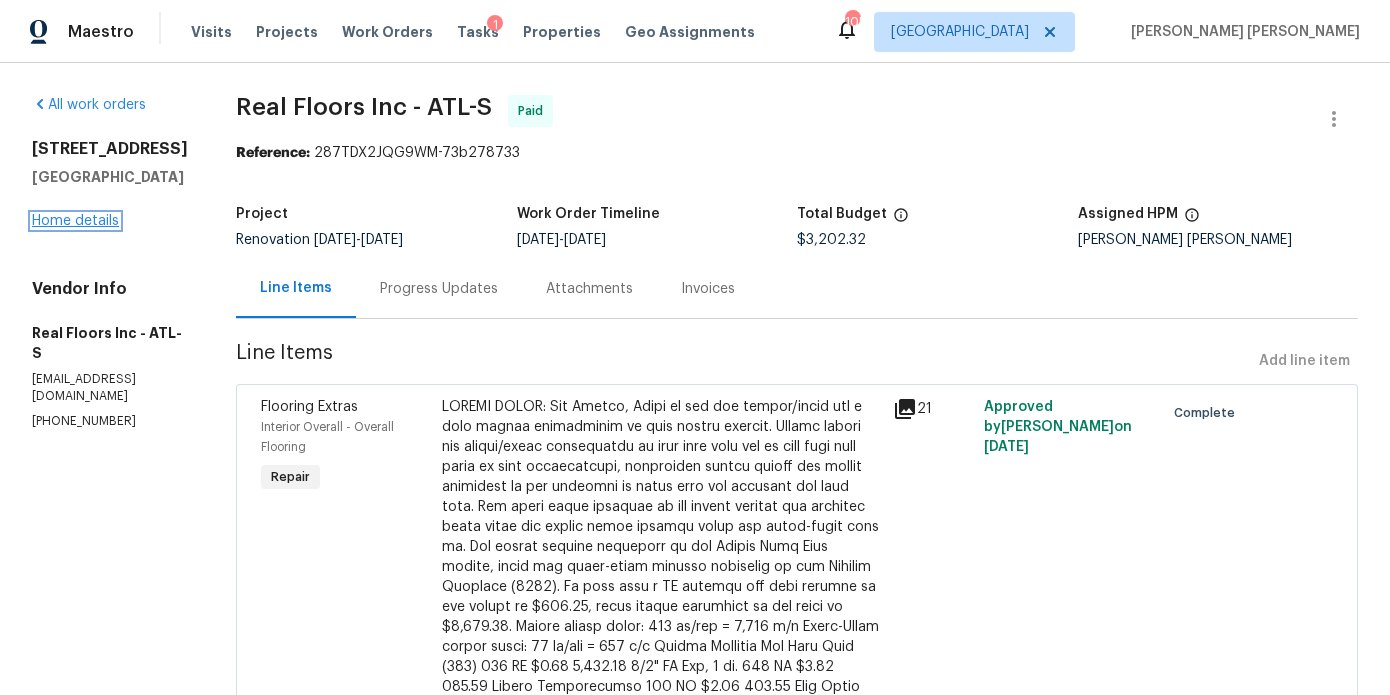 click on "Home details" at bounding box center (75, 221) 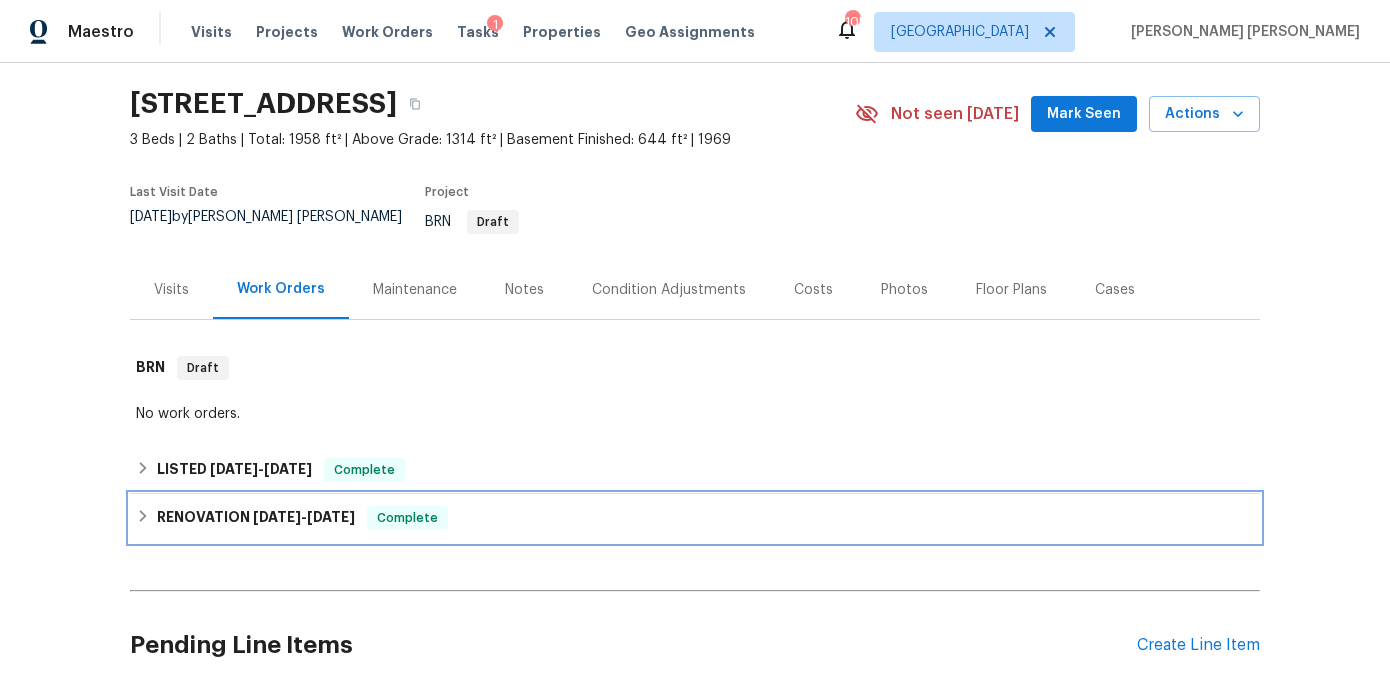 click on "3/25/25" at bounding box center (277, 517) 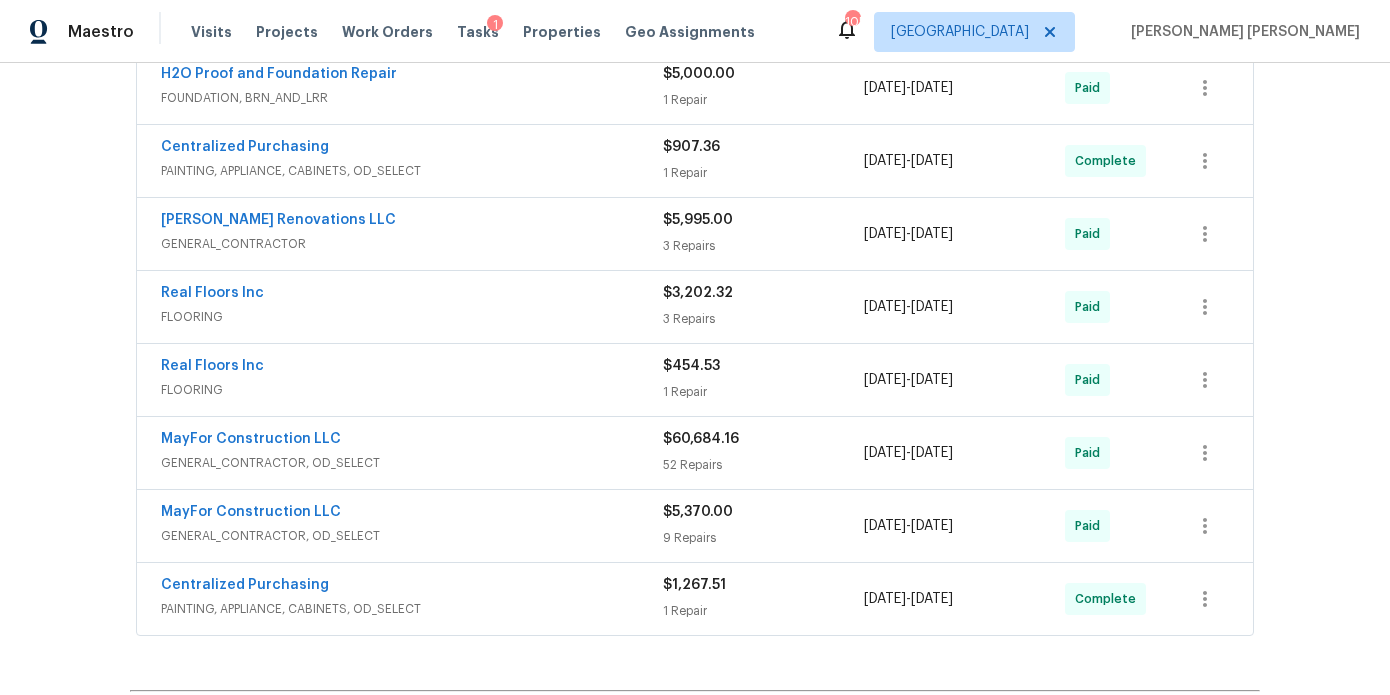 scroll, scrollTop: 660, scrollLeft: 0, axis: vertical 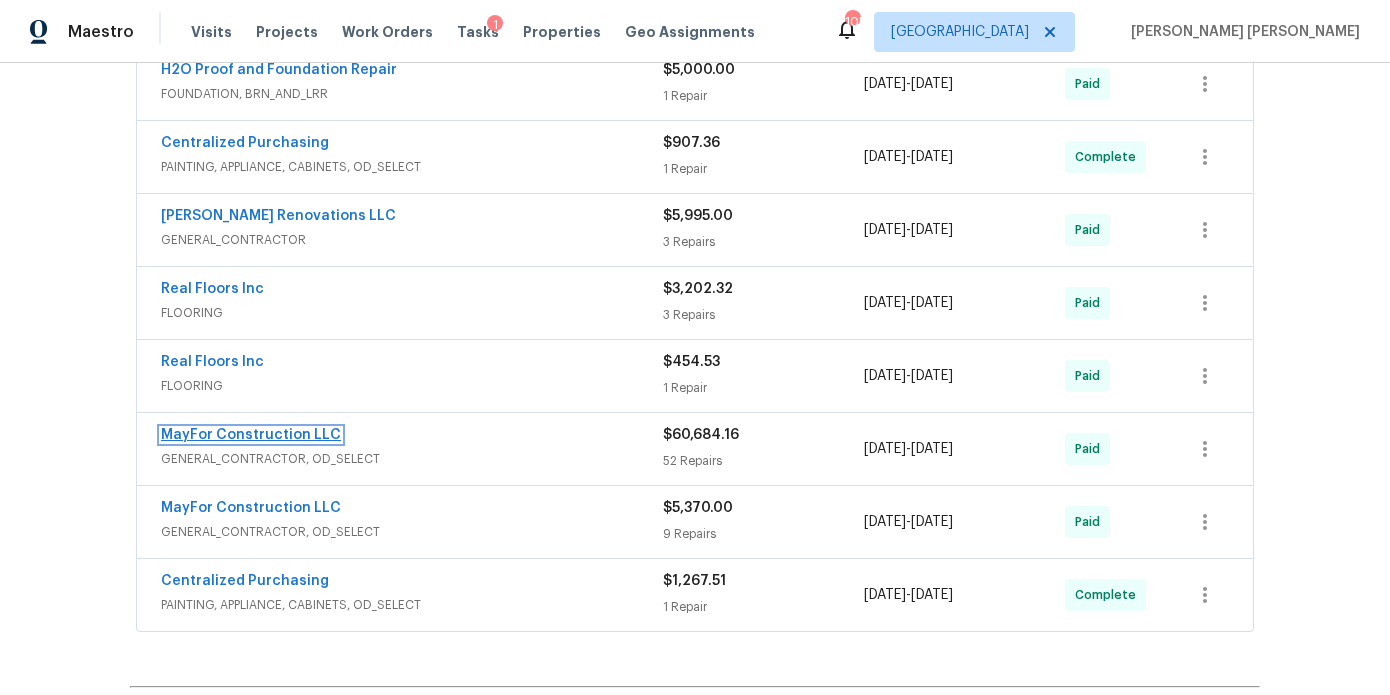 click on "MayFor Construction LLC" at bounding box center (251, 435) 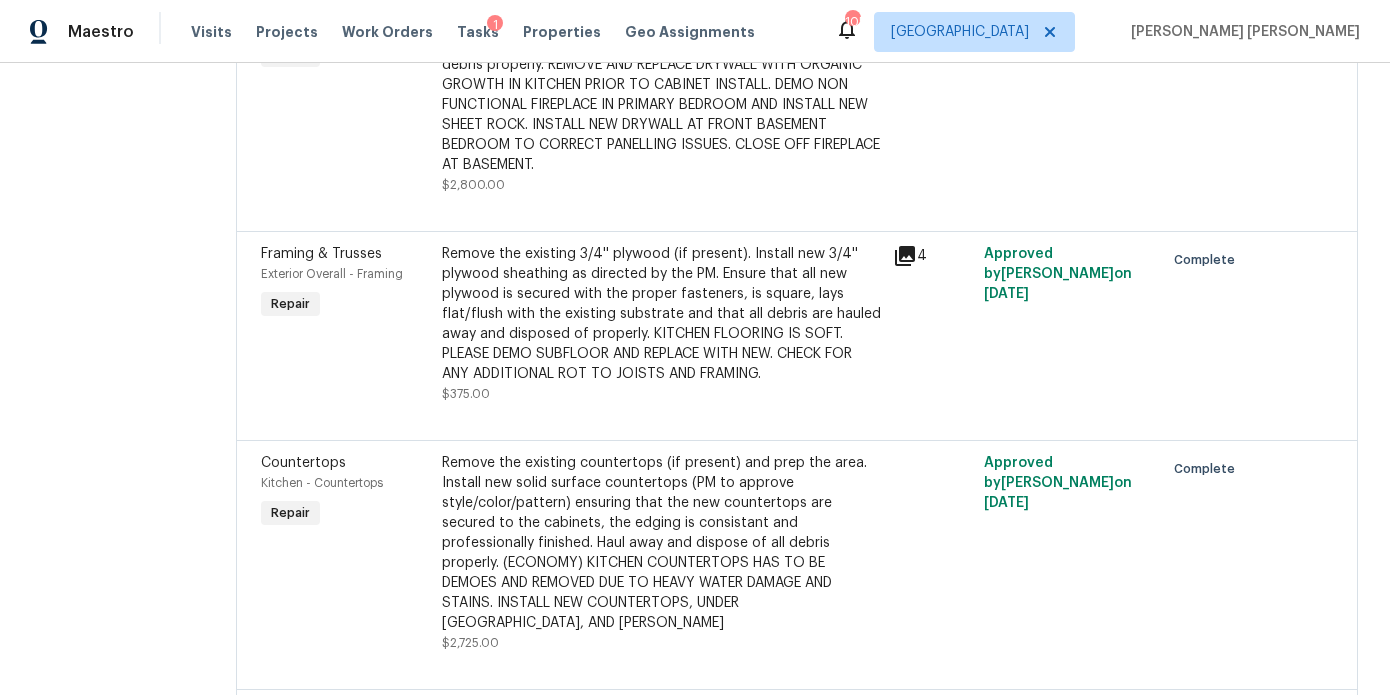 scroll, scrollTop: 1055, scrollLeft: 0, axis: vertical 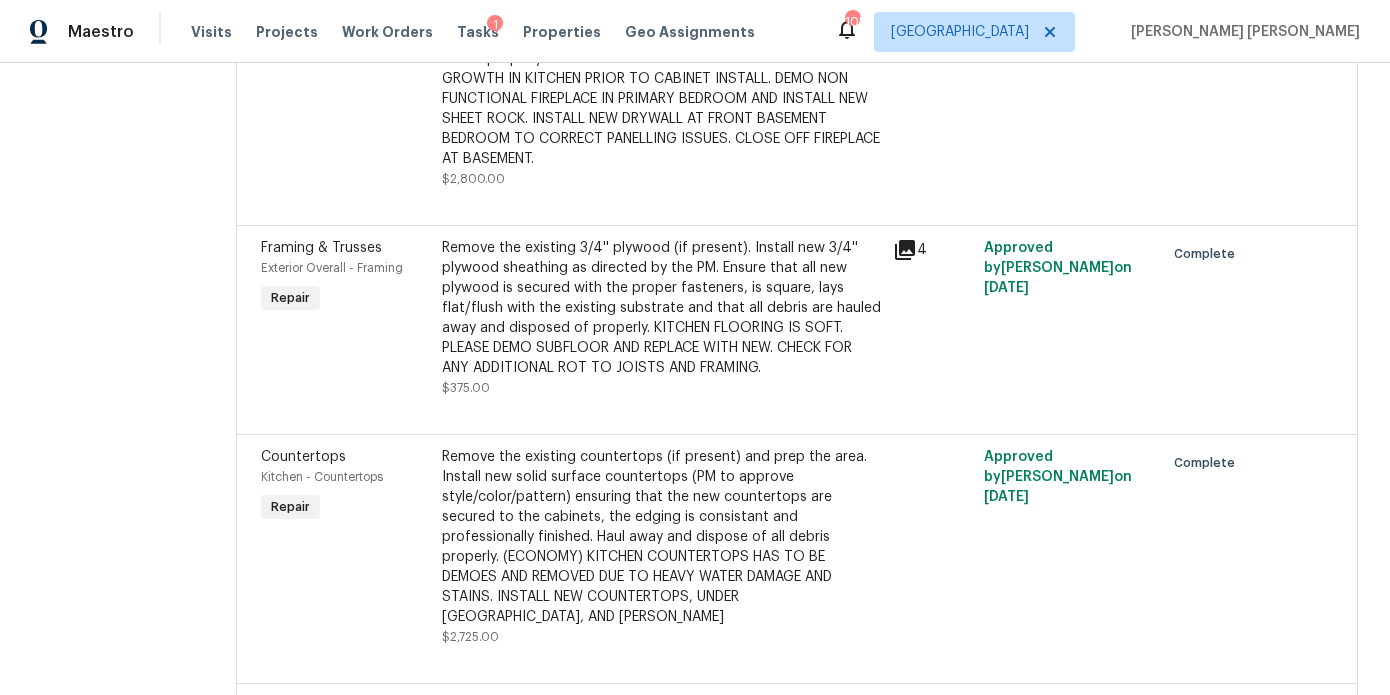click on "Remove the existing 3/4'' plywood (if present). Install new 3/4'' plywood sheathing as directed by the PM. Ensure that all new plywood is secured with the proper fasteners, is square, lays flat/flush with the existing substrate and that all debris are hauled away and disposed of properly. KITCHEN FLOORING IS SOFT. PLEASE DEMO SUBFLOOR AND REPLACE WITH NEW. CHECK FOR ANY ADDITIONAL ROT TO JOISTS AND FRAMING." at bounding box center [662, 308] 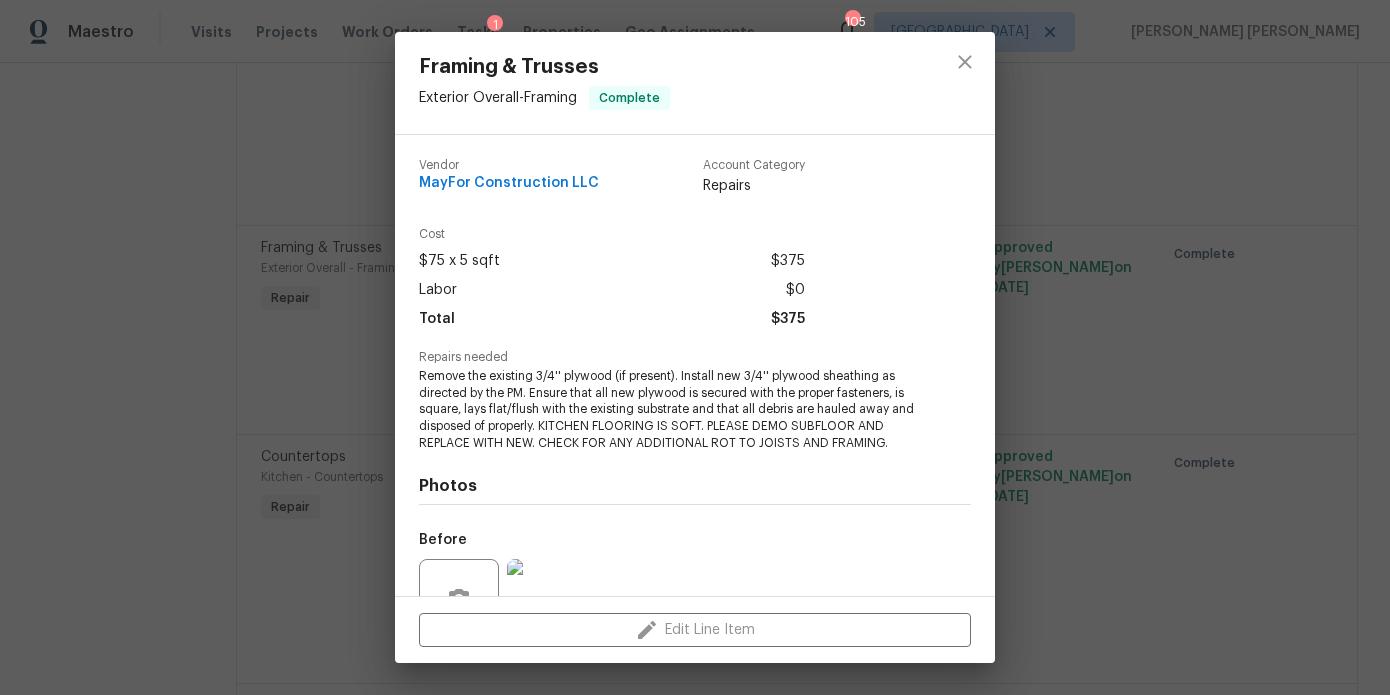 scroll, scrollTop: 193, scrollLeft: 0, axis: vertical 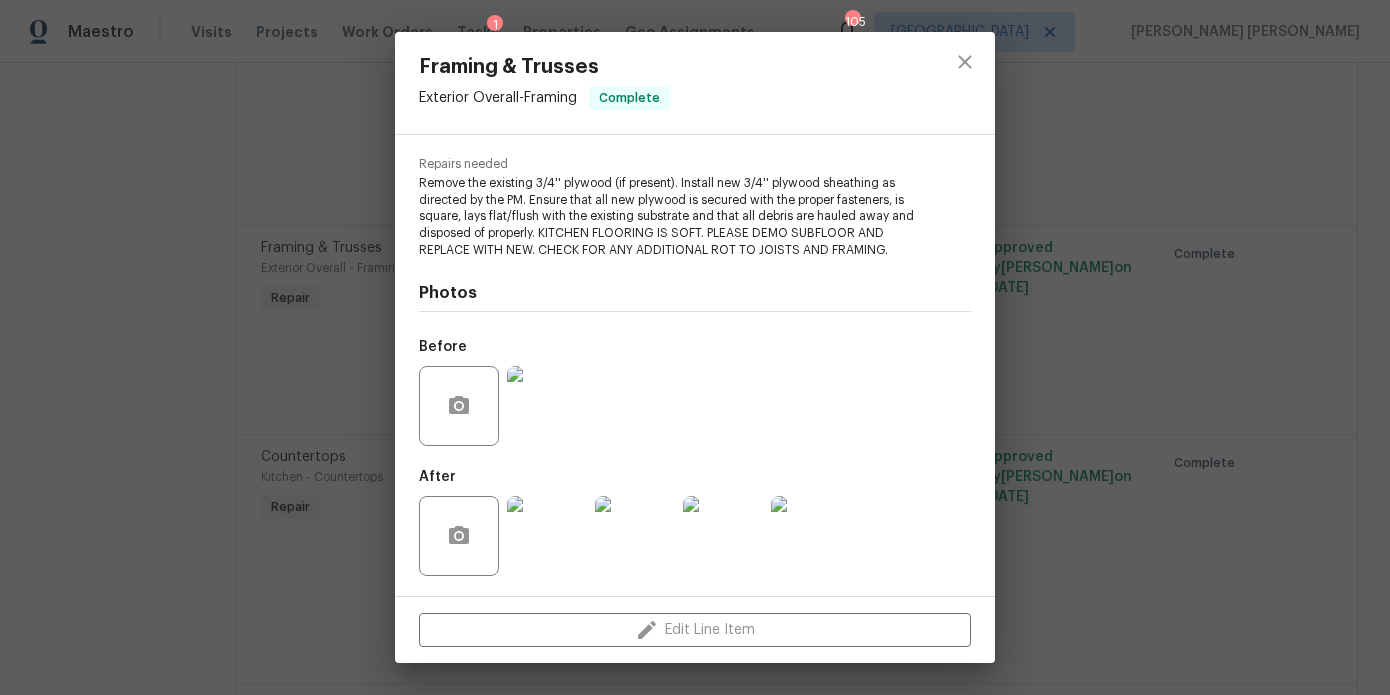 click at bounding box center (547, 536) 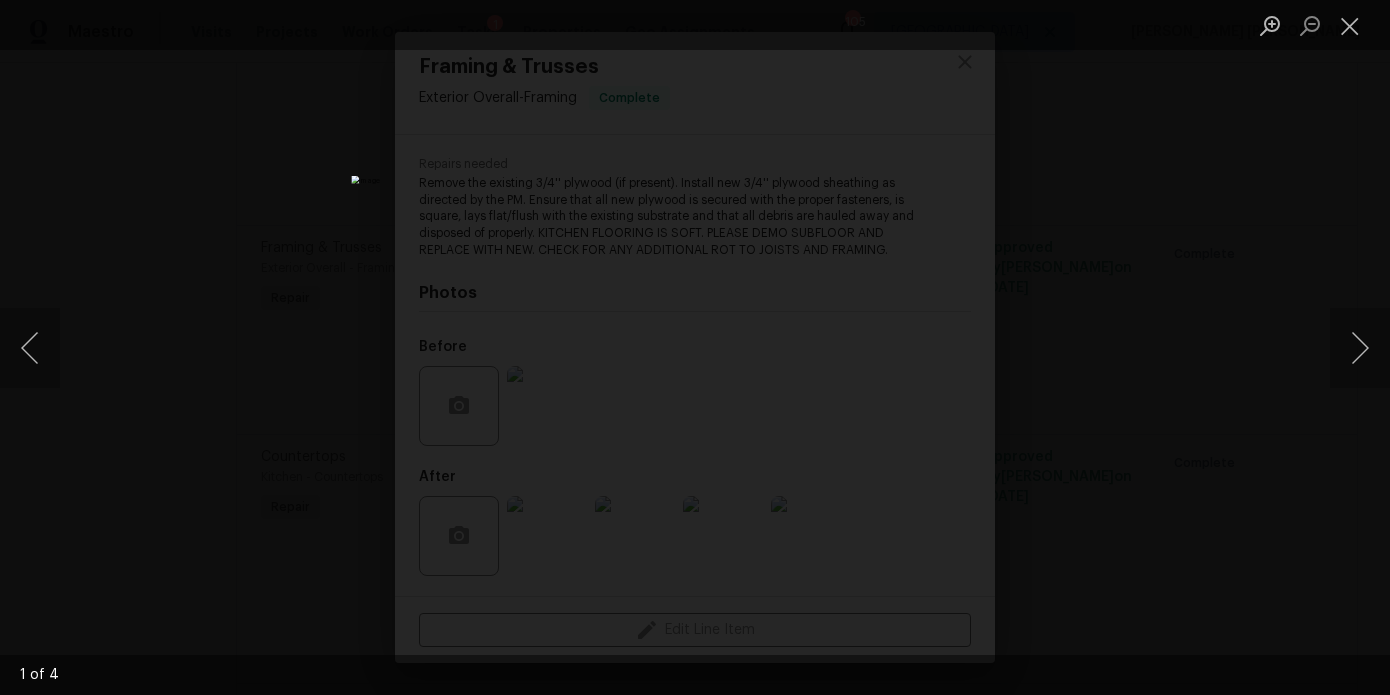 click at bounding box center (695, 347) 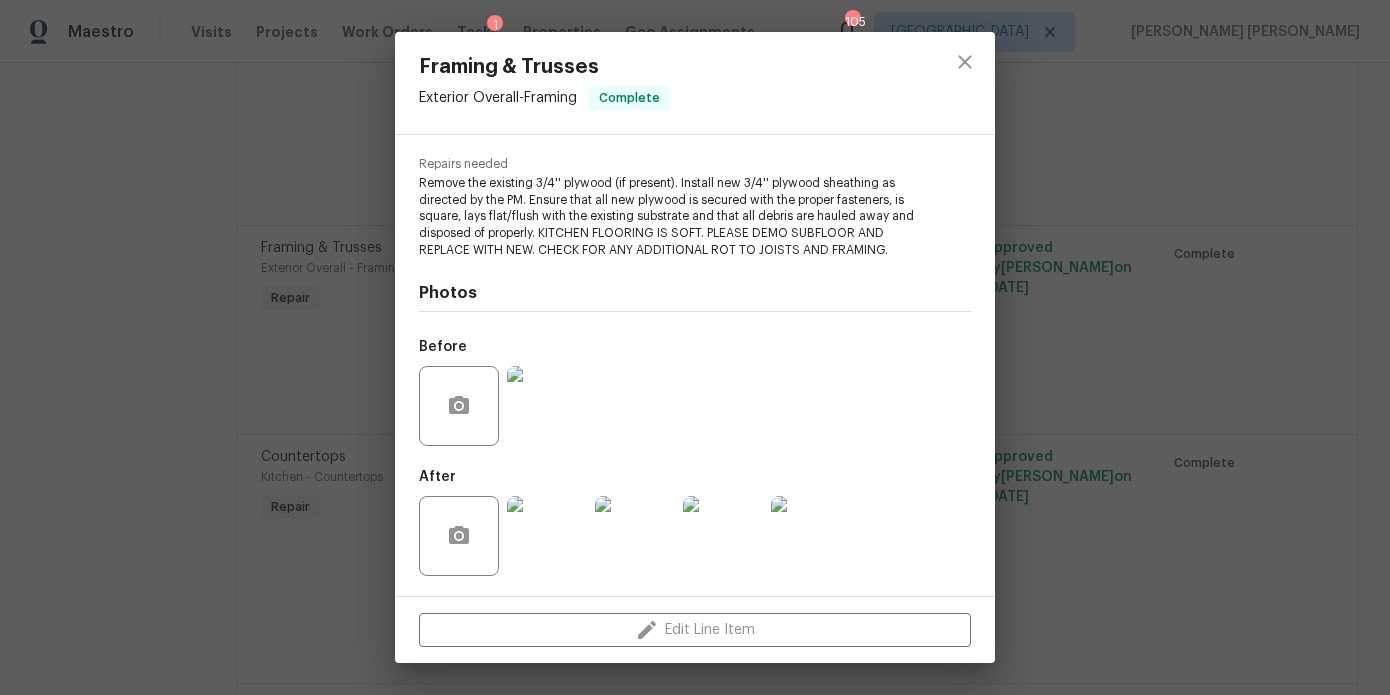 click at bounding box center (547, 406) 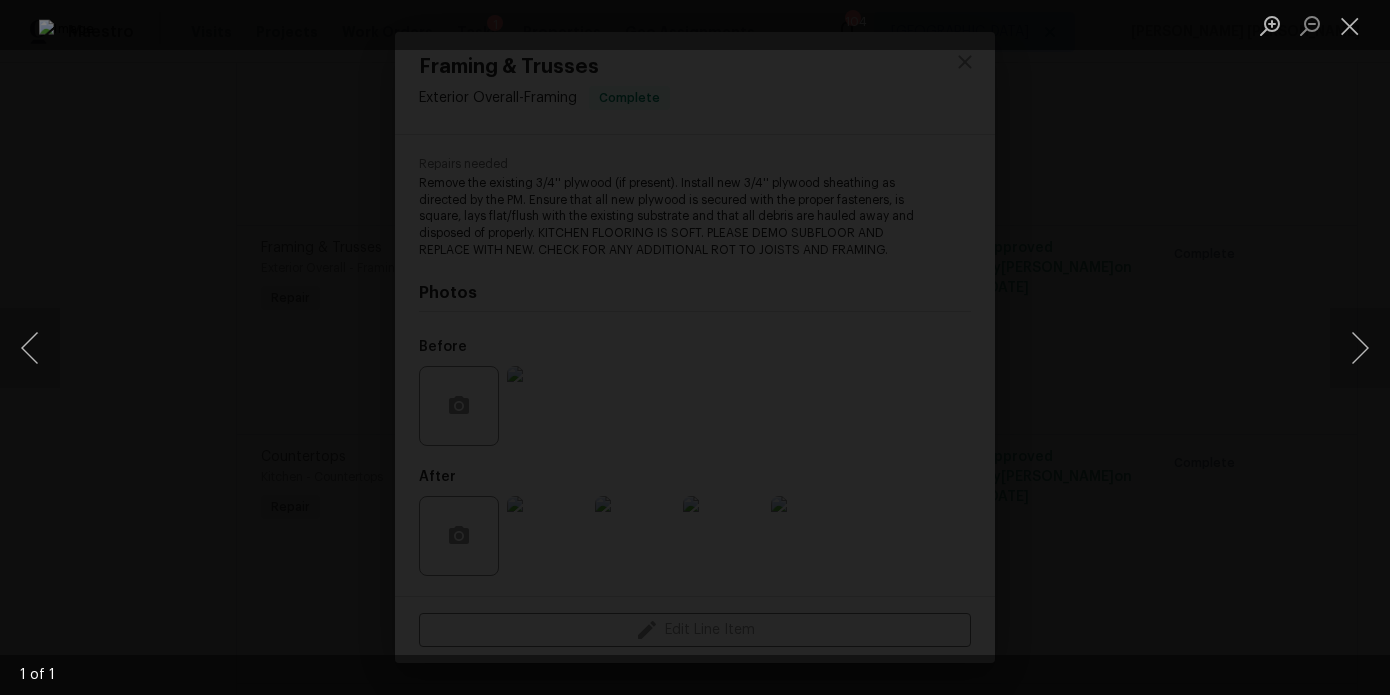 click at bounding box center (695, 347) 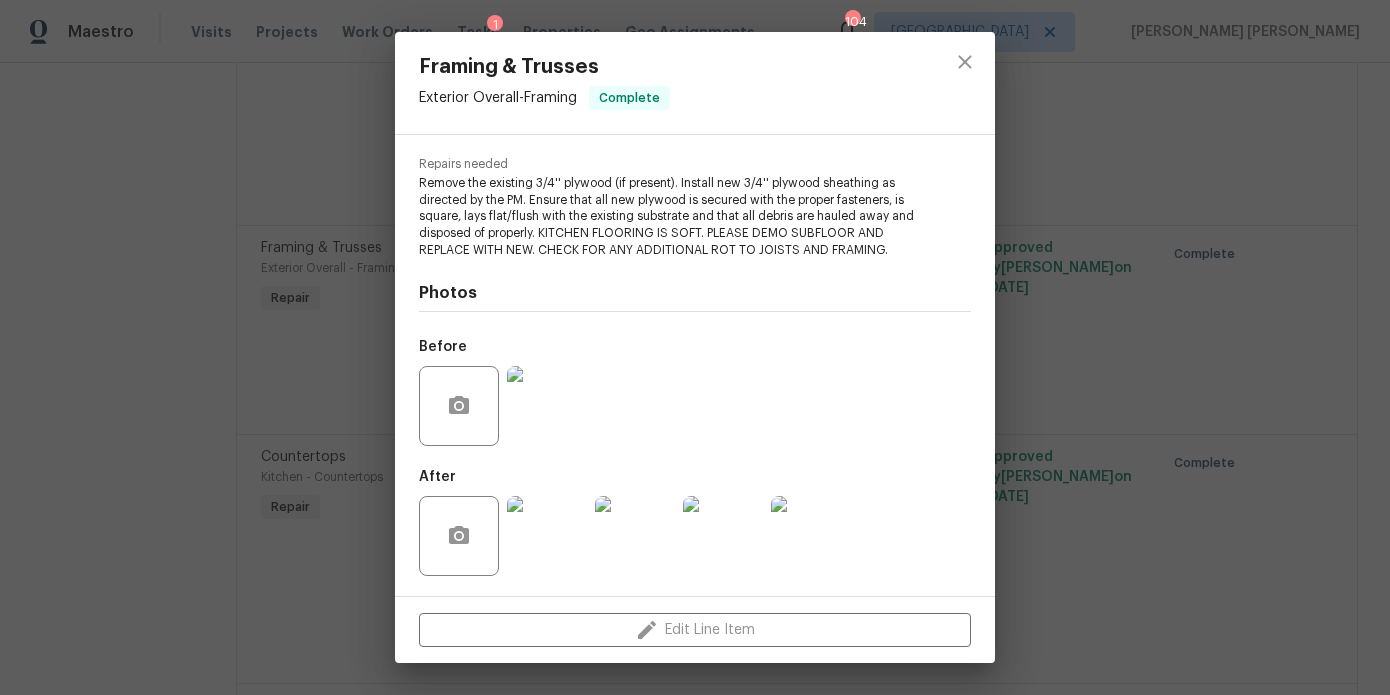 click on "Framing & Trusses Exterior Overall  -  Framing Complete Vendor MayFor Construction LLC Account Category Repairs Cost $75 x 5 sqft $375 Labor $0 Total $375 Repairs needed Remove the existing 3/4'' plywood (if present). Install new 3/4'' plywood sheathing as directed by the PM. Ensure that all new plywood is secured with the proper fasteners, is square, lays flat/flush with the existing substrate and that all debris are hauled away and disposed of properly. KITCHEN FLOORING IS SOFT. PLEASE DEMO SUBFLOOR AND REPLACE WITH NEW. CHECK FOR ANY ADDITIONAL ROT TO JOISTS AND FRAMING. Photos Before After  Edit Line Item" at bounding box center [695, 347] 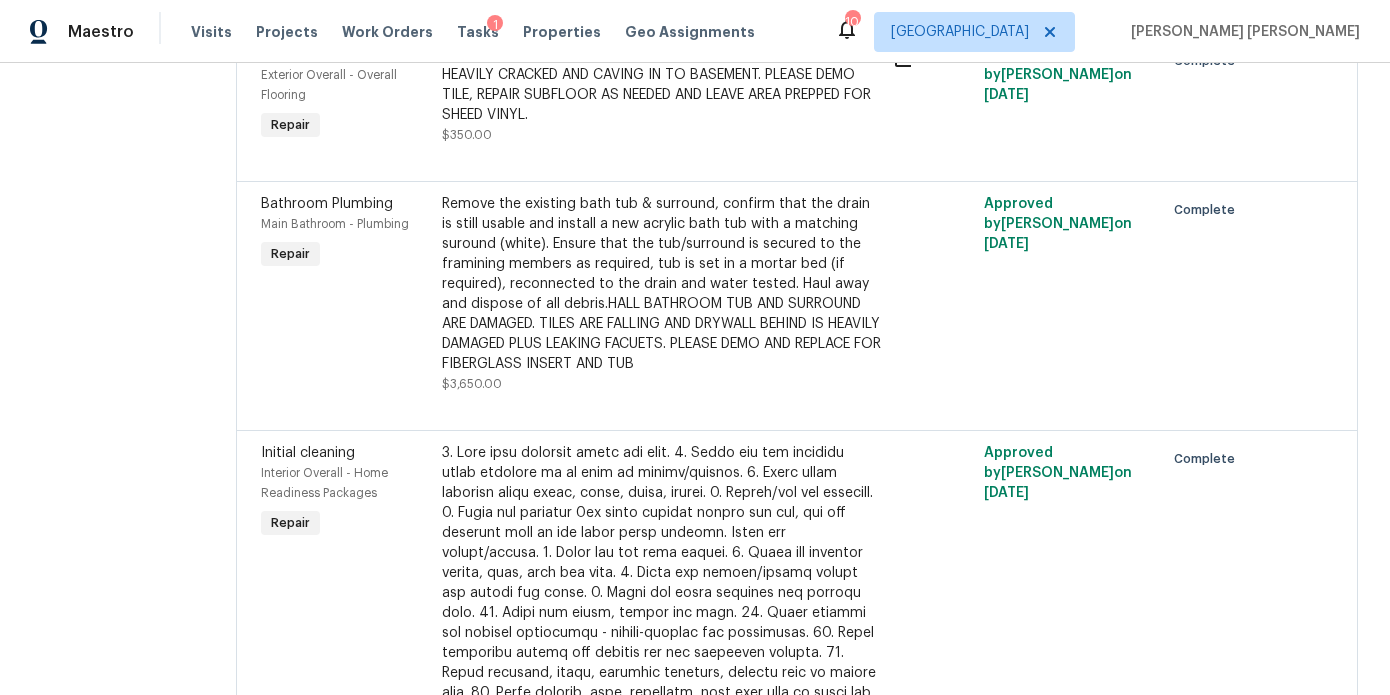 scroll, scrollTop: 2008, scrollLeft: 0, axis: vertical 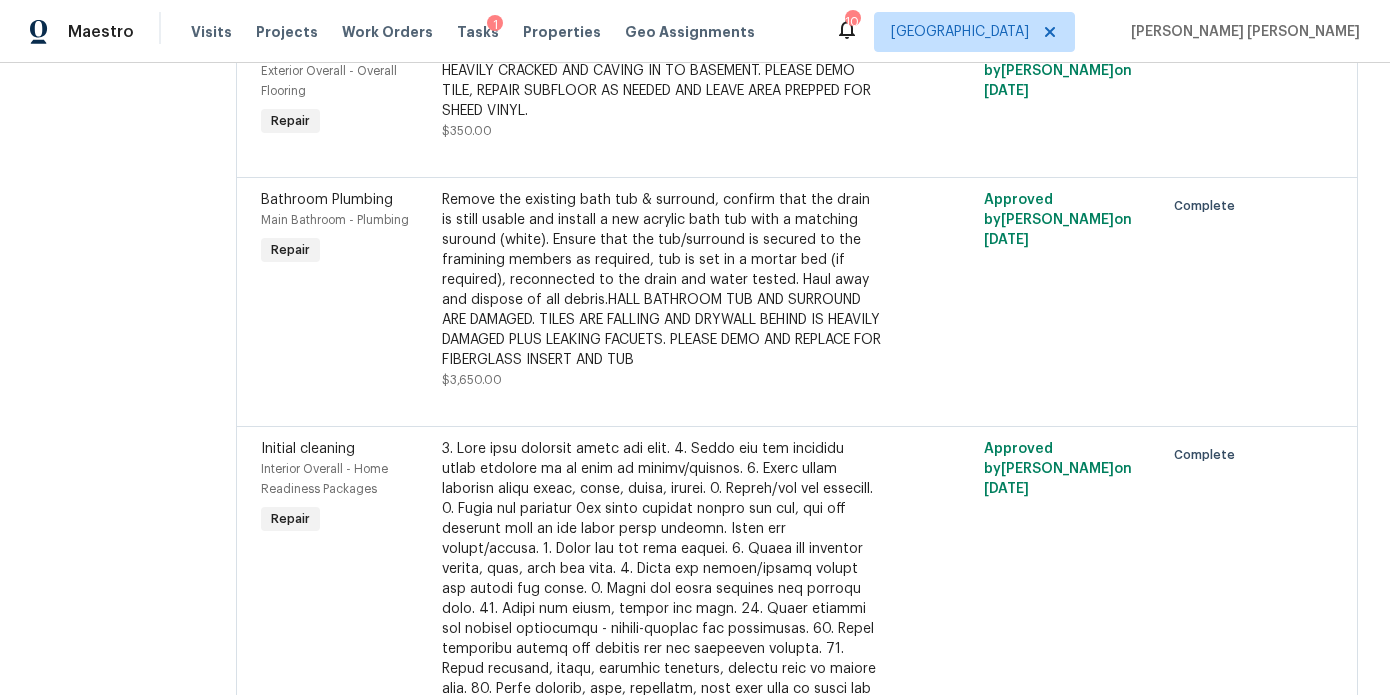 click on "Remove the existing bath tub & surround, confirm that the drain is still usable and install a new acrylic bath tub with a matching suround (white). Ensure that the tub/surround is secured to the framining members as required, tub is set in a mortar bed (if required), reconnected to the drain and water tested. Haul away and dispose of all debris.HALL BATHROOM TUB AND SURROUND ARE DAMAGED. TILES ARE FALLING AND DRYWALL BEHIND IS HEAVILY DAMAGED PLUS LEAKING FACUETS. PLEASE DEMO AND REPLACE FOR FIBERGLASS INSERT AND TUB" at bounding box center [662, 280] 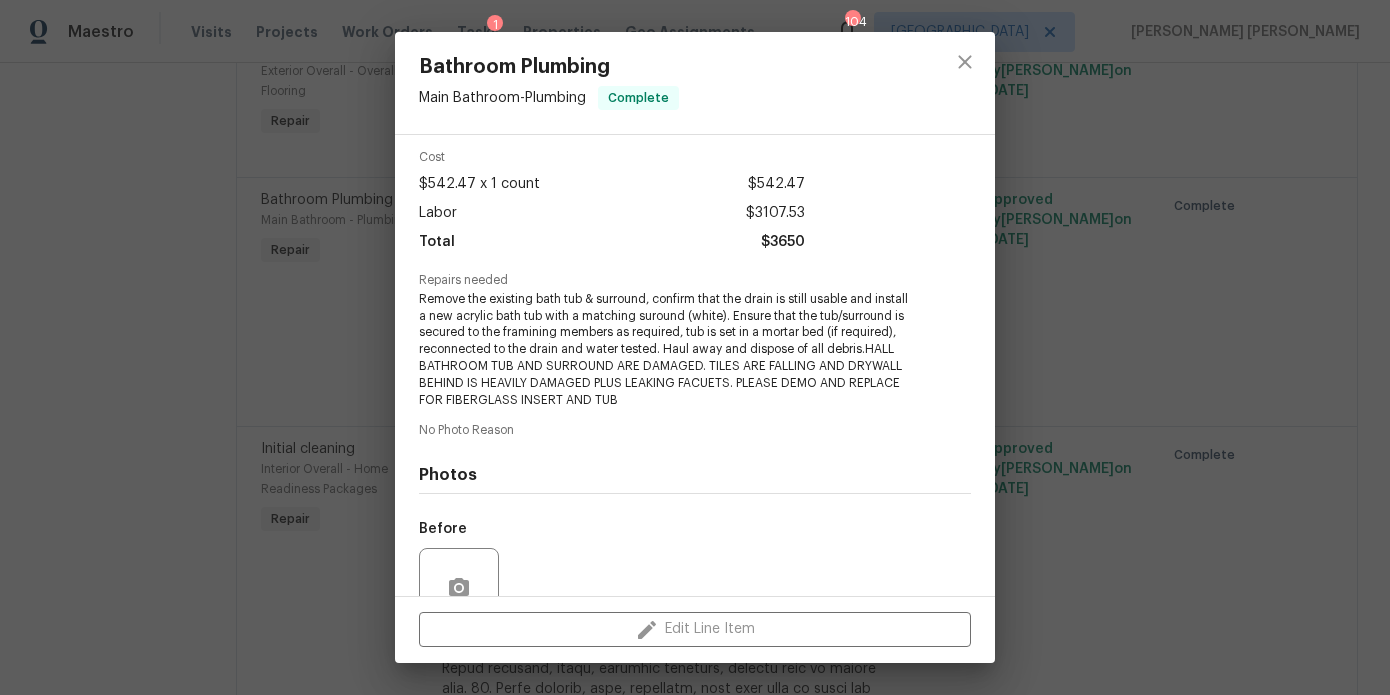 scroll, scrollTop: 0, scrollLeft: 0, axis: both 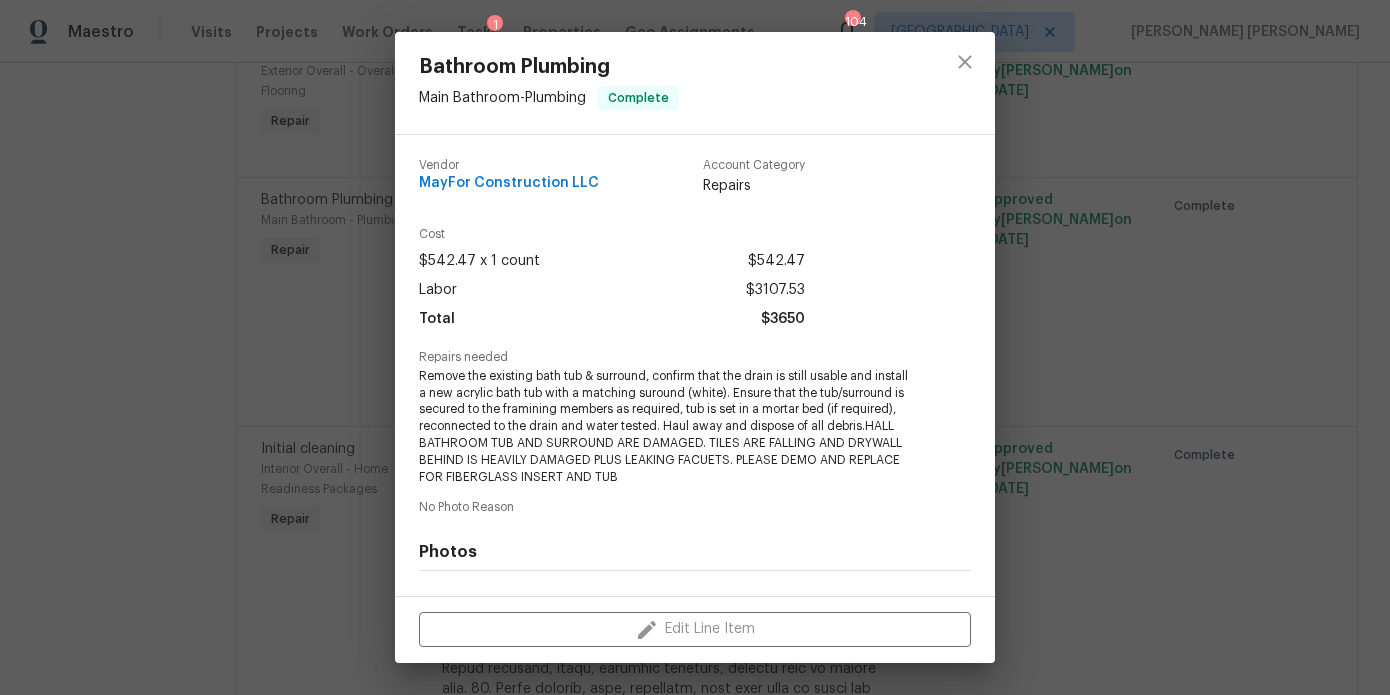 click on "Bathroom Plumbing Main Bathroom  -  Plumbing Complete Vendor MayFor Construction LLC Account Category Repairs Cost $542.47 x 1 count $542.47 Labor $3107.53 Total $3650 Repairs needed Remove the existing bath tub & surround, confirm that the drain is still usable and install a new acrylic bath tub with a matching suround (white). Ensure that the tub/surround is secured to the framining members as required, tub is set in a mortar bed (if required), reconnected to the drain and water tested. Haul away and dispose of all debris.HALL BATHROOM TUB AND SURROUND ARE DAMAGED. TILES ARE FALLING AND DRYWALL BEHIND IS HEAVILY DAMAGED PLUS LEAKING FACUETS. PLEASE DEMO AND REPLACE FOR FIBERGLASS INSERT AND TUB No Photo Reason   Photos Before After  Edit Line Item" at bounding box center [695, 347] 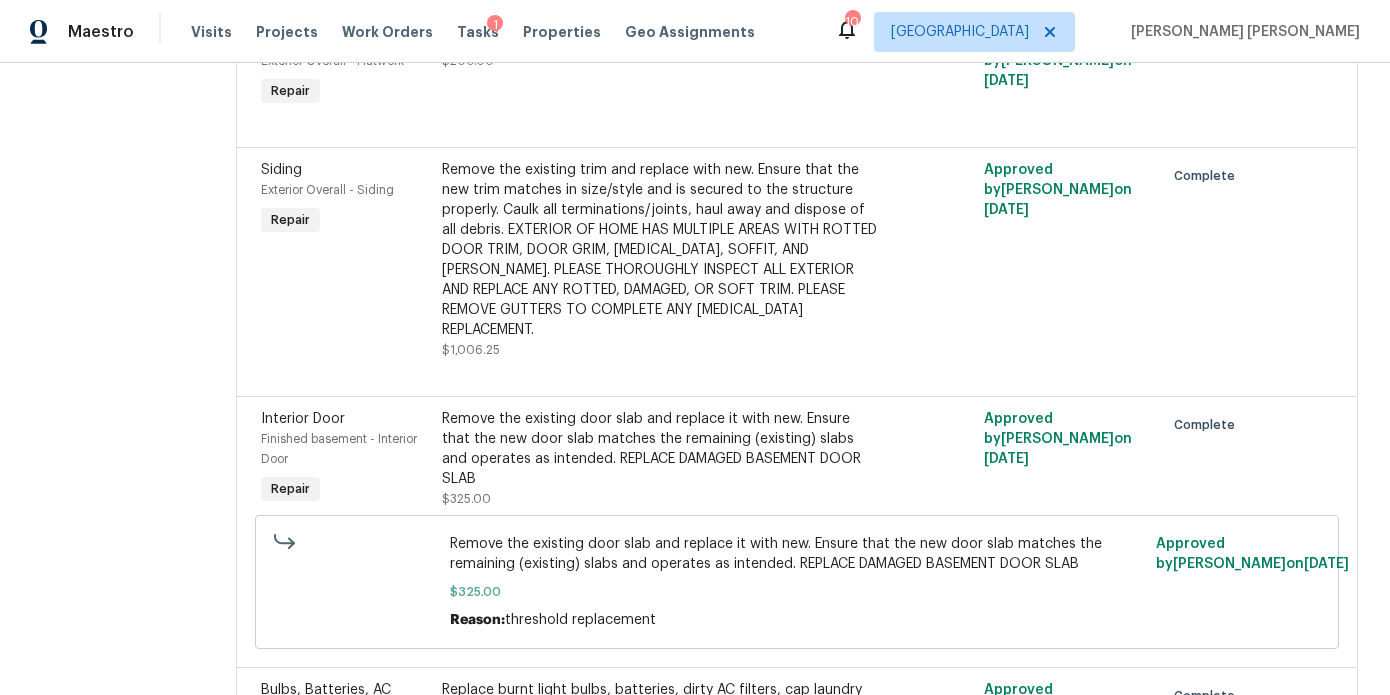 scroll, scrollTop: 3630, scrollLeft: 0, axis: vertical 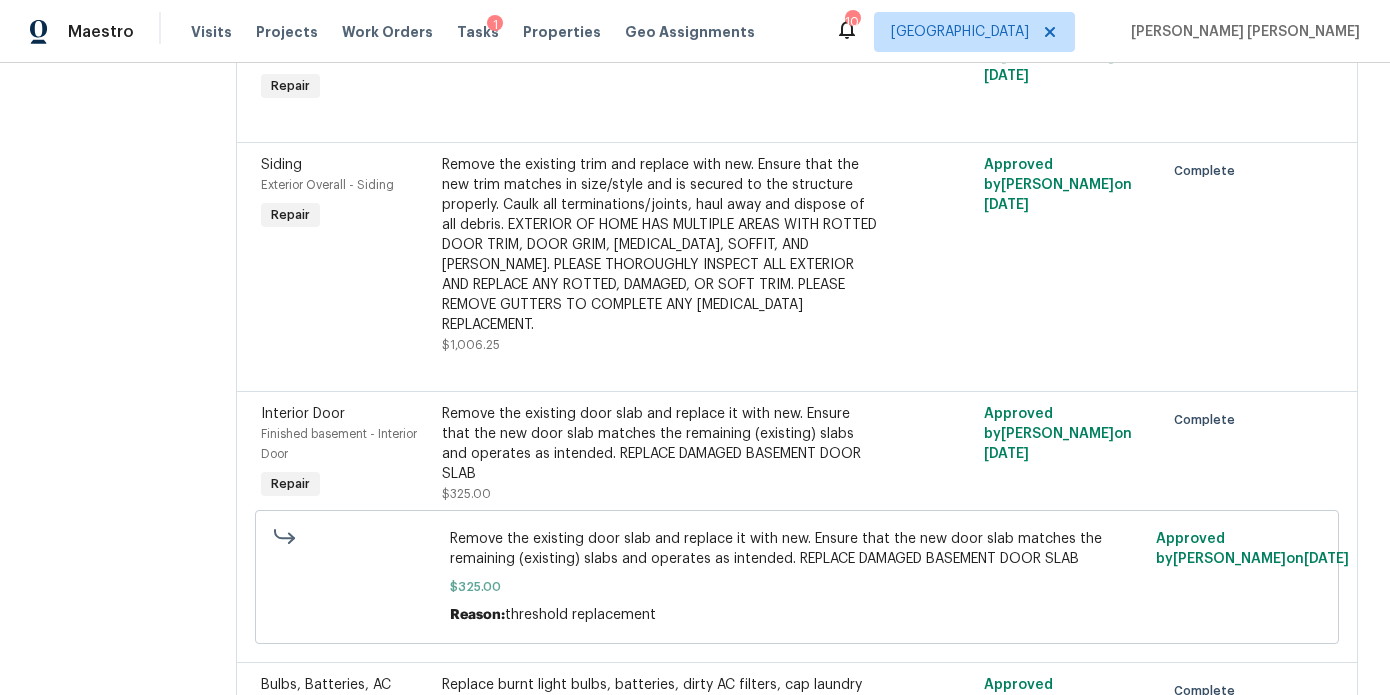 click on "Remove the existing trim and replace with new. Ensure that the new trim matches in size/style and is secured to the structure properly. Caulk all terminations/joints, haul away and dispose of all debris. EXTERIOR OF HOME HAS MULTIPLE AREAS WITH ROTTED DOOR TRIM, DOOR GRIM, FASCIA, SOFFIT, AND EAVES. PLEASE THOROUGHLY INSPECT ALL EXTERIOR AND REPLACE ANY ROTTED, DAMAGED, OR SOFT TRIM. PLEASE REMOVE GUTTERS TO COMPLETE ANY FASCIA REPLACEMENT." at bounding box center (662, 245) 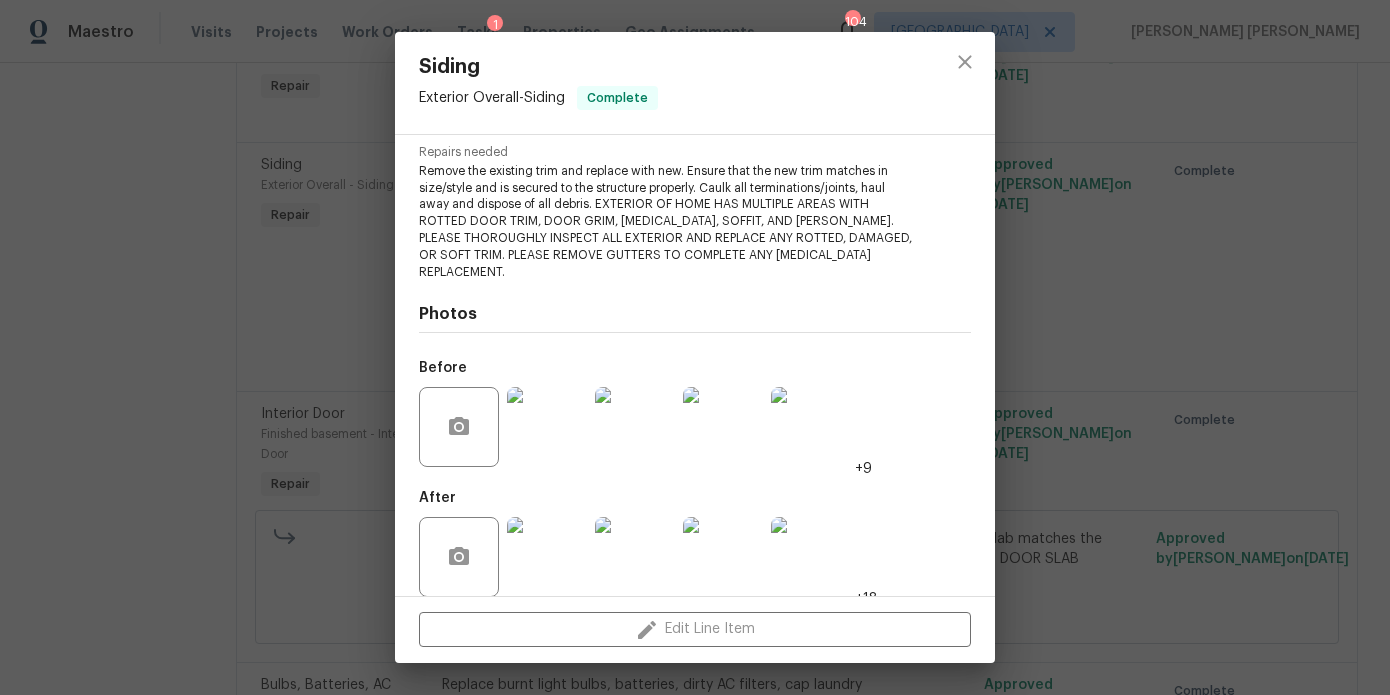 scroll, scrollTop: 209, scrollLeft: 0, axis: vertical 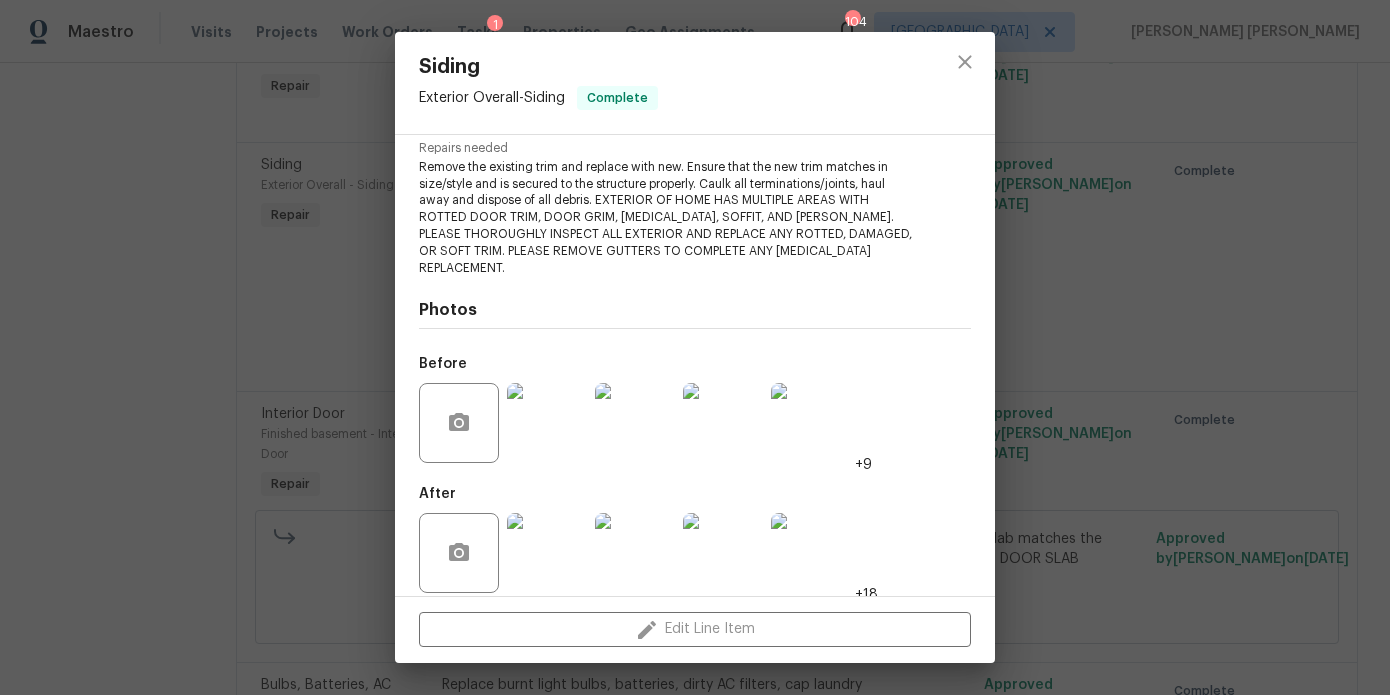 click at bounding box center [547, 423] 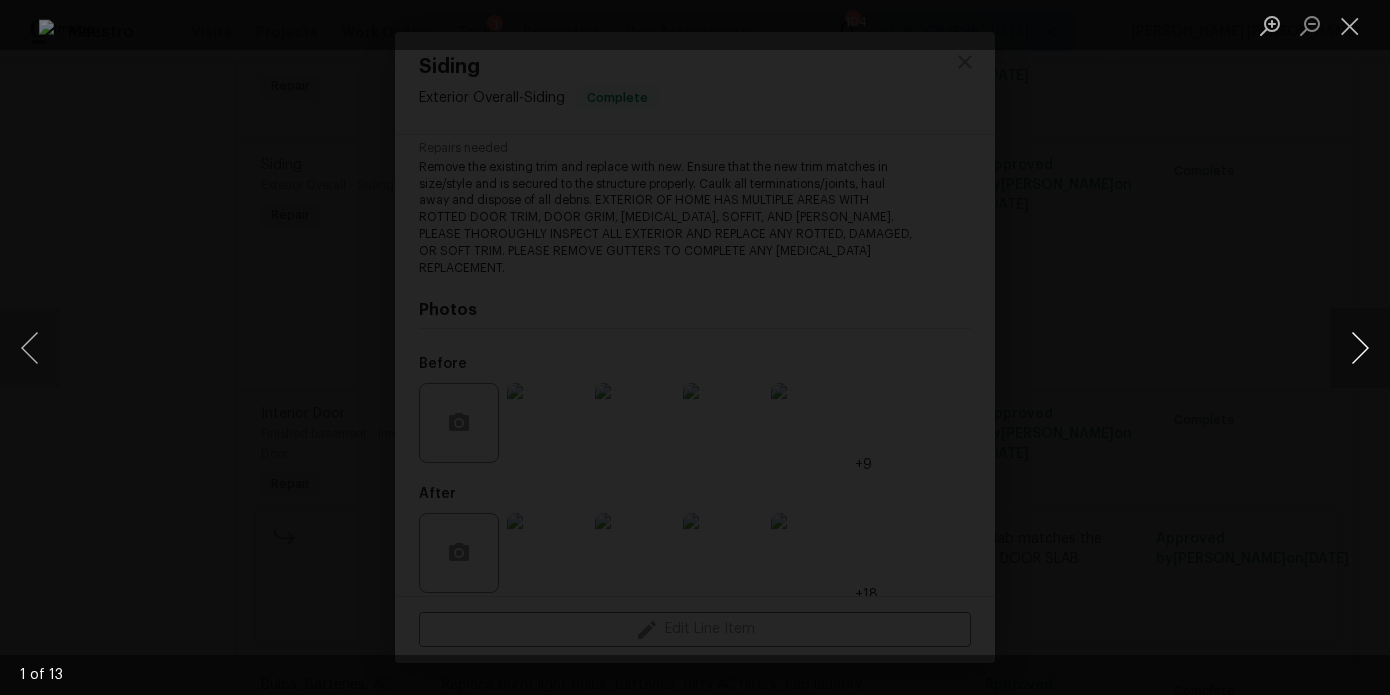 click at bounding box center [1360, 348] 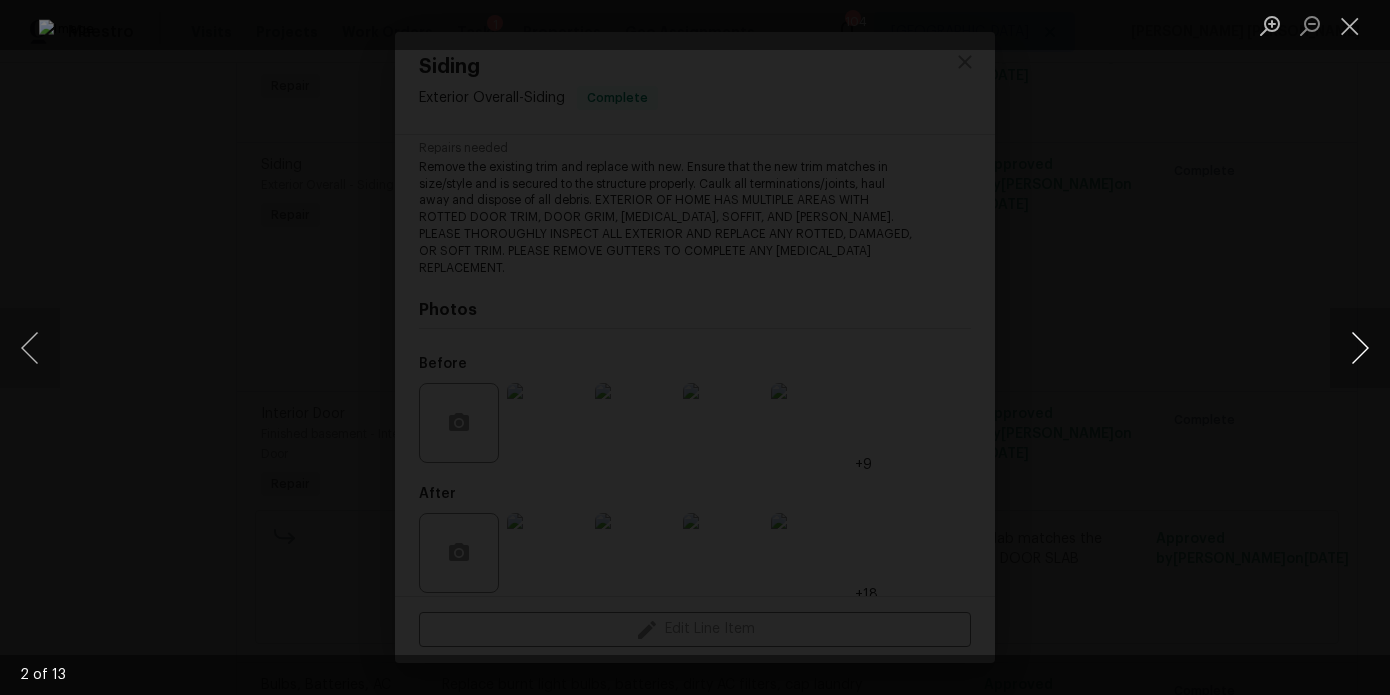 click at bounding box center (1360, 348) 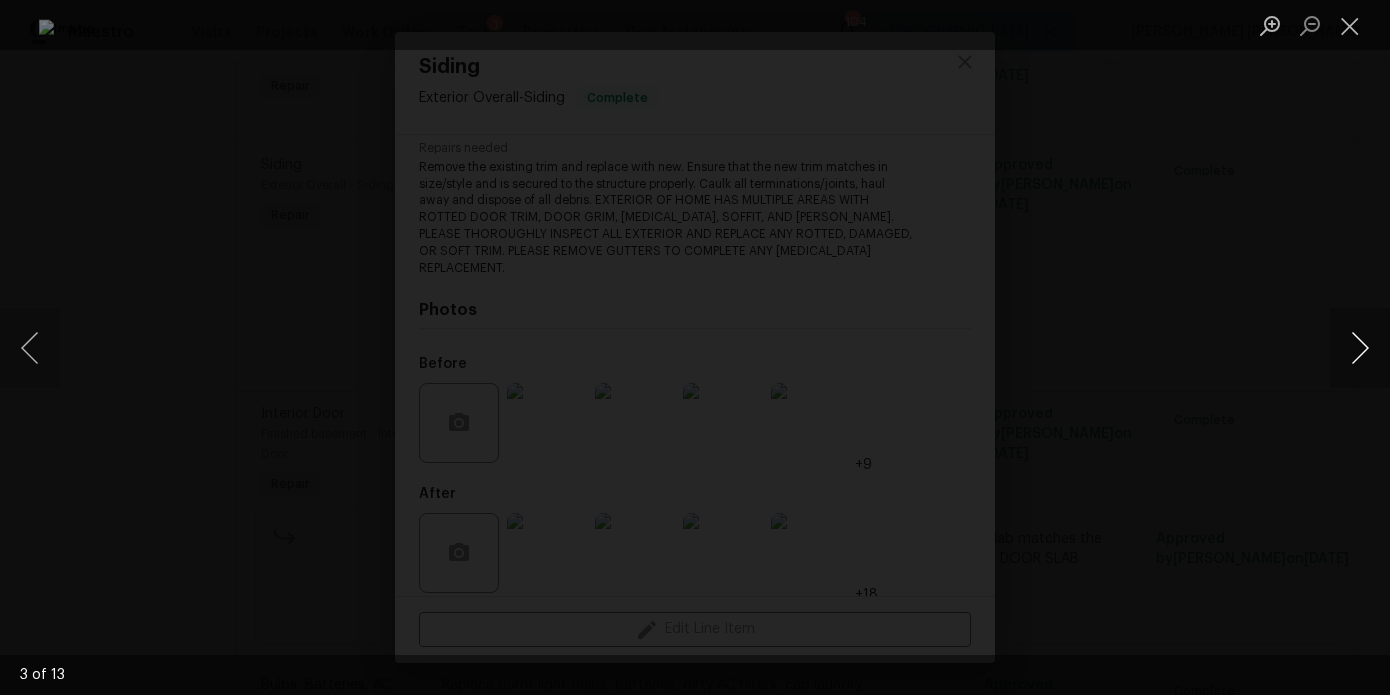 click at bounding box center (1360, 348) 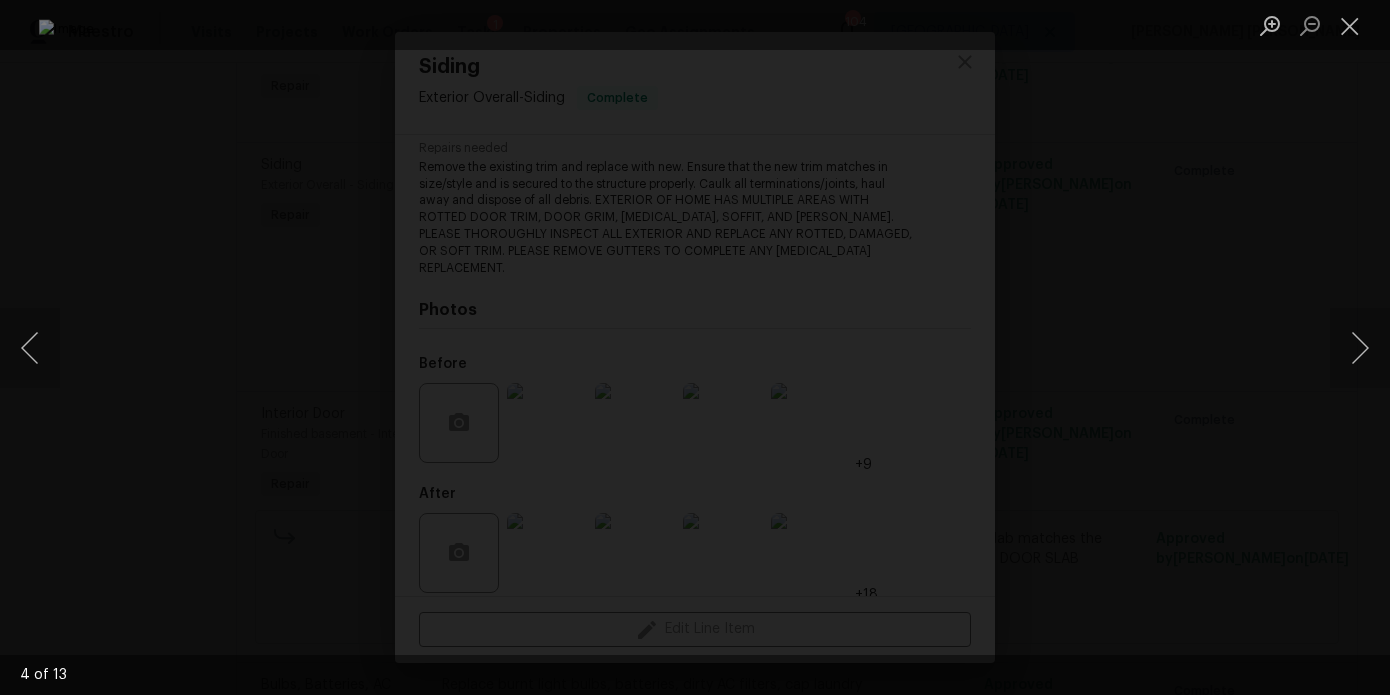 click at bounding box center (695, 347) 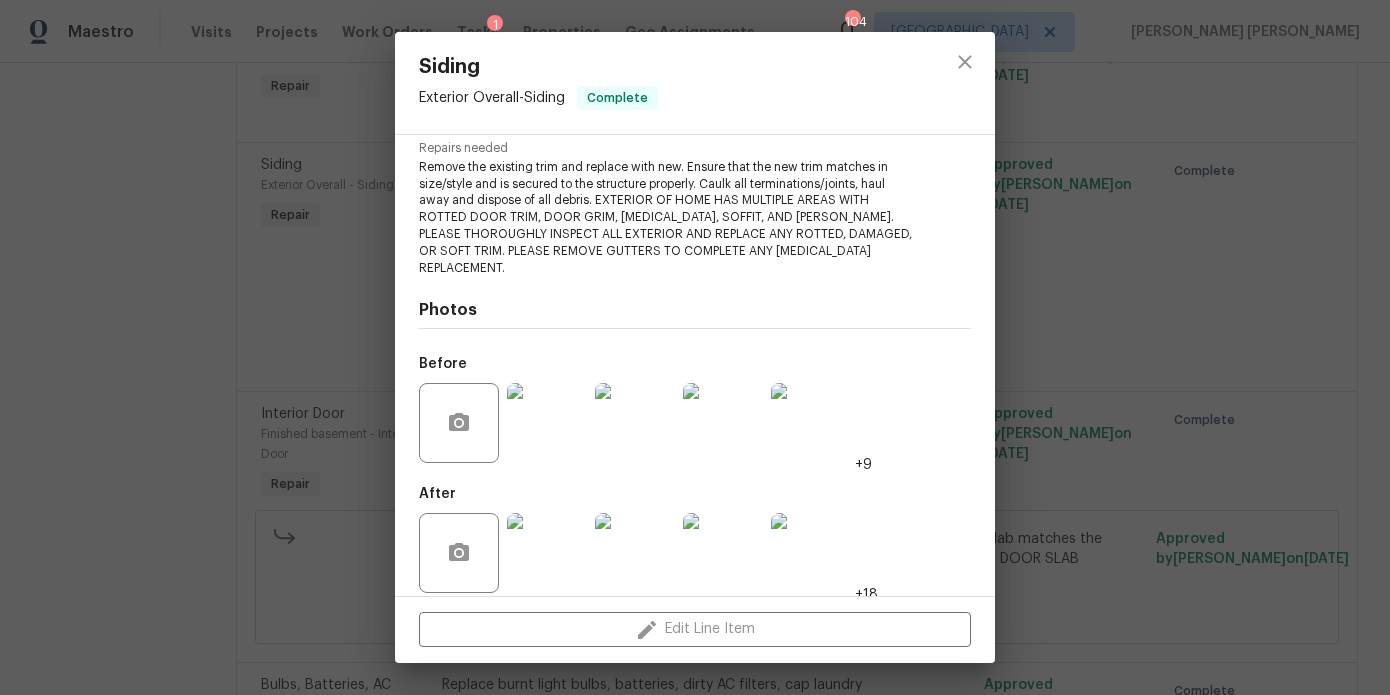 click on "Siding Exterior Overall  -  Siding Complete Vendor MayFor Construction LLC Account Category Repairs Cost $5.75 x 175 ft $1006.25 Labor $0 Total $1006.25 Repairs needed Remove the existing trim and replace with new. Ensure that the new trim matches in size/style and is secured to the structure properly. Caulk all terminations/joints, haul away and dispose of all debris. EXTERIOR OF HOME HAS MULTIPLE AREAS WITH ROTTED DOOR TRIM, DOOR GRIM, FASCIA, SOFFIT, AND EAVES. PLEASE THOROUGHLY INSPECT ALL EXTERIOR AND REPLACE ANY ROTTED, DAMAGED, OR SOFT TRIM. PLEASE REMOVE GUTTERS TO COMPLETE ANY FASCIA REPLACEMENT. Photos Before  +9 After  +18  Edit Line Item" at bounding box center [695, 347] 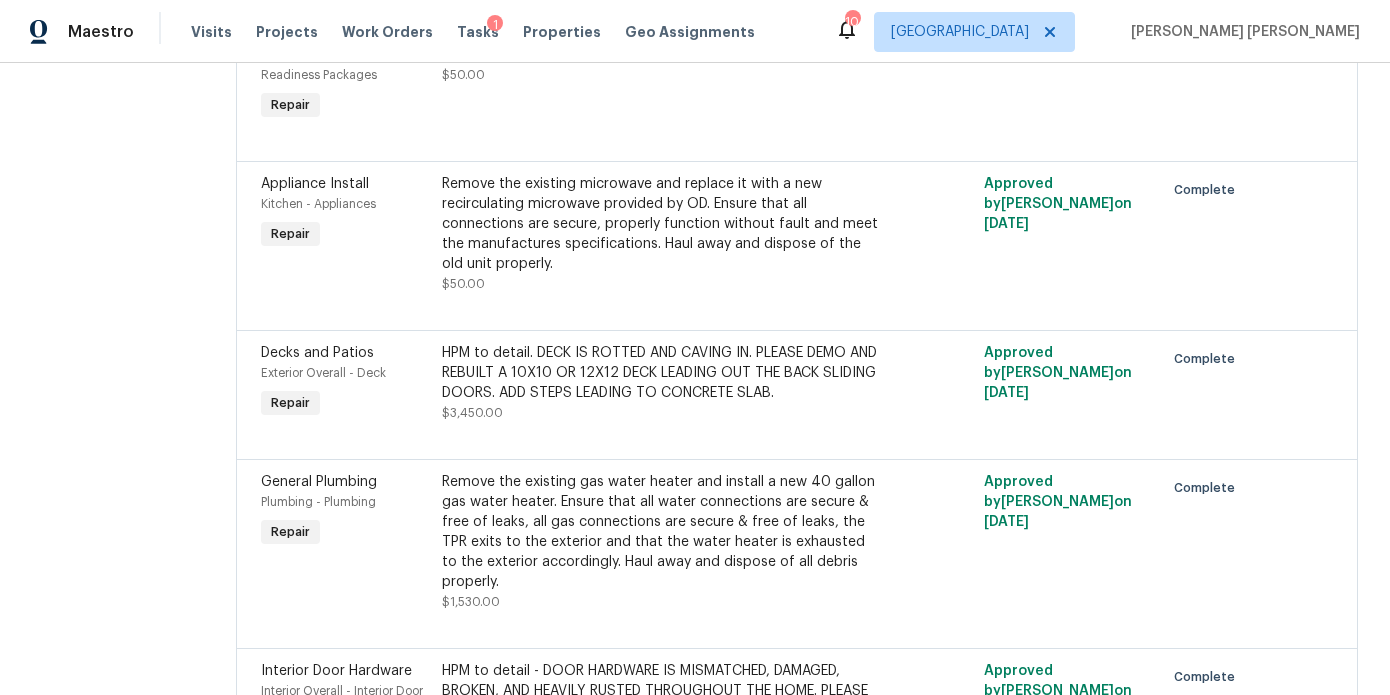 scroll, scrollTop: 4306, scrollLeft: 0, axis: vertical 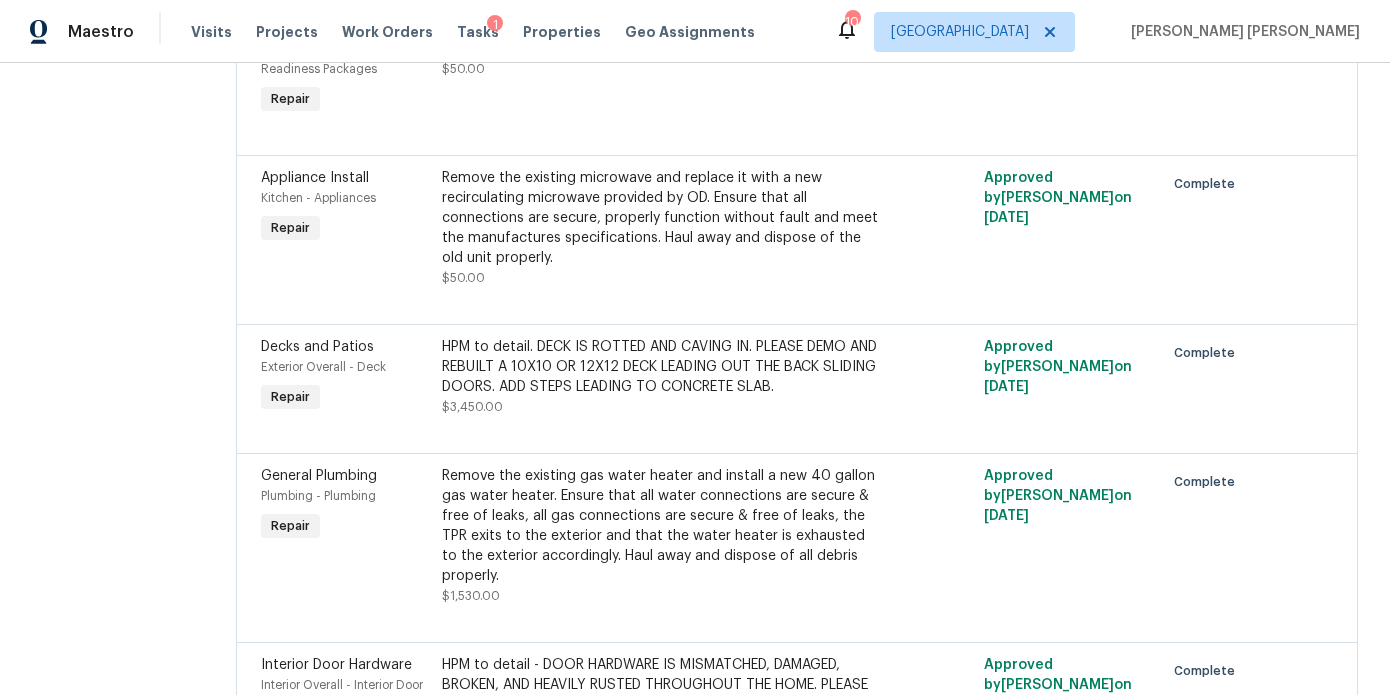 click on "HPM to detail. DECK IS ROTTED AND CAVING IN. PLEASE DEMO AND REBUILT A 10X10 OR 12X12 DECK LEADING OUT THE BACK SLIDING DOORS. ADD STEPS LEADING TO CONCRETE SLAB." at bounding box center [662, 367] 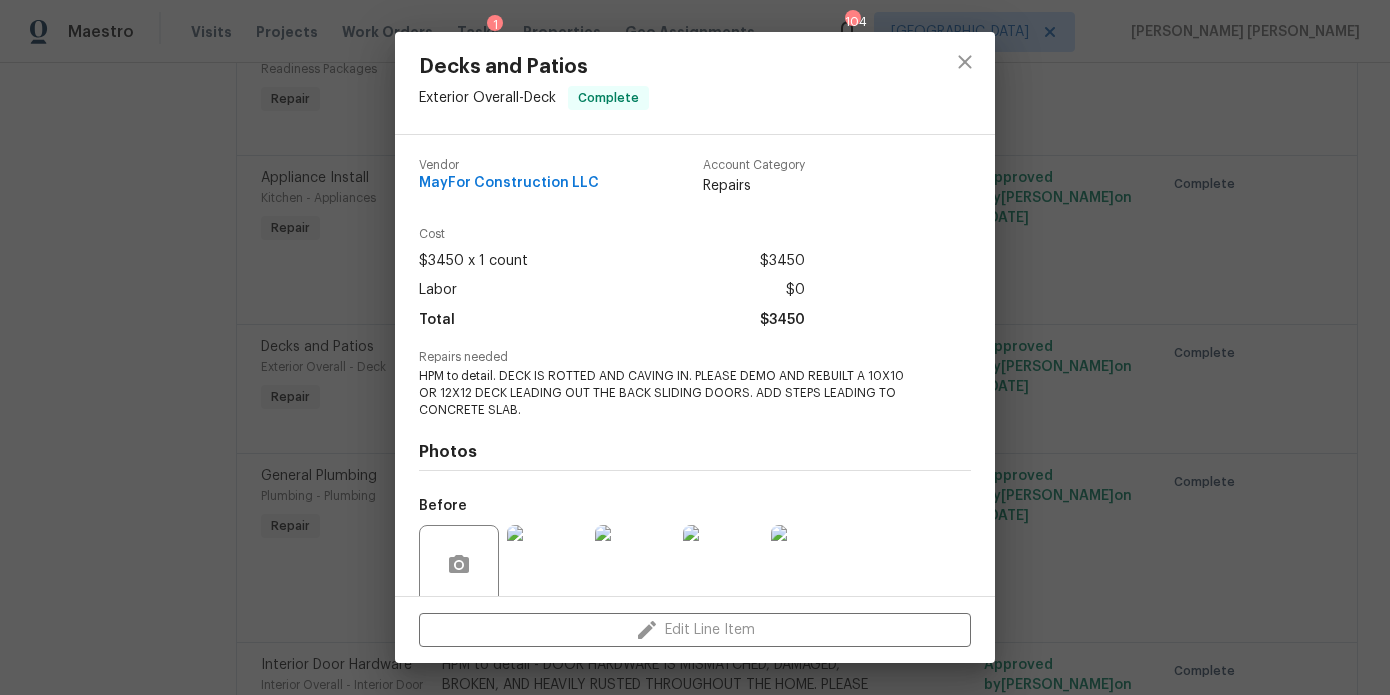 scroll, scrollTop: 159, scrollLeft: 0, axis: vertical 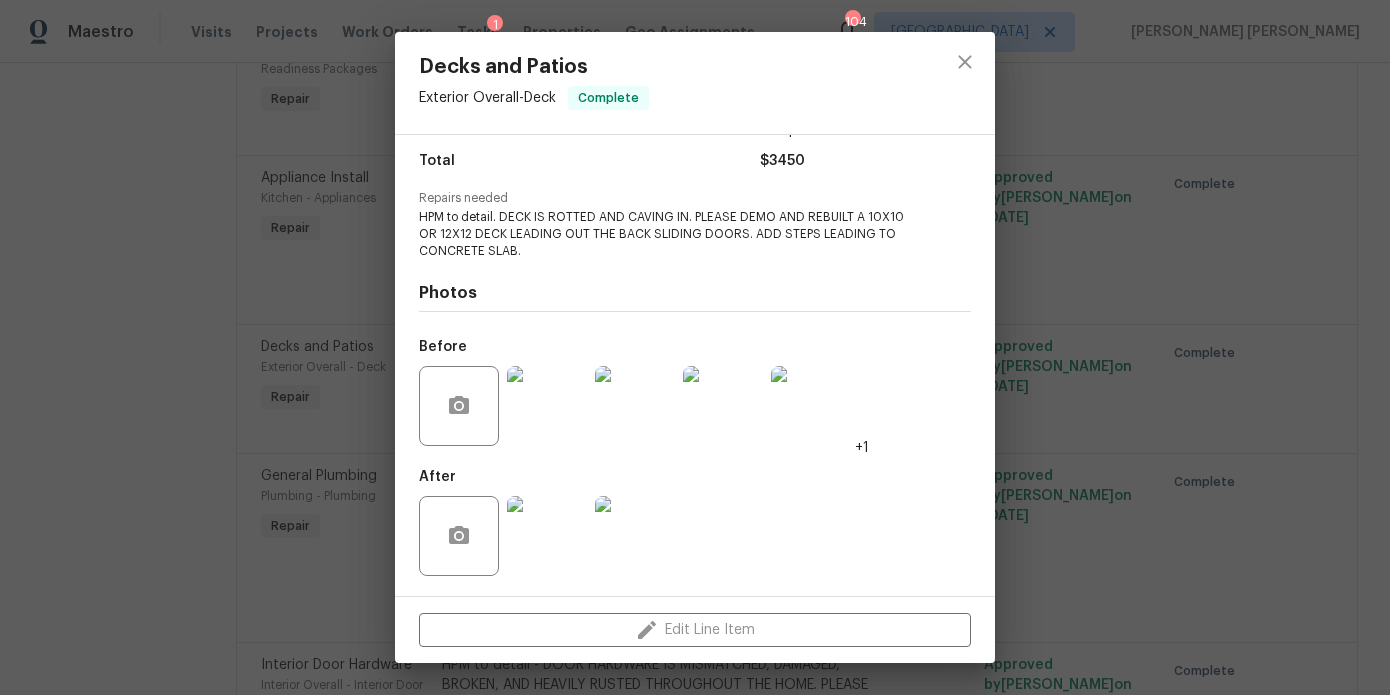 click on "Decks and Patios Exterior Overall  -  Deck Complete Vendor MayFor Construction LLC Account Category Repairs Cost $3450 x 1 count $3450 Labor $0 Total $3450 Repairs needed HPM to detail. DECK IS ROTTED AND CAVING IN. PLEASE DEMO AND REBUILT A 10X10 OR 12X12 DECK LEADING OUT THE BACK SLIDING DOORS. ADD STEPS LEADING TO CONCRETE SLAB. Photos Before  +1 After  Edit Line Item" at bounding box center [695, 347] 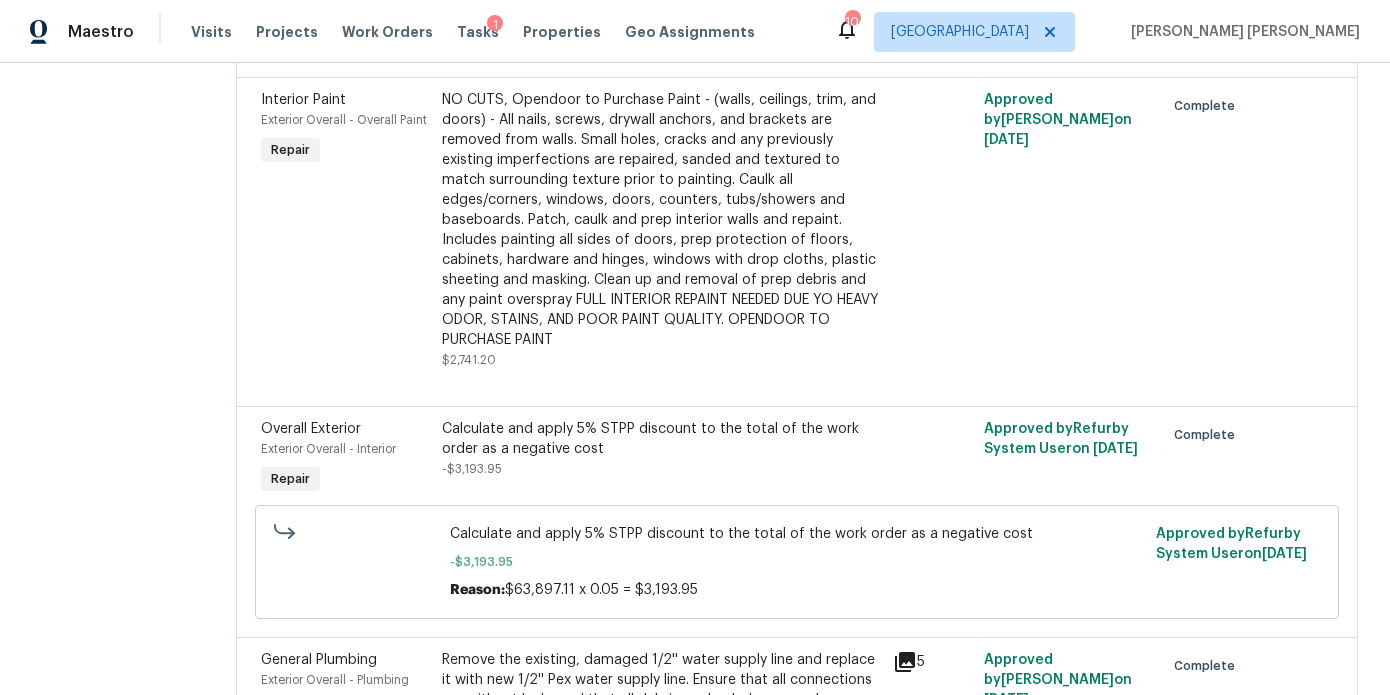 scroll, scrollTop: 5963, scrollLeft: 0, axis: vertical 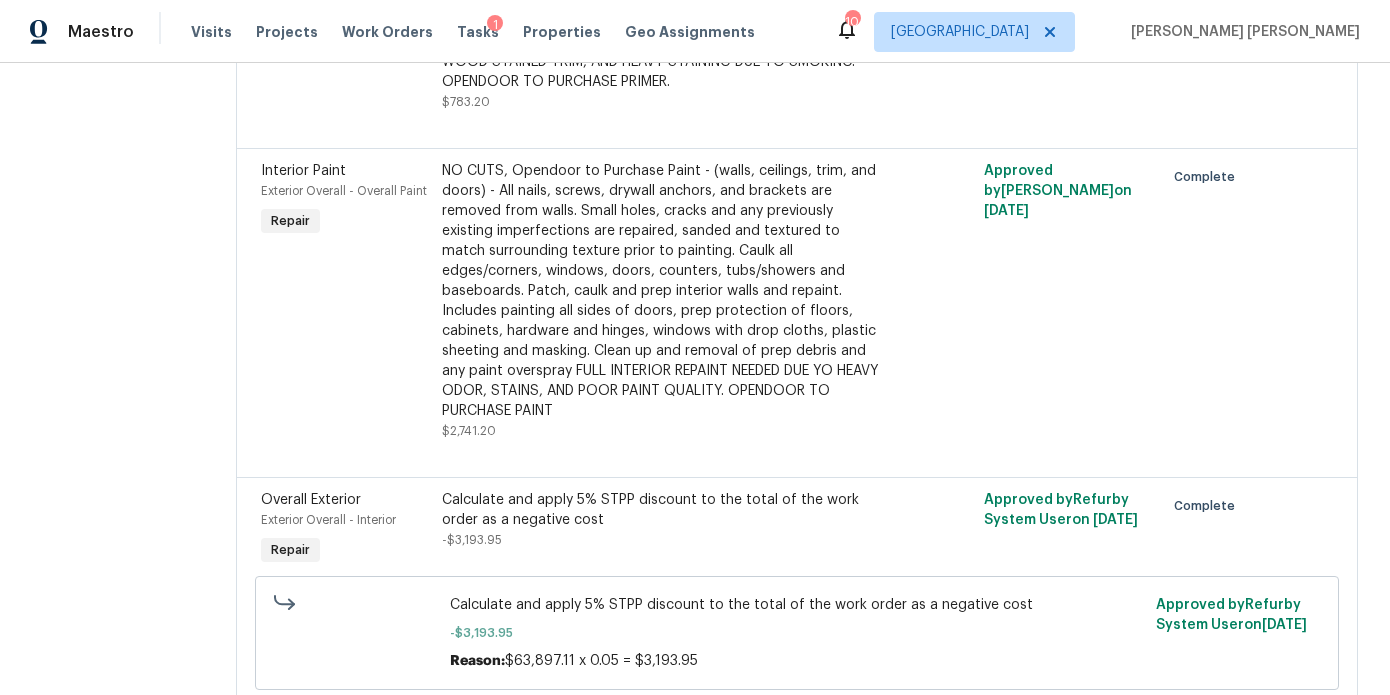 click on "NO CUTS, Opendoor to Purchase Paint - (walls, ceilings, trim, and doors) - All nails, screws, drywall anchors, and brackets are removed from walls. Small holes, cracks and any previously existing imperfections are repaired, sanded and textured to match surrounding texture prior to painting. Caulk all edges/corners, windows, doors, counters, tubs/showers and baseboards. Patch, caulk and prep interior walls and repaint. Includes painting all sides of doors, prep protection of floors, cabinets, hardware and hinges, windows with drop cloths, plastic sheeting and masking. Clean up and removal of prep debris and any paint overspray FULL INTERIOR REPAINT NEEDED DUE YO HEAVY ODOR, STAINS, AND POOR PAINT QUALITY. OPENDOOR TO PURCHASE PAINT" at bounding box center (662, 291) 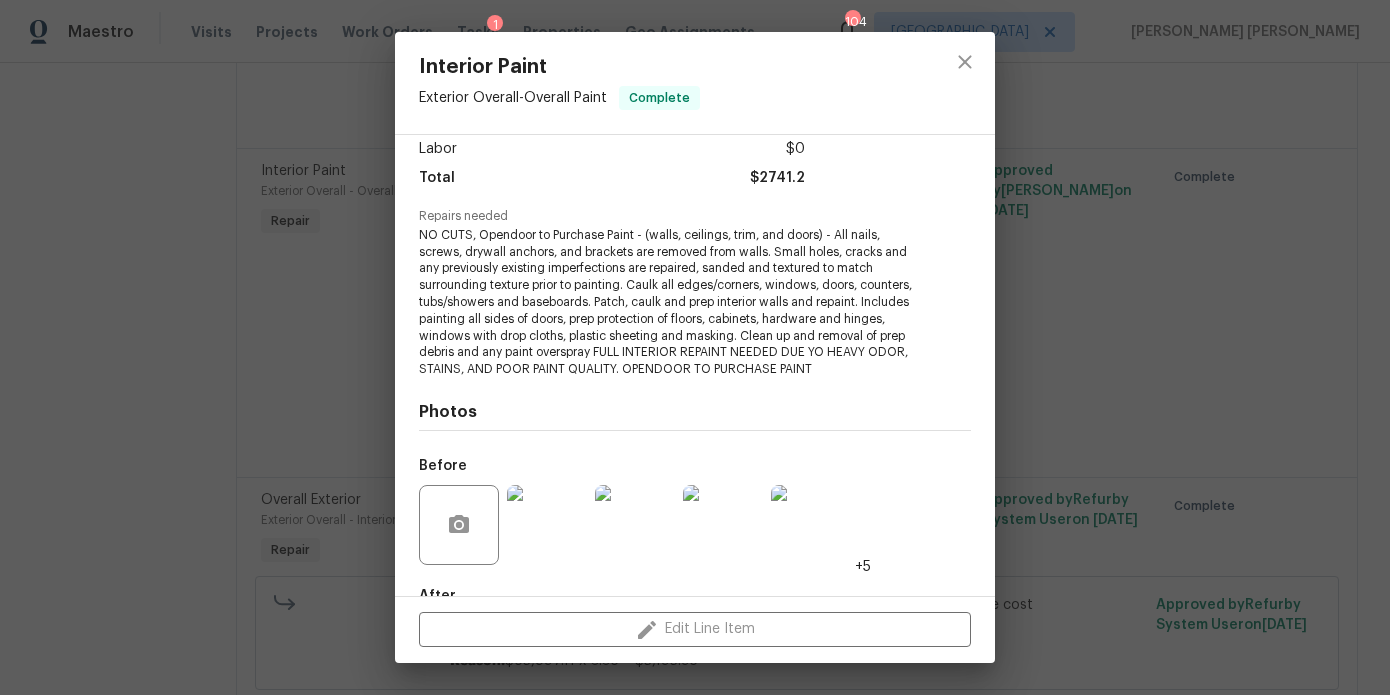 scroll, scrollTop: 276, scrollLeft: 0, axis: vertical 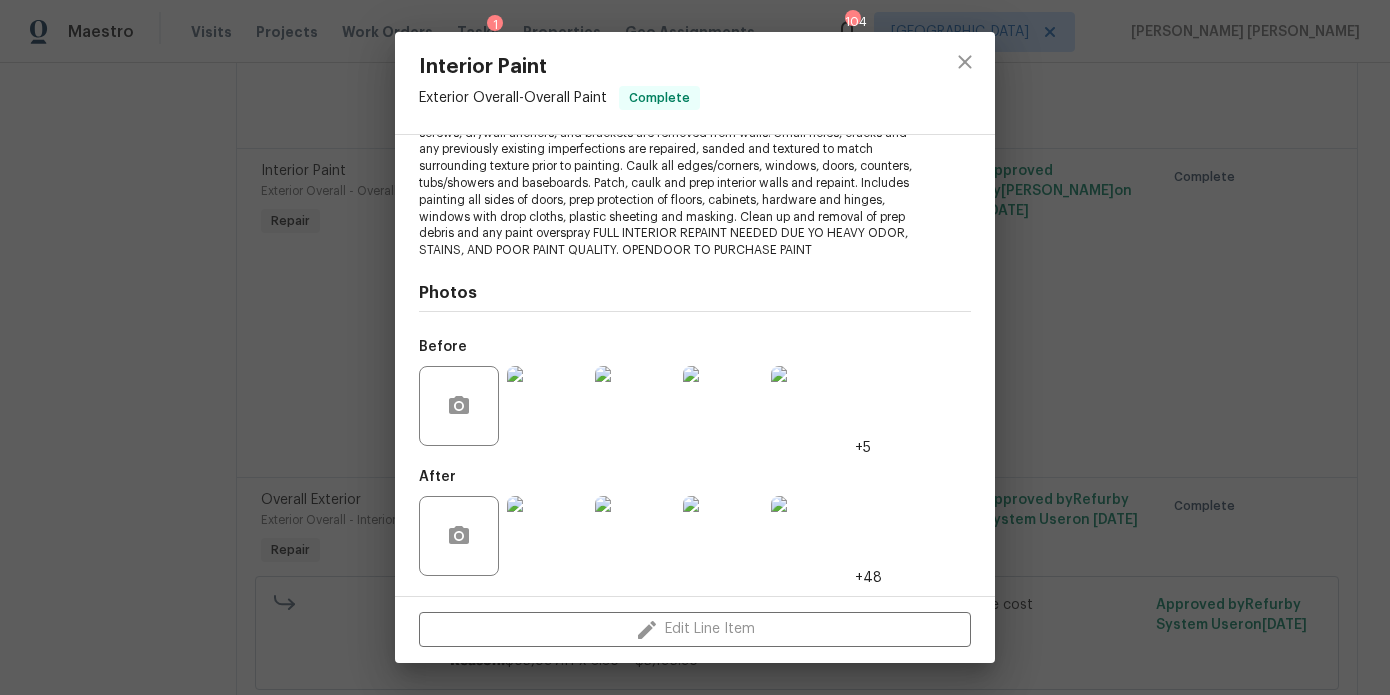 click at bounding box center (547, 406) 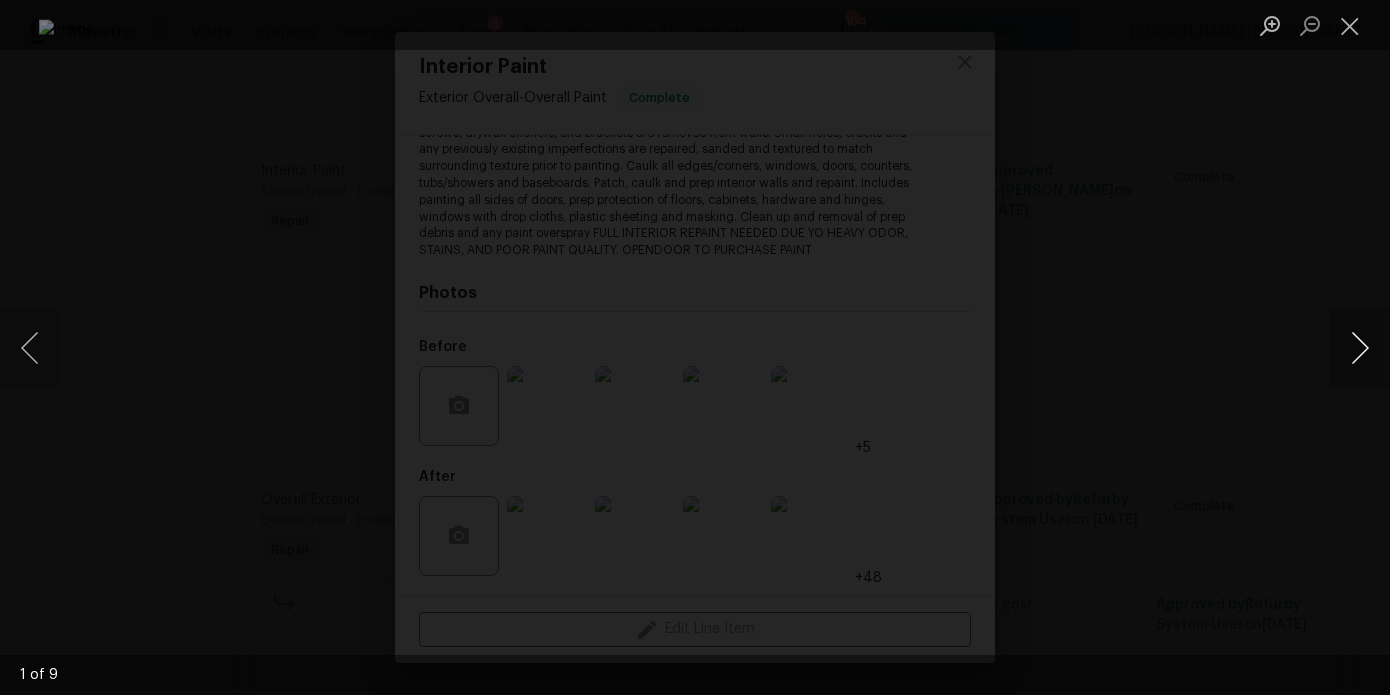 click at bounding box center (1360, 348) 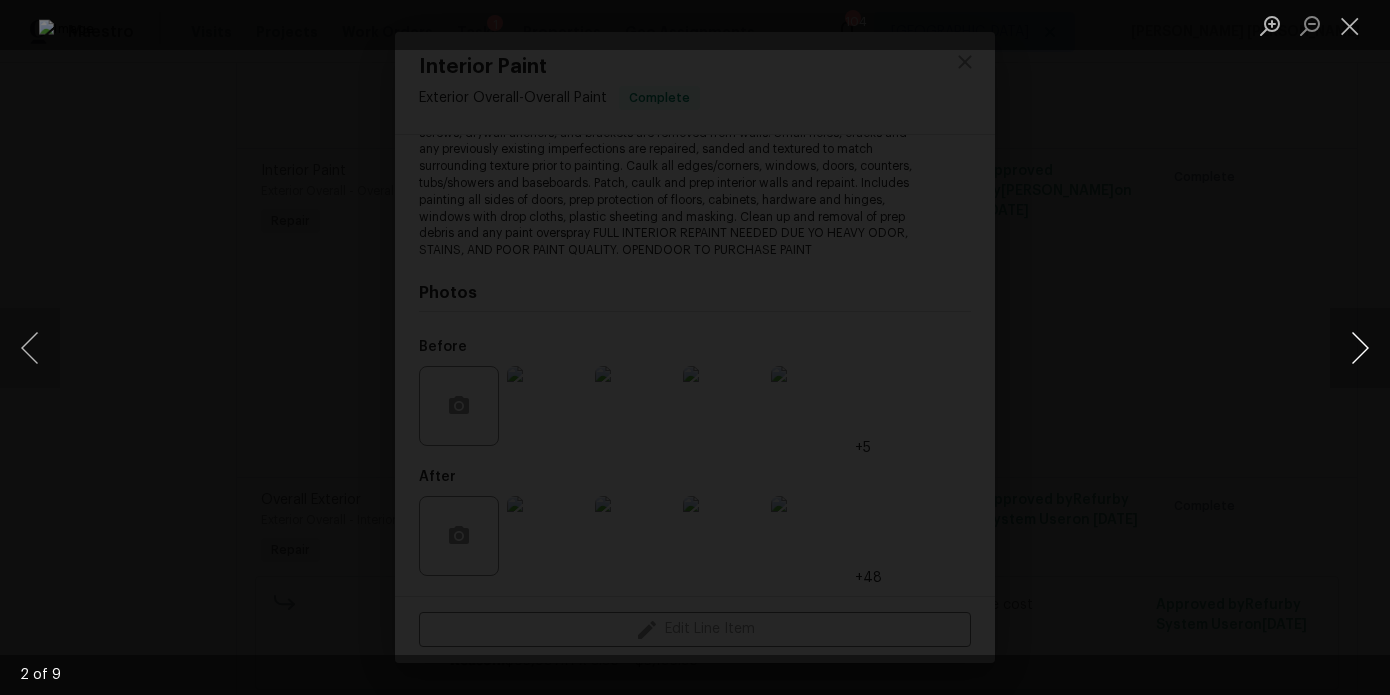 click at bounding box center [1360, 348] 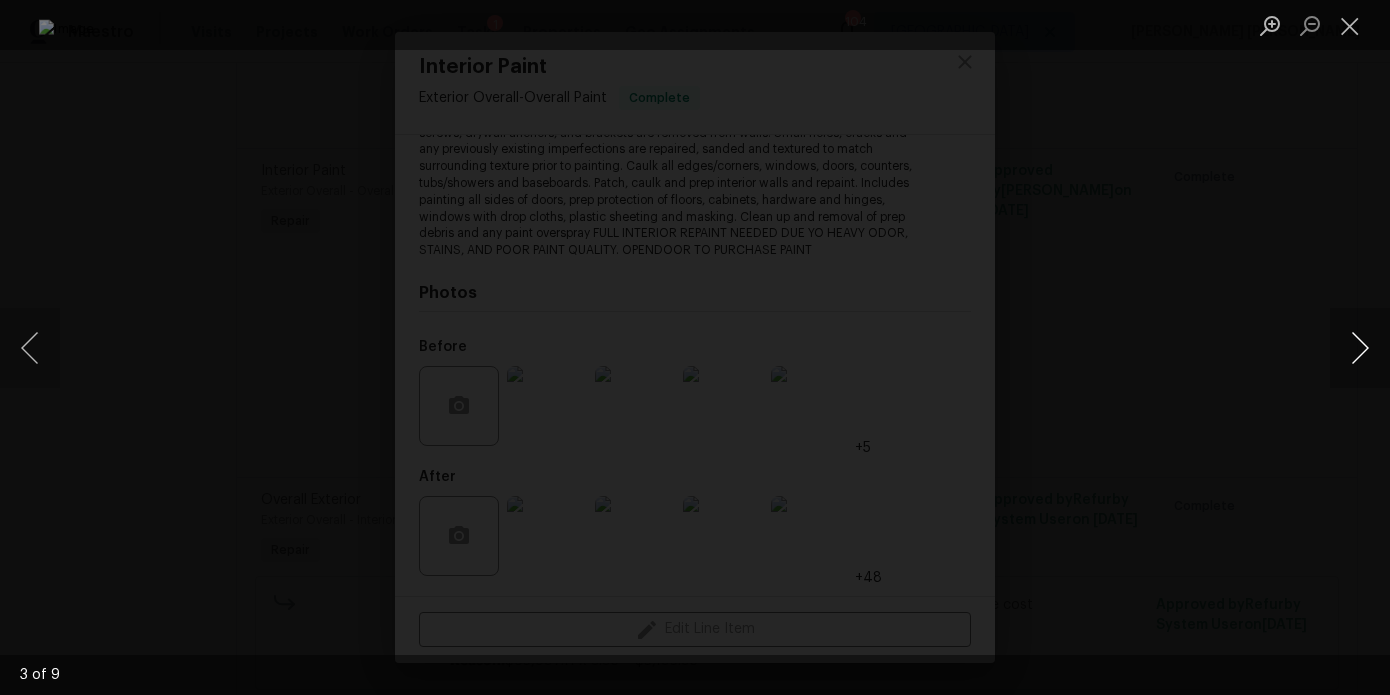 click at bounding box center (1360, 348) 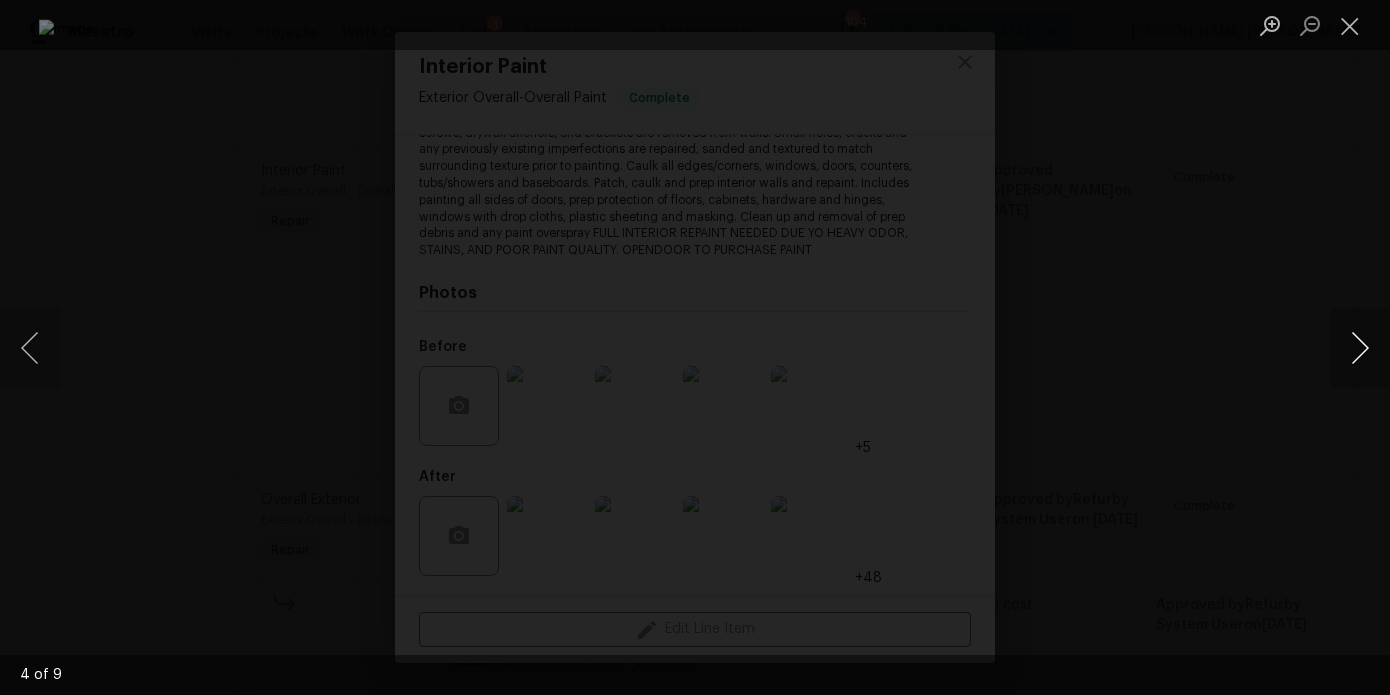 click at bounding box center [1360, 348] 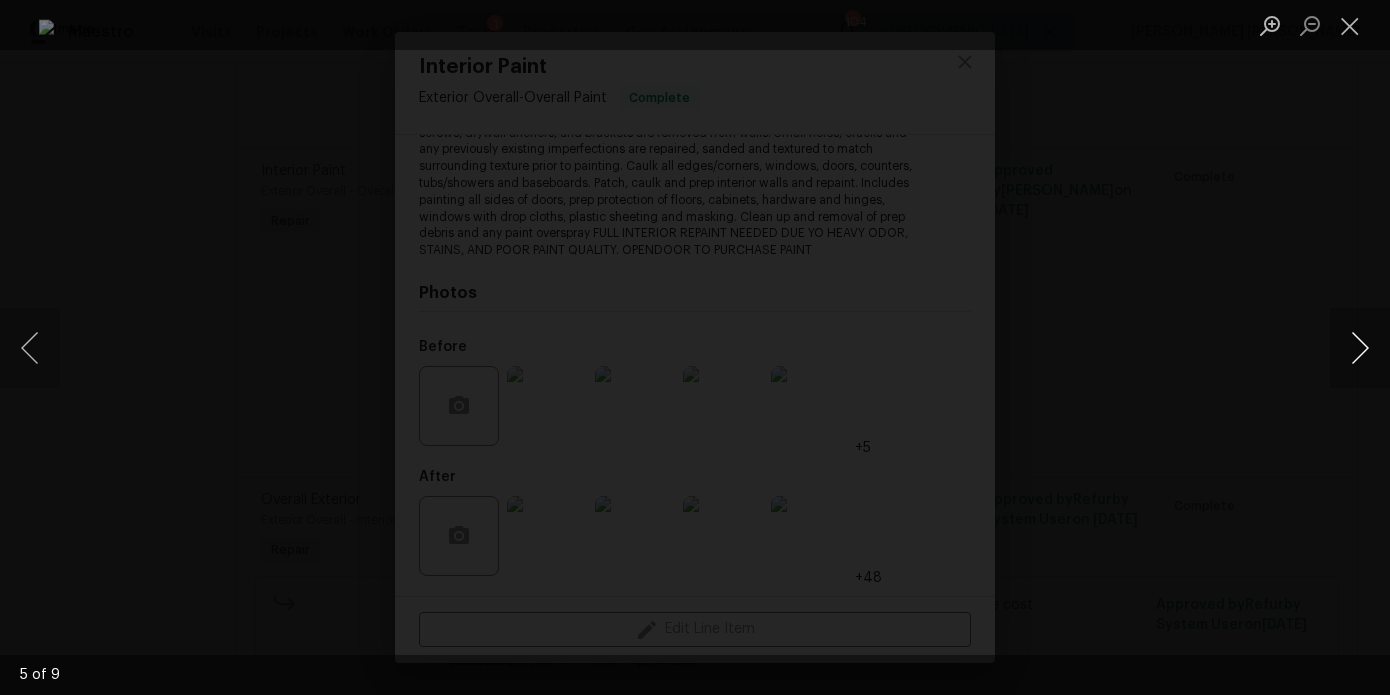 click at bounding box center (1360, 348) 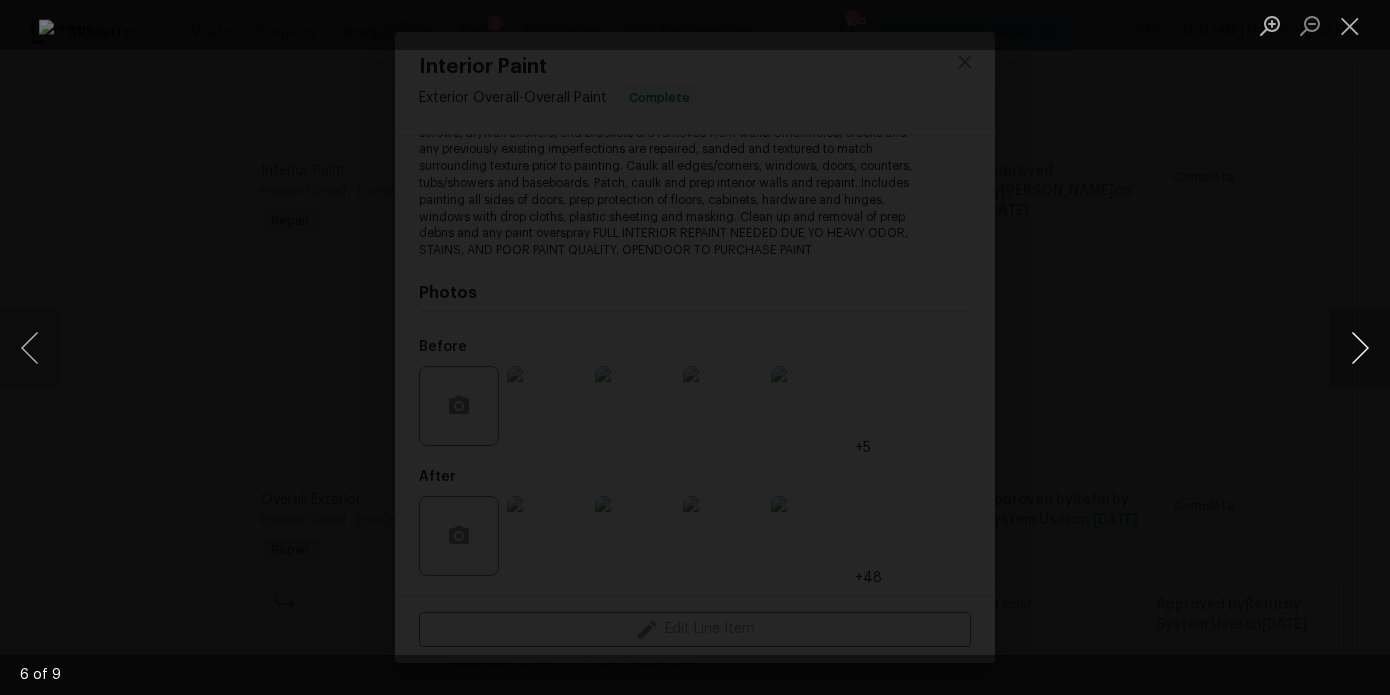 click at bounding box center (1360, 348) 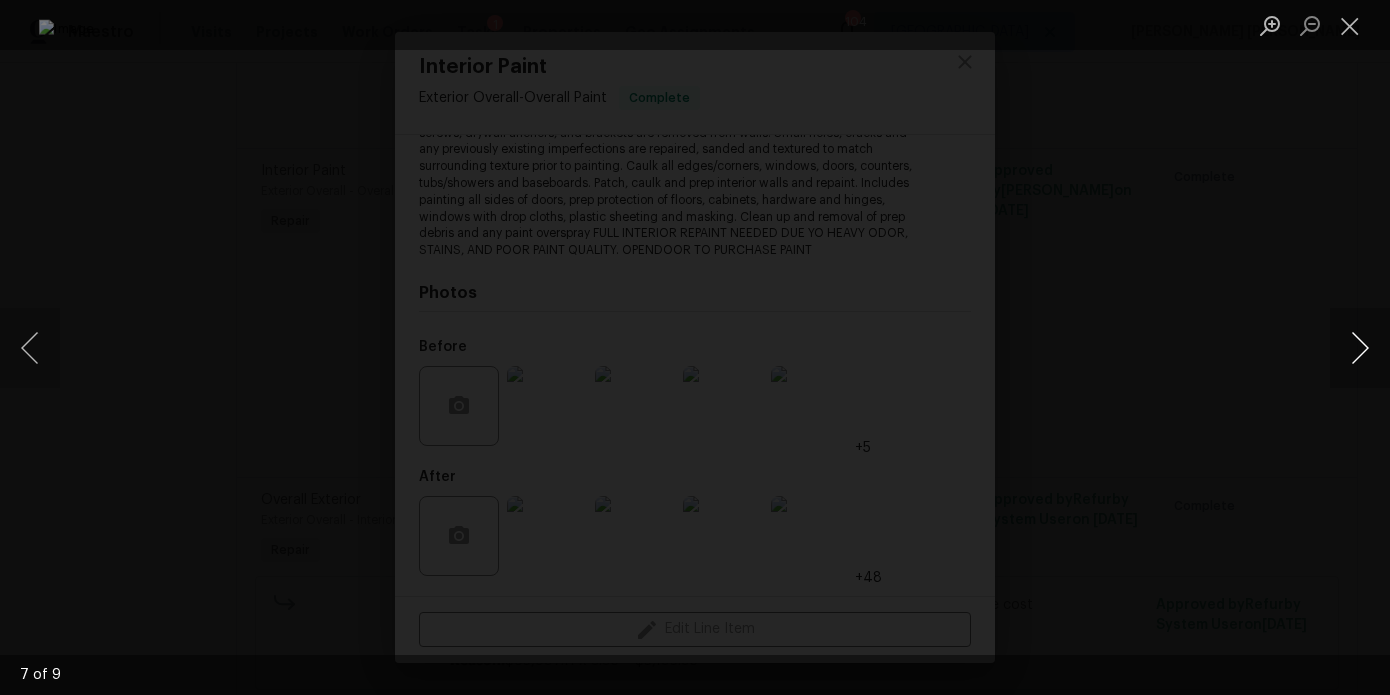 click at bounding box center (1360, 348) 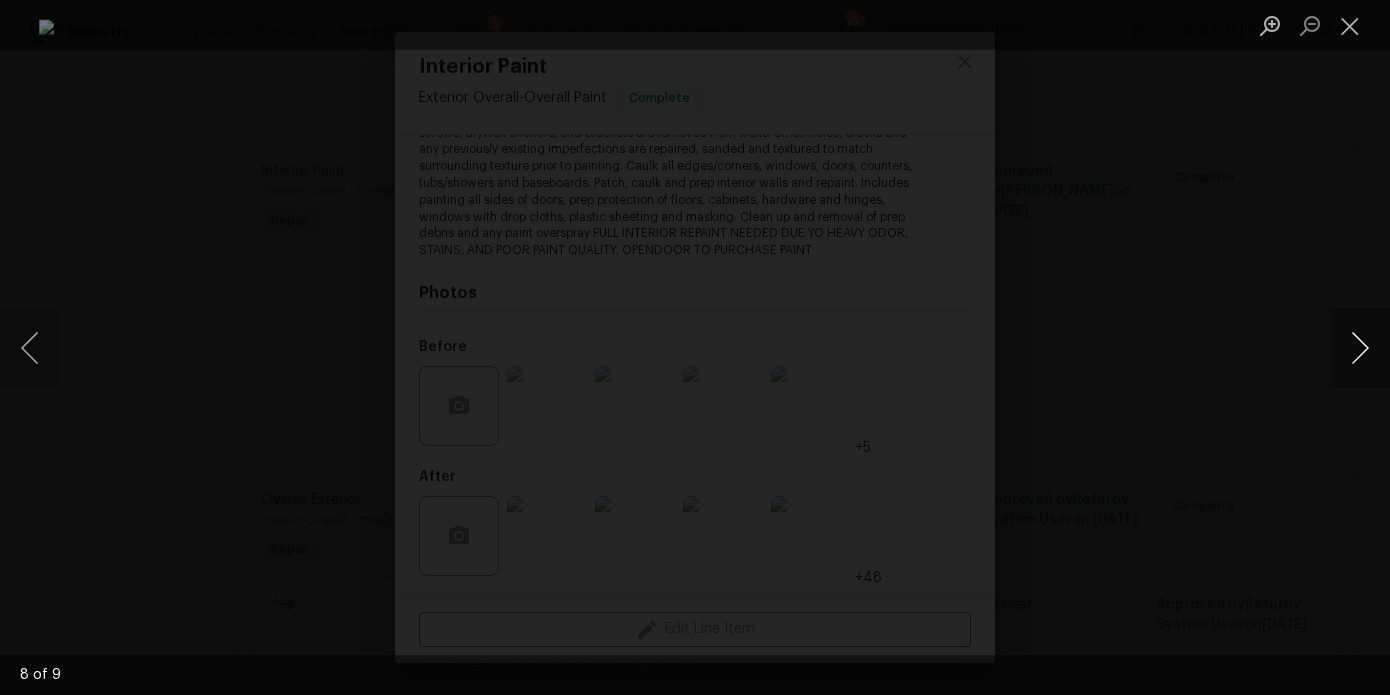 click at bounding box center [1360, 348] 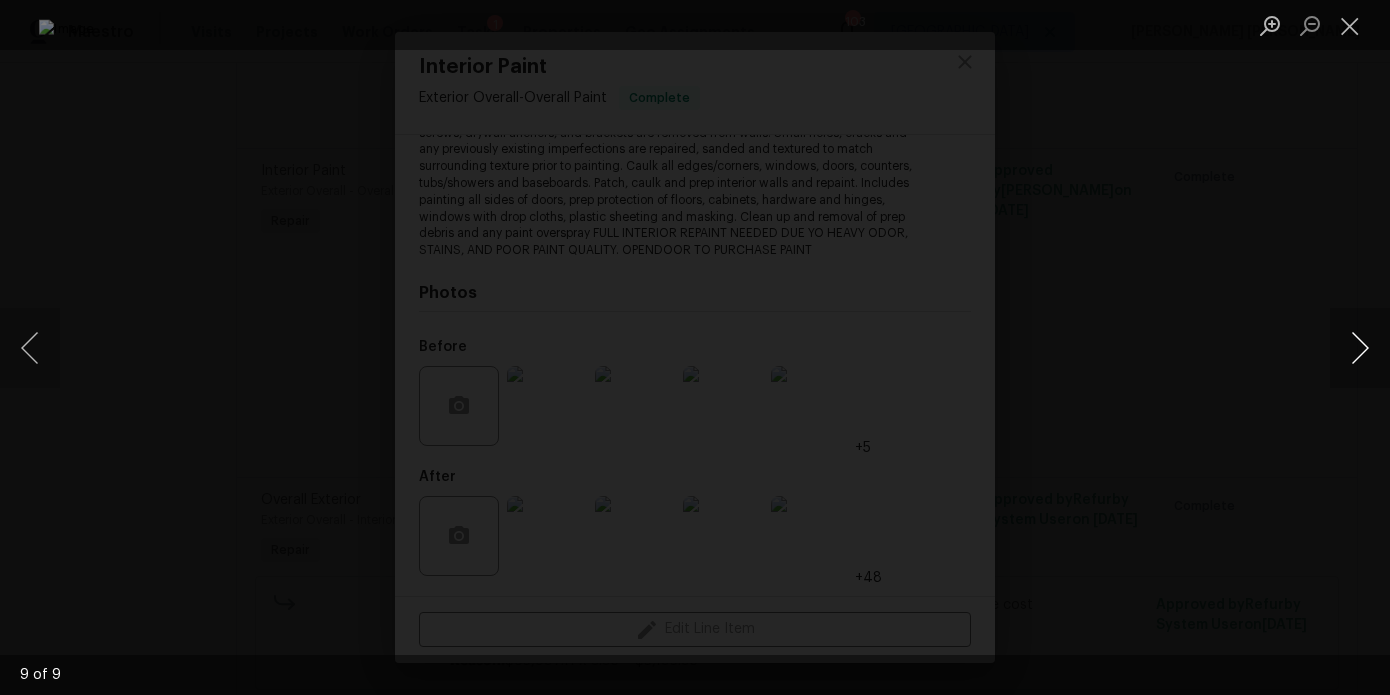click at bounding box center [1360, 348] 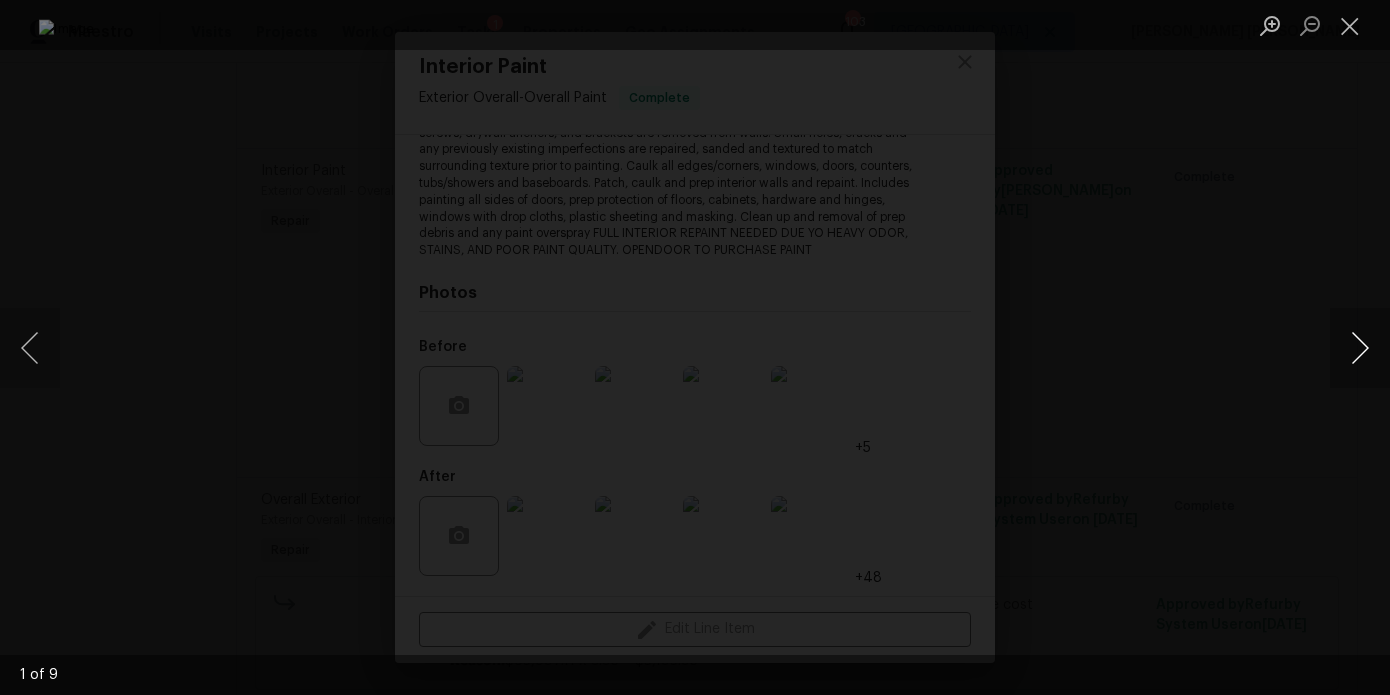 click at bounding box center [1360, 348] 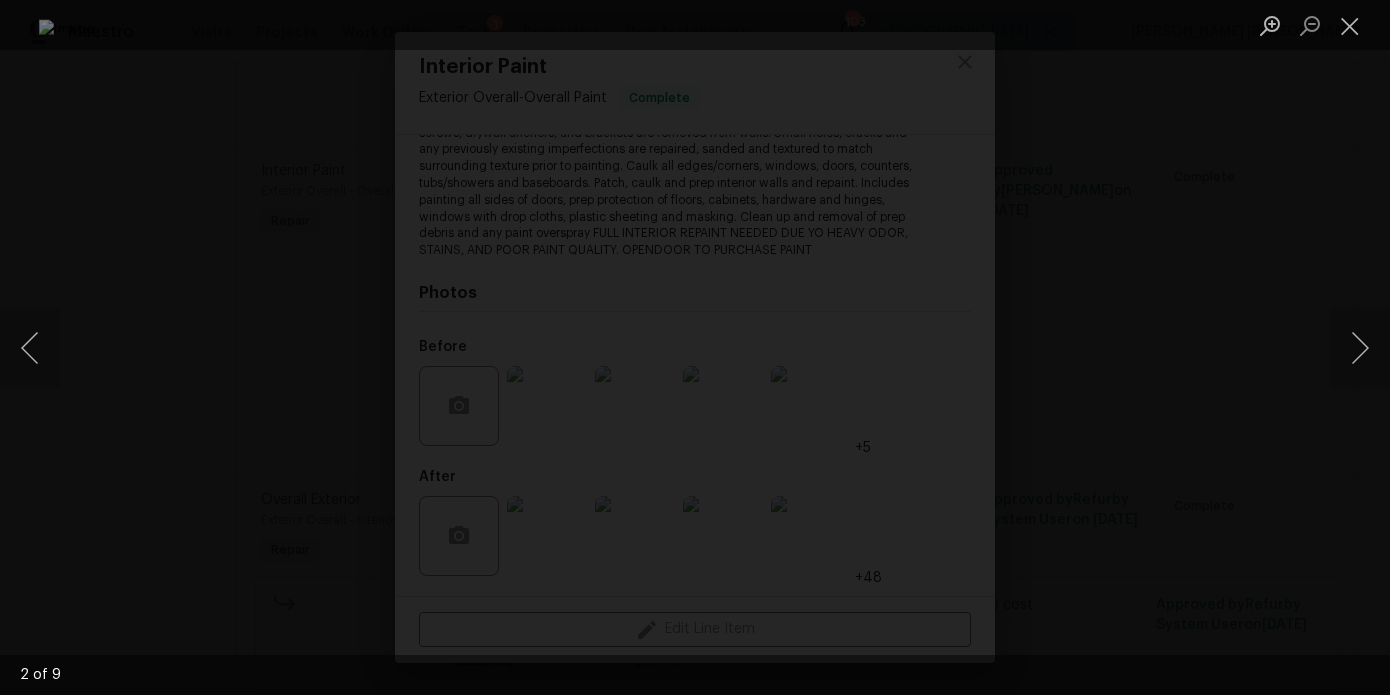 click at bounding box center [695, 347] 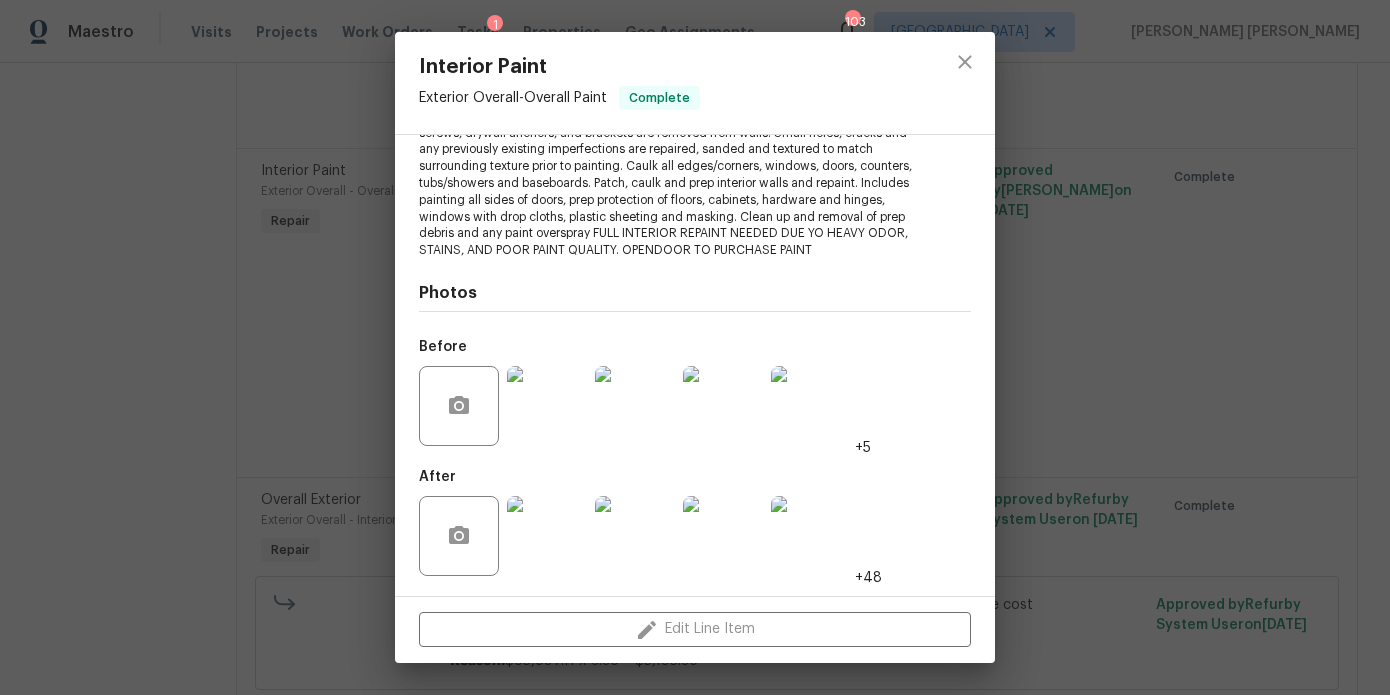 click on "Interior Paint Exterior Overall  -  Overall Paint Complete Vendor MayFor Construction LLC Account Category Repairs Cost $1.4 x 1958 sqft $2741.2 Labor $0 Total $2741.2 Repairs needed NO CUTS, Opendoor to Purchase Paint - (walls, ceilings, trim, and doors) - All nails, screws, drywall anchors, and brackets are removed from walls. Small holes, cracks and any previously existing imperfections are repaired, sanded and textured to match surrounding texture prior to painting. Caulk all edges/corners, windows, doors, counters, tubs/showers and baseboards. Patch, caulk and prep interior walls and repaint. Includes painting all sides of doors, prep protection of floors, cabinets, hardware and hinges, windows with drop cloths, plastic sheeting and masking. Clean up and removal of prep debris and any paint overspray FULL INTERIOR REPAINT NEEDED DUE YO HEAVY ODOR, STAINS, AND POOR PAINT QUALITY. OPENDOOR TO PURCHASE PAINT Photos Before  +5 After  +48  Edit Line Item" at bounding box center [695, 347] 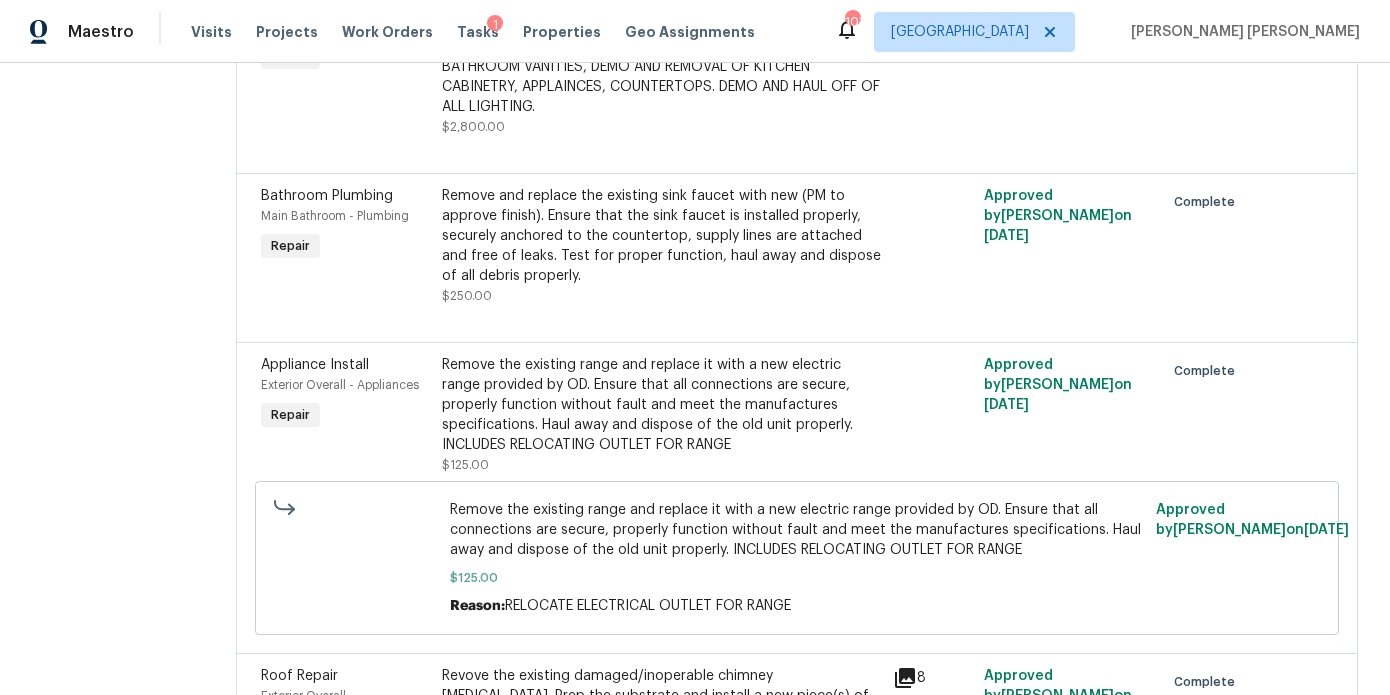 scroll, scrollTop: 6877, scrollLeft: 0, axis: vertical 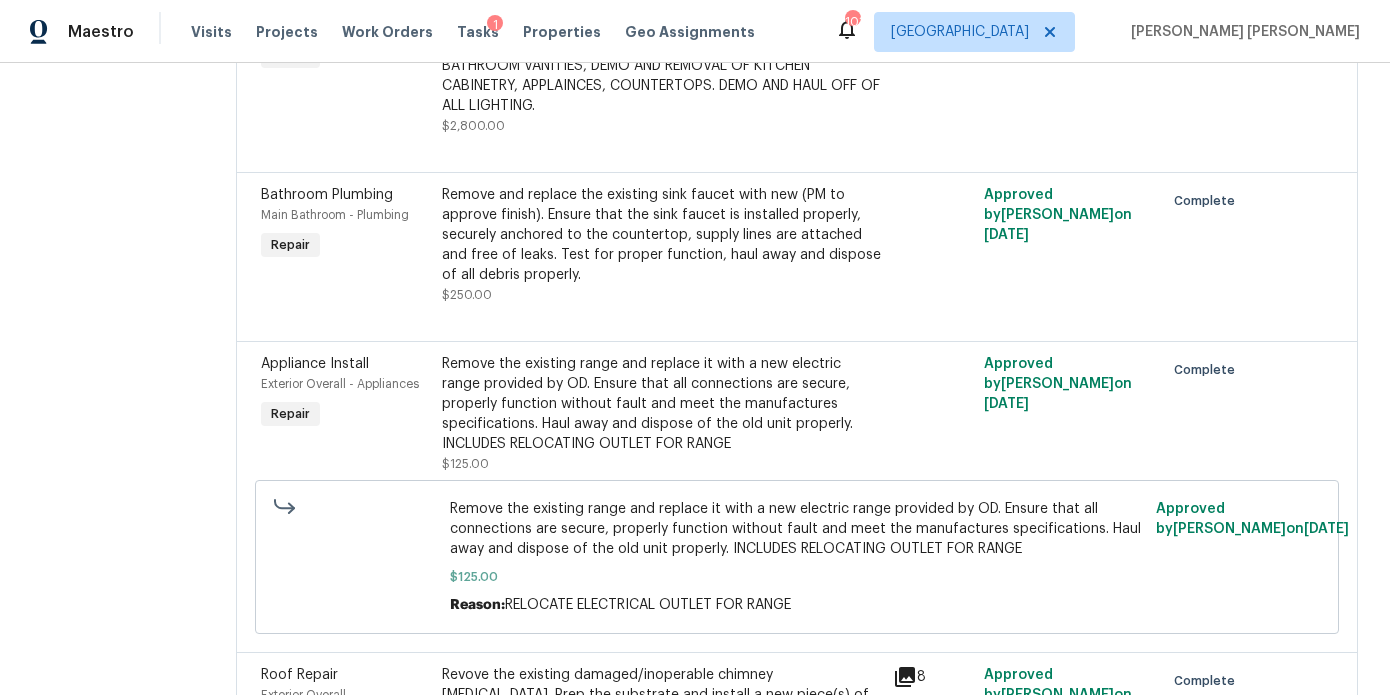 click on "Remove and replace the existing sink faucet with new (PM to approve finish). Ensure that the sink faucet is installed properly, securely anchored to the countertop, supply lines are attached and free of leaks. Test for proper function, haul away and dispose of all debris properly." at bounding box center [662, 235] 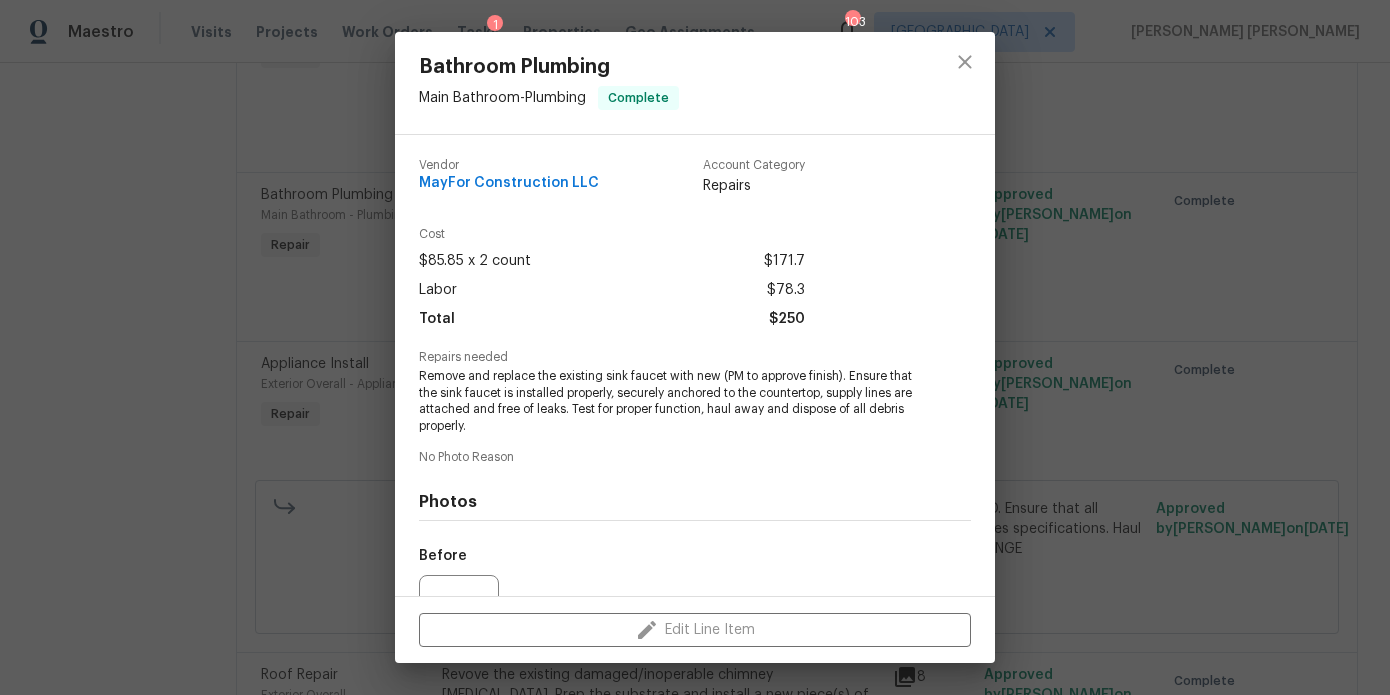 scroll, scrollTop: 209, scrollLeft: 0, axis: vertical 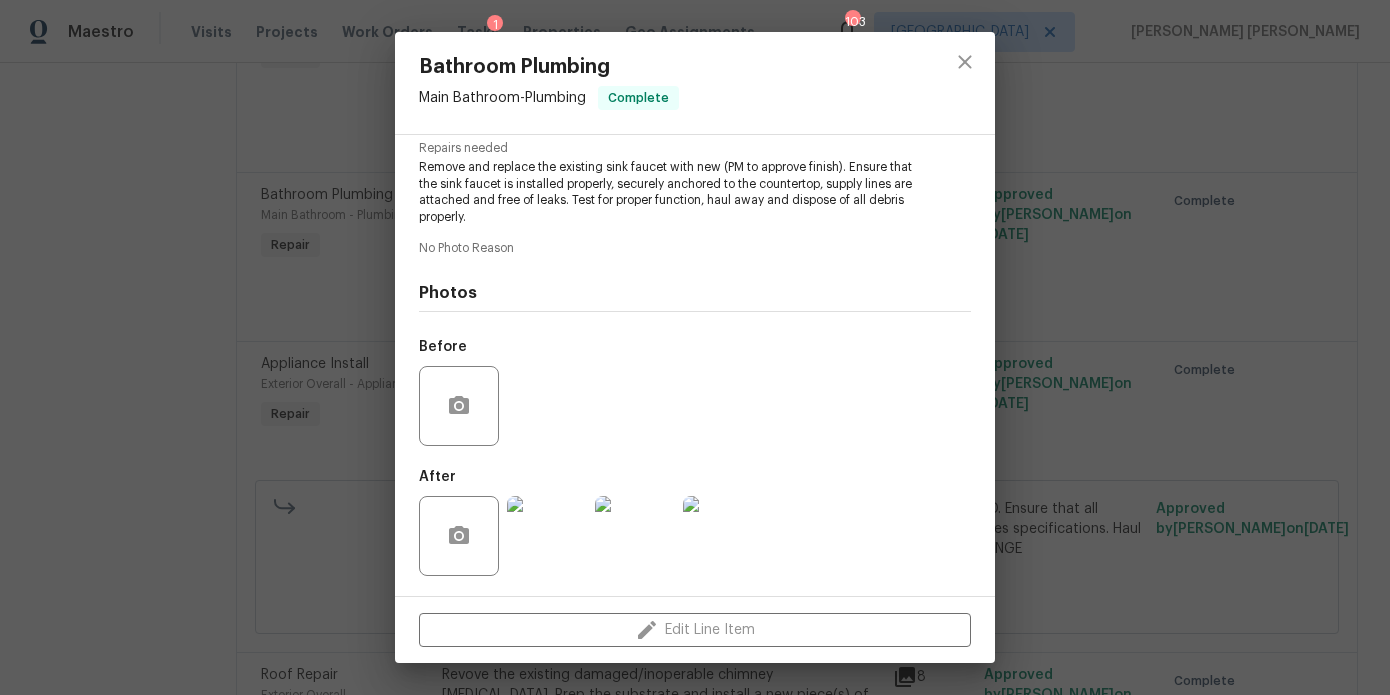 click on "Bathroom Plumbing Main Bathroom  -  Plumbing Complete Vendor MayFor Construction LLC Account Category Repairs Cost $85.85 x 2 count $171.7 Labor $78.3 Total $250 Repairs needed Remove and replace the existing sink faucet with new (PM to approve finish). Ensure that the sink faucet is installed properly, securely anchored to the countertop, supply lines are attached and free of leaks. Test for proper function, haul away and dispose of all debris properly. No Photo Reason   Photos Before After  Edit Line Item" at bounding box center (695, 347) 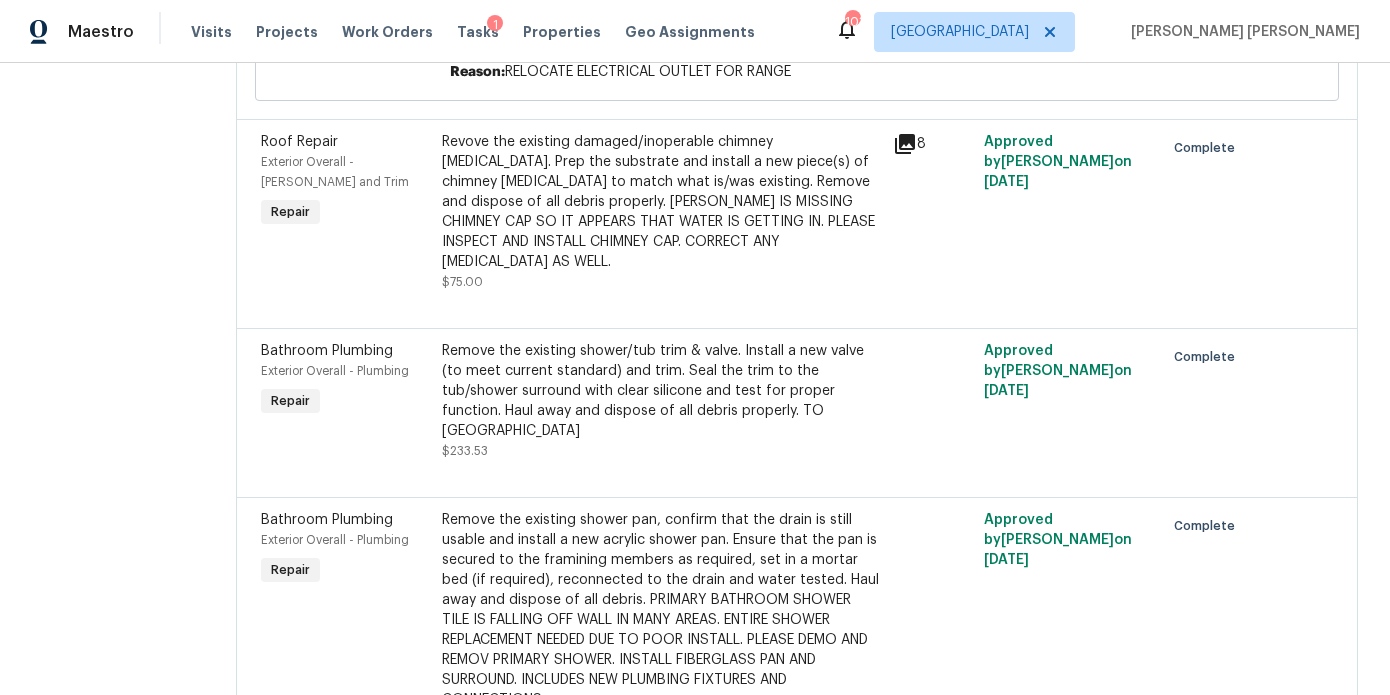 scroll, scrollTop: 7458, scrollLeft: 0, axis: vertical 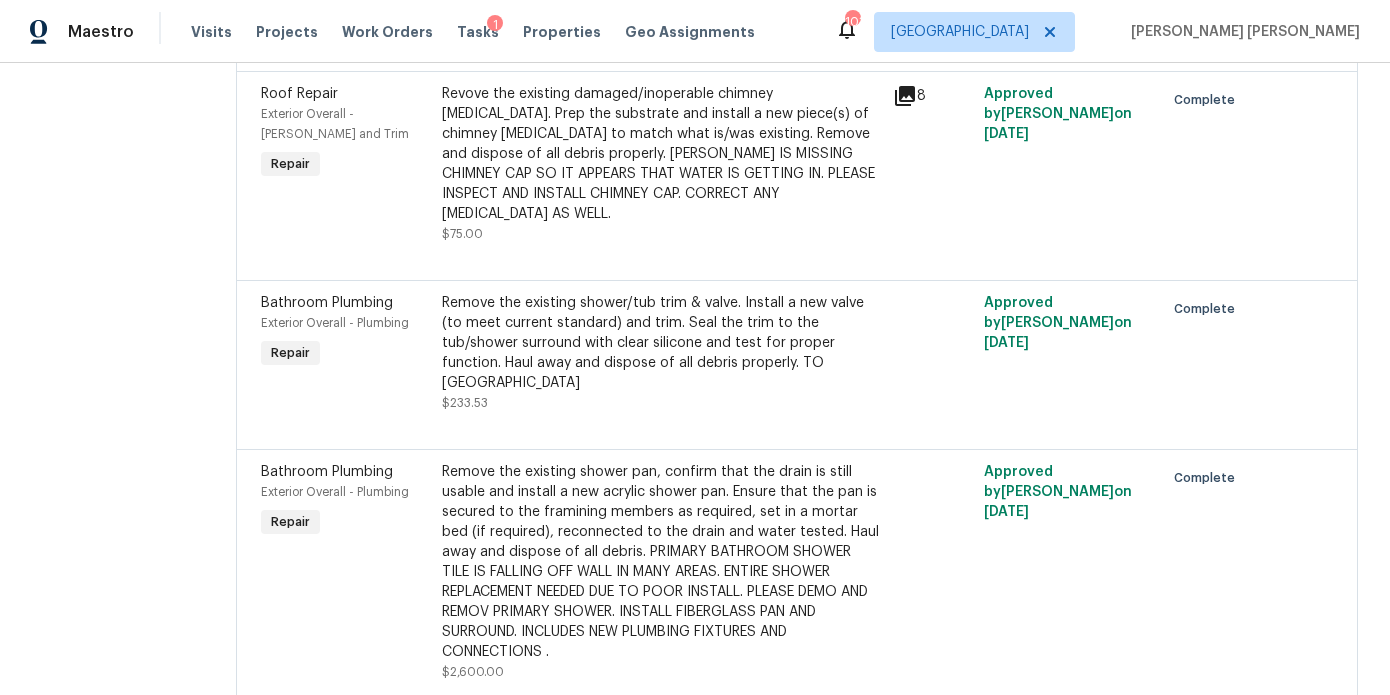 click on "Remove the existing shower/tub trim & valve. Install a new valve (to meet current standard) and trim. Seal the trim to the tub/shower surround with clear silicone and test for proper function. Haul away and dispose of all debris properly. TO HALL BATHROOM" at bounding box center (662, 343) 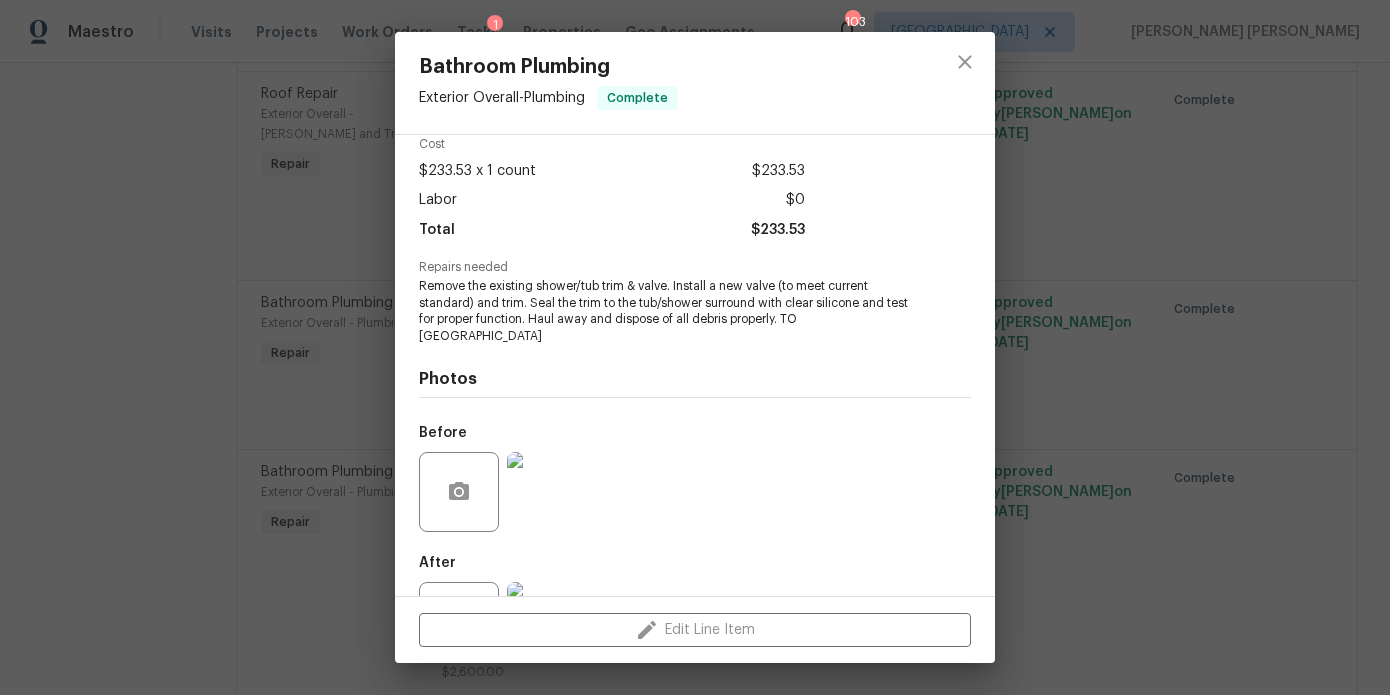 scroll, scrollTop: 159, scrollLeft: 0, axis: vertical 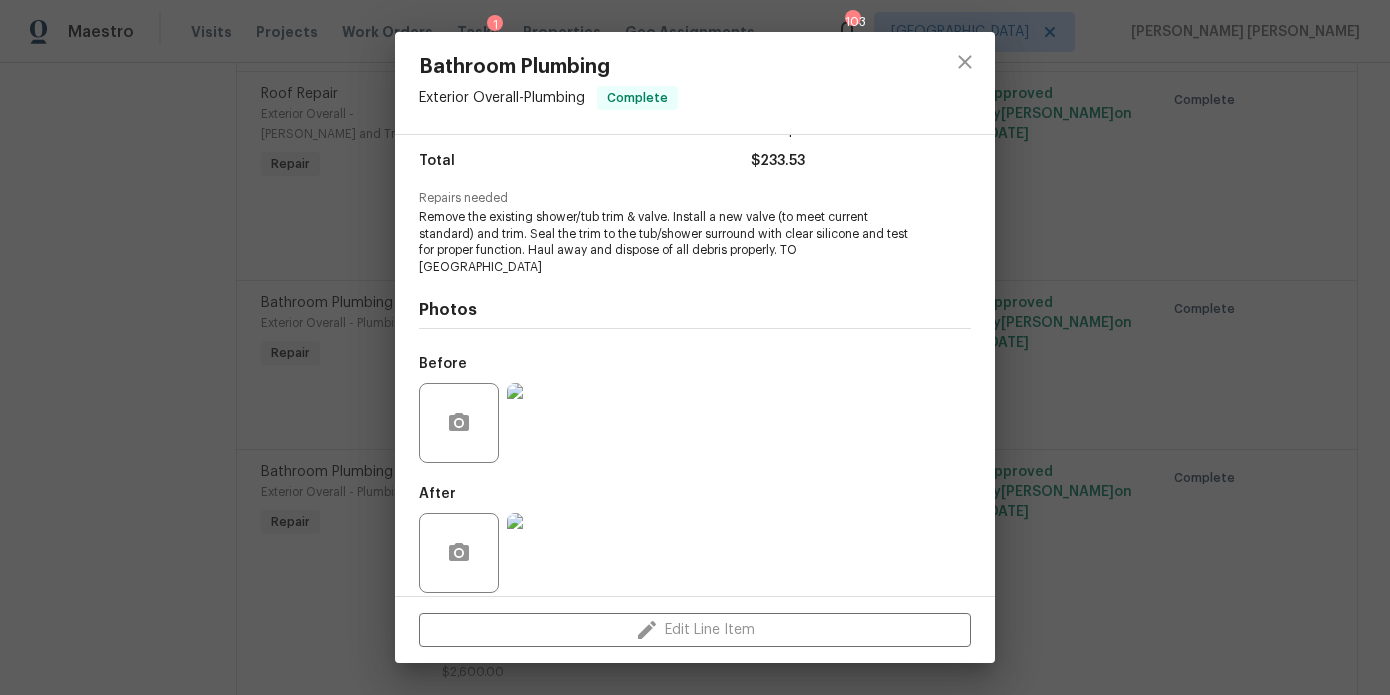 click at bounding box center [547, 423] 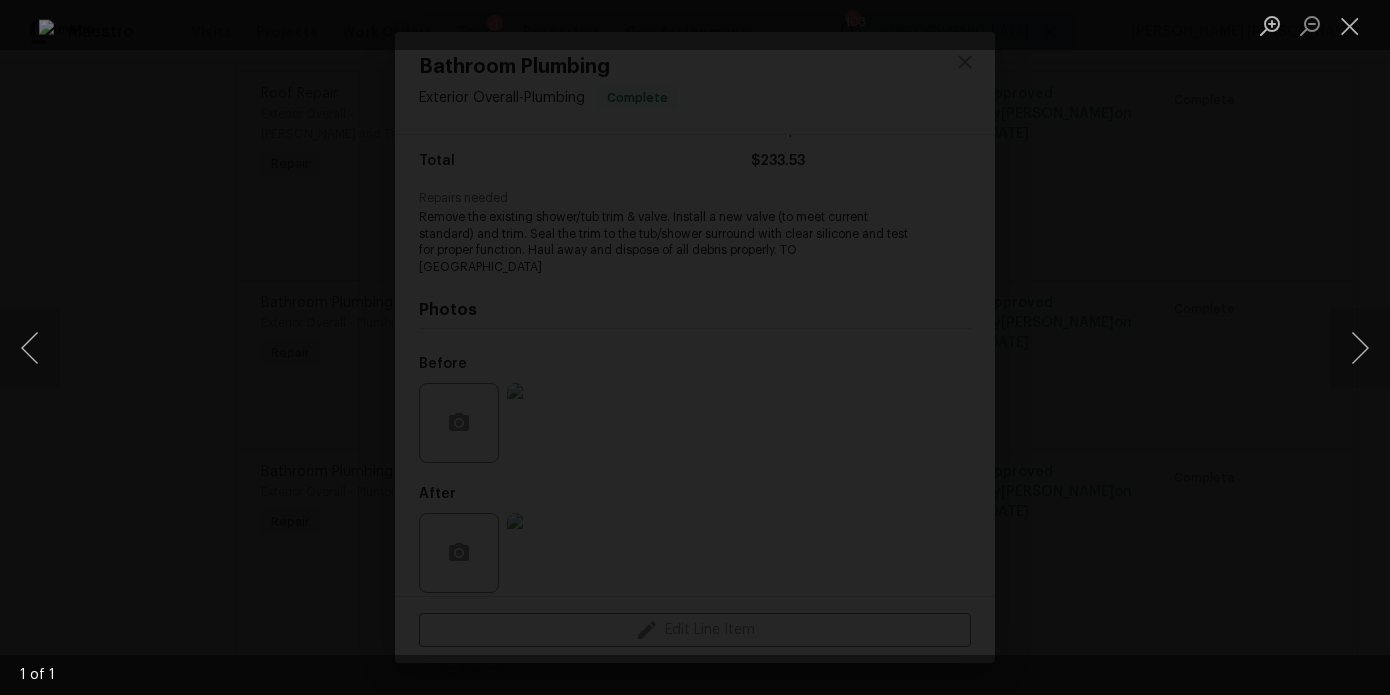 click at bounding box center [695, 347] 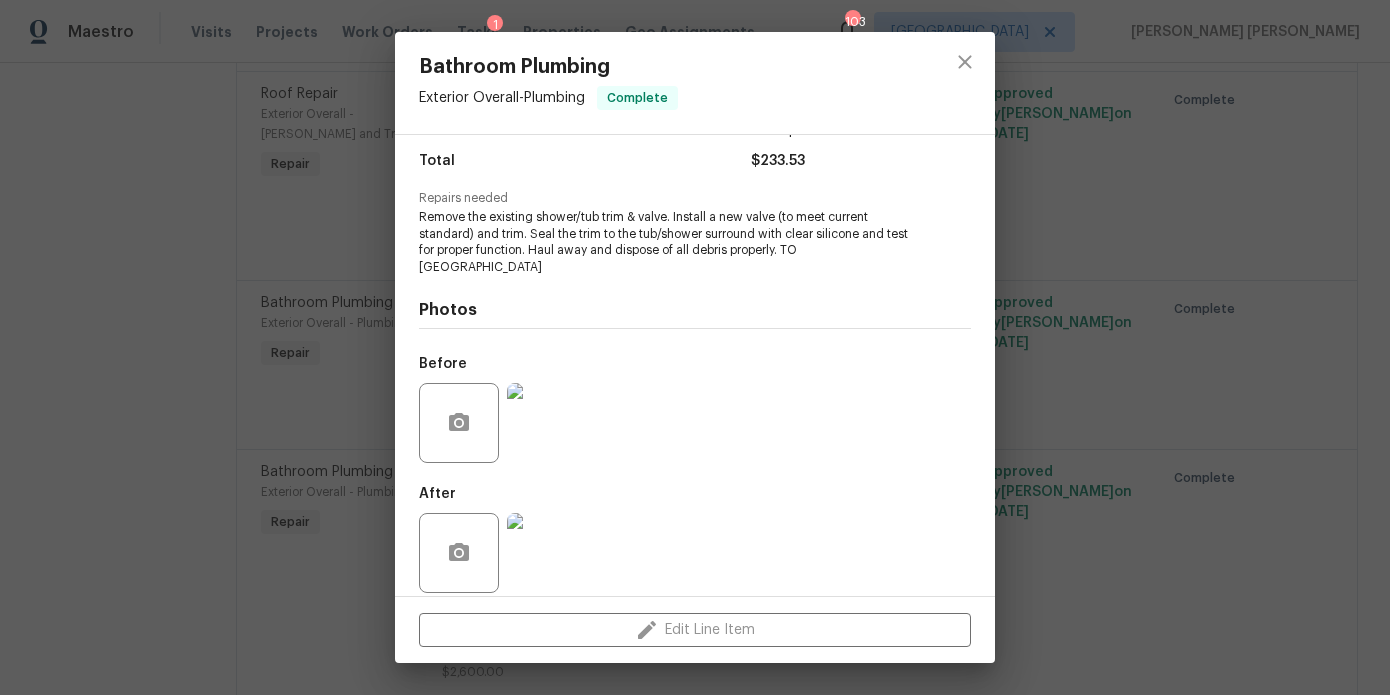 click on "Bathroom Plumbing Exterior Overall  -  Plumbing Complete Vendor MayFor Construction LLC Account Category Repairs Cost $233.53 x 1 count $233.53 Labor $0 Total $233.53 Repairs needed Remove the existing shower/tub trim & valve. Install a new valve (to meet current standard) and trim. Seal the trim to the tub/shower surround with clear silicone and test for proper function. Haul away and dispose of all debris properly. TO HALL BATHROOM Photos Before After  Edit Line Item" at bounding box center [695, 347] 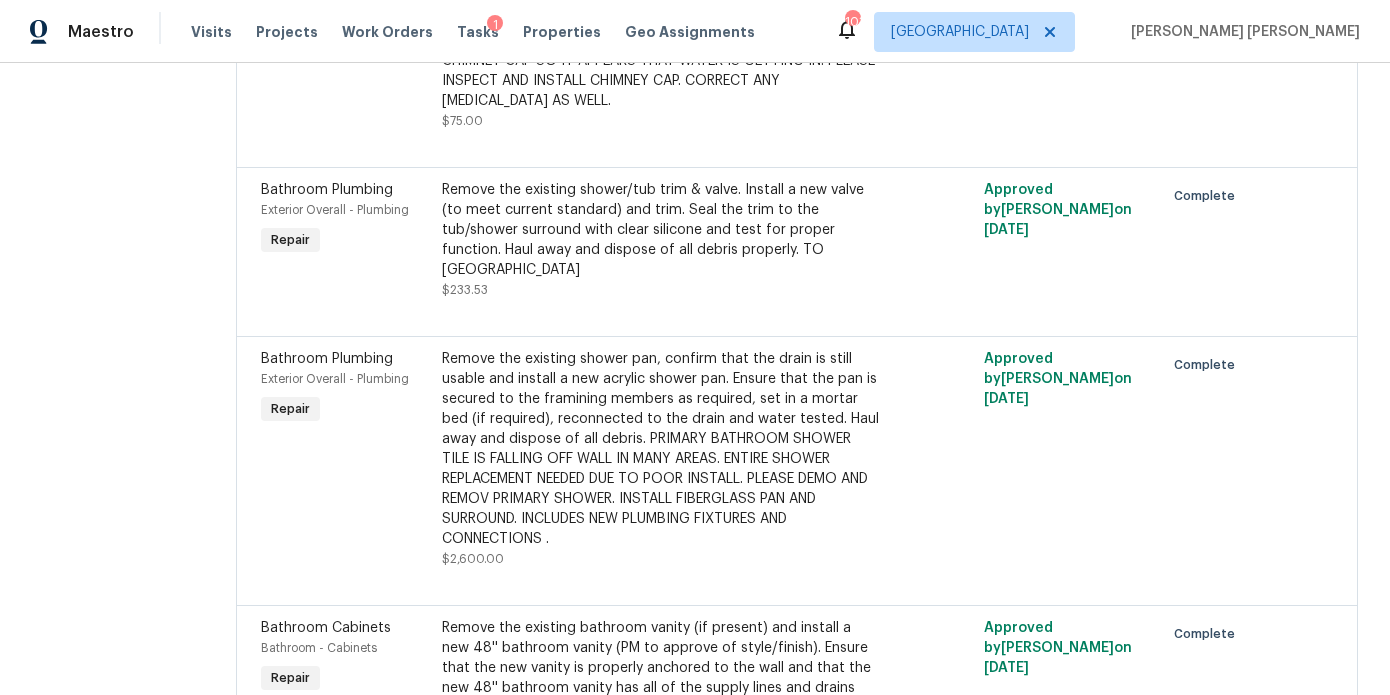 scroll, scrollTop: 7580, scrollLeft: 0, axis: vertical 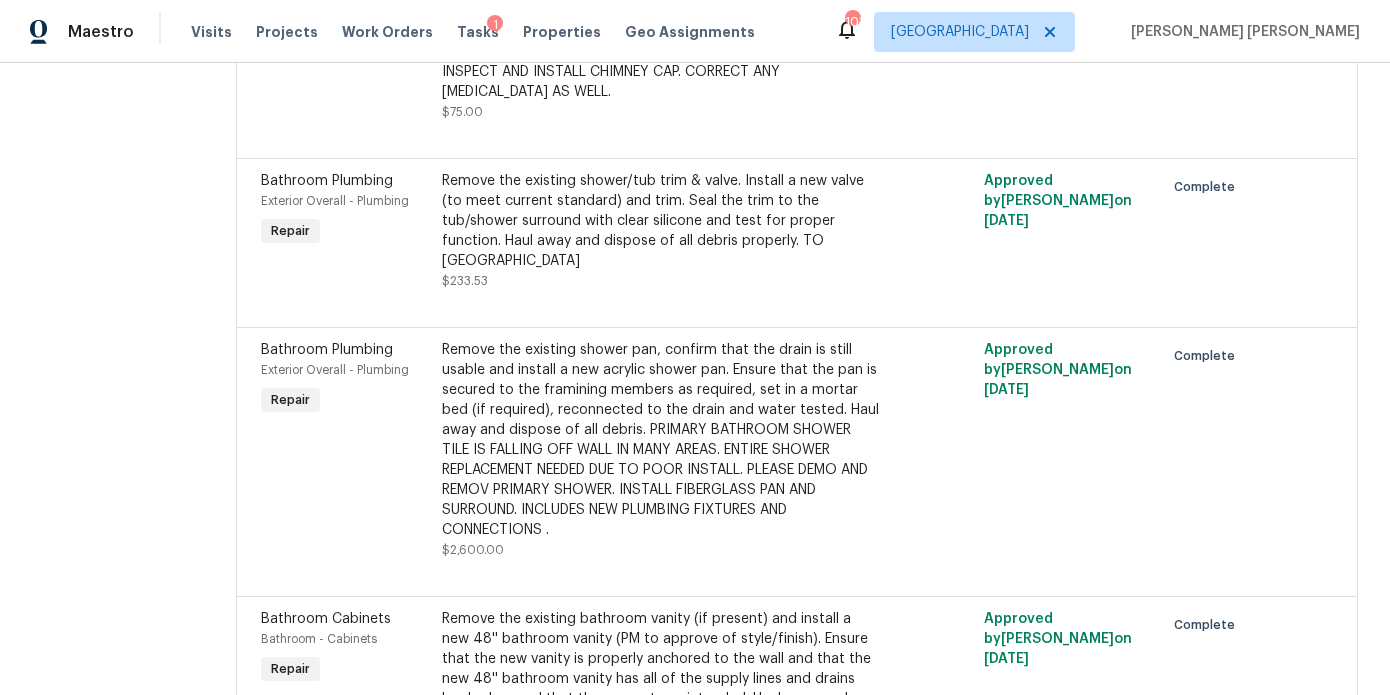 click on "Remove the existing shower pan, confirm that the drain is still usable and install a new acrylic shower pan. Ensure that the pan is secured to the framining members as required, set in a mortar bed (if required), reconnected to the drain and water tested. Haul away and dispose of all debris. PRIMARY BATHROOM SHOWER TILE IS FALLING OFF WALL IN MANY AREAS. ENTIRE SHOWER REPLACEMENT NEEDED DUE TO POOR INSTALL. PLEASE DEMO AND REMOV PRIMARY SHOWER. INSTALL FIBERGLASS PAN AND SURROUND. INCLUDES NEW PLUMBING FIXTURES AND CONNECTIONS ." at bounding box center (662, 440) 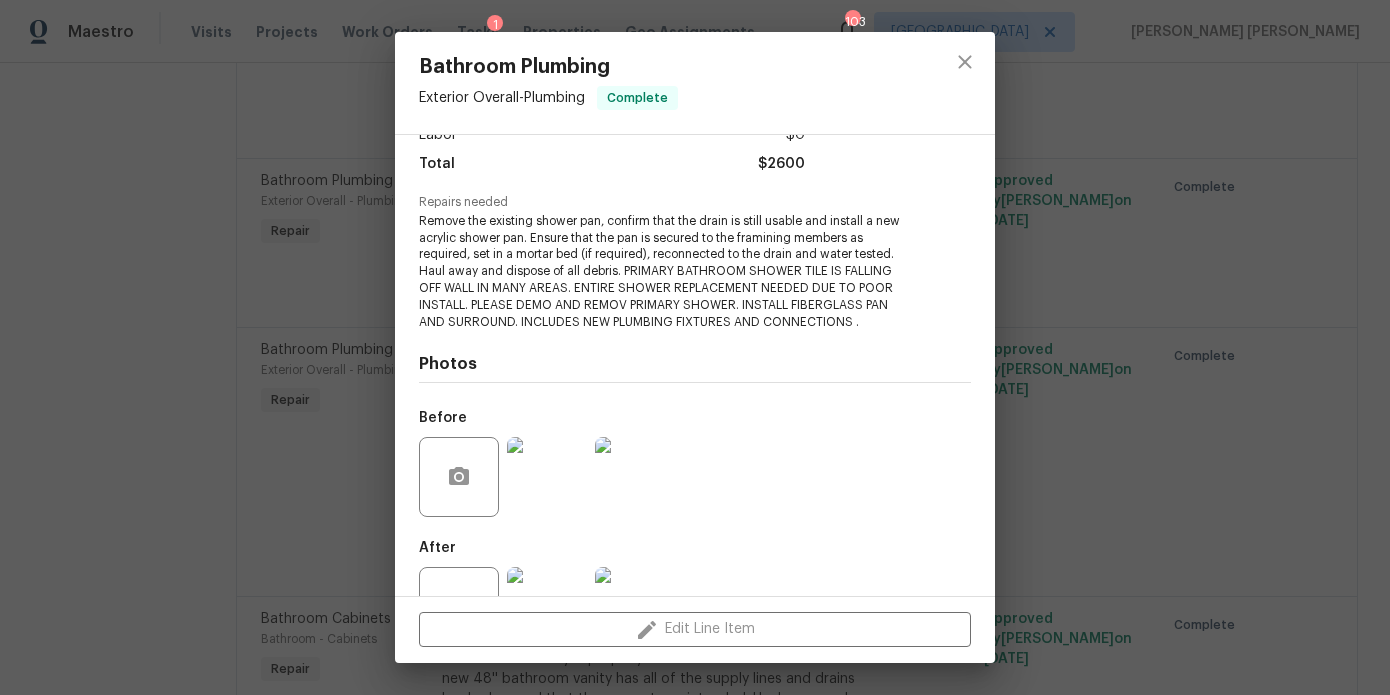 scroll, scrollTop: 226, scrollLeft: 0, axis: vertical 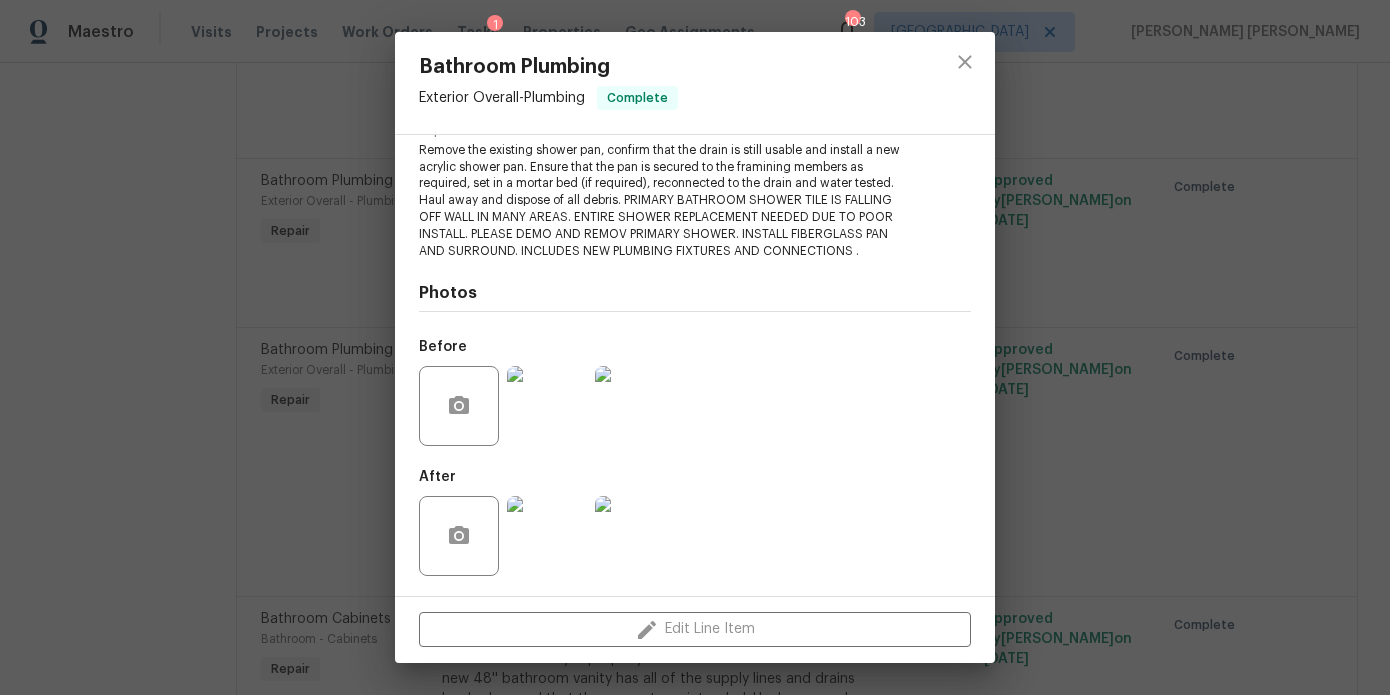 click at bounding box center [547, 406] 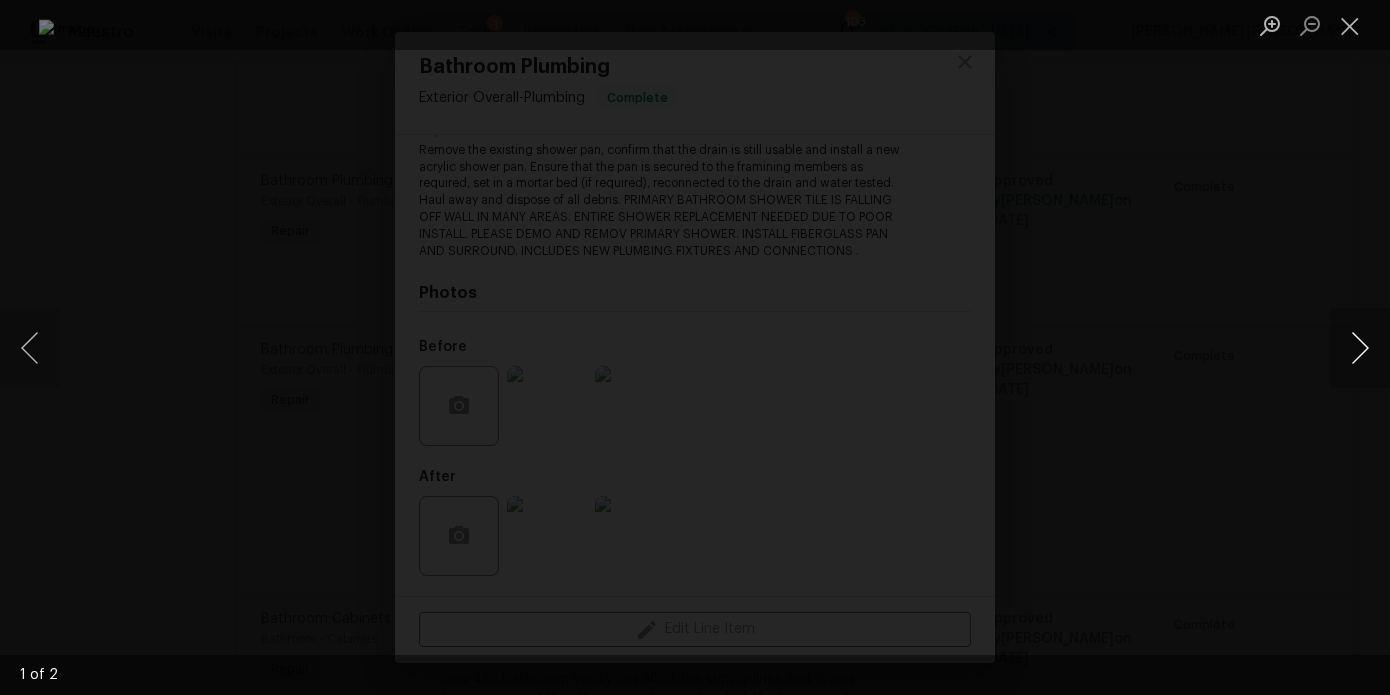 click at bounding box center (1360, 348) 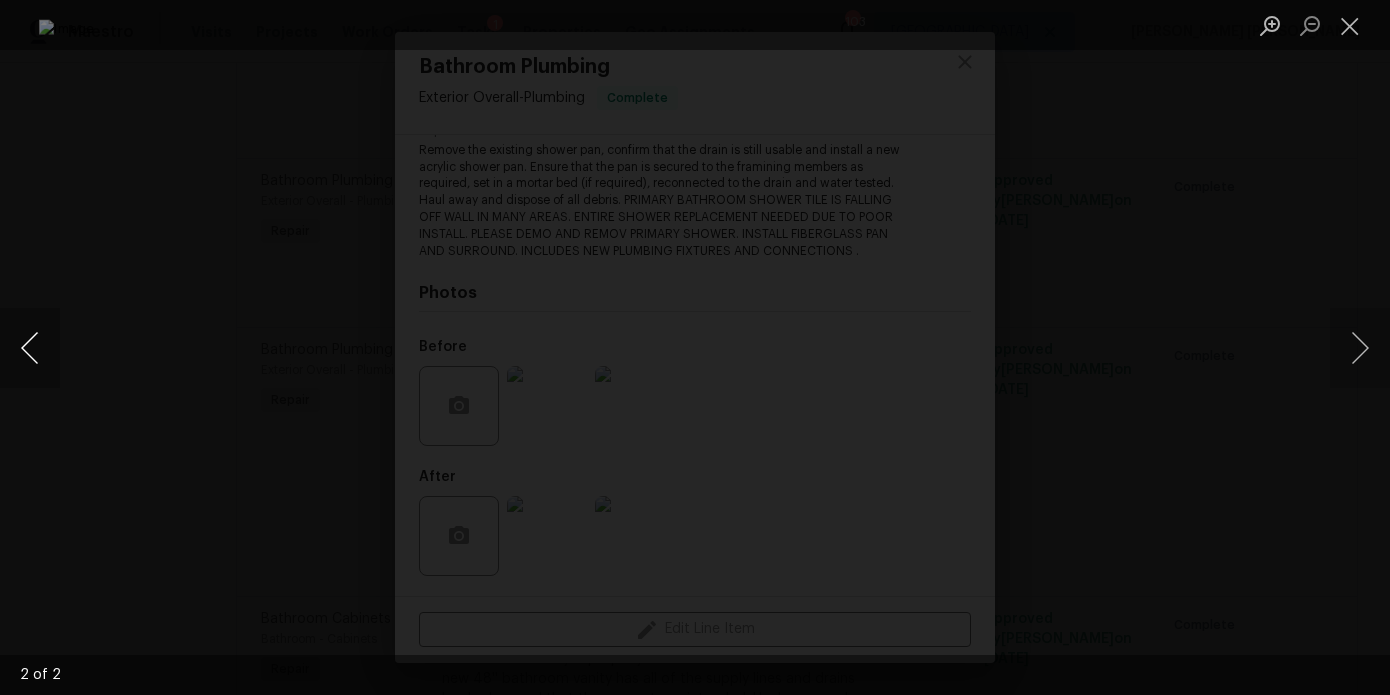 click at bounding box center (30, 348) 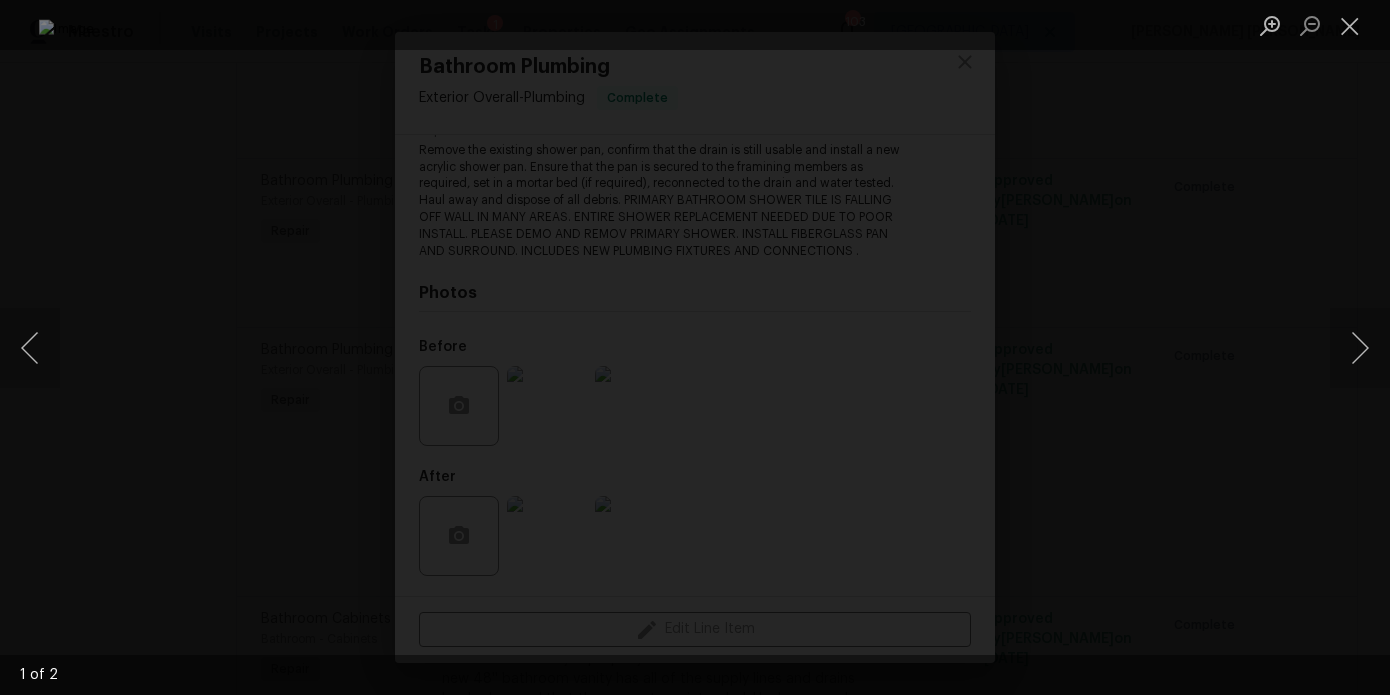 click at bounding box center [695, 347] 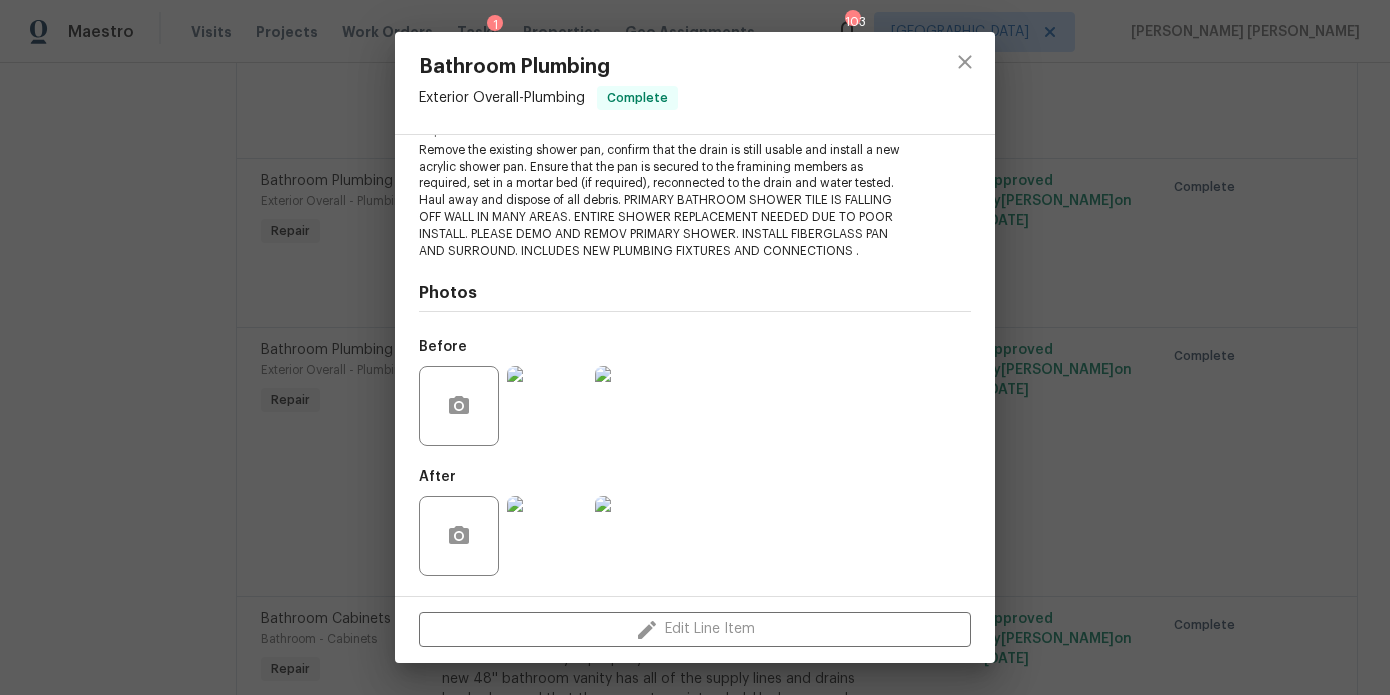 click on "Bathroom Plumbing Exterior Overall  -  Plumbing Complete Vendor MayFor Construction LLC Account Category Repairs Cost $2600 x 1 count $2600 Labor $0 Total $2600 Repairs needed Remove the existing shower pan, confirm that the drain is still usable and install a new acrylic shower pan. Ensure that the pan is secured to the framining members as required, set in a mortar bed (if required), reconnected to the drain and water tested. Haul away and dispose of all debris. PRIMARY BATHROOM SHOWER TILE IS FALLING OFF WALL IN MANY AREAS. ENTIRE SHOWER REPLACEMENT NEEDED DUE TO POOR INSTALL. PLEASE DEMO AND REMOV PRIMARY SHOWER. INSTALL FIBERGLASS PAN AND SURROUND. INCLUDES NEW PLUMBING FIXTURES AND CONNECTIONS . Photos Before After  Edit Line Item" at bounding box center [695, 347] 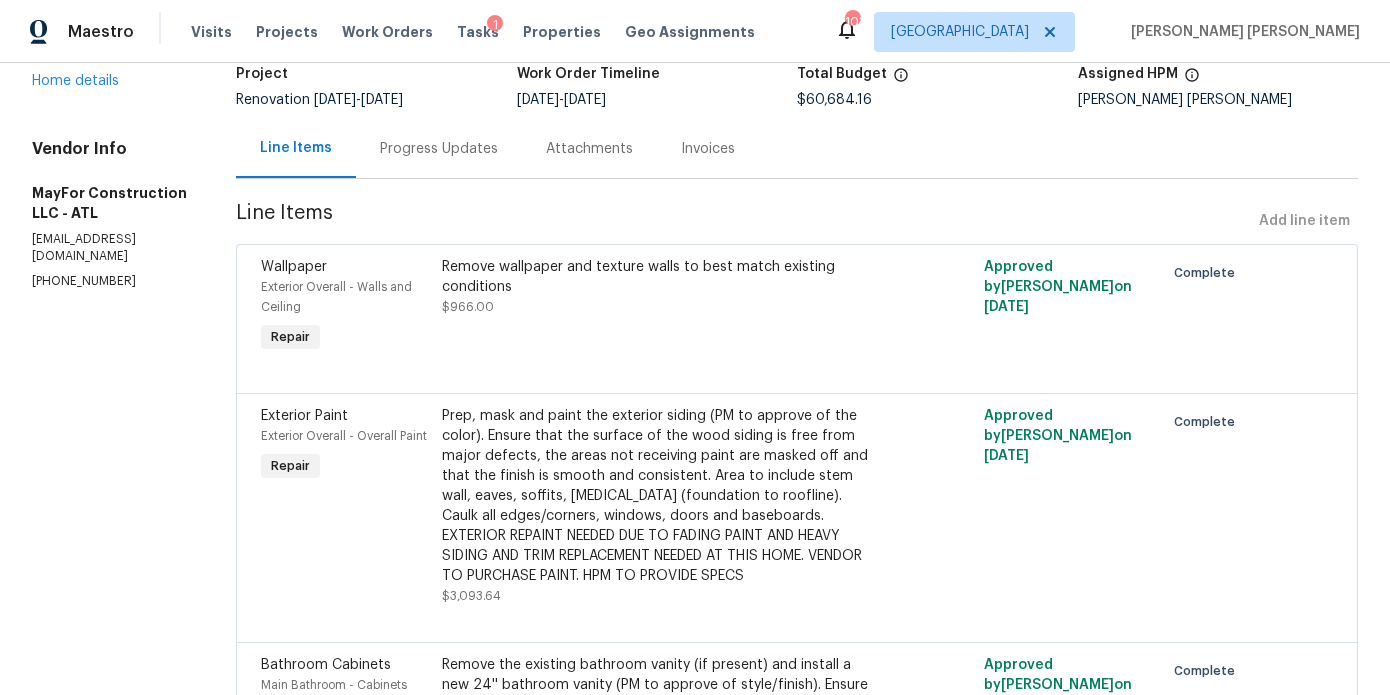 scroll, scrollTop: 0, scrollLeft: 0, axis: both 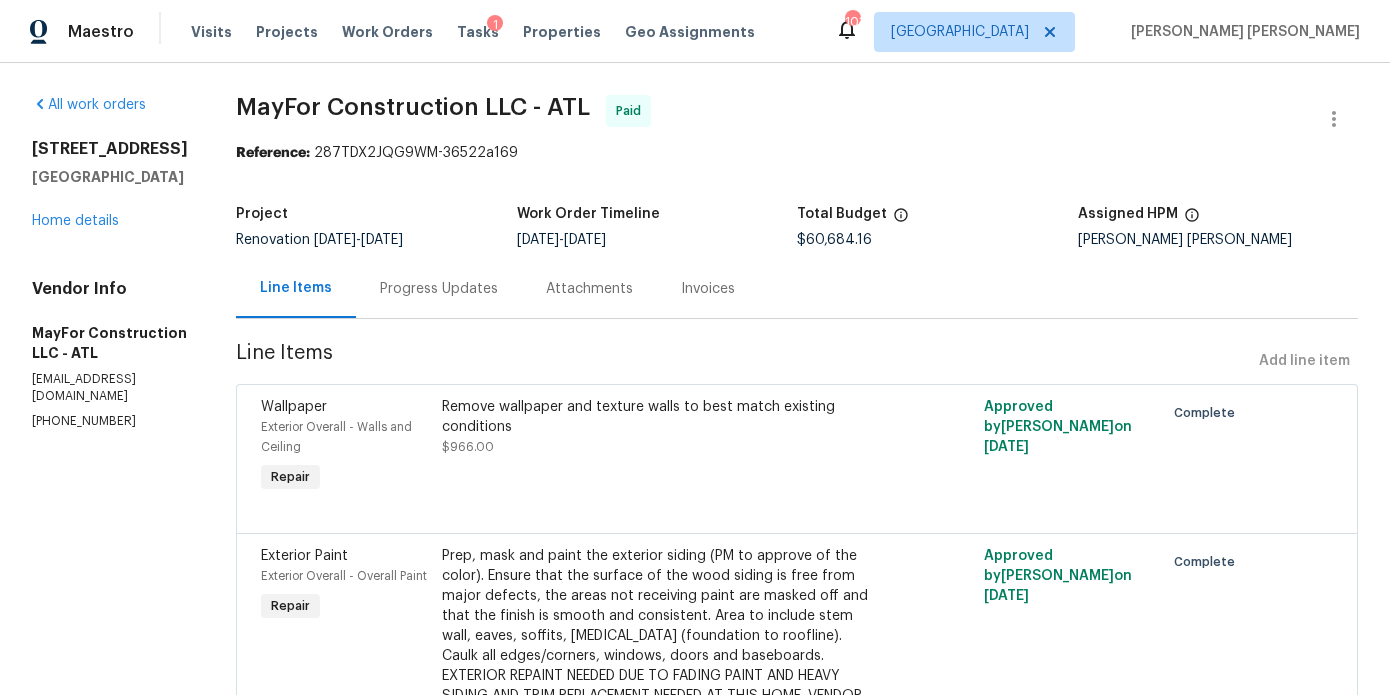click on "8272 Magnolia Dr Jonesboro, GA 30238 Home details" at bounding box center [110, 185] 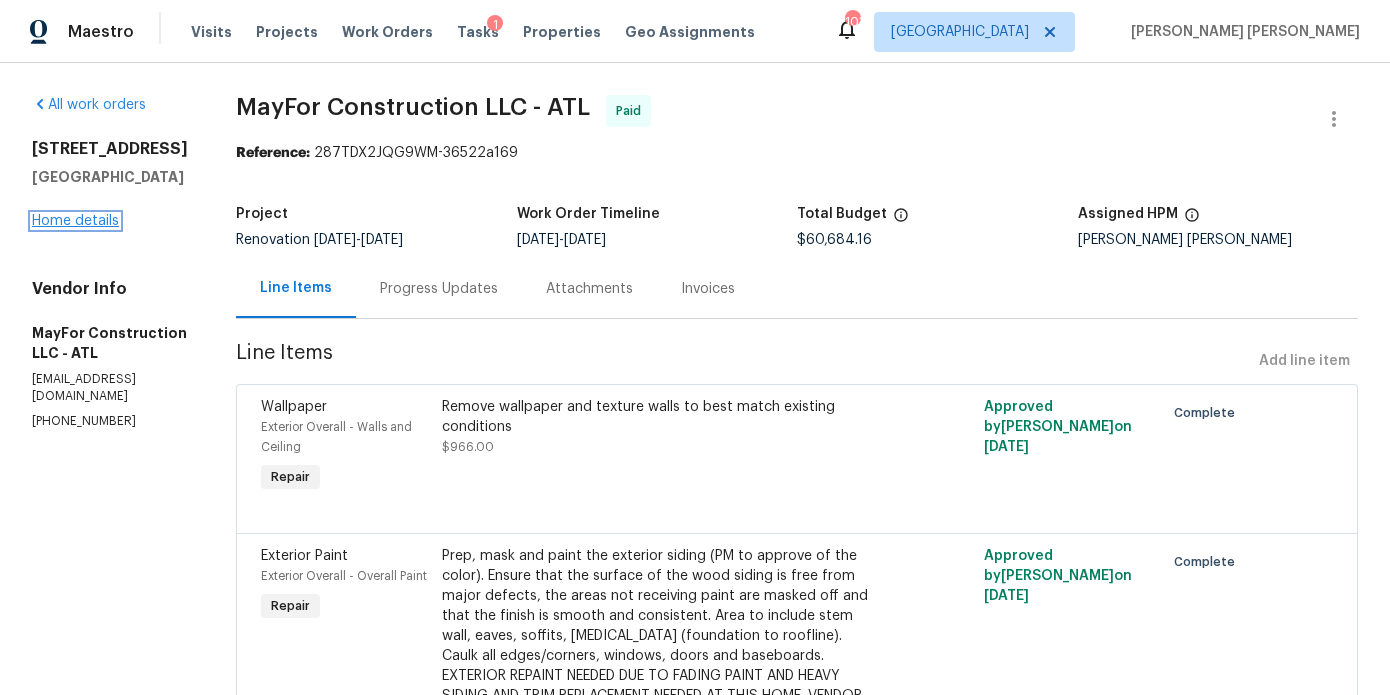 click on "Home details" at bounding box center [75, 221] 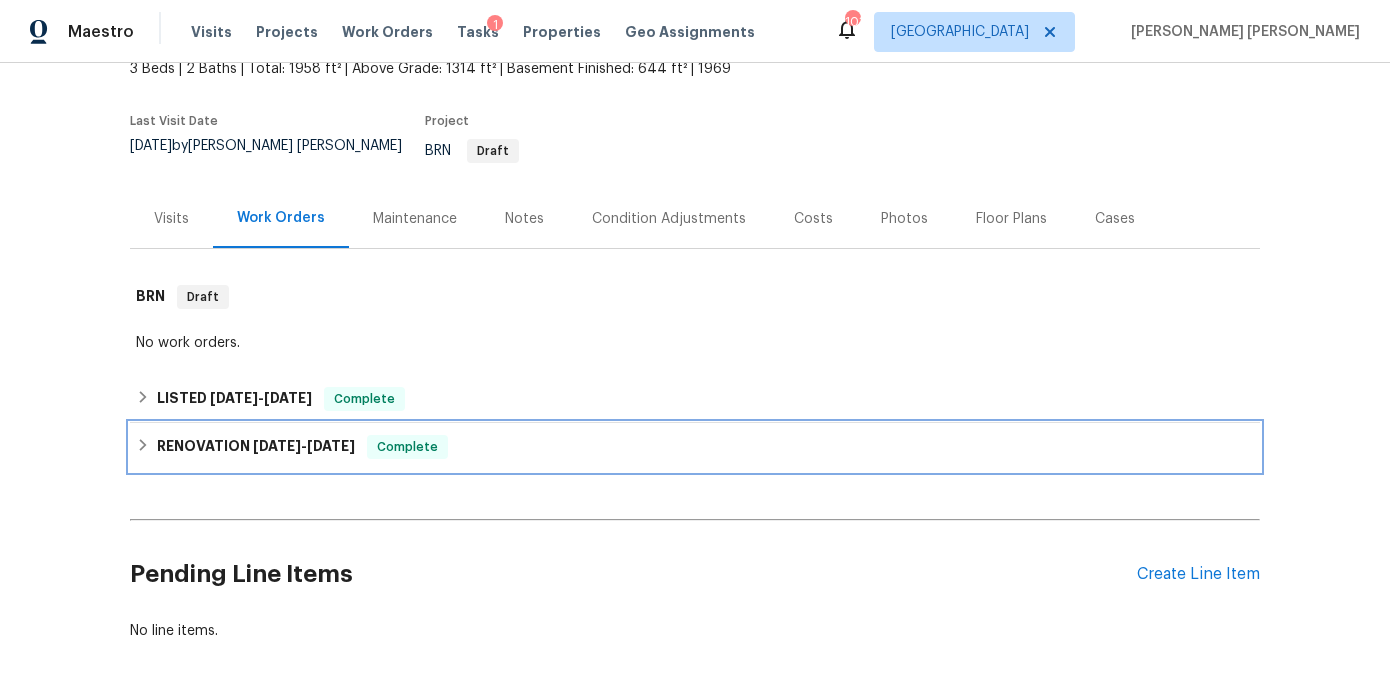 click on "3/25/25" at bounding box center (277, 446) 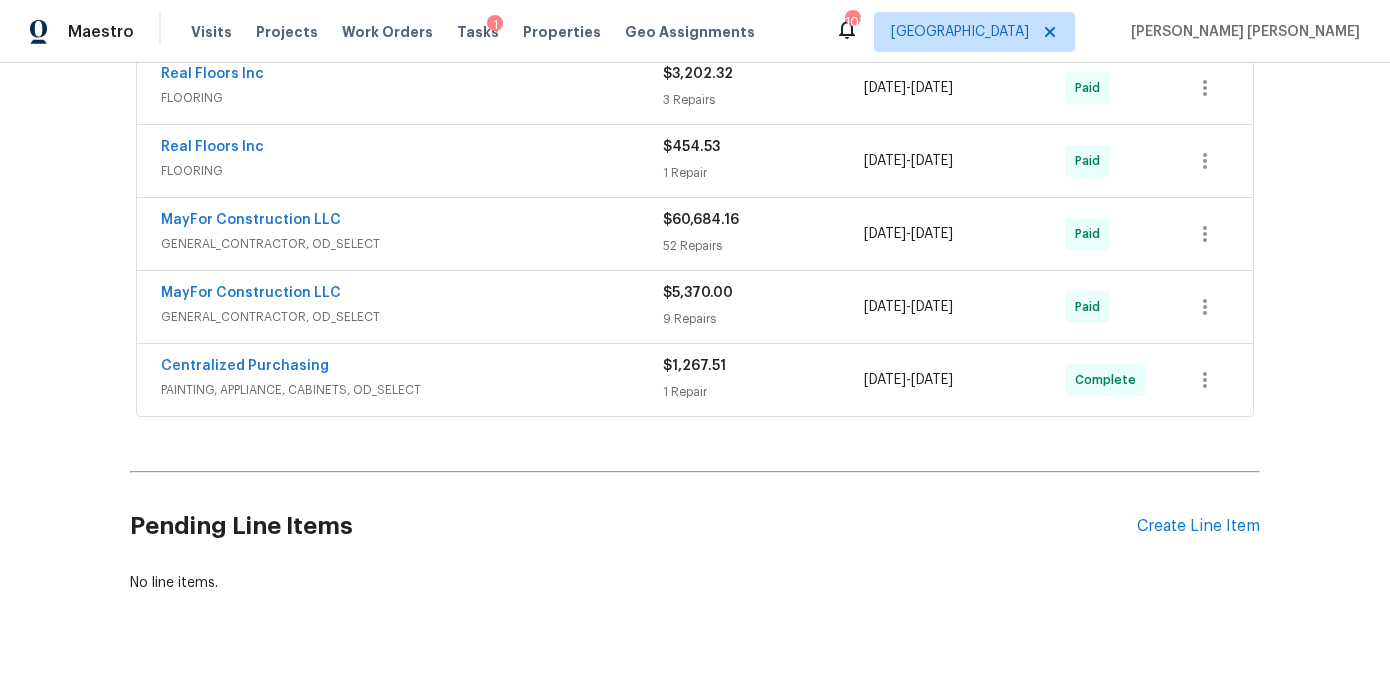 scroll, scrollTop: 895, scrollLeft: 0, axis: vertical 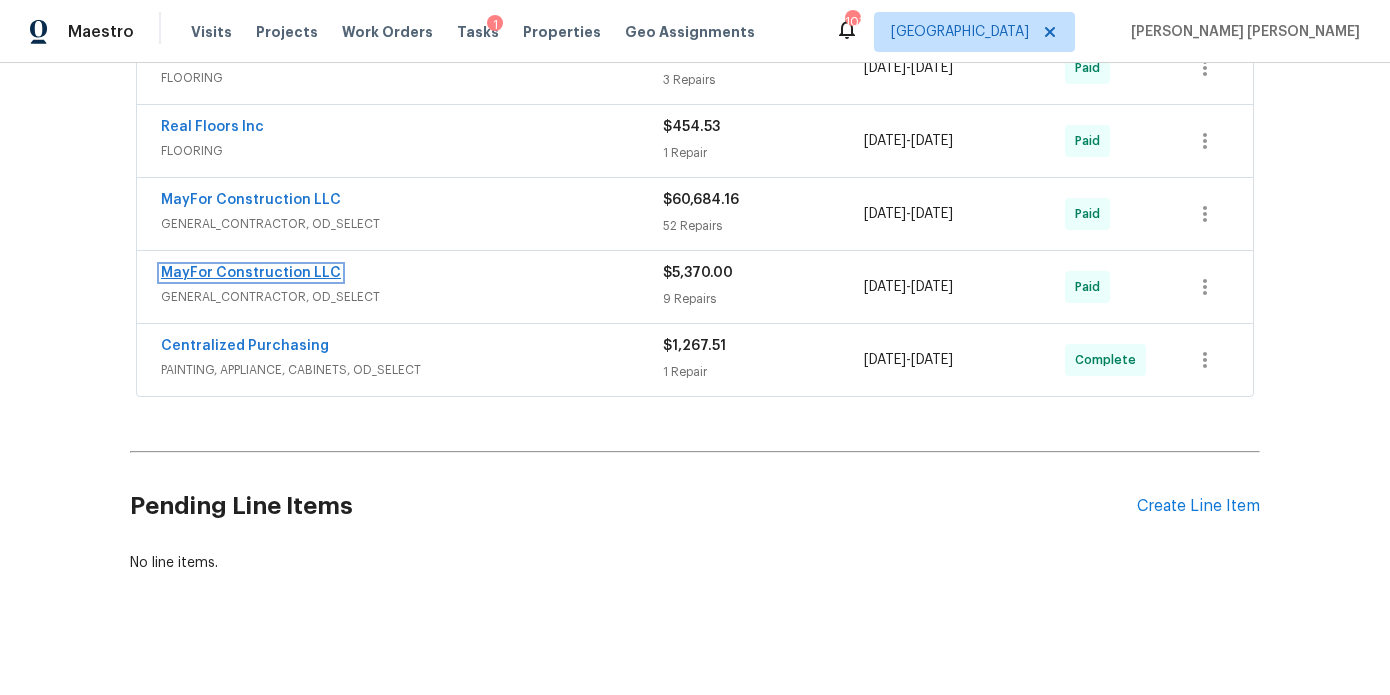 click on "MayFor Construction LLC" at bounding box center (251, 273) 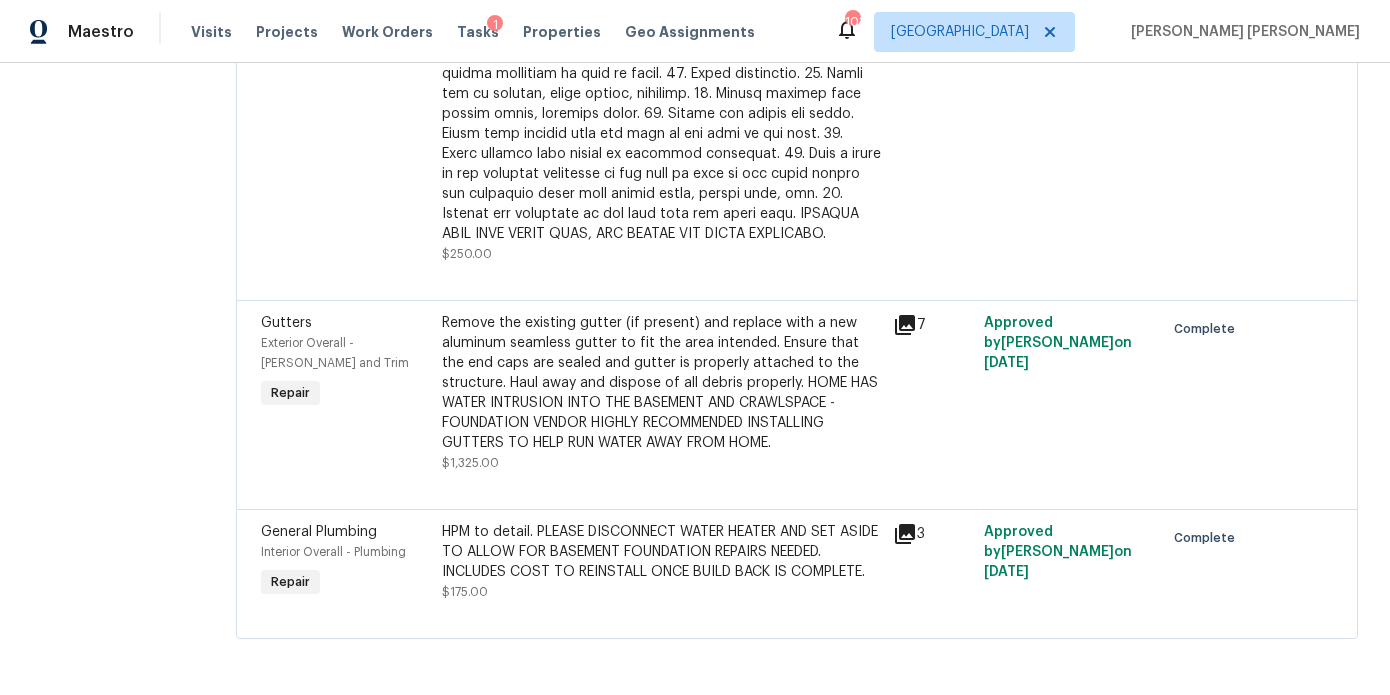 scroll, scrollTop: 0, scrollLeft: 0, axis: both 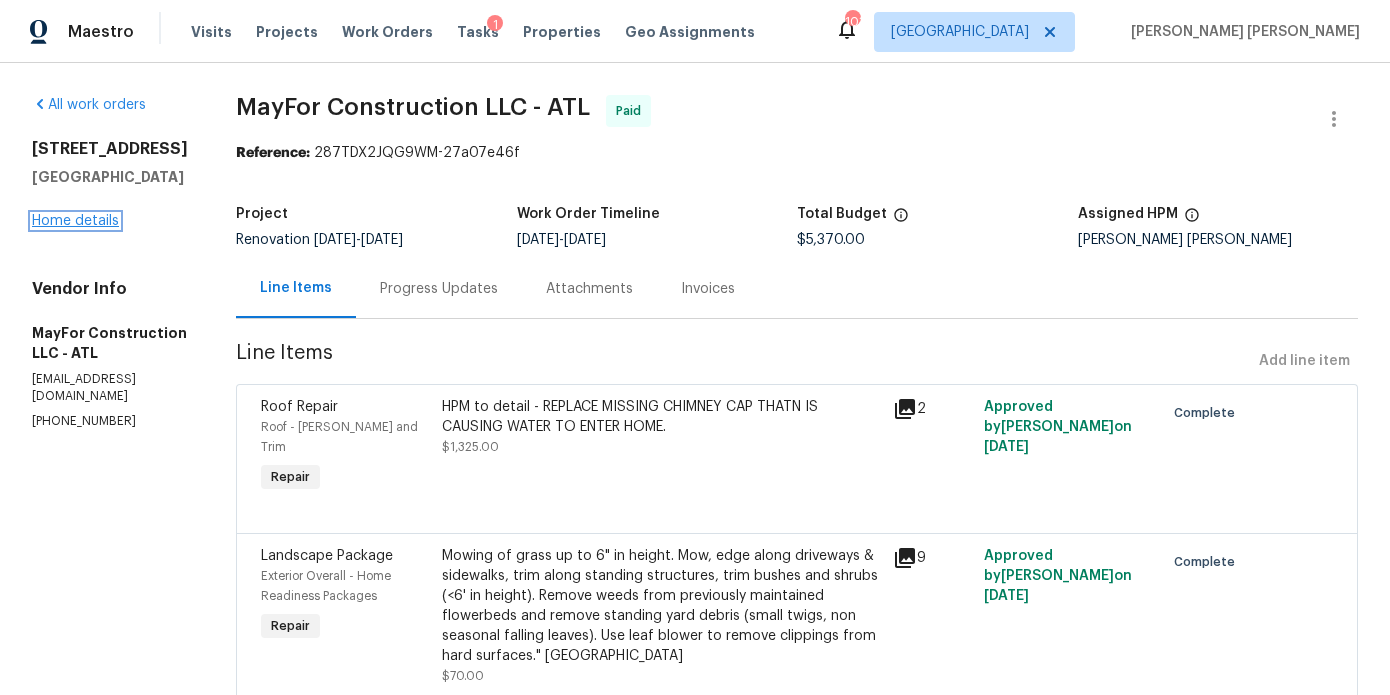 click on "Home details" at bounding box center [75, 221] 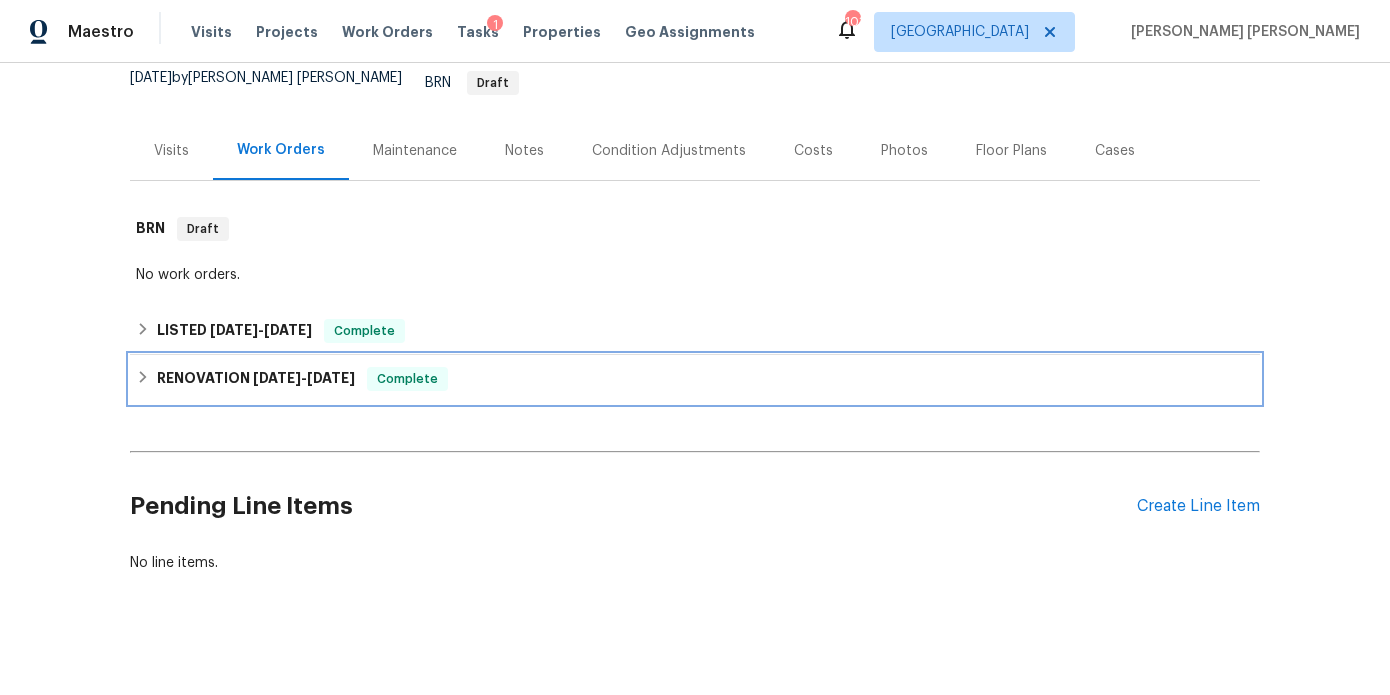 click on "3/25/25  -  6/23/25" at bounding box center [304, 378] 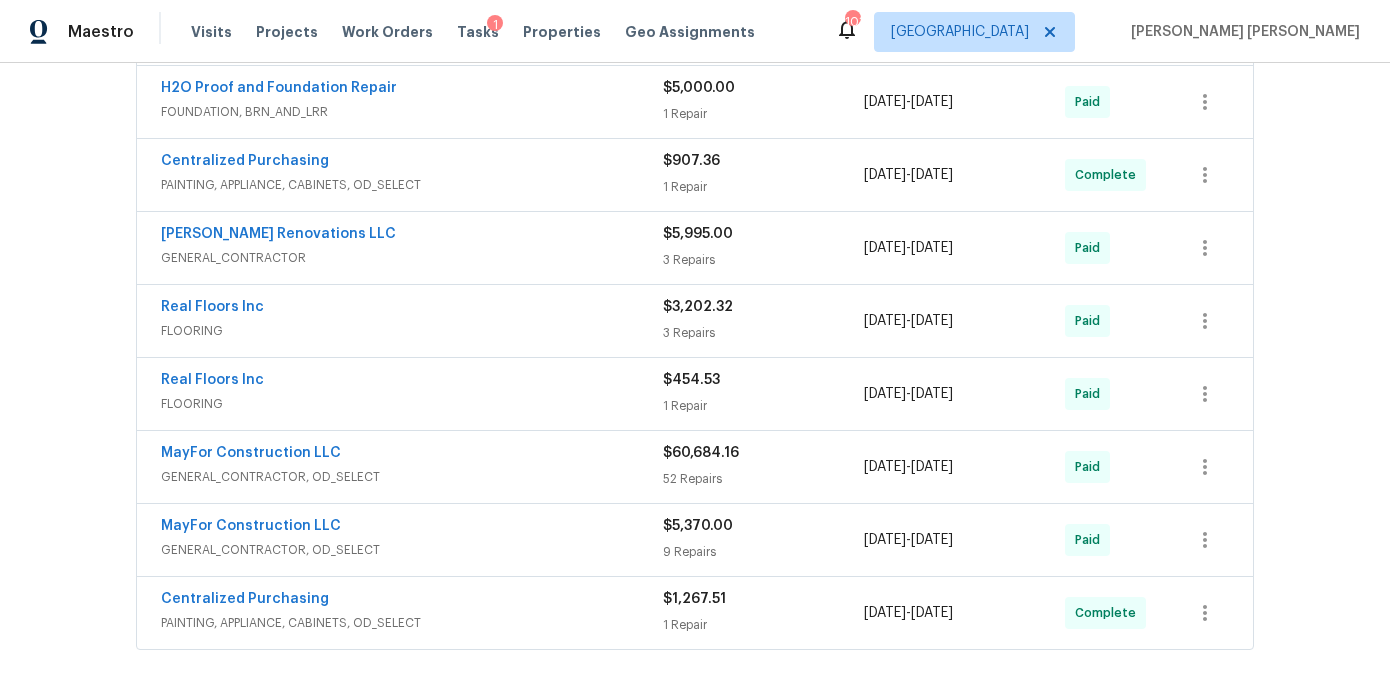 scroll, scrollTop: 675, scrollLeft: 0, axis: vertical 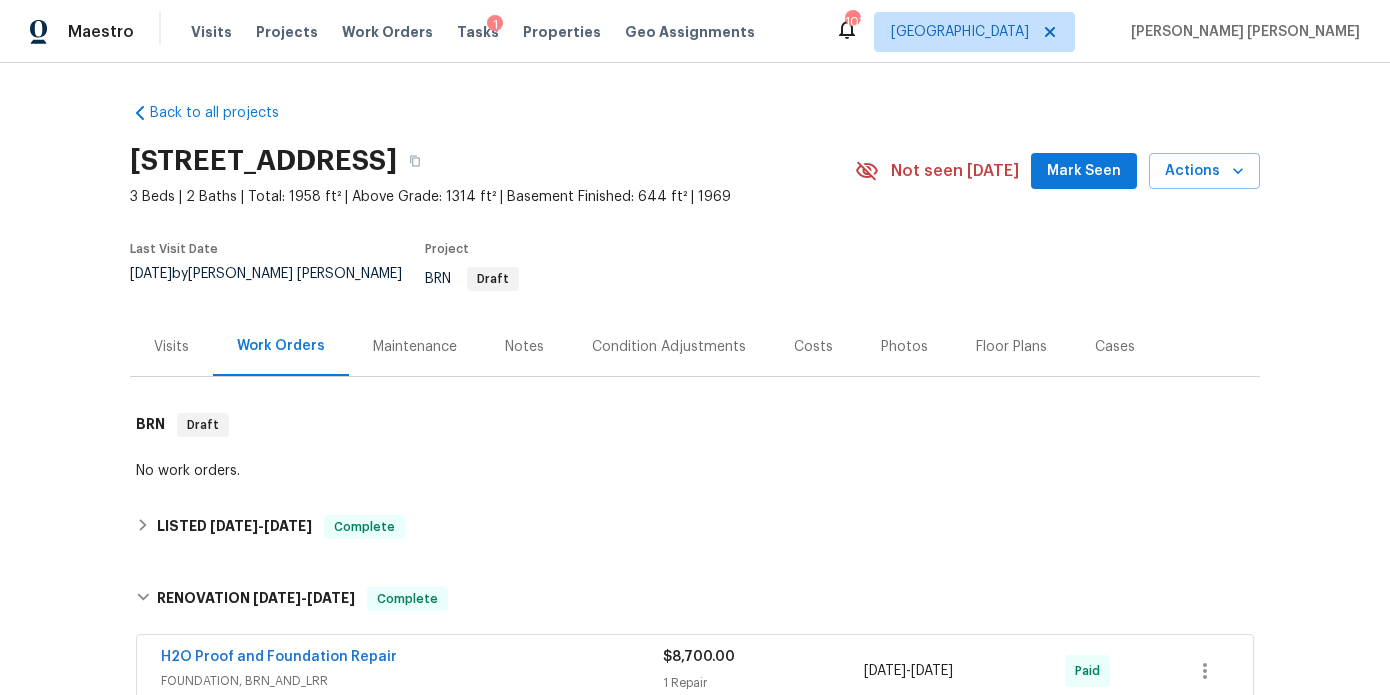 click on "Visits" at bounding box center (171, 346) 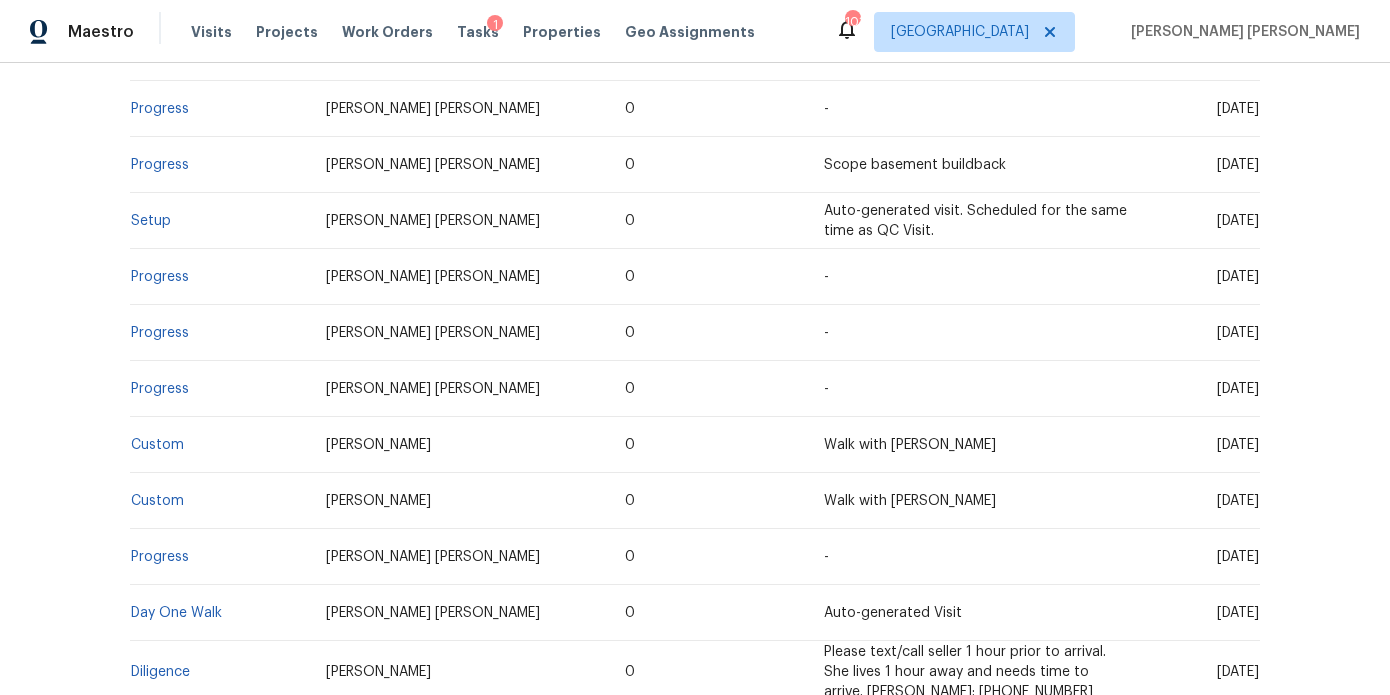 scroll, scrollTop: 887, scrollLeft: 0, axis: vertical 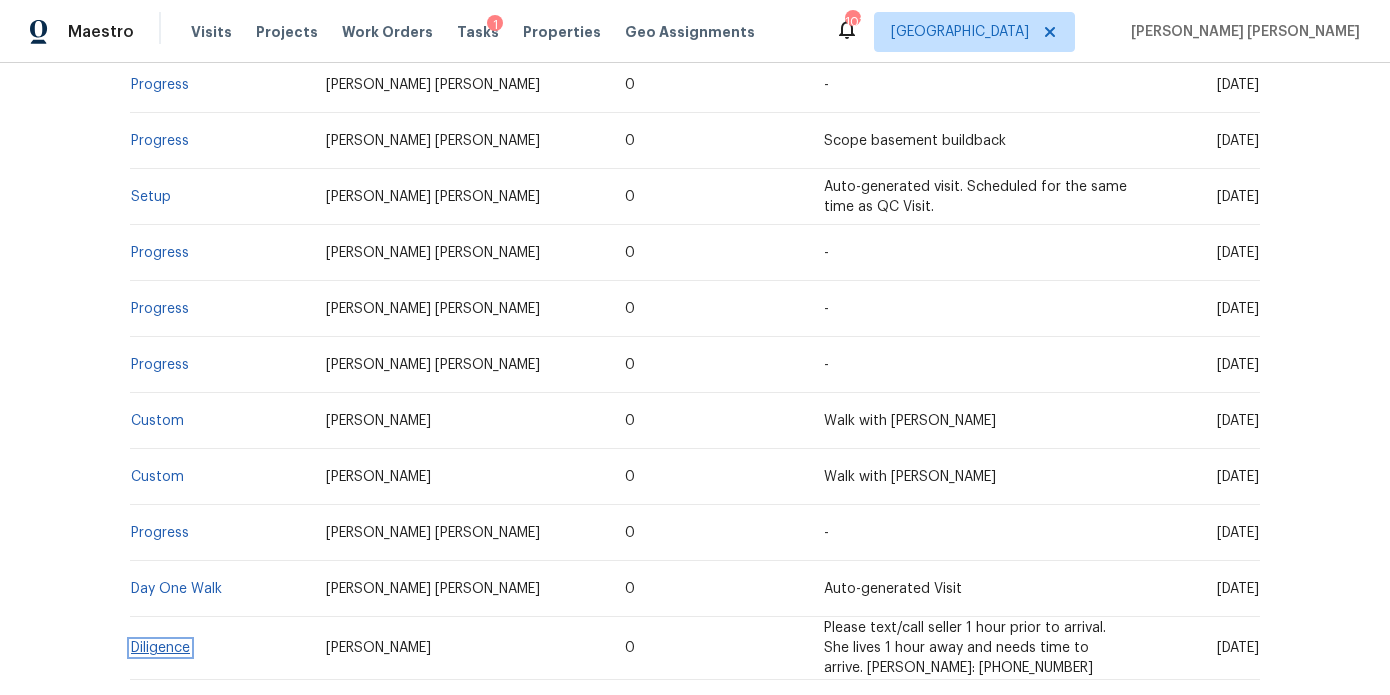 click on "Diligence" at bounding box center (160, 648) 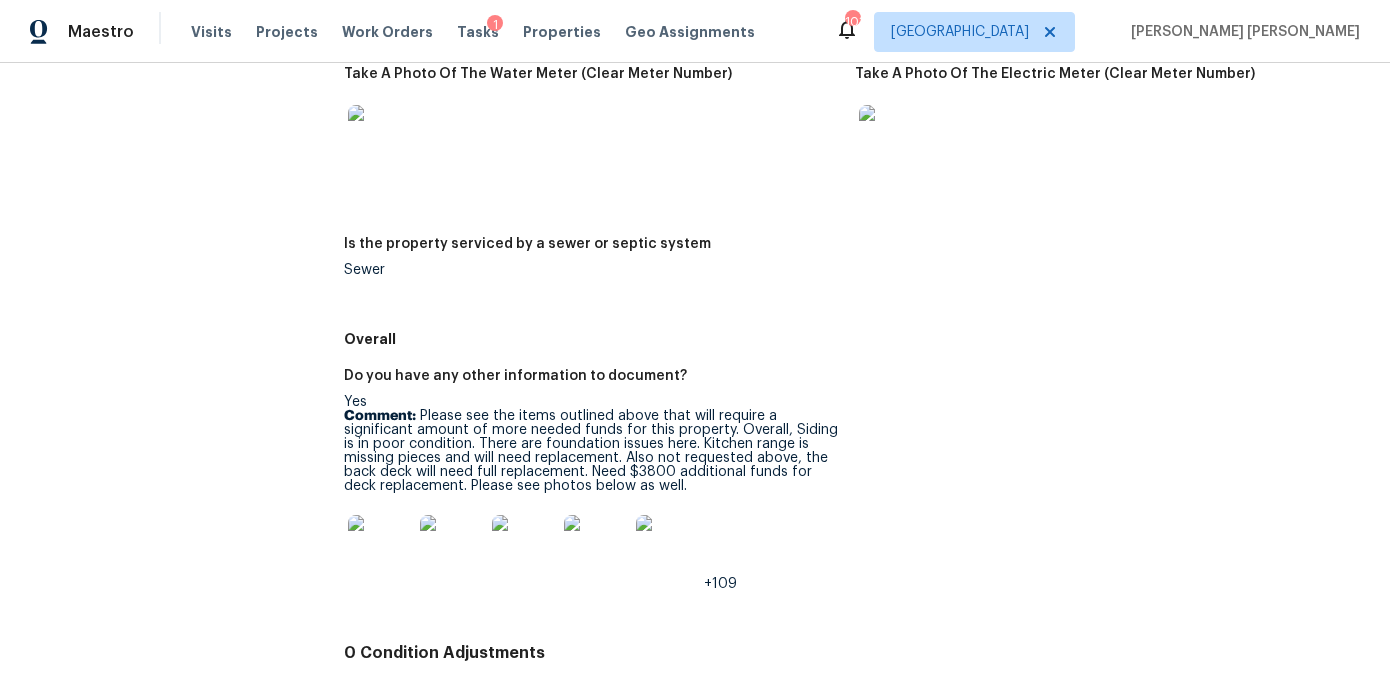 scroll, scrollTop: 2997, scrollLeft: 0, axis: vertical 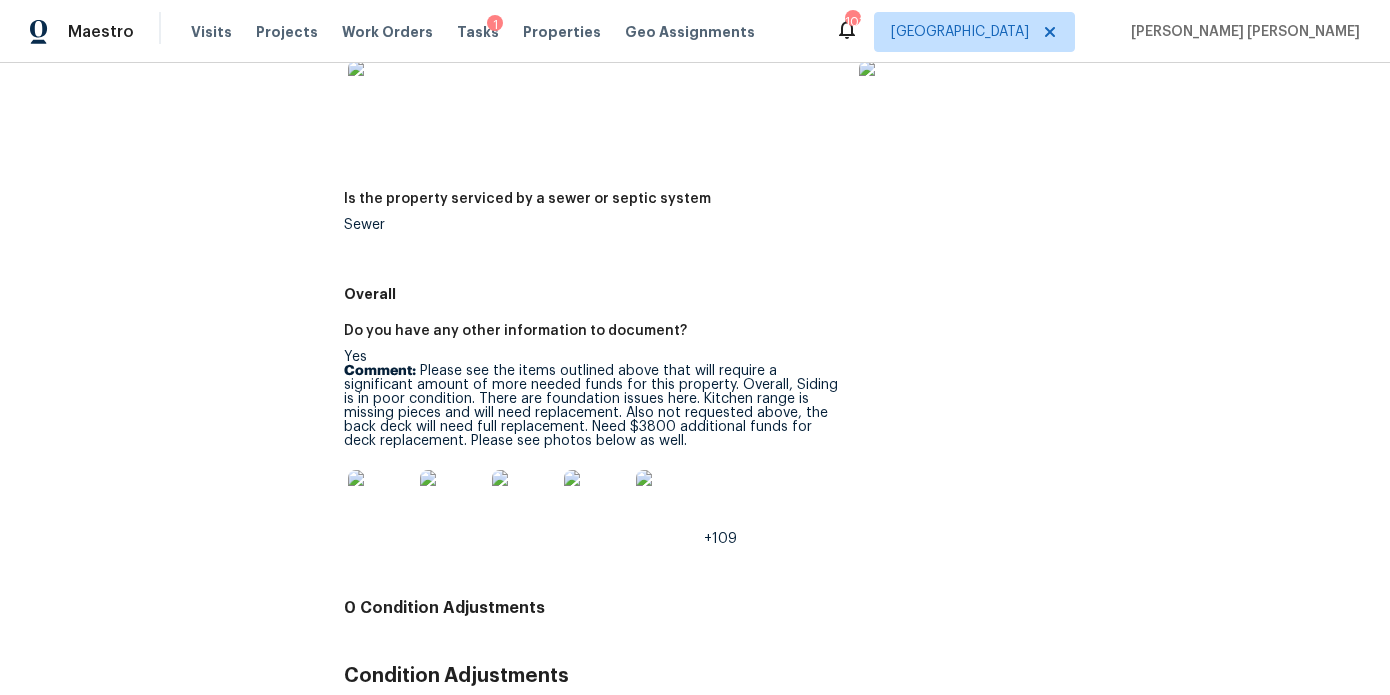 click at bounding box center [380, 502] 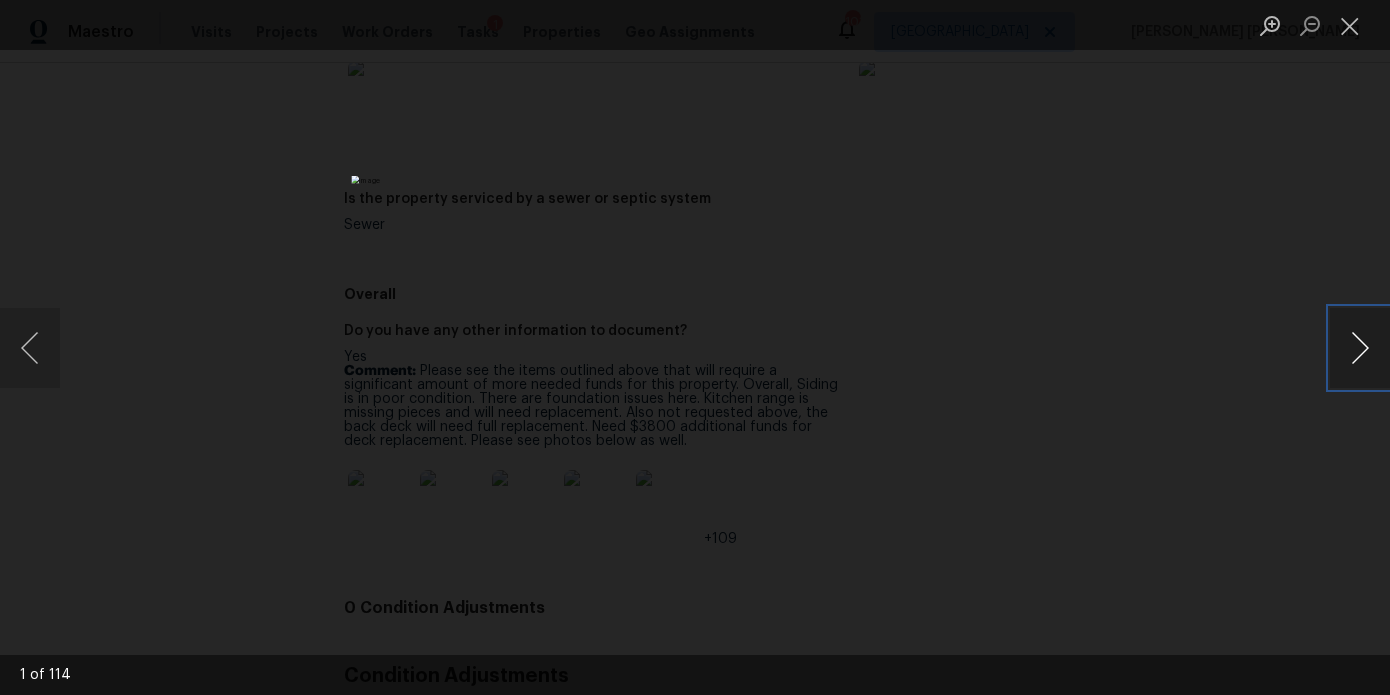 click at bounding box center (1360, 348) 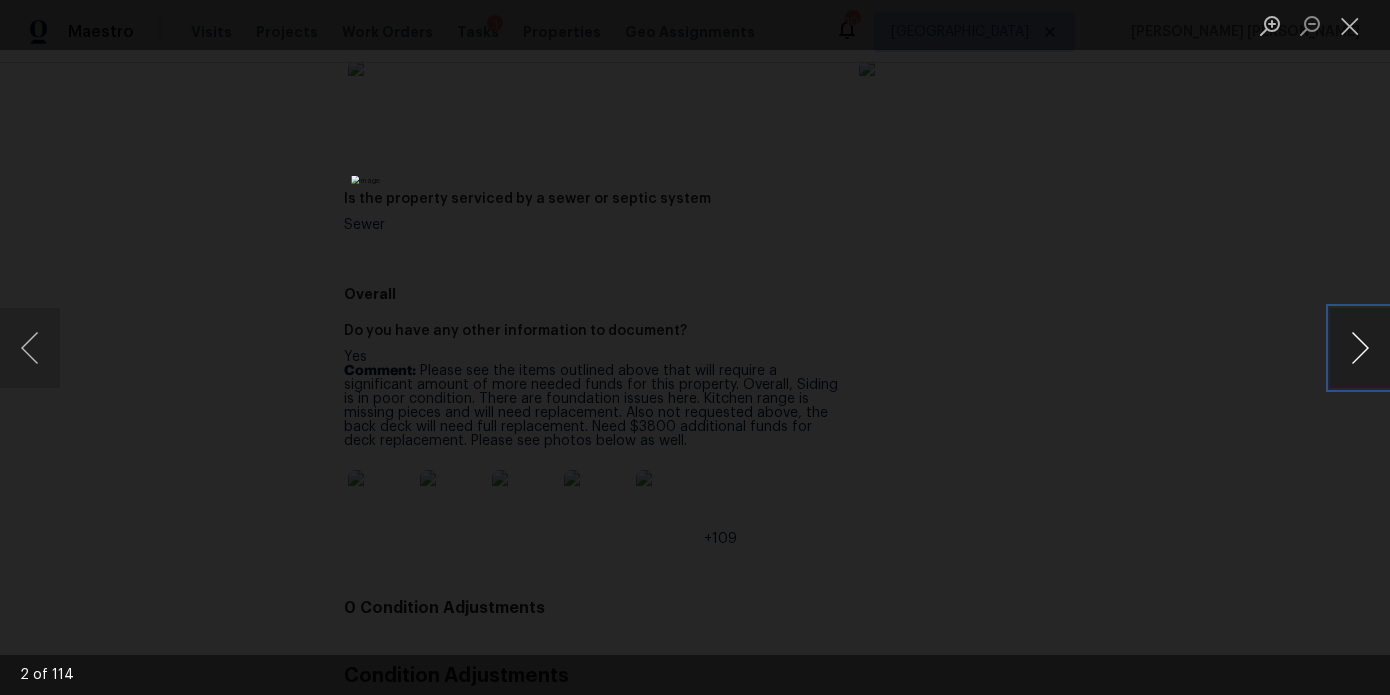 click at bounding box center [1360, 348] 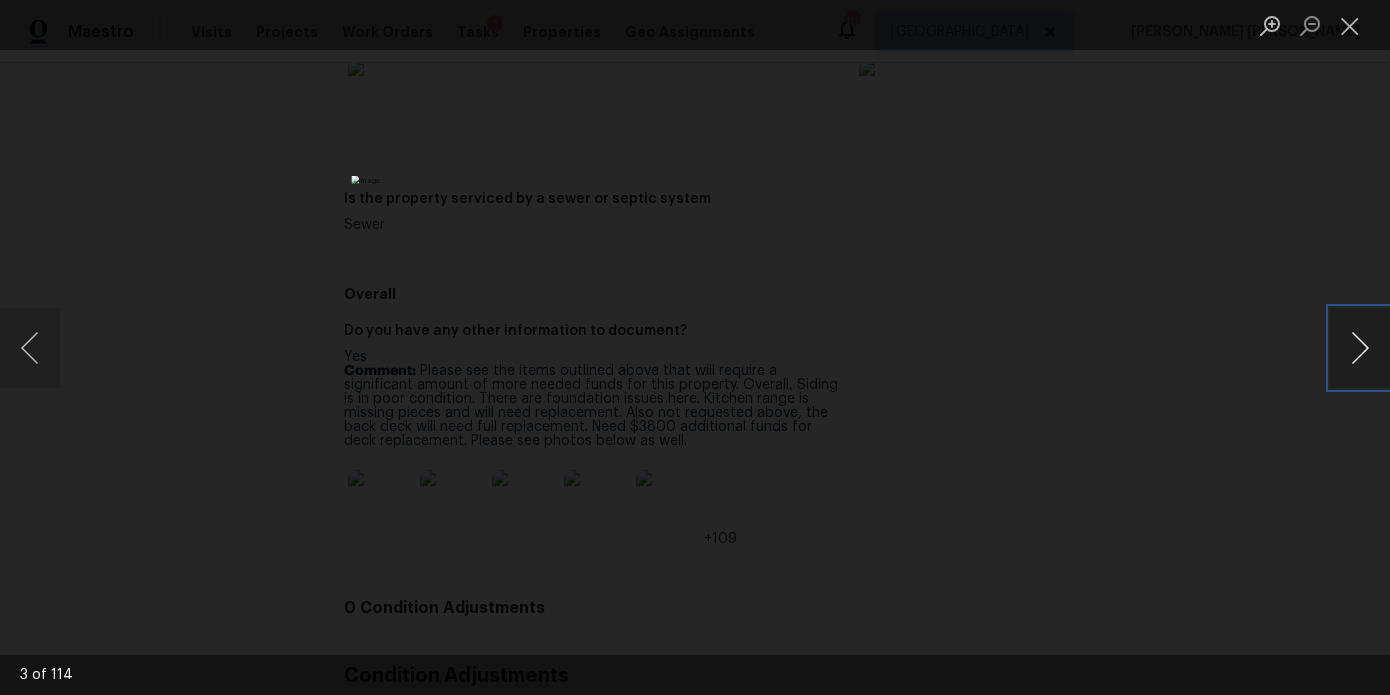 click at bounding box center [1360, 348] 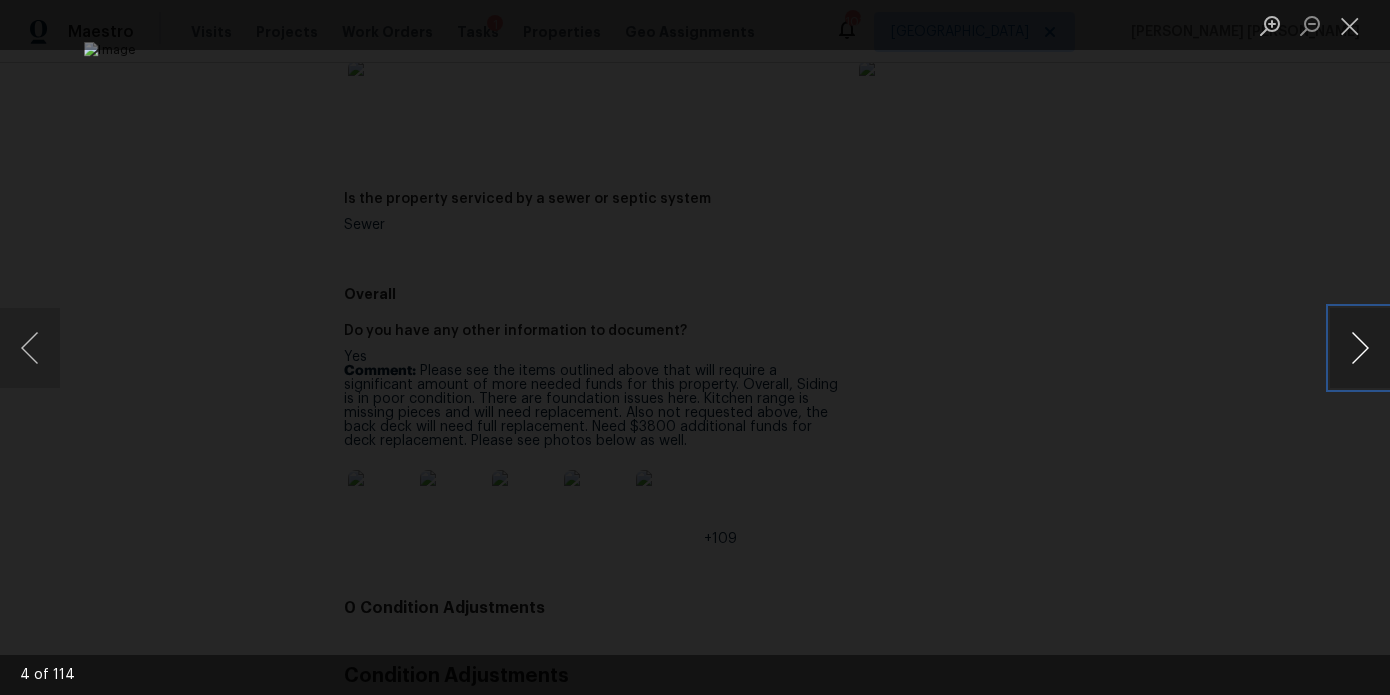 click at bounding box center (1360, 348) 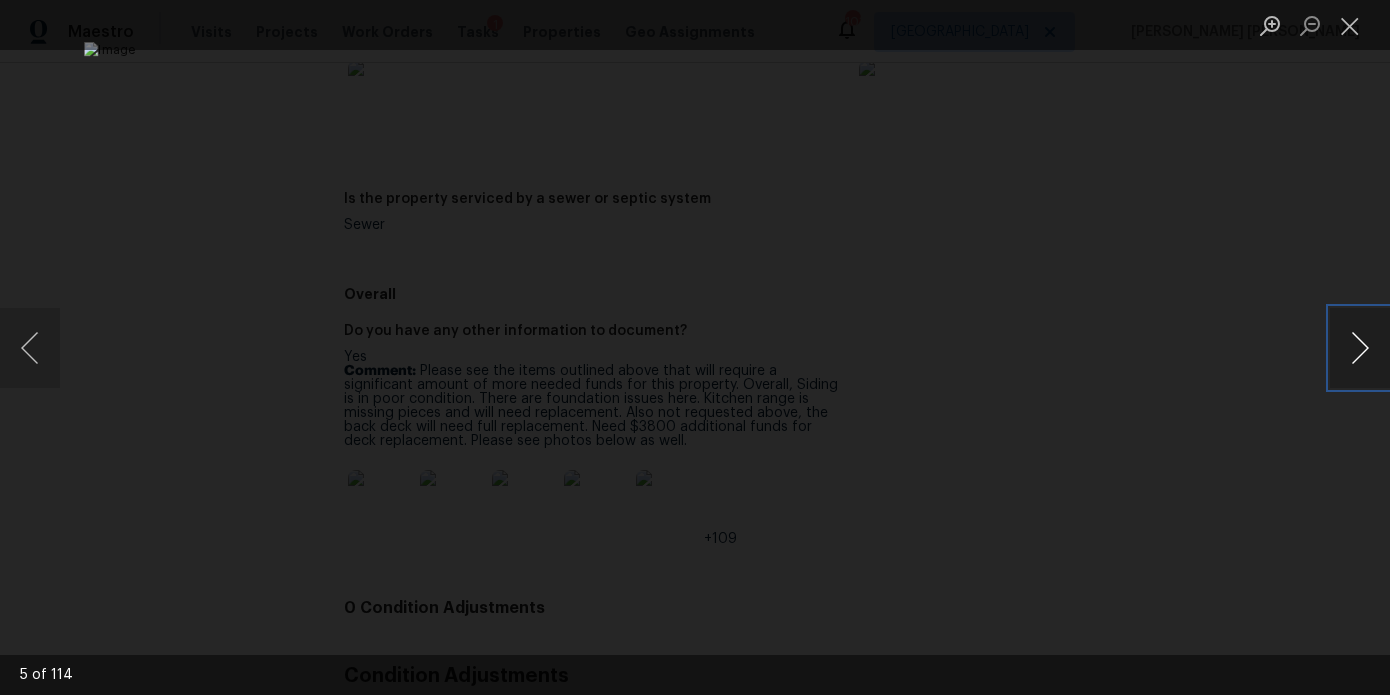click at bounding box center [1360, 348] 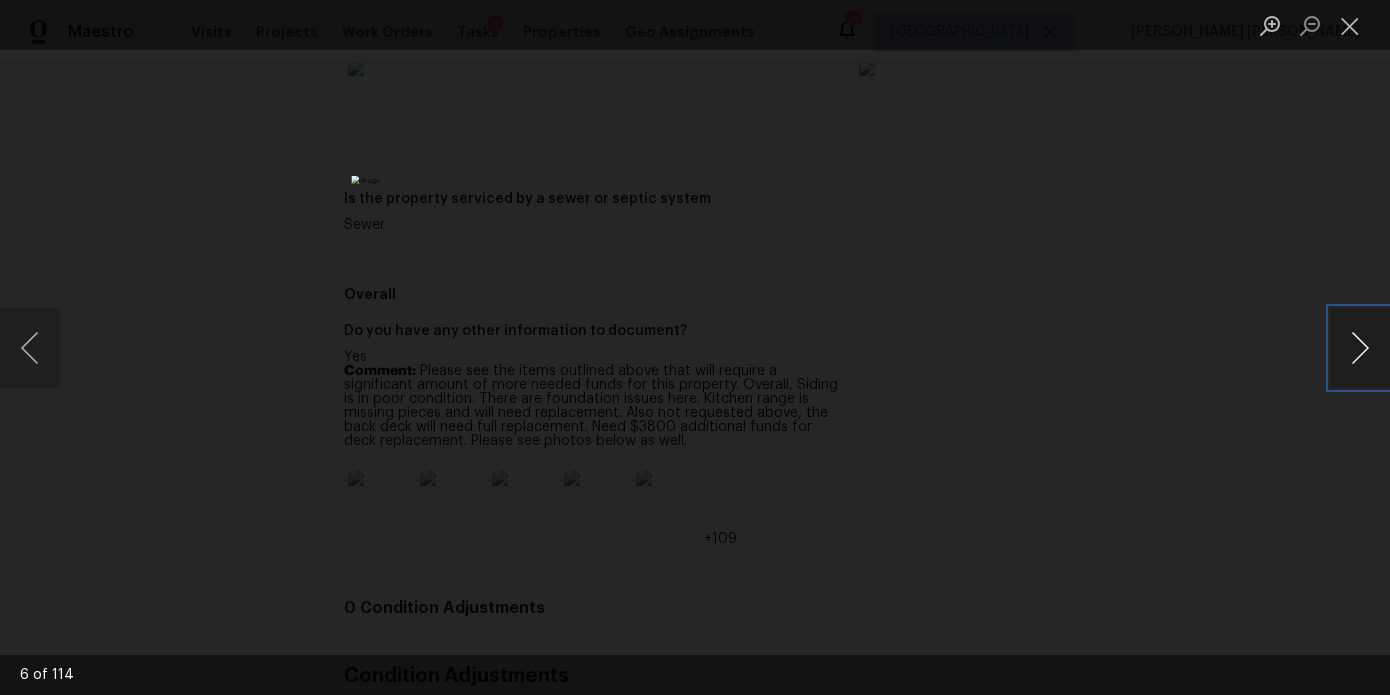 click at bounding box center [1360, 348] 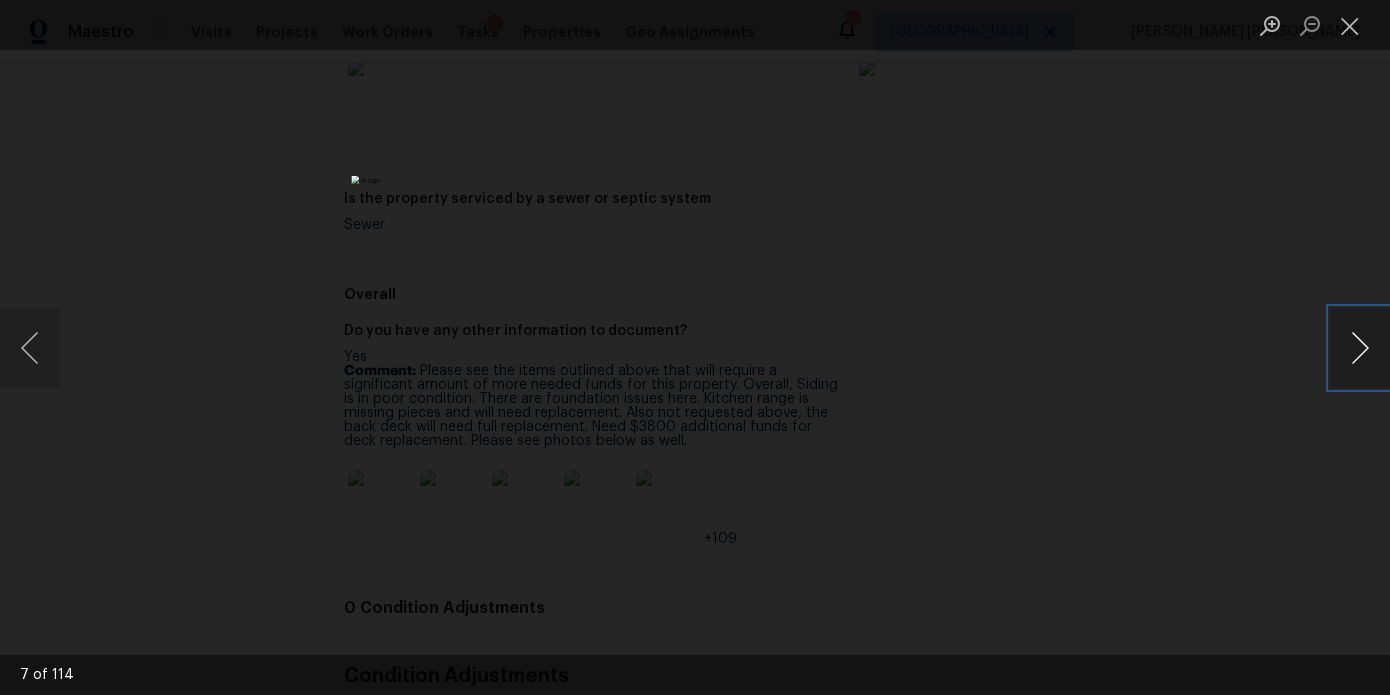 click at bounding box center [1360, 348] 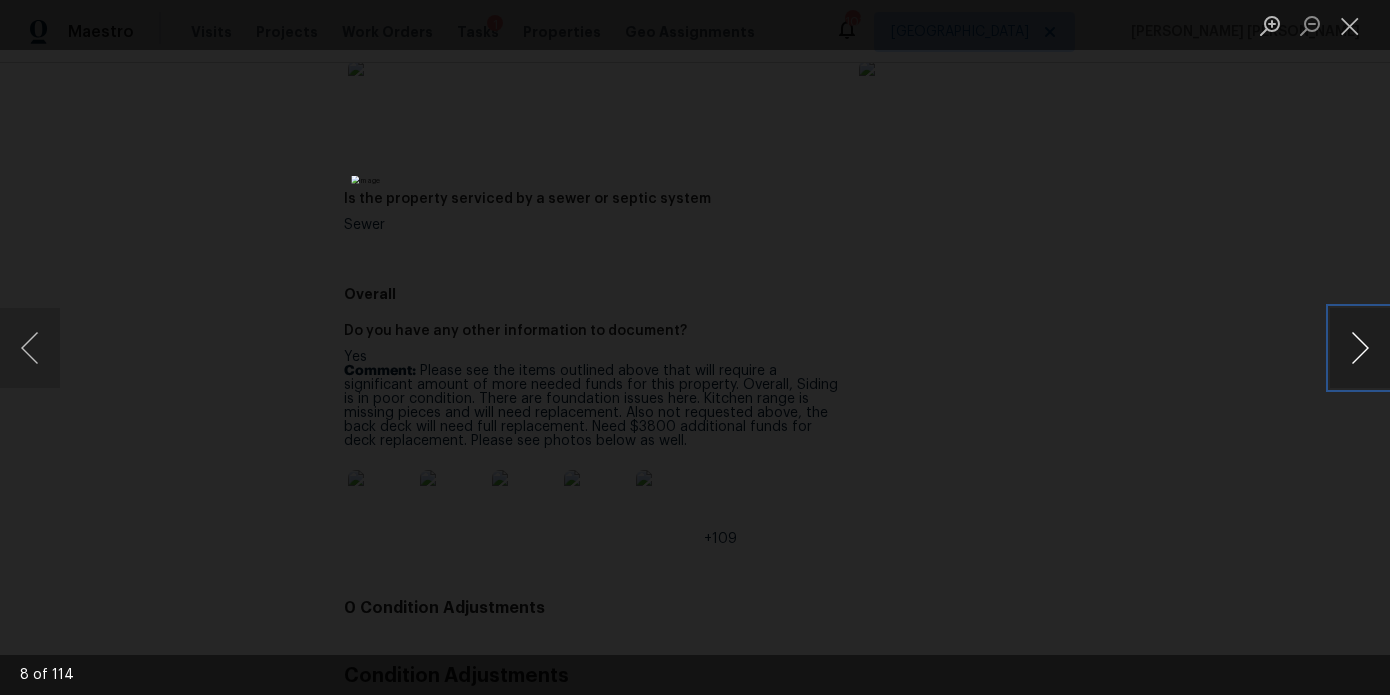 click at bounding box center (1360, 348) 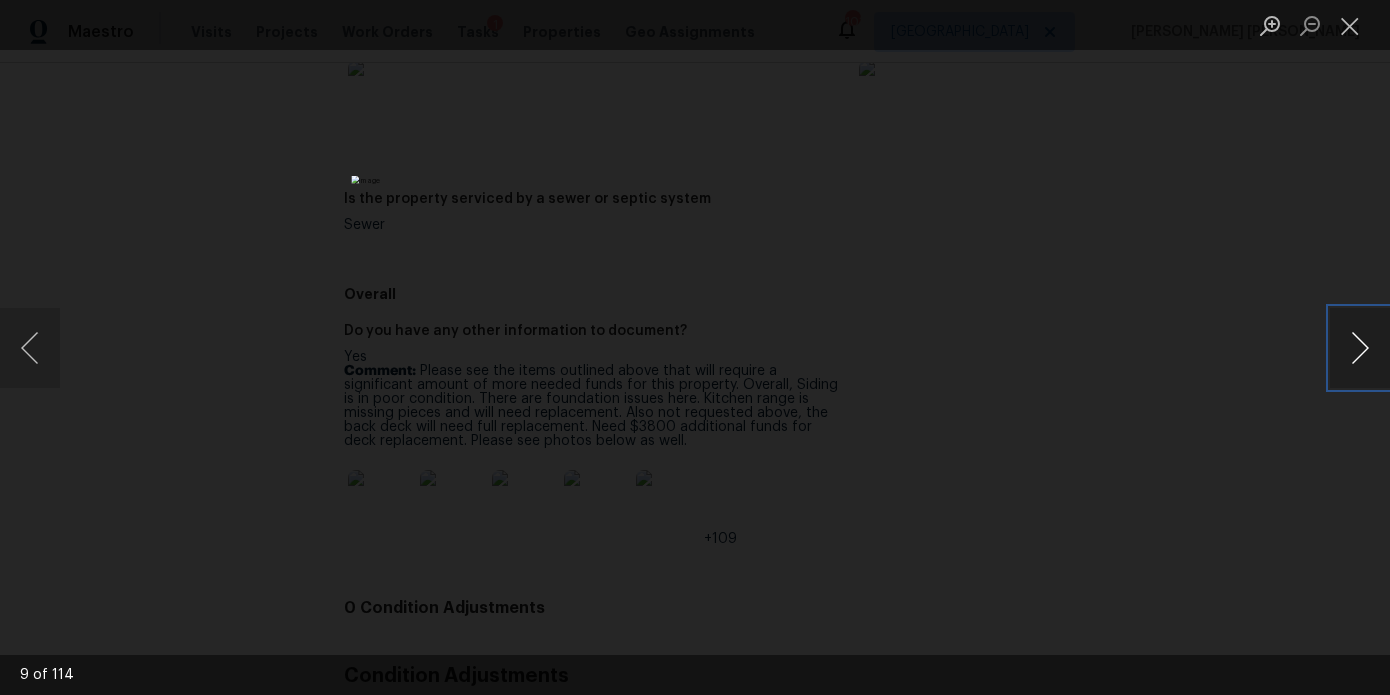 click at bounding box center [1360, 348] 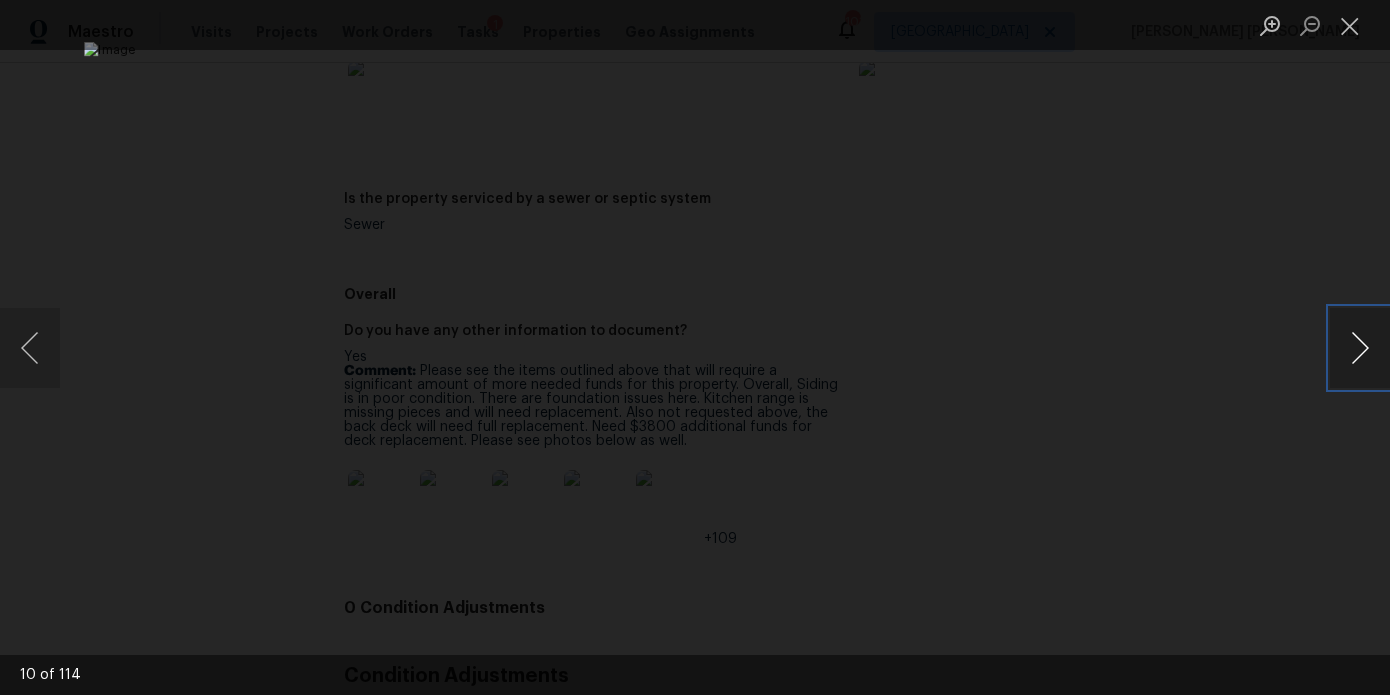 click at bounding box center (1360, 348) 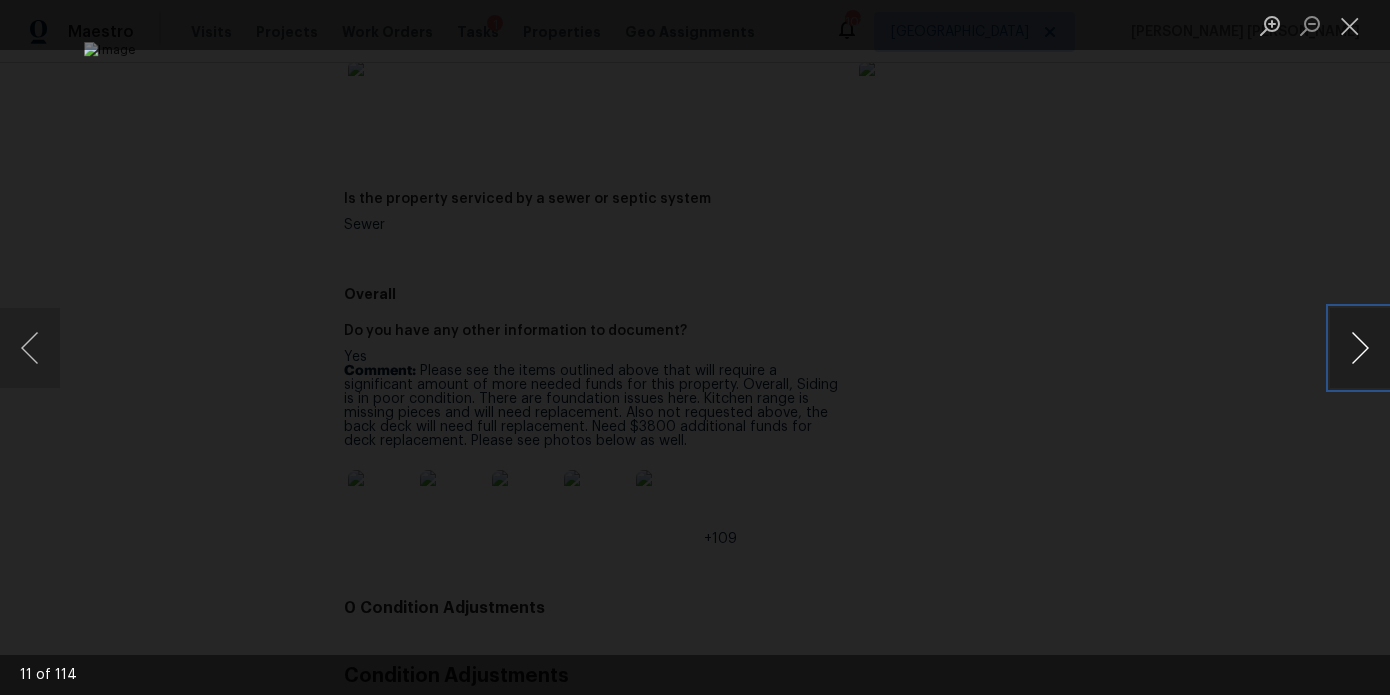 click at bounding box center (1360, 348) 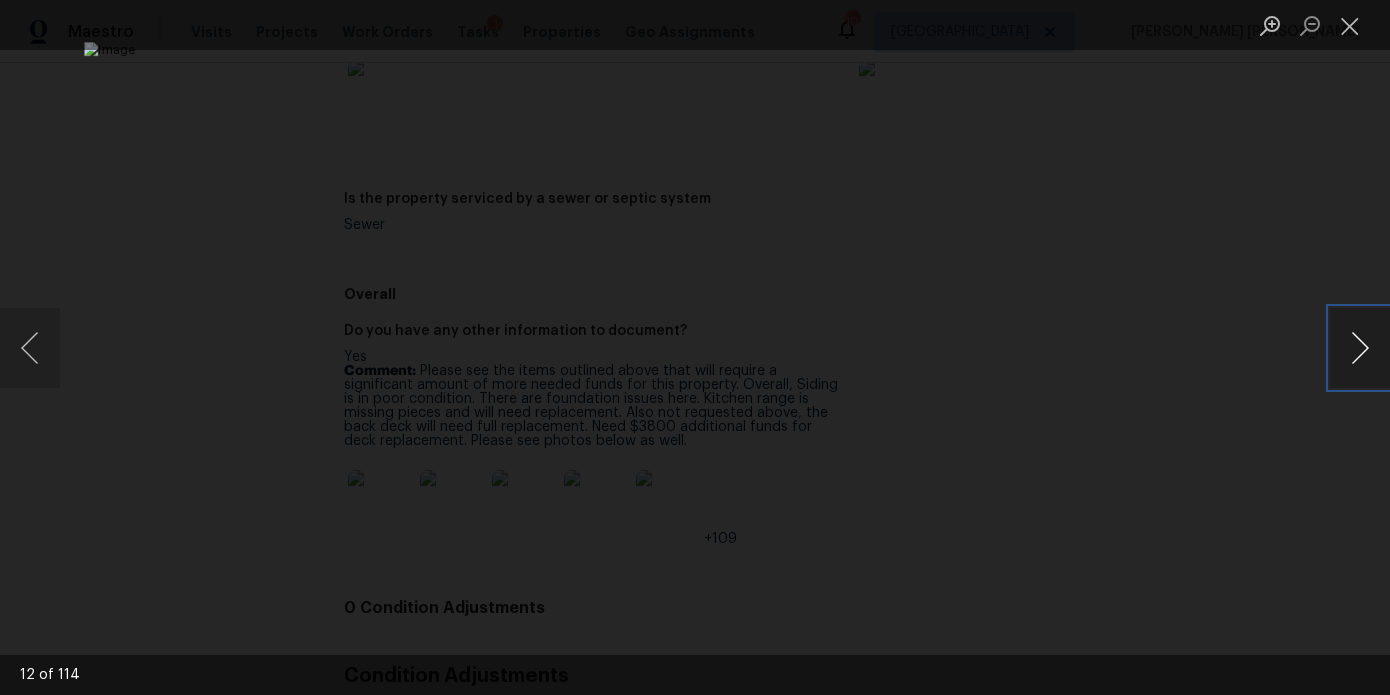 click at bounding box center [1360, 348] 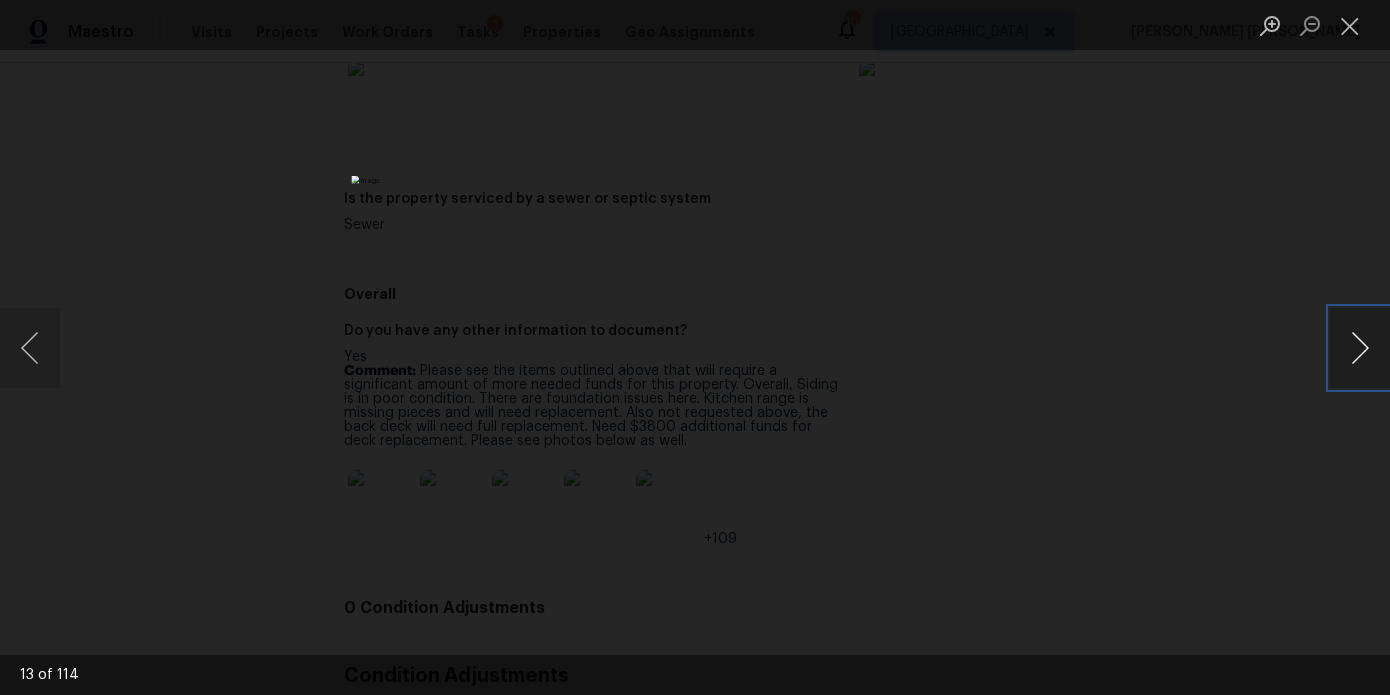 click at bounding box center (1360, 348) 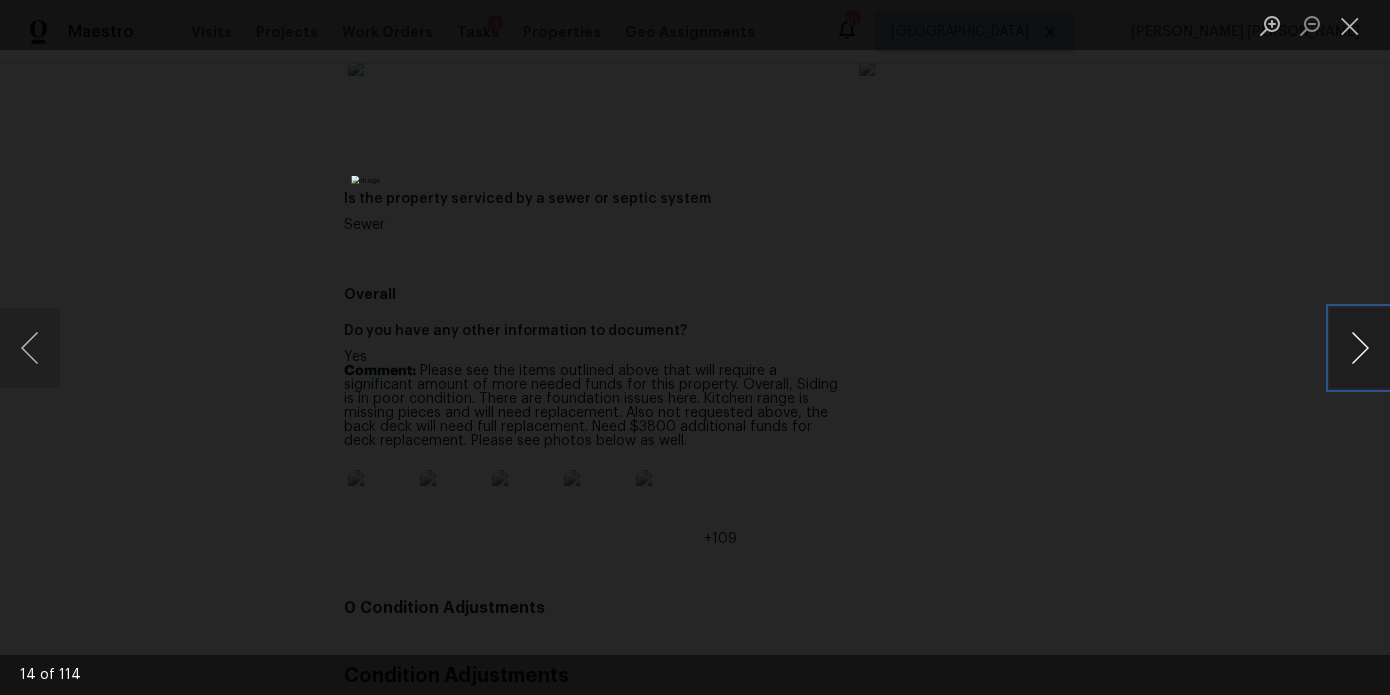 click at bounding box center (1360, 348) 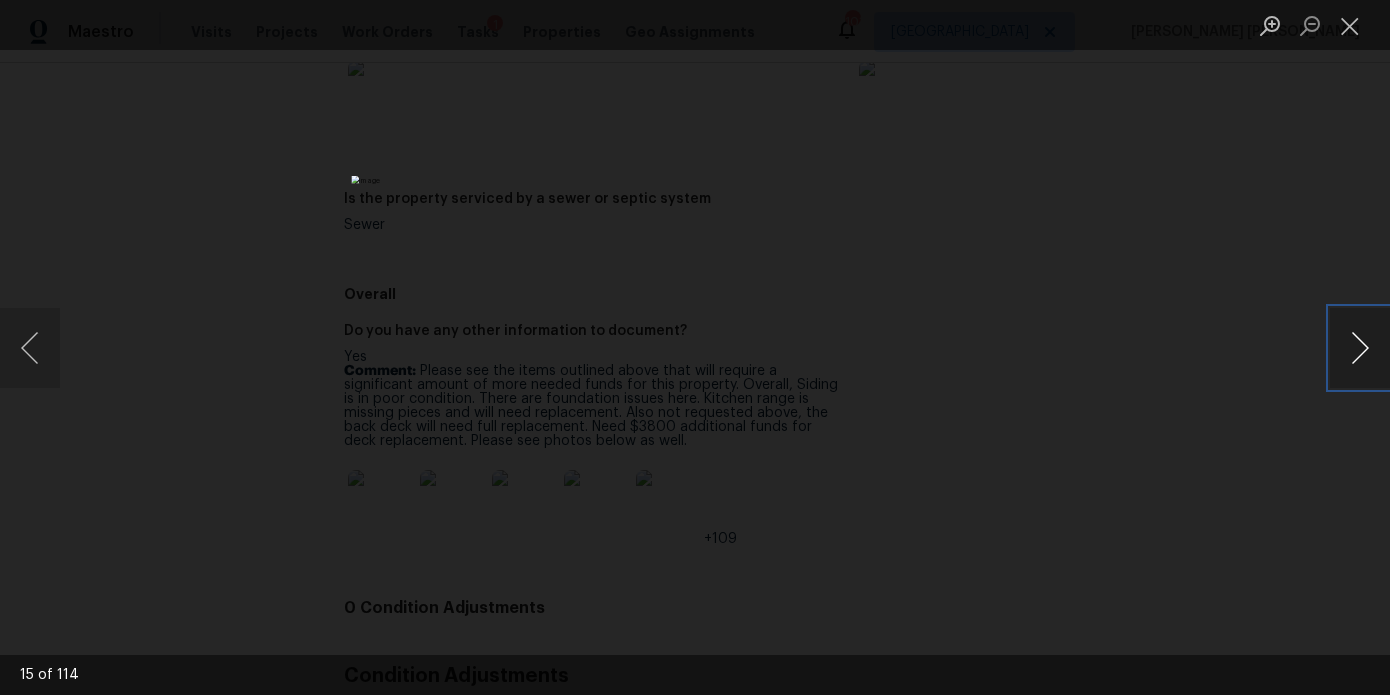 click at bounding box center [1360, 348] 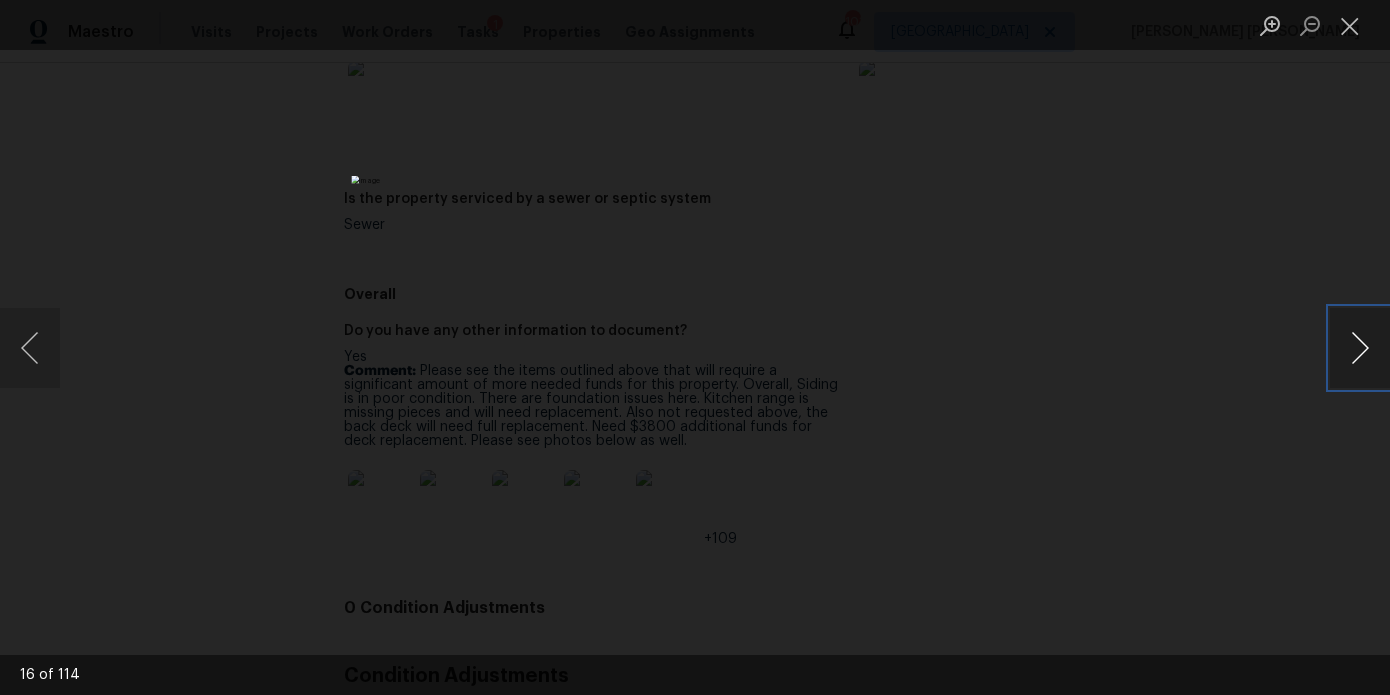 click at bounding box center [1360, 348] 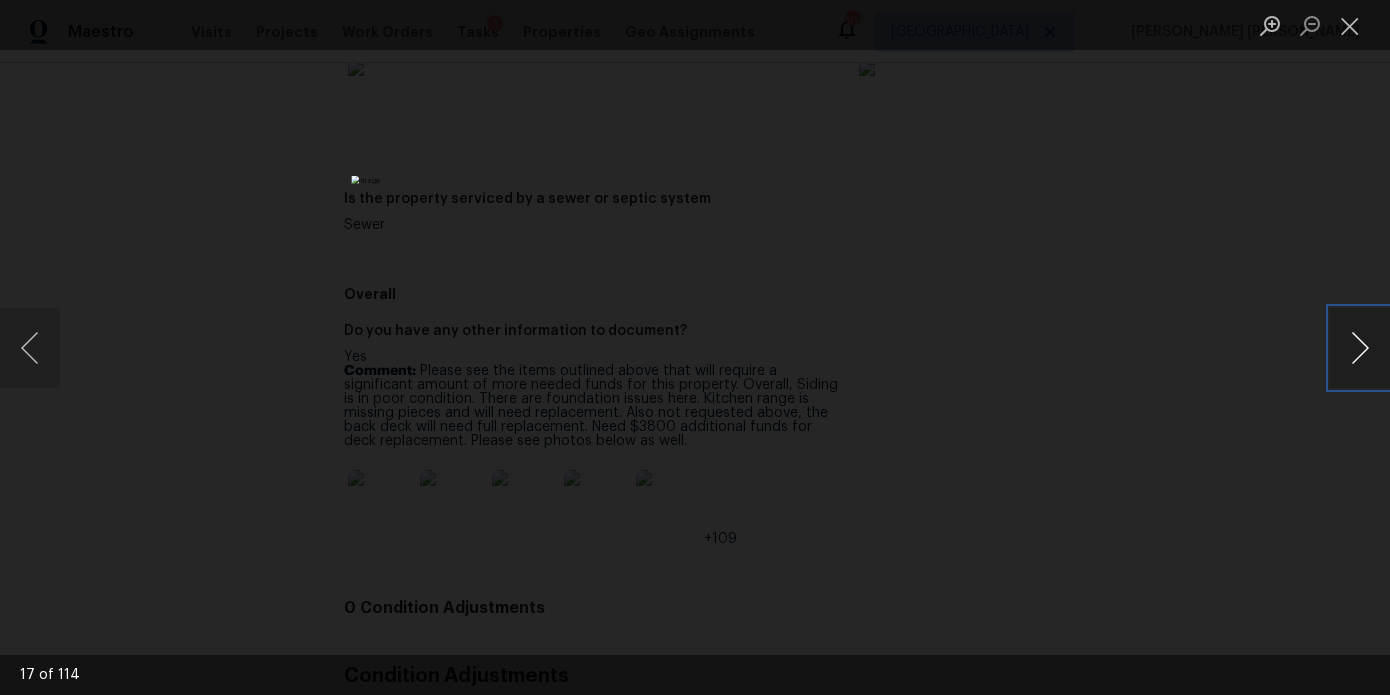 click at bounding box center (1360, 348) 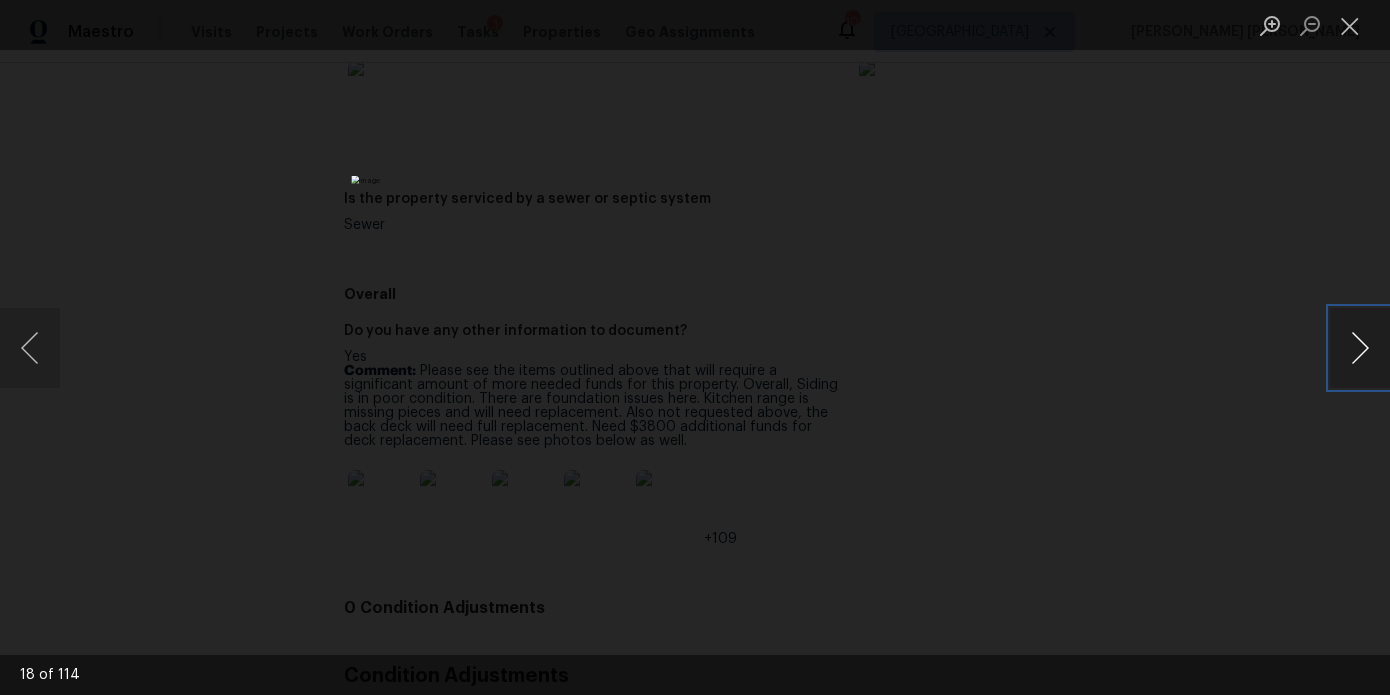 click at bounding box center (1360, 348) 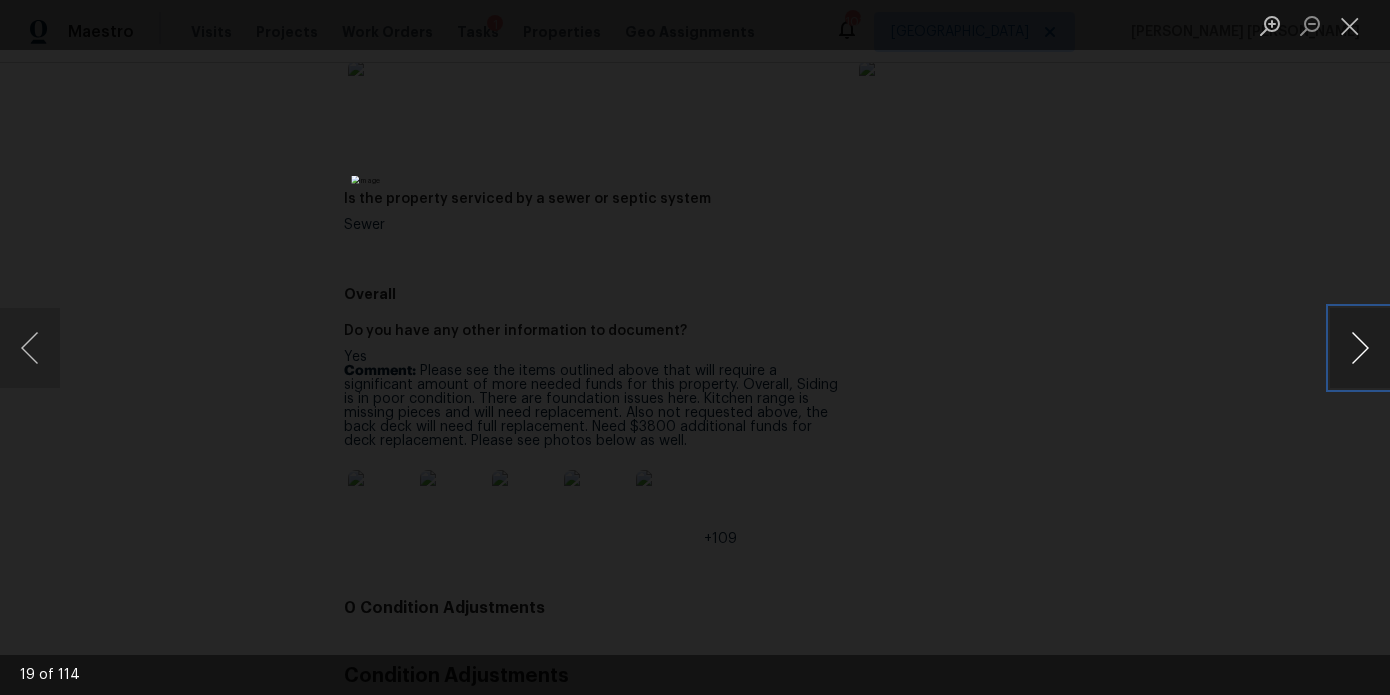 click at bounding box center (1360, 348) 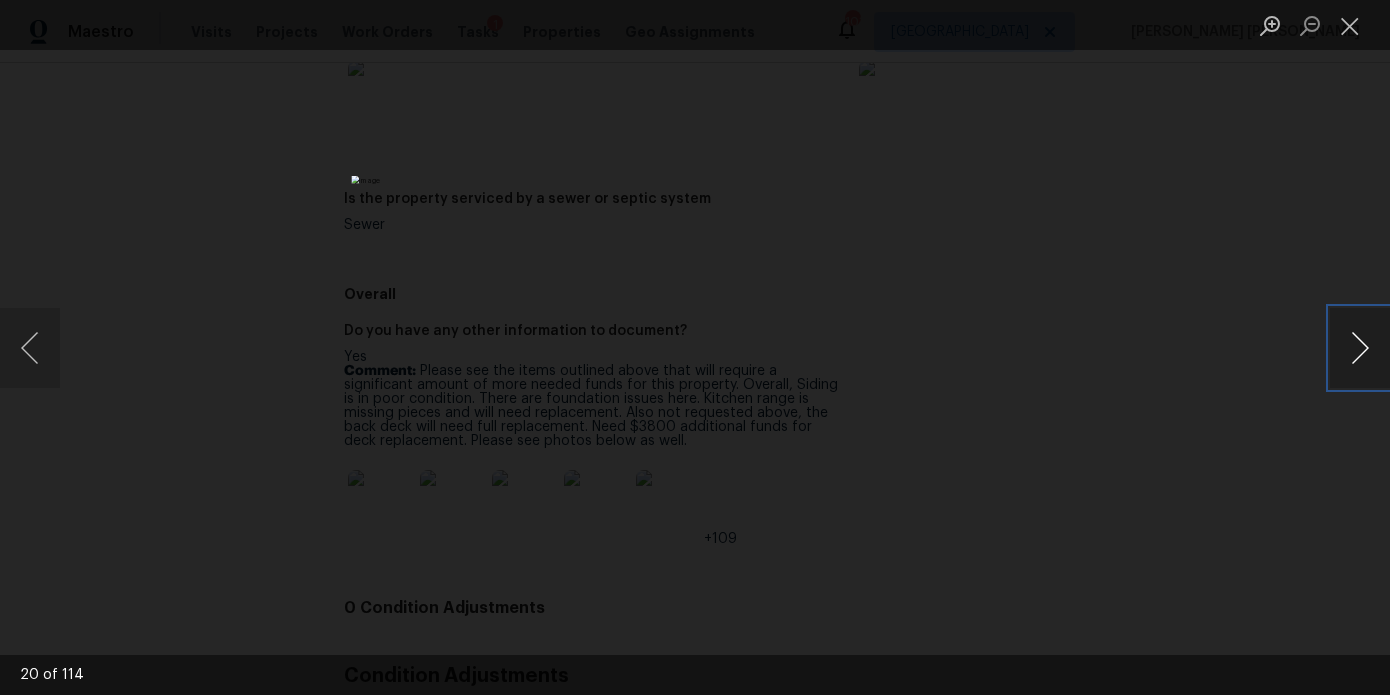 click at bounding box center [1360, 348] 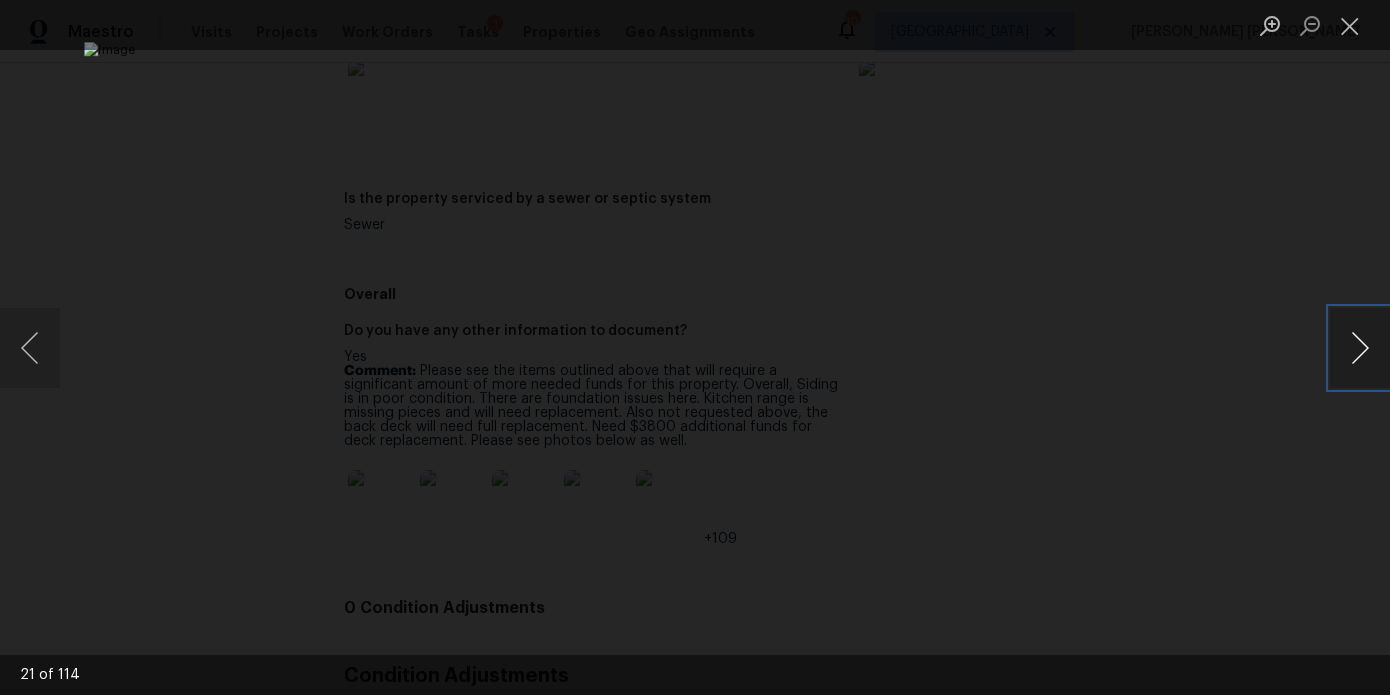 click at bounding box center [1360, 348] 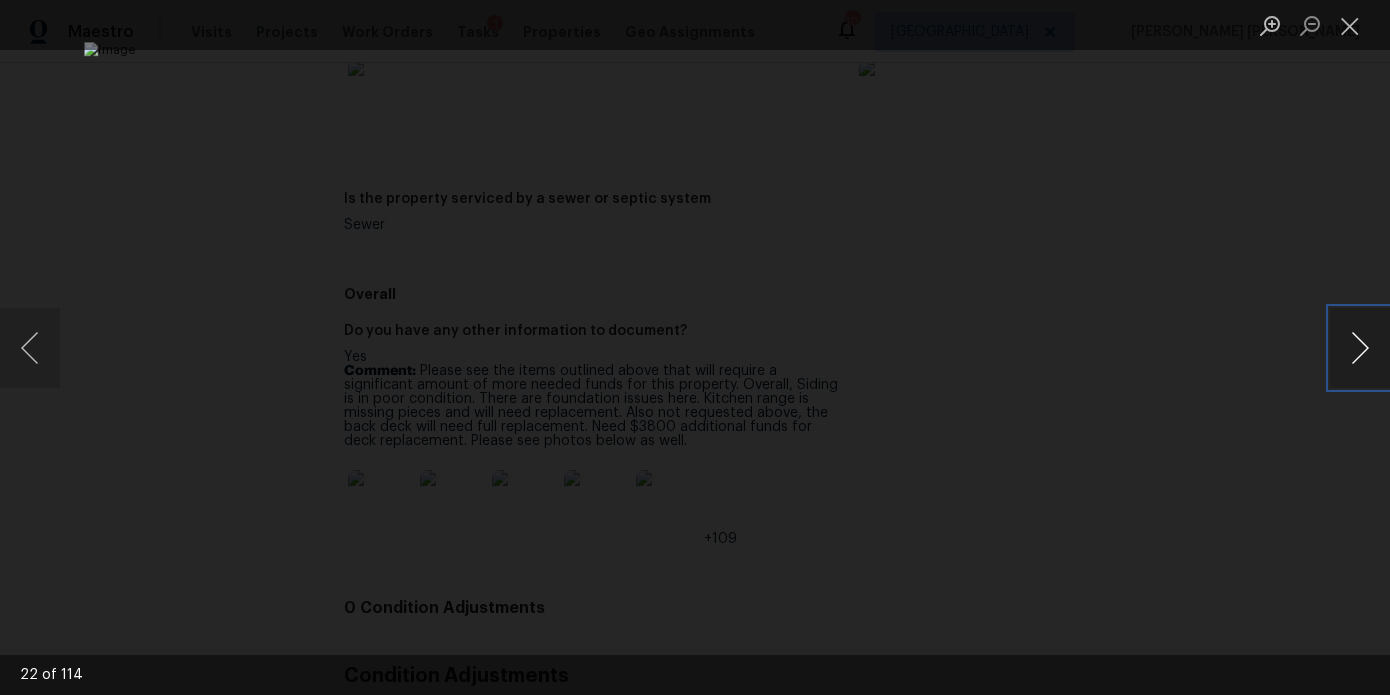 click at bounding box center (1360, 348) 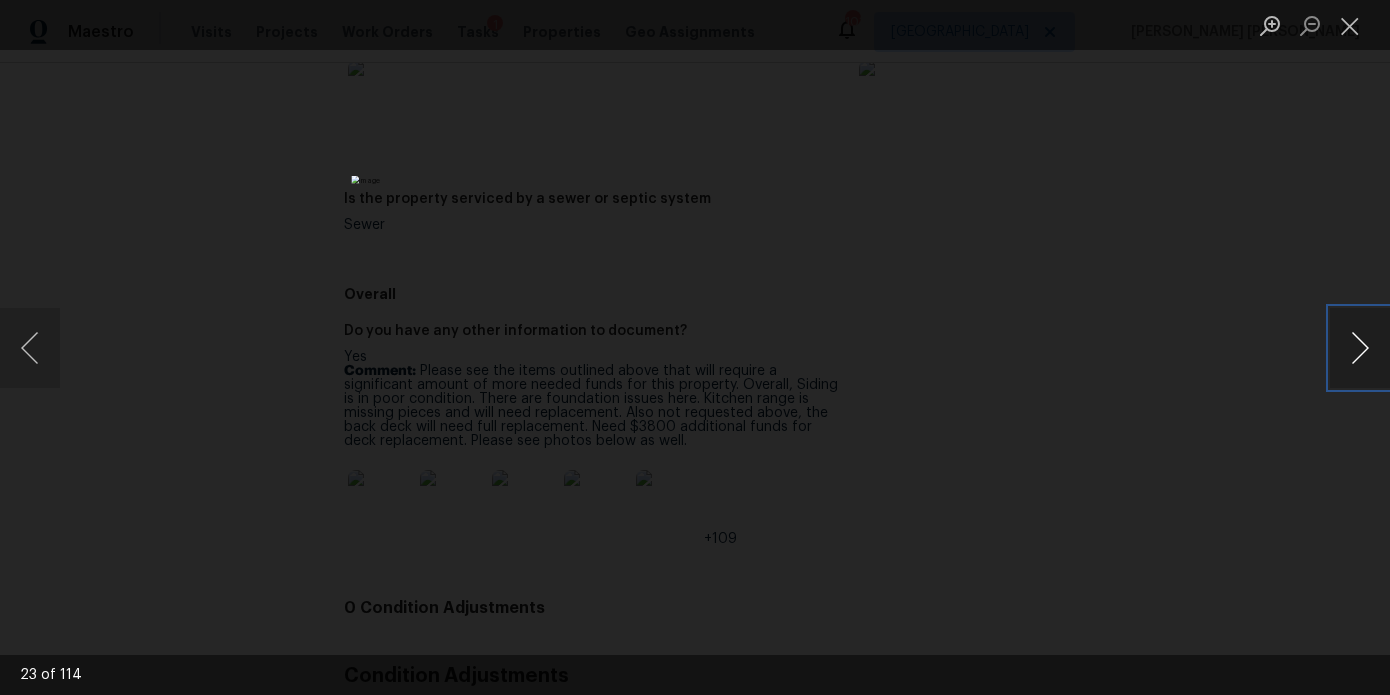 click at bounding box center (1360, 348) 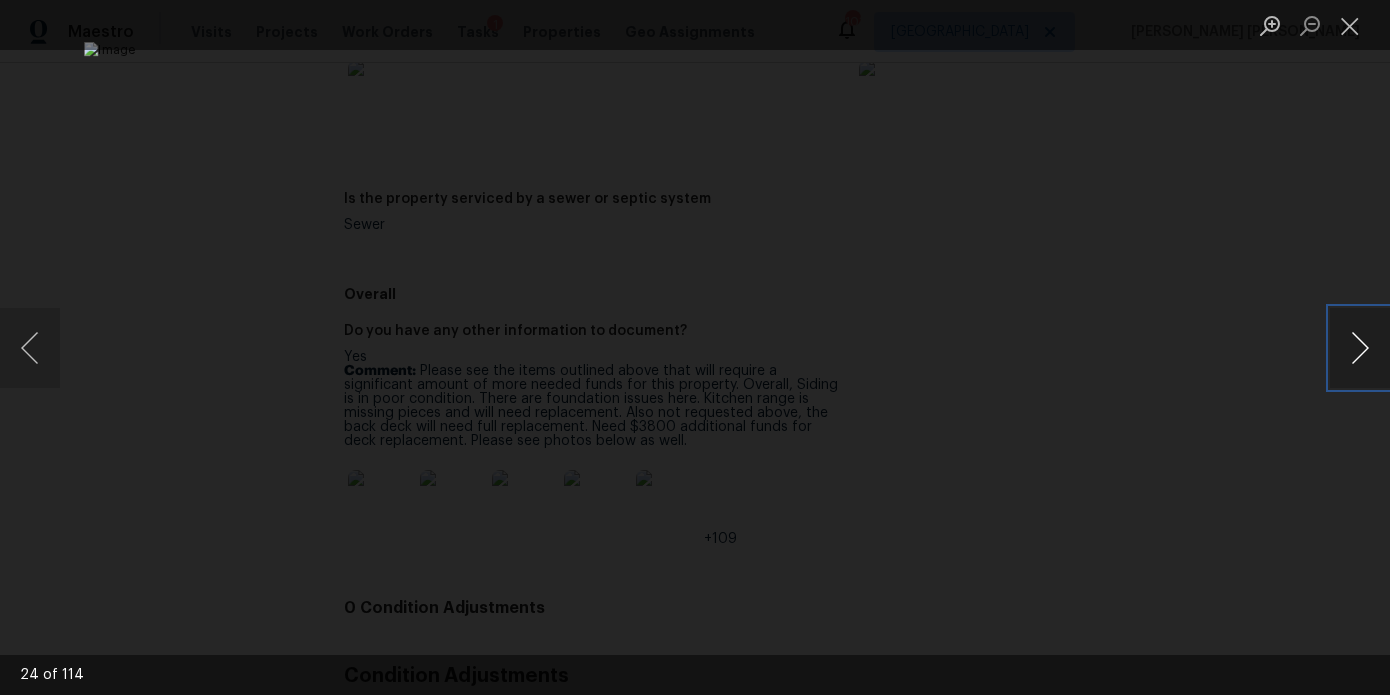 click at bounding box center [1360, 348] 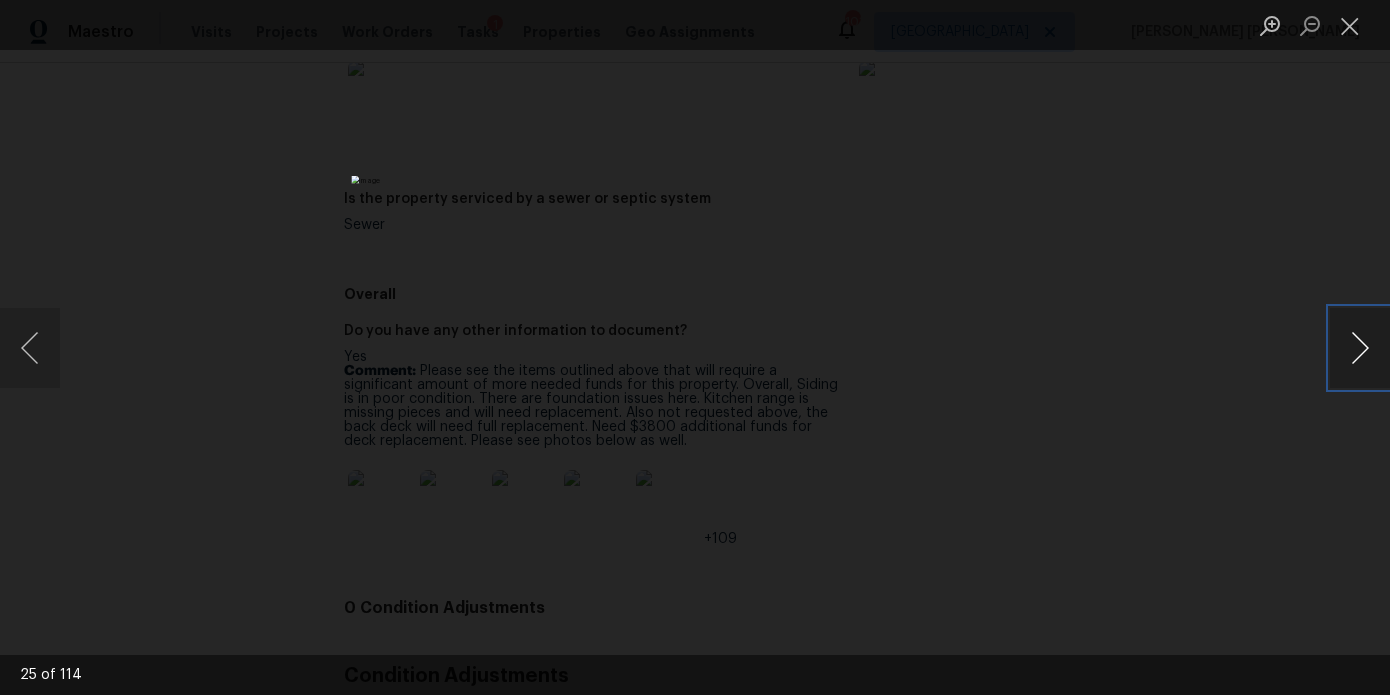 click at bounding box center (1360, 348) 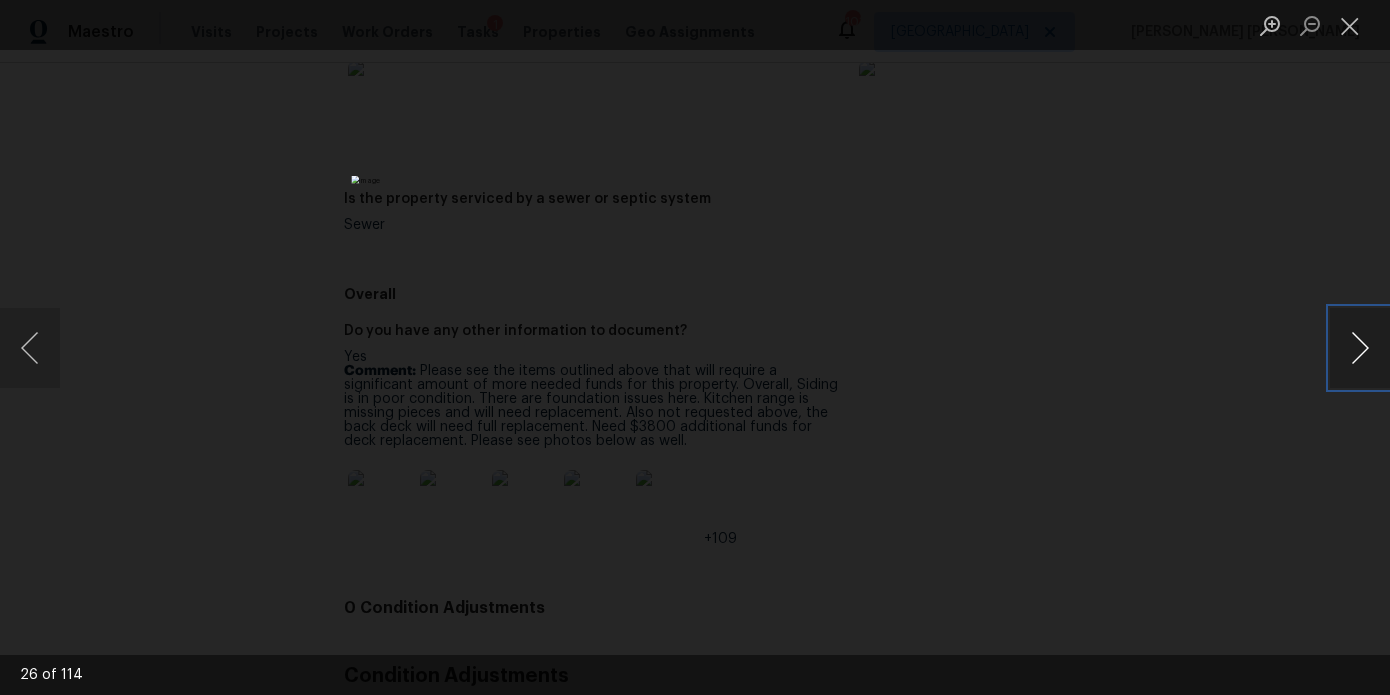 click at bounding box center [1360, 348] 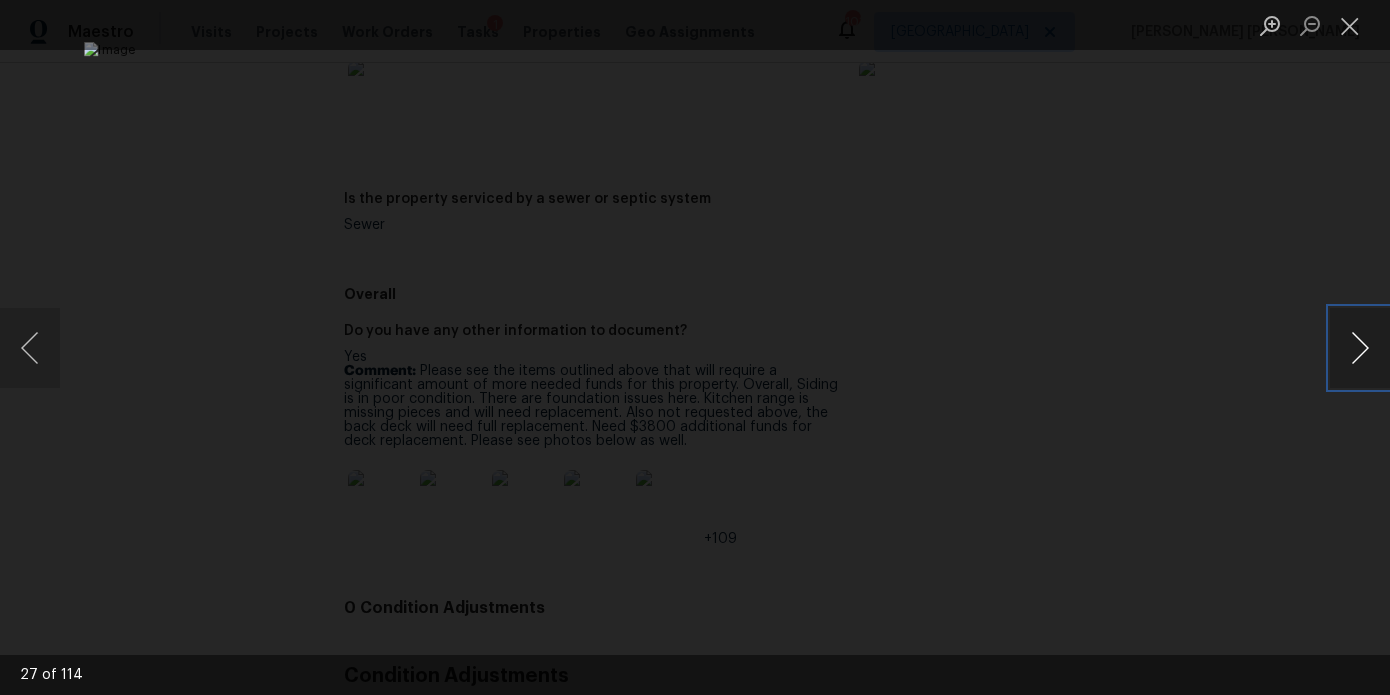 click at bounding box center [1360, 348] 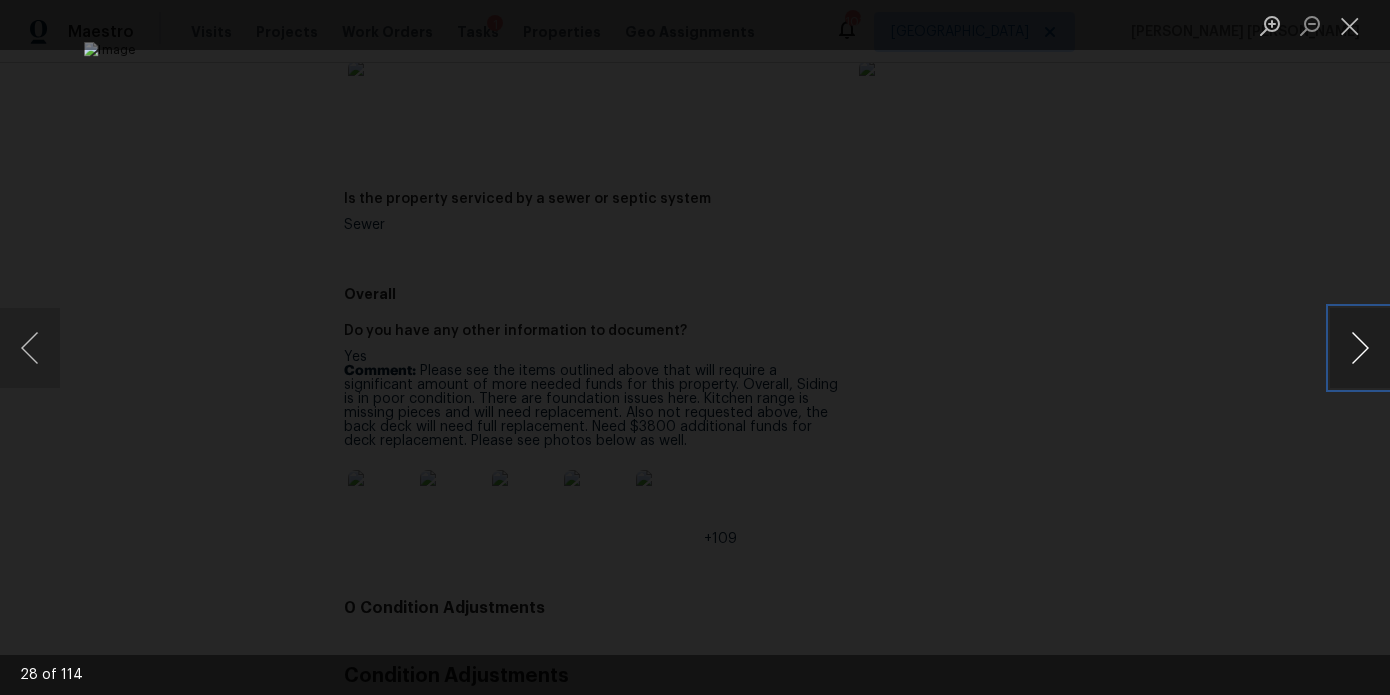 click at bounding box center [1360, 348] 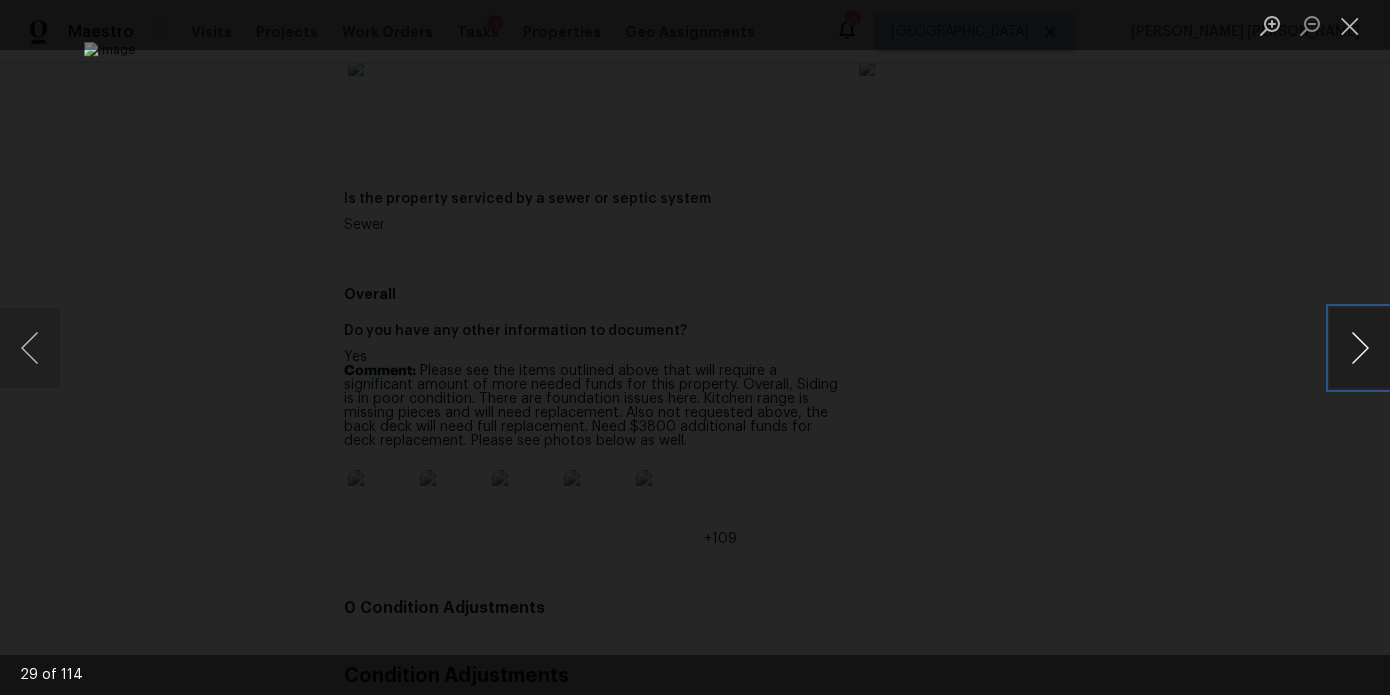 click at bounding box center [1360, 348] 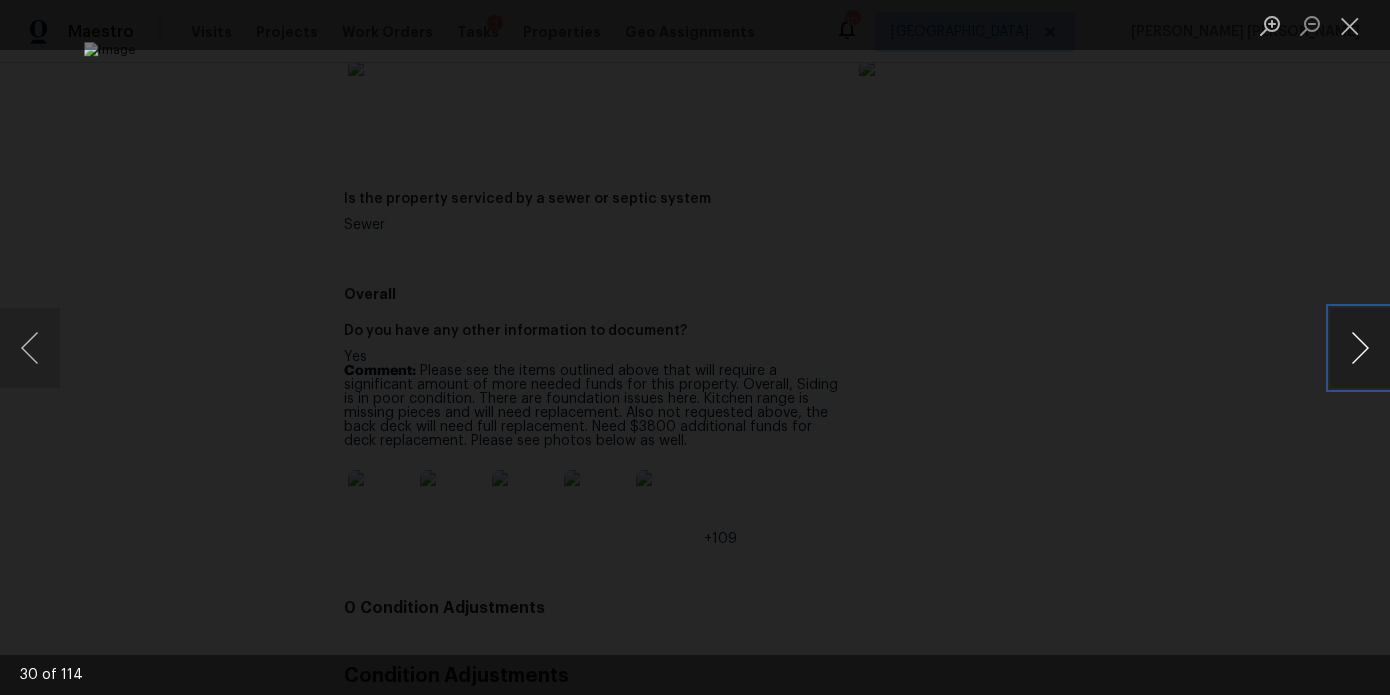 click at bounding box center (1360, 348) 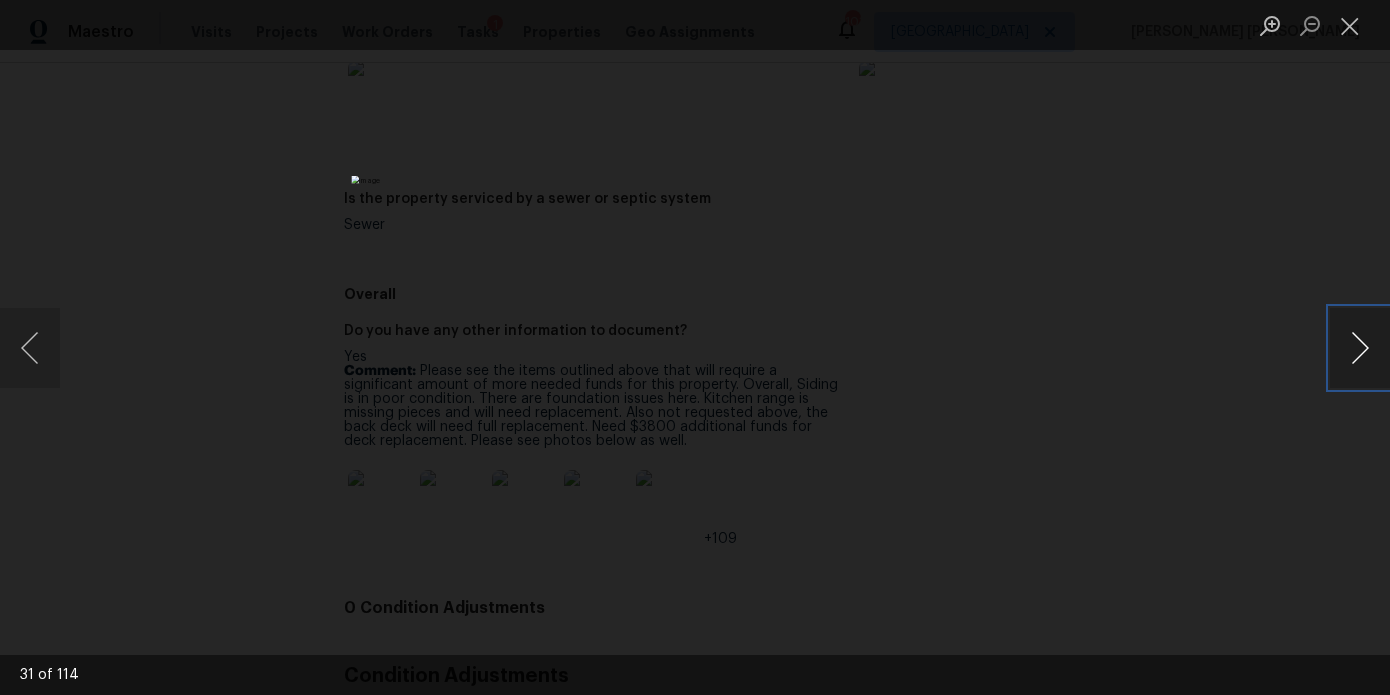 click at bounding box center (1360, 348) 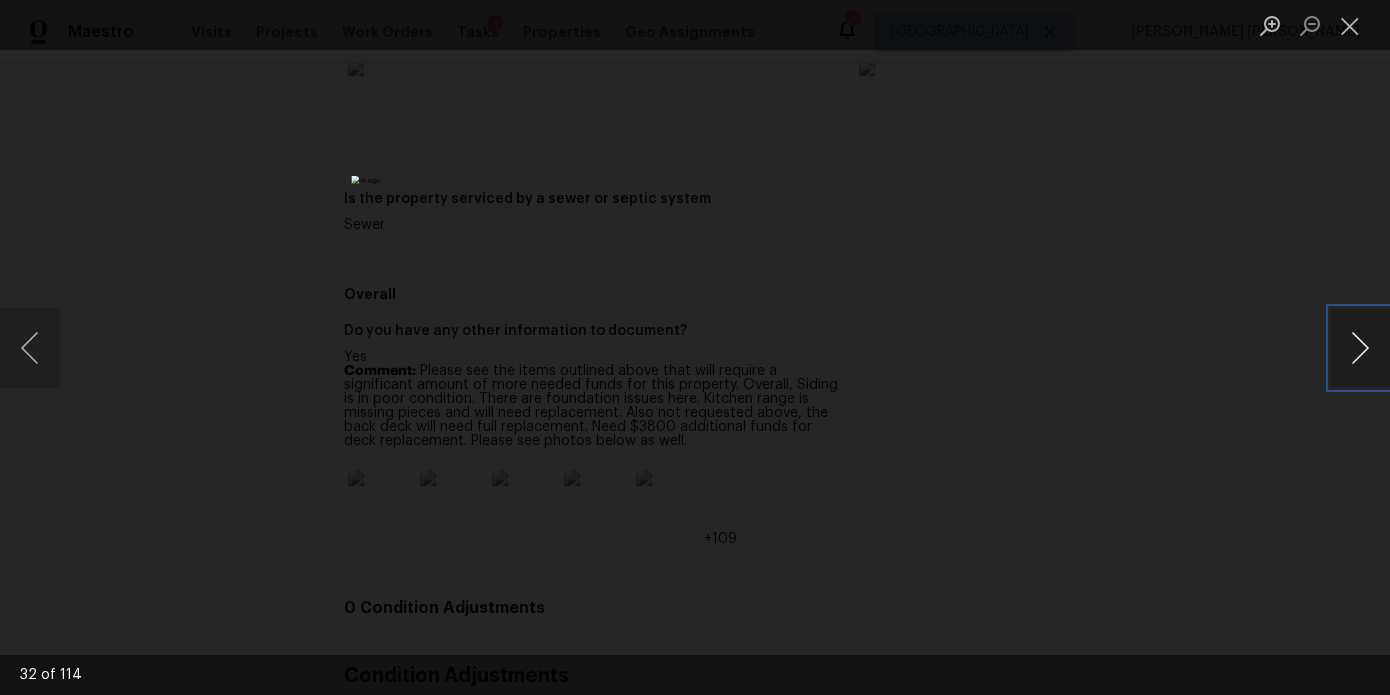click at bounding box center (1360, 348) 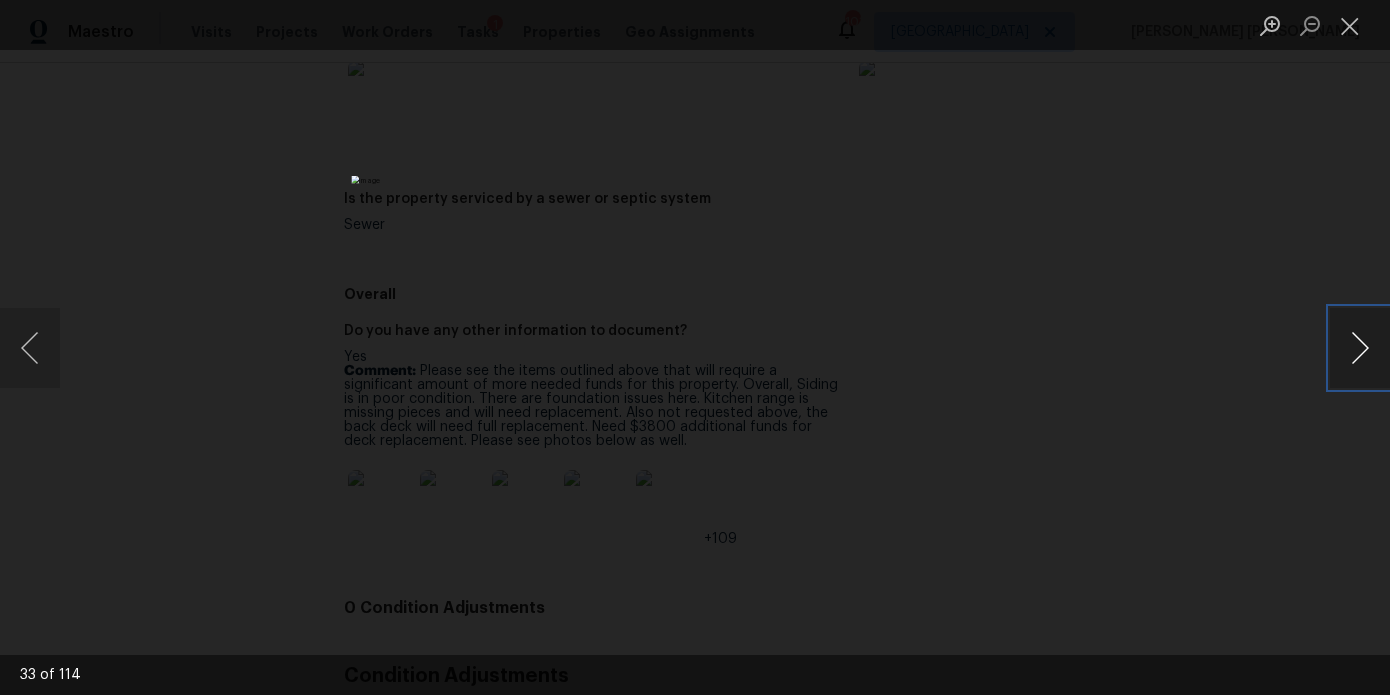 click at bounding box center (1360, 348) 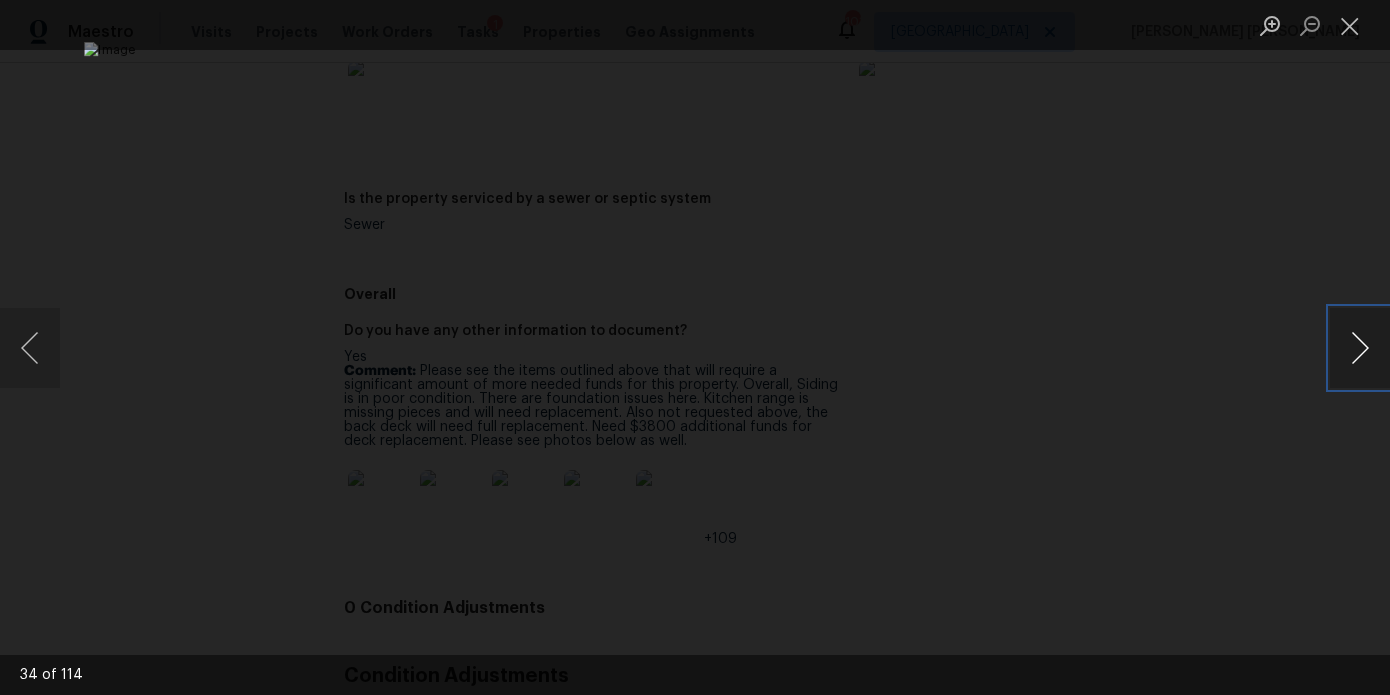 click at bounding box center (1360, 348) 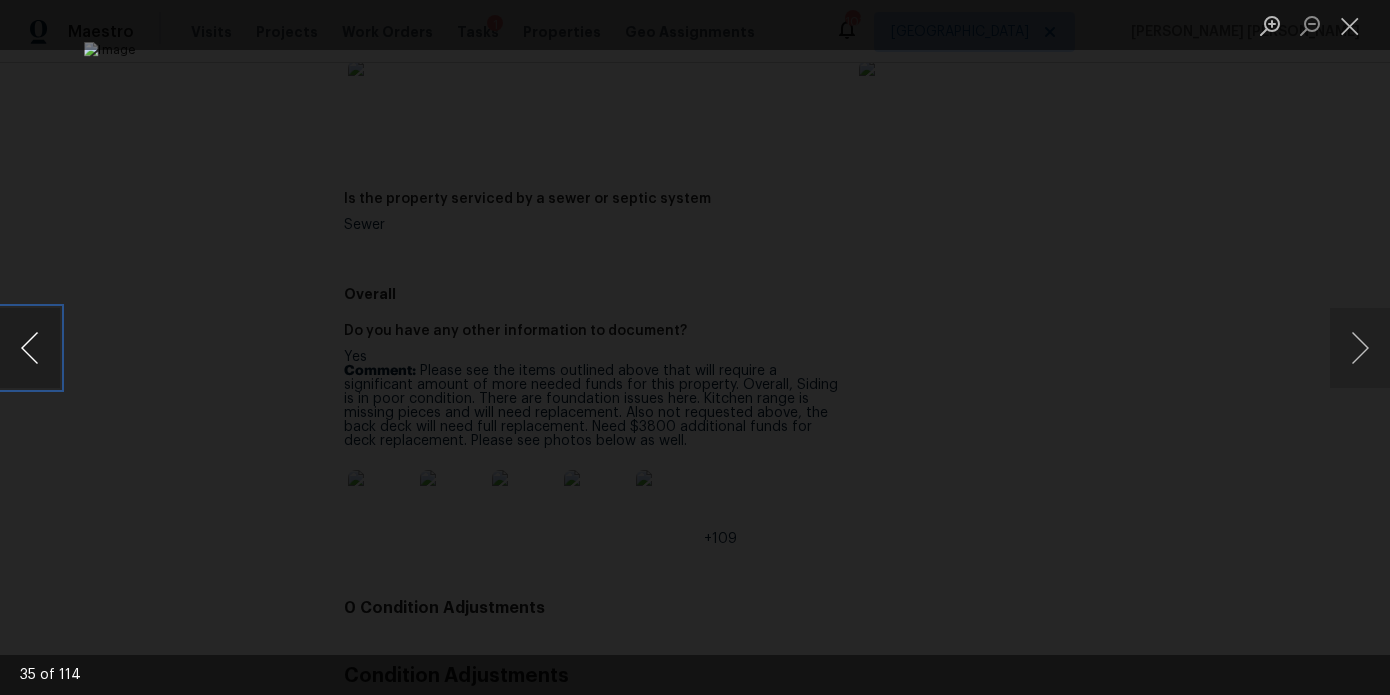 click at bounding box center [30, 348] 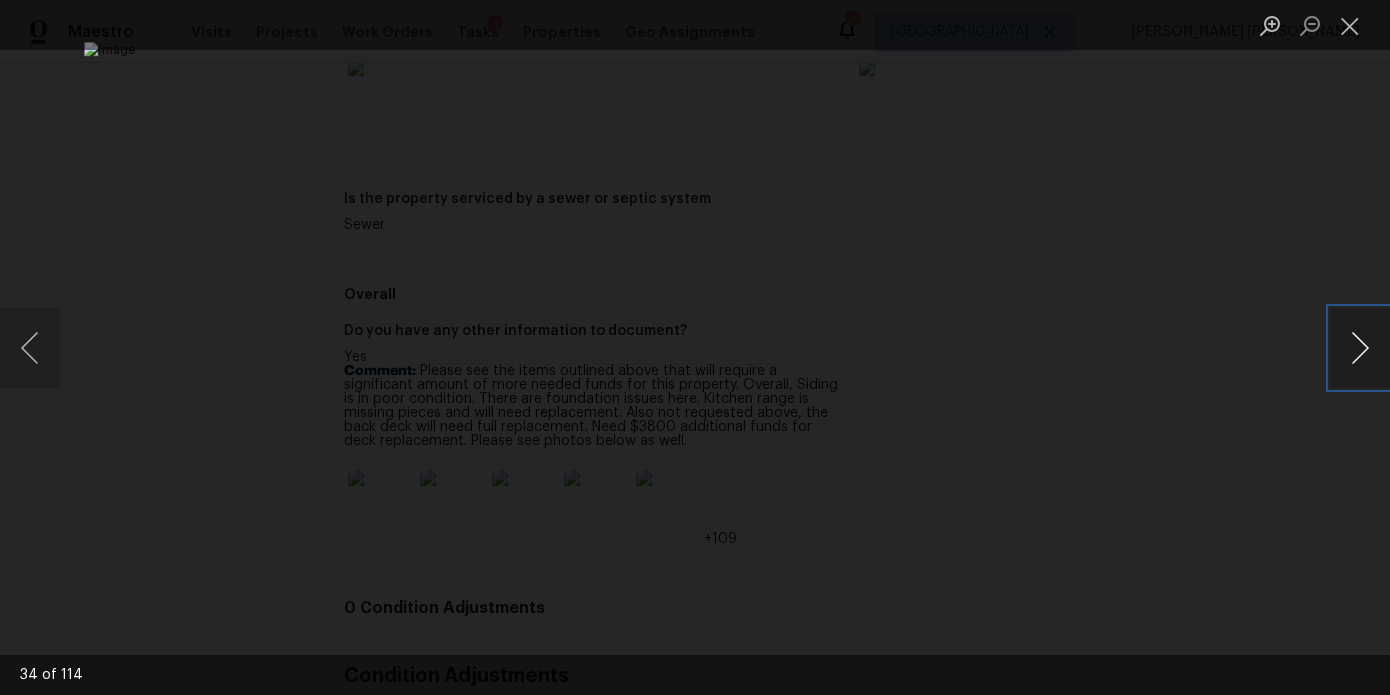 click at bounding box center (1360, 348) 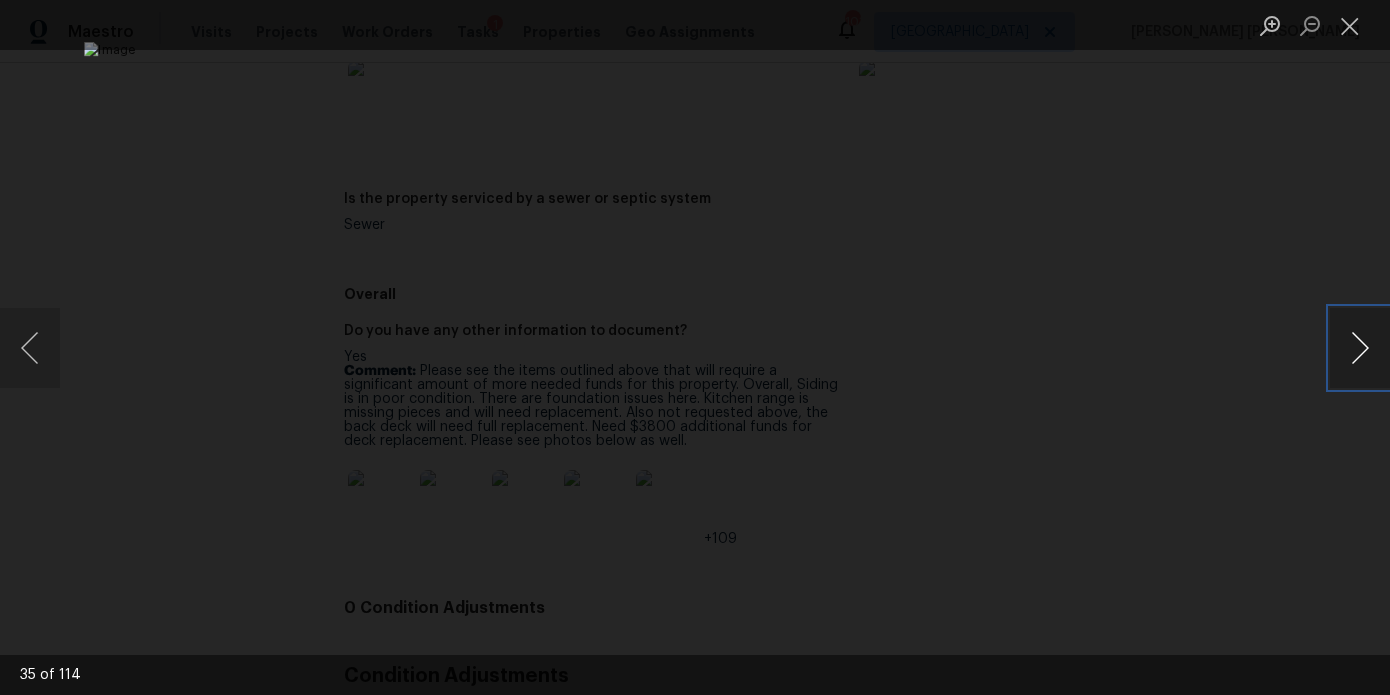 click at bounding box center (1360, 348) 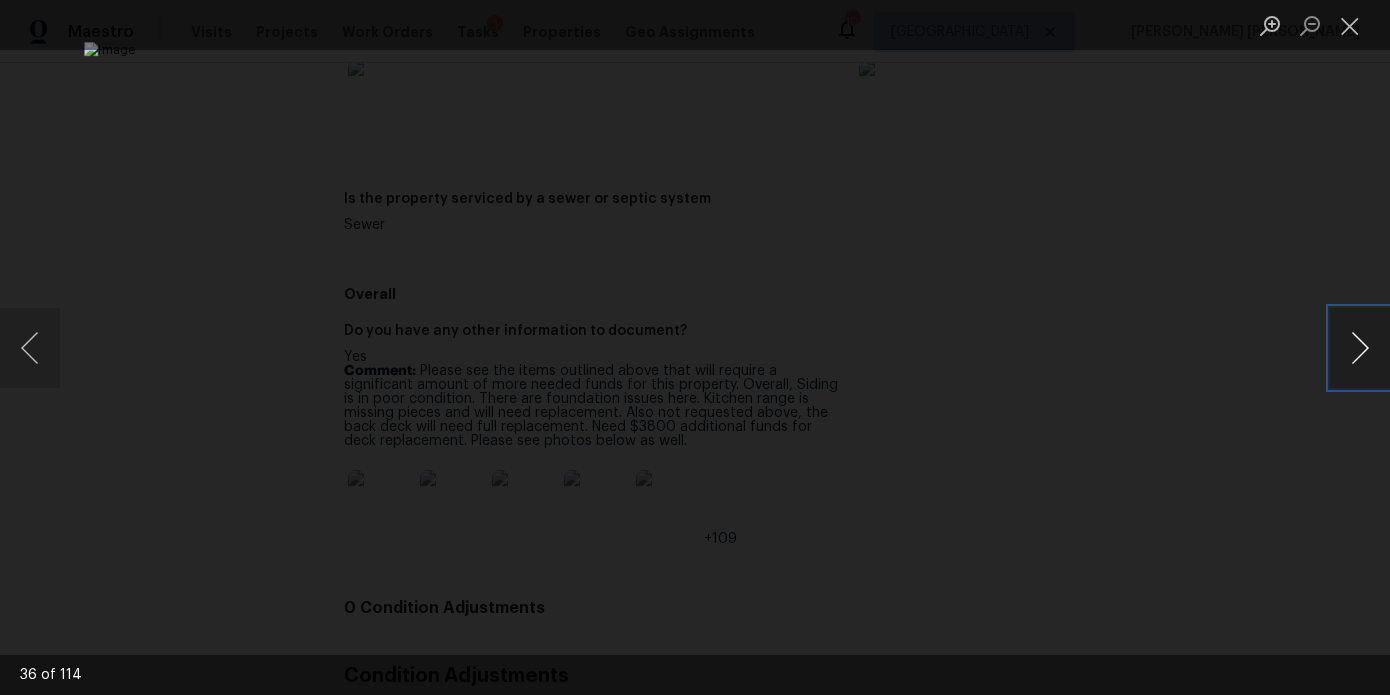click at bounding box center [1360, 348] 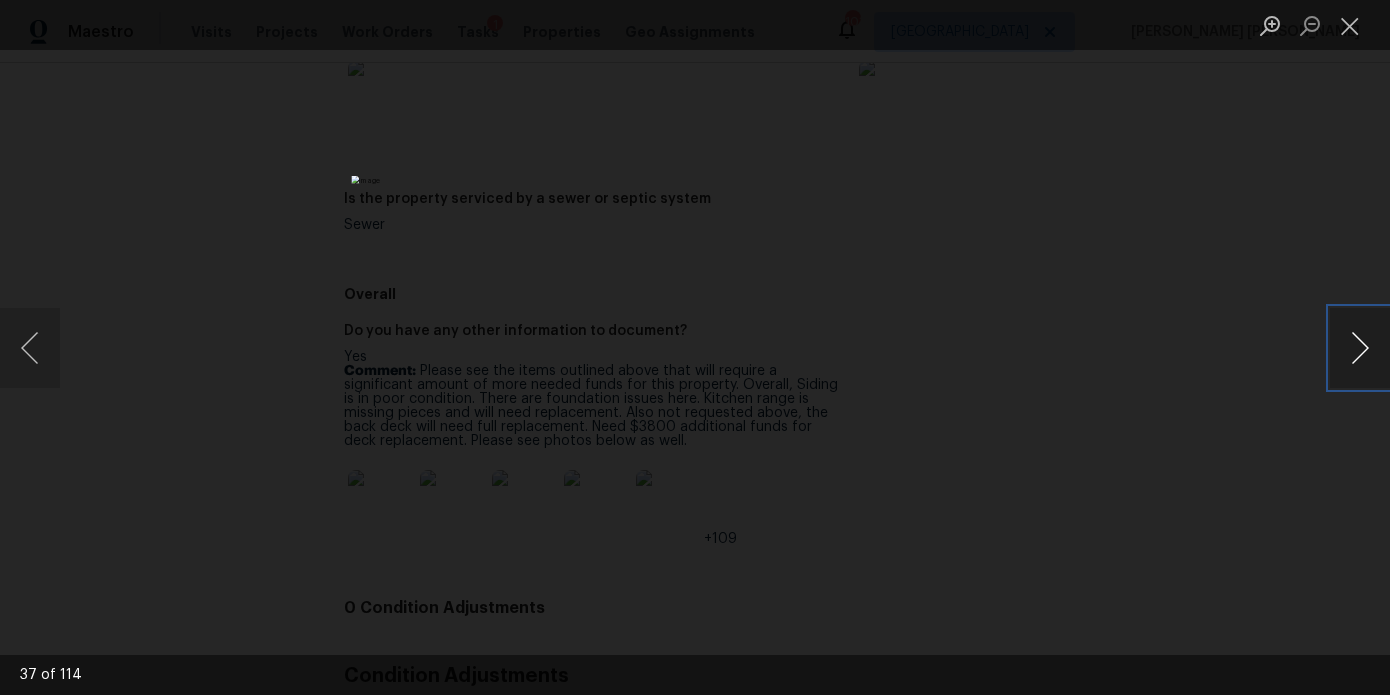 click at bounding box center [1360, 348] 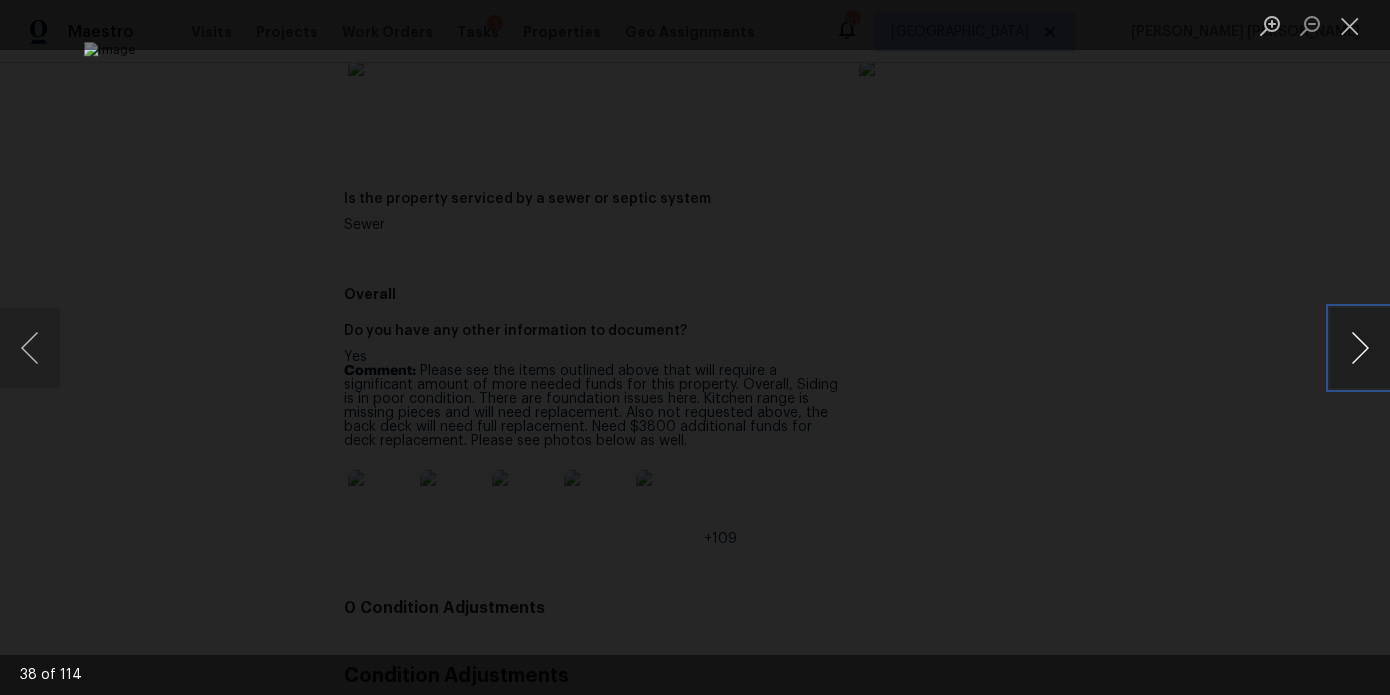 click at bounding box center (1360, 348) 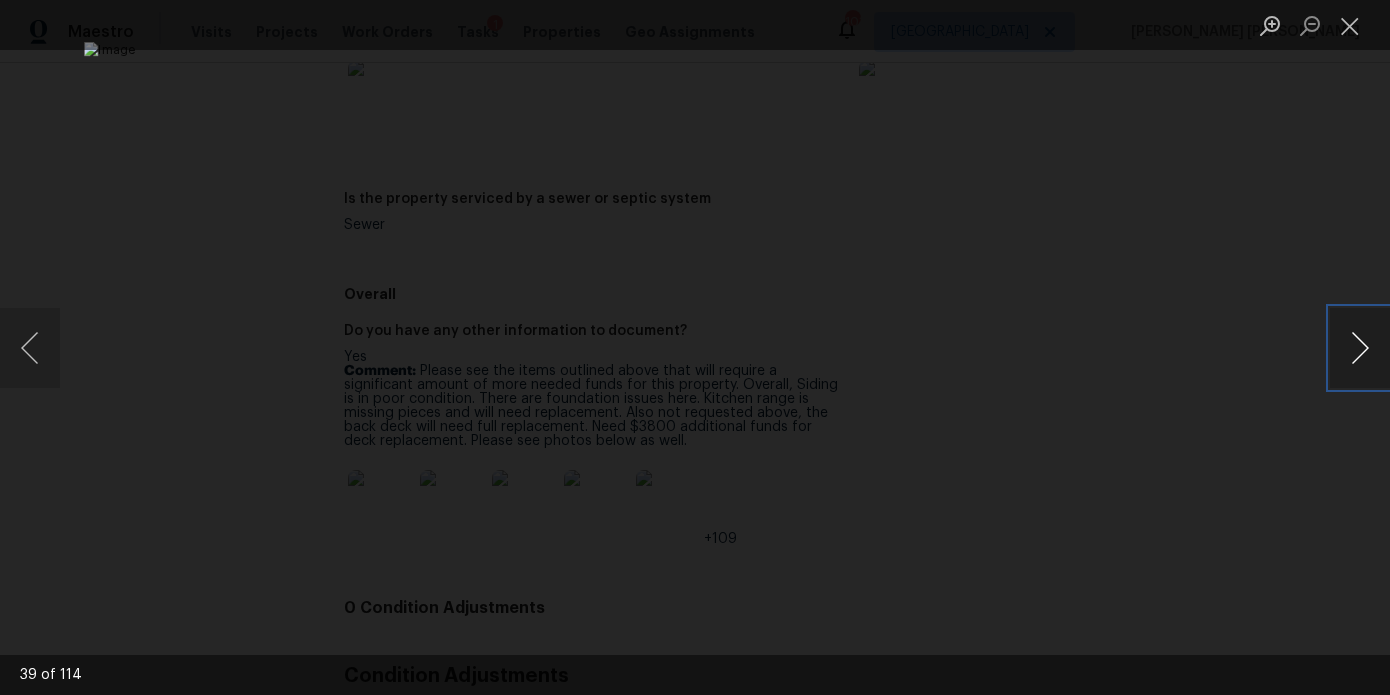 click at bounding box center (1360, 348) 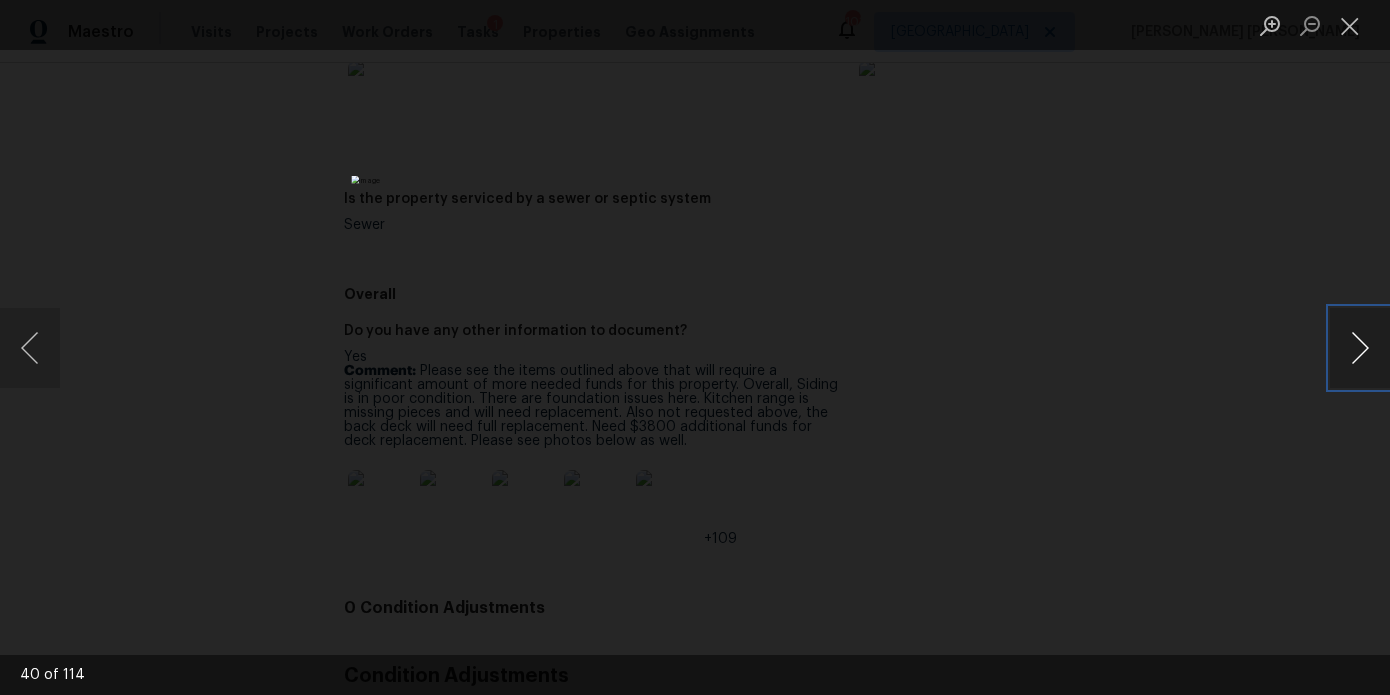 click at bounding box center (1360, 348) 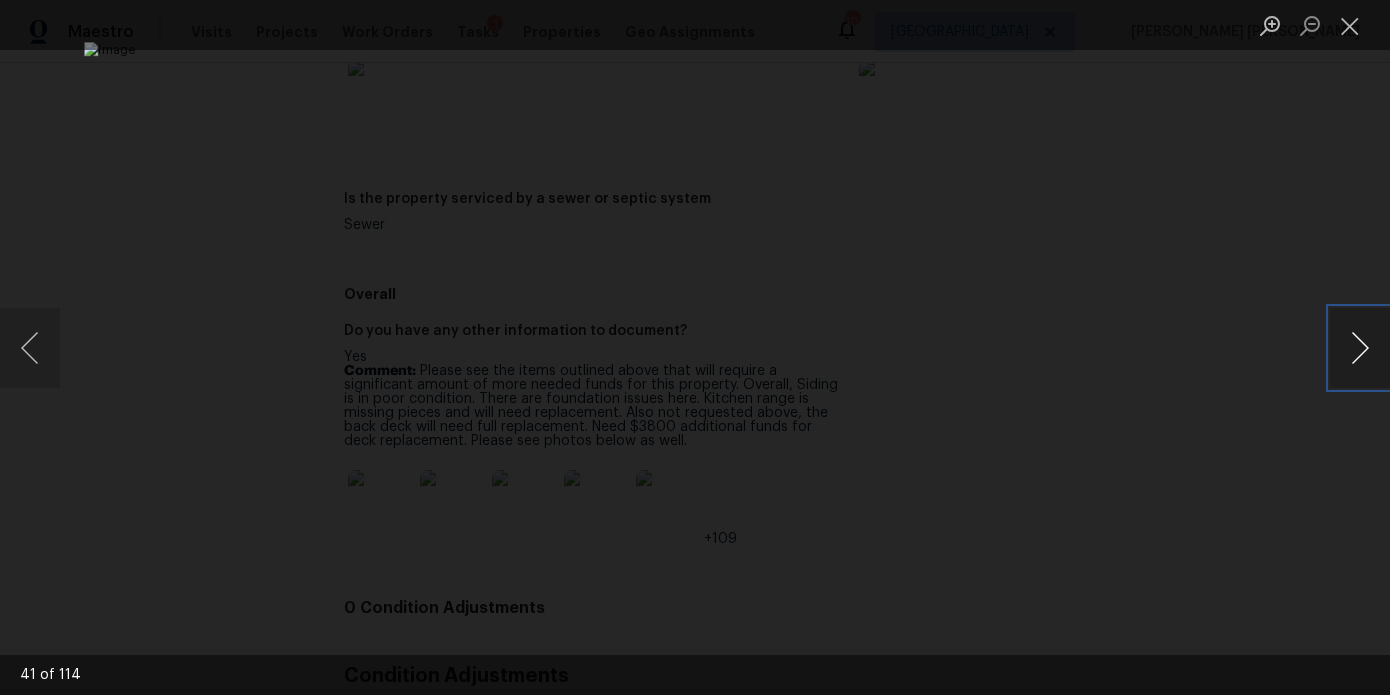 click at bounding box center [1360, 348] 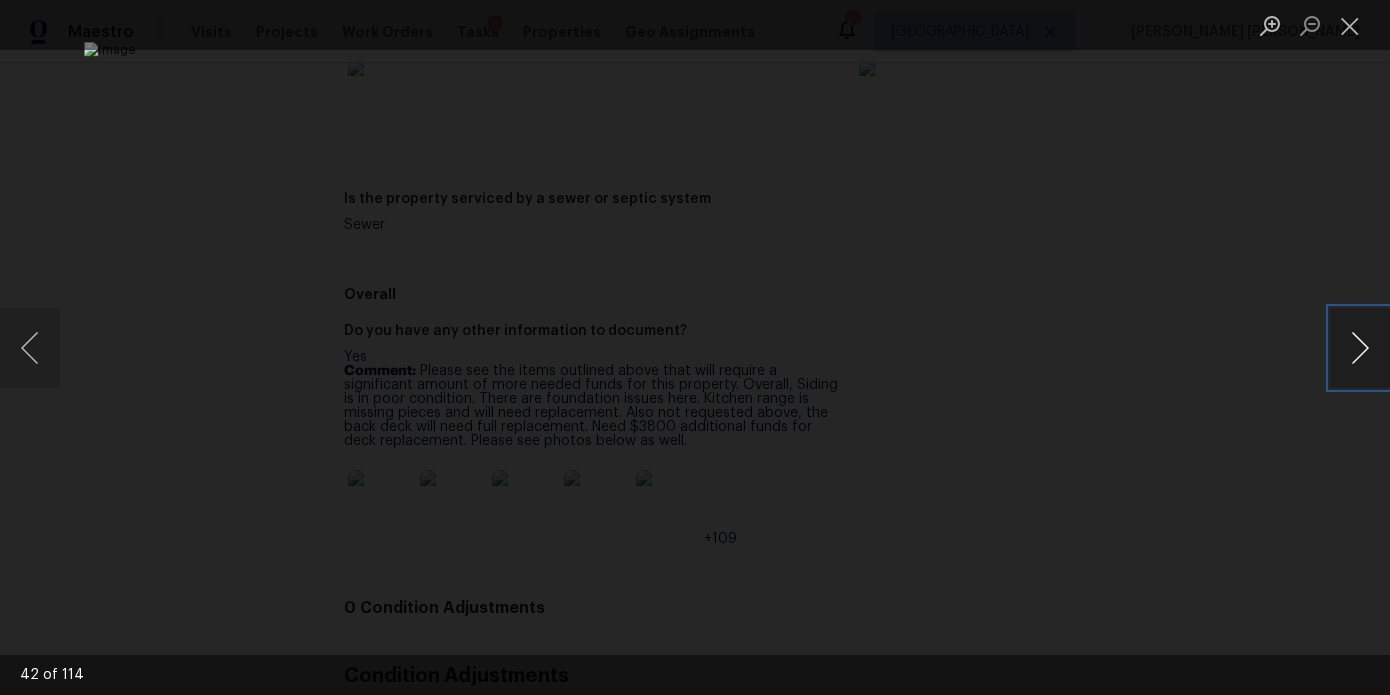 click at bounding box center (1360, 348) 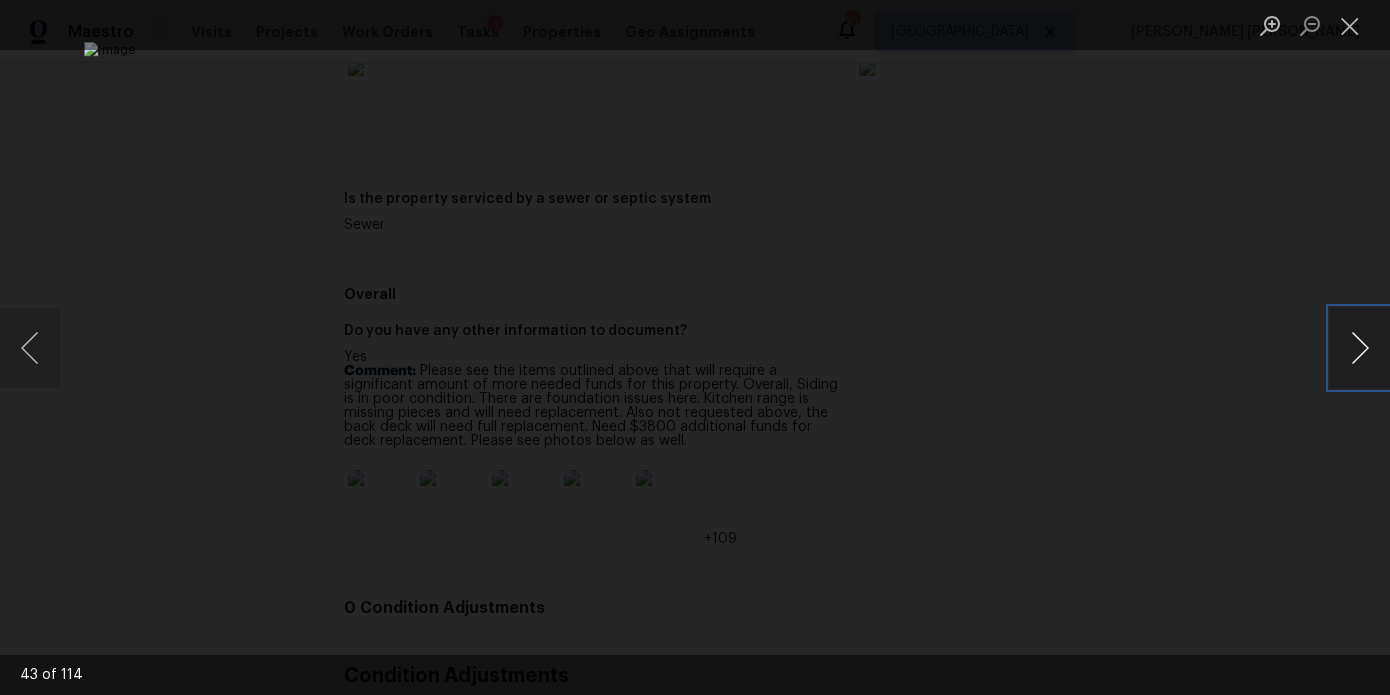 click at bounding box center [1360, 348] 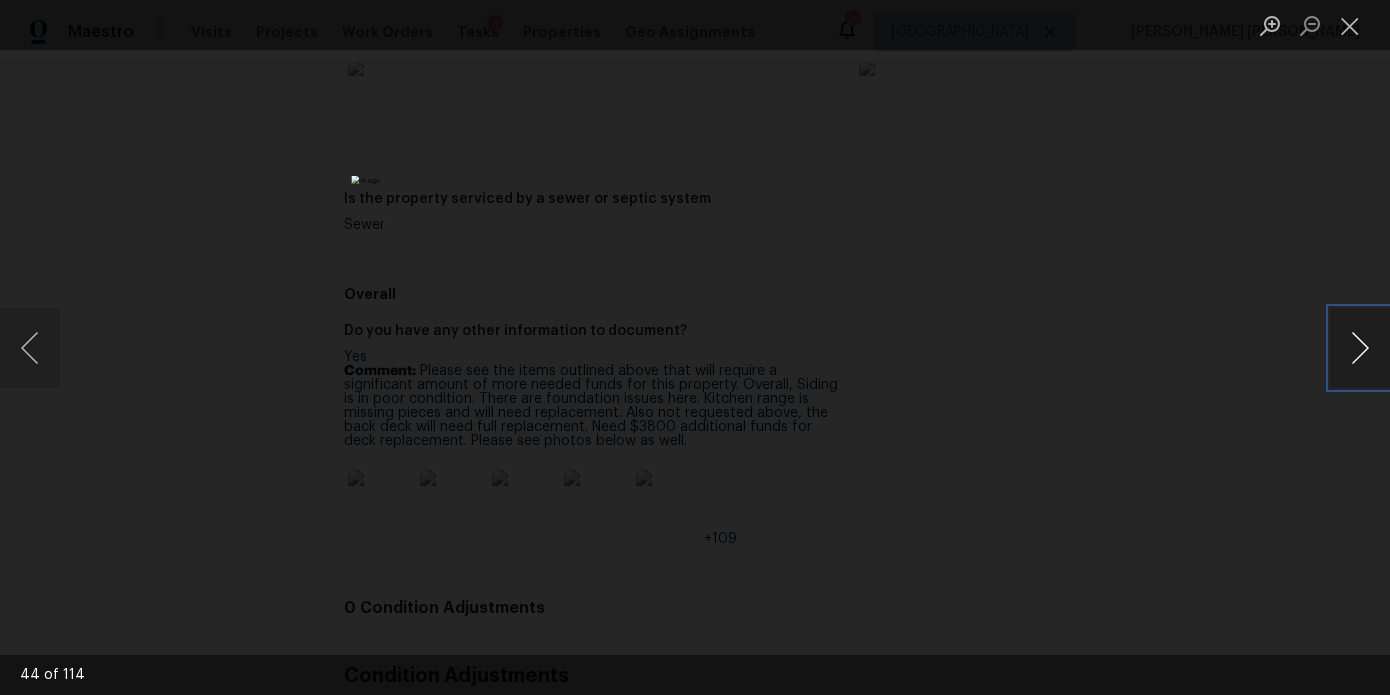 click at bounding box center [1360, 348] 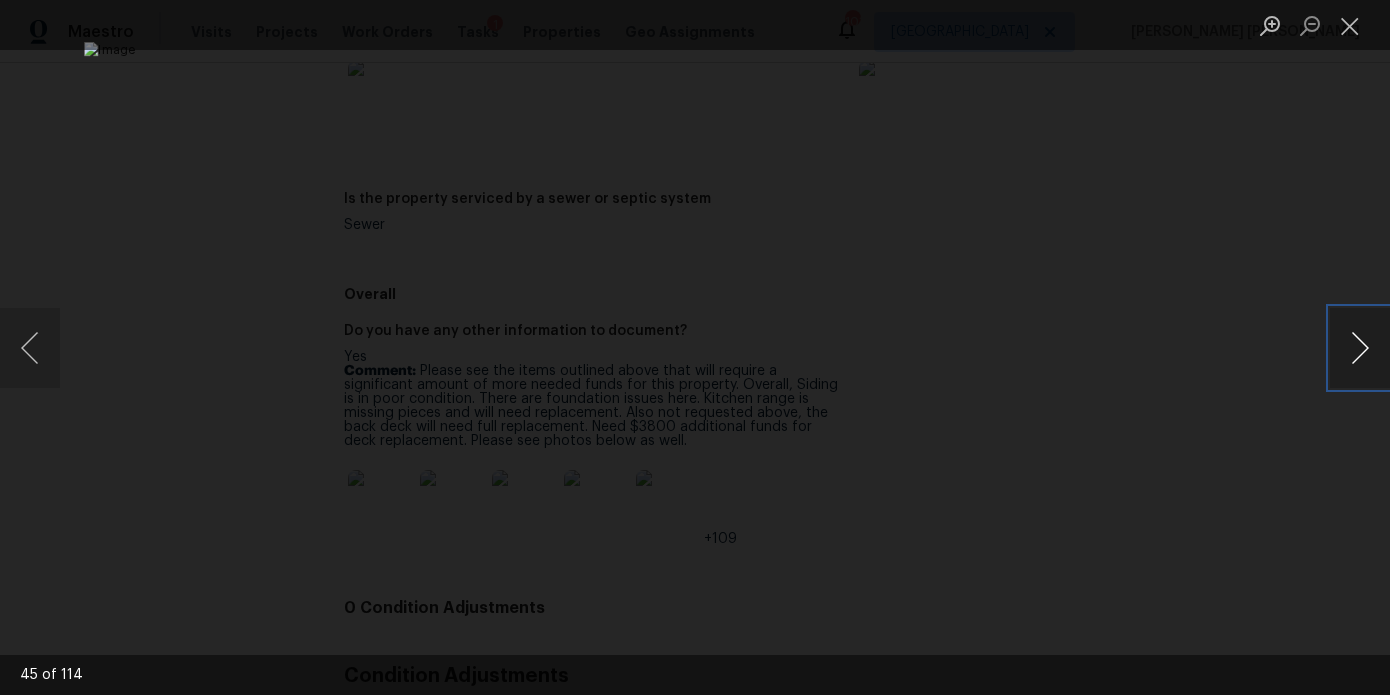 click at bounding box center [1360, 348] 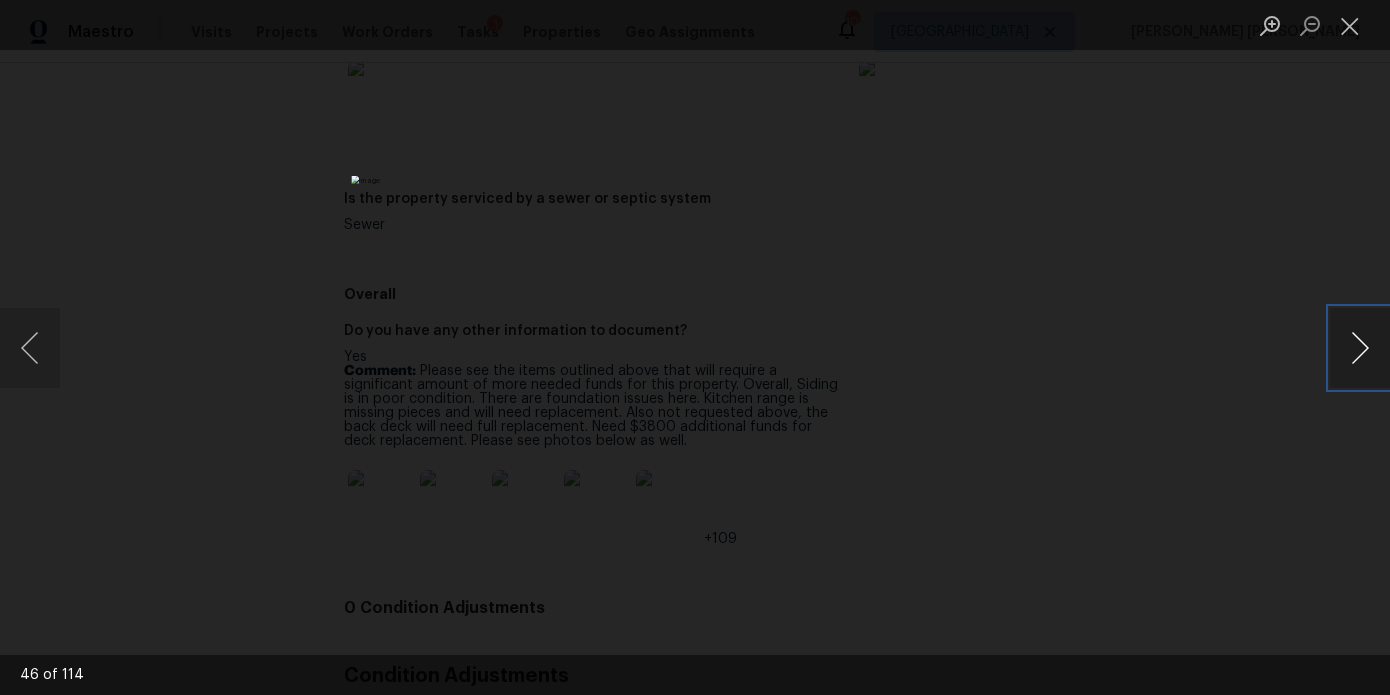click at bounding box center (1360, 348) 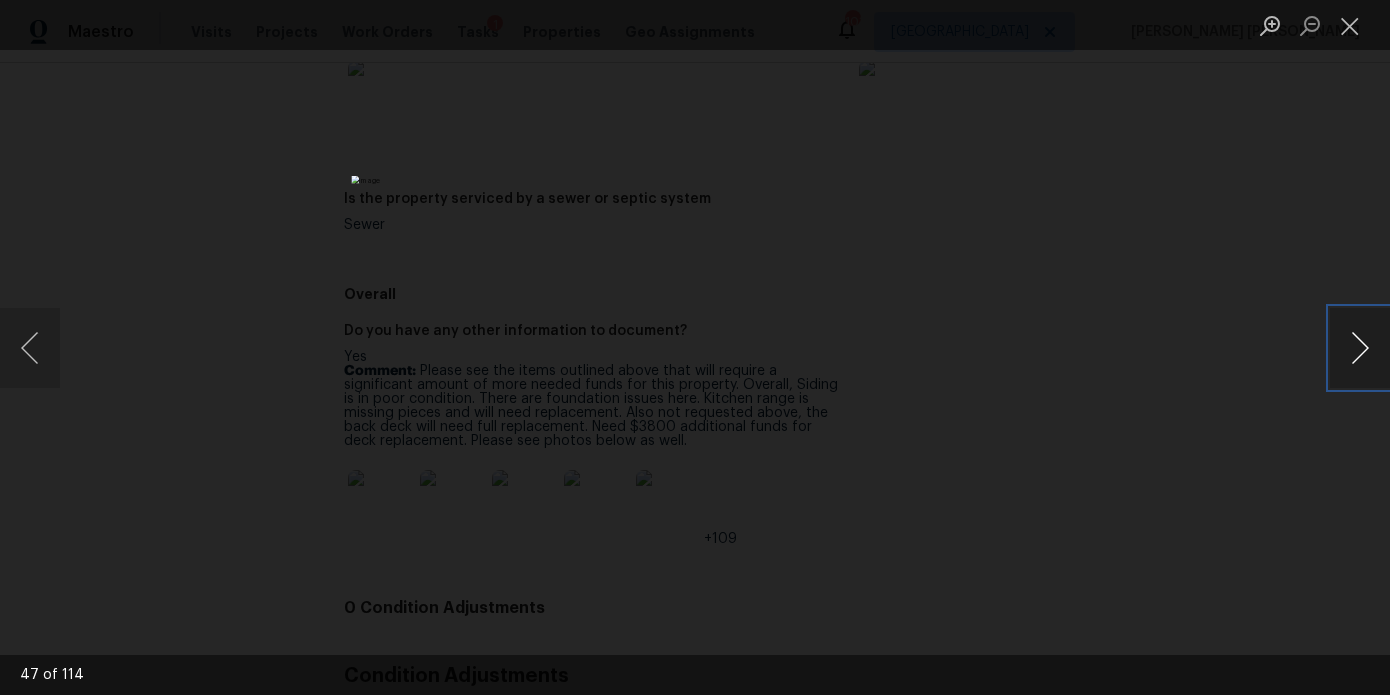 click at bounding box center [1360, 348] 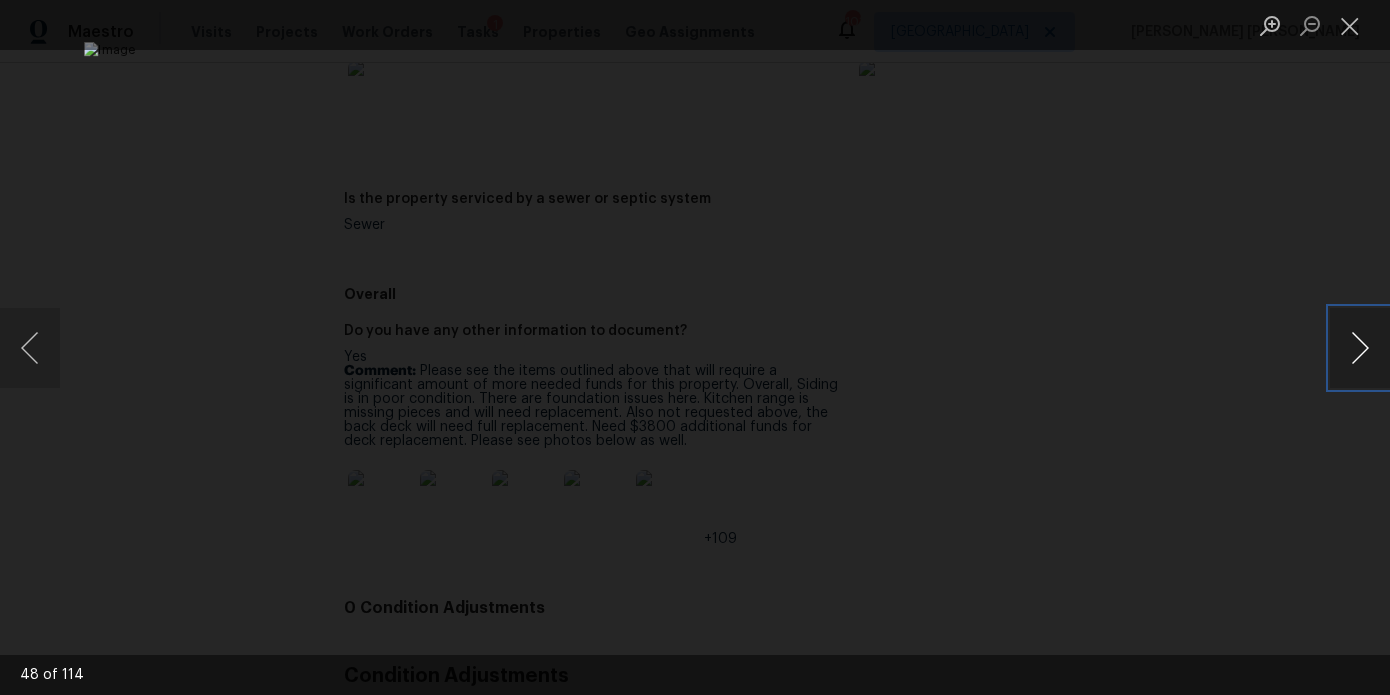 click at bounding box center (1360, 348) 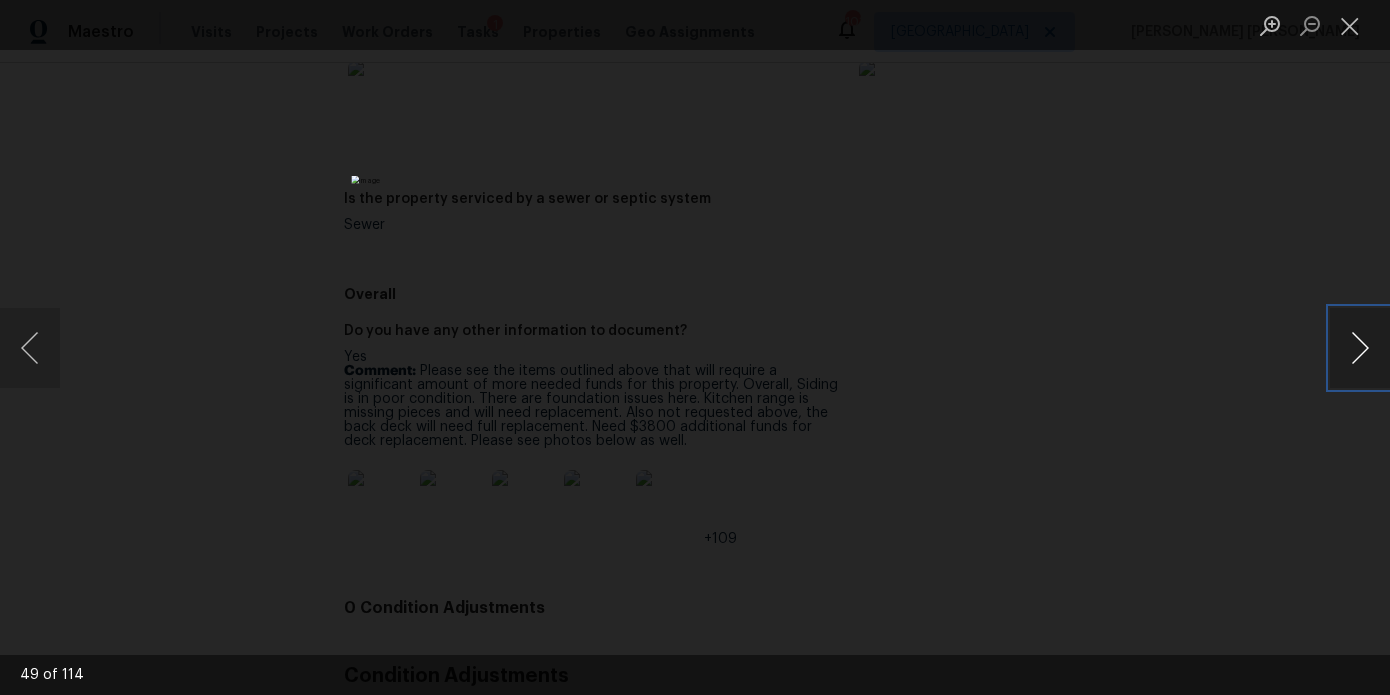click at bounding box center [1360, 348] 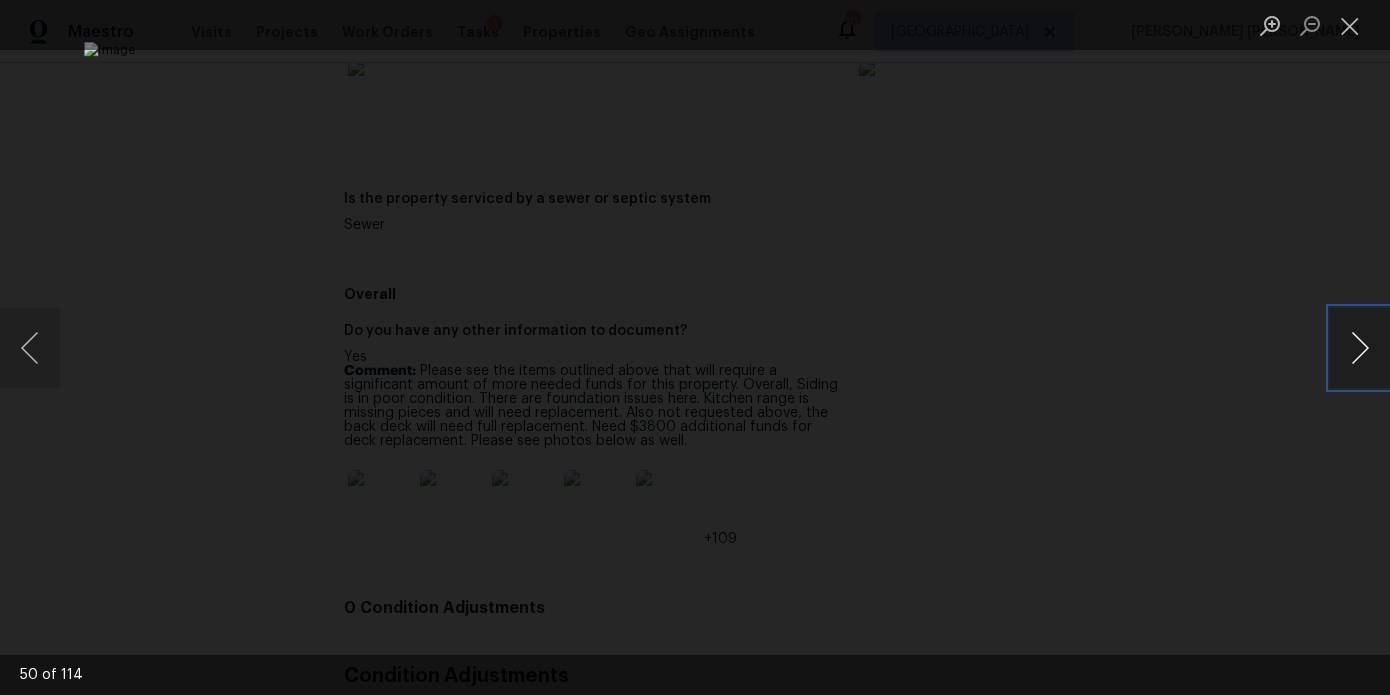 click at bounding box center [1360, 348] 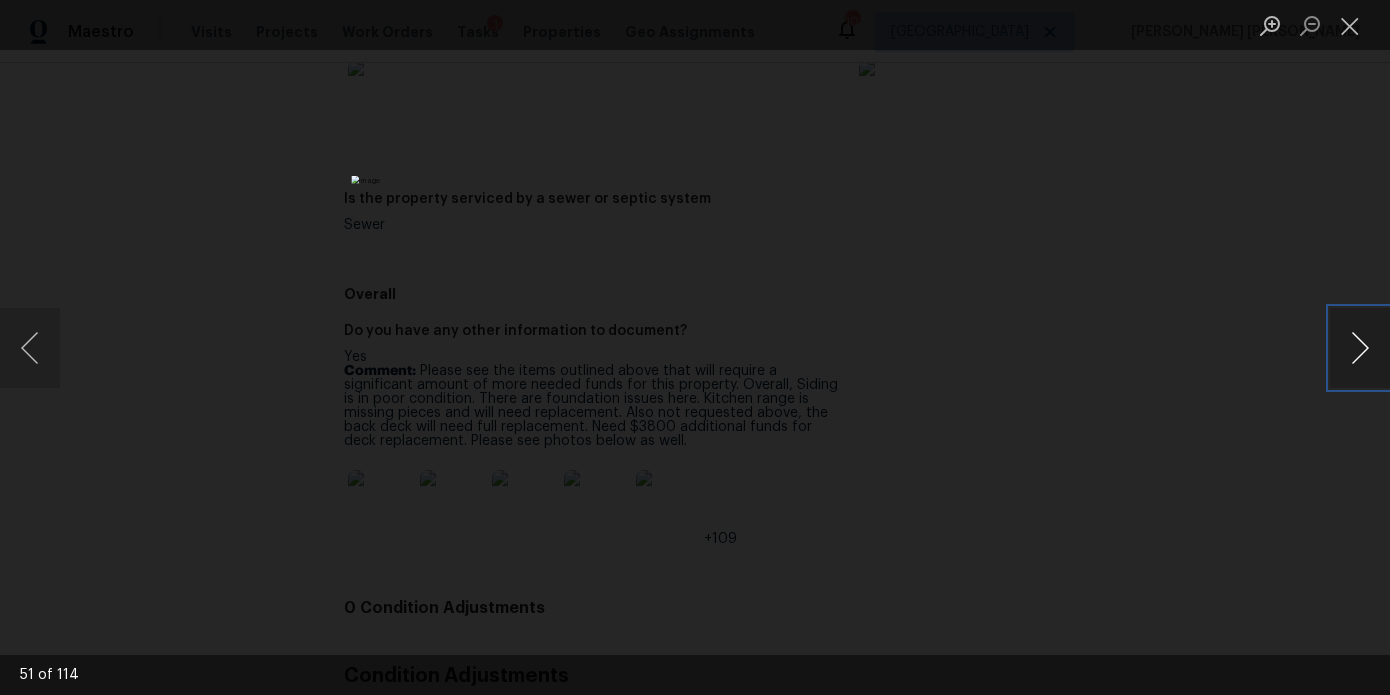 click at bounding box center [1360, 348] 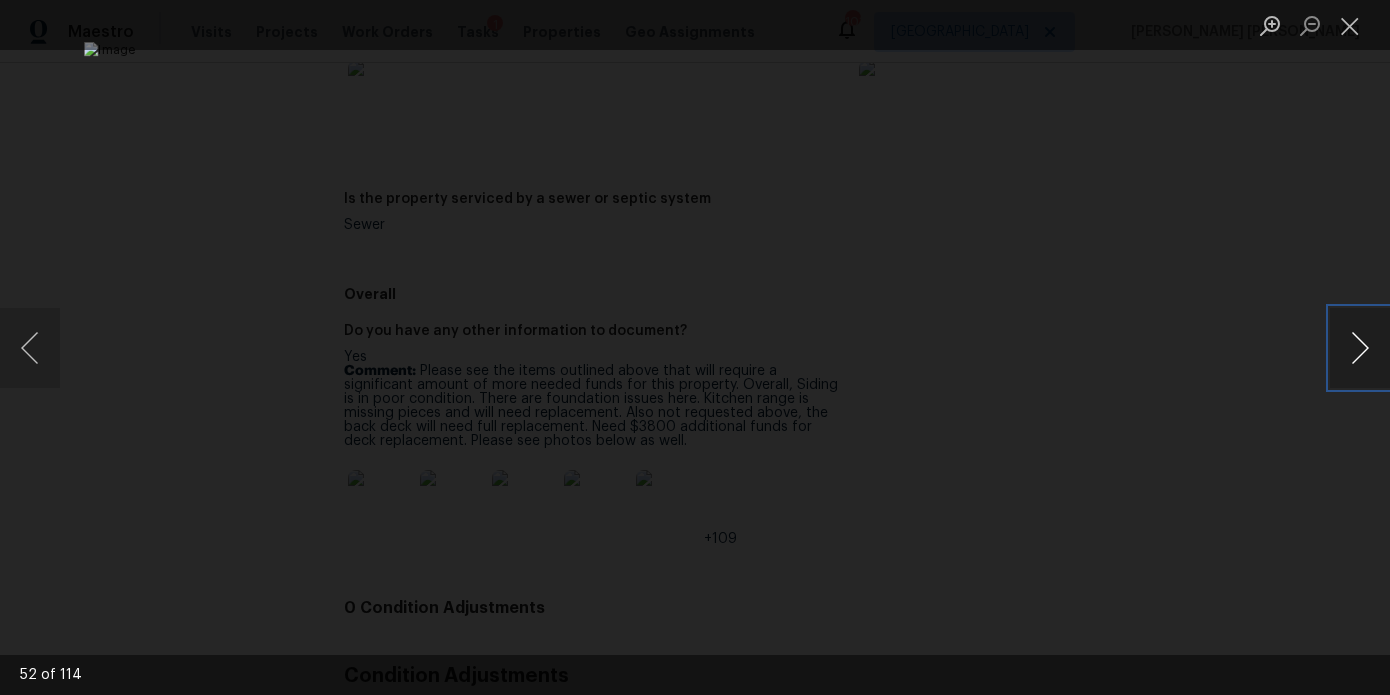 click at bounding box center [1360, 348] 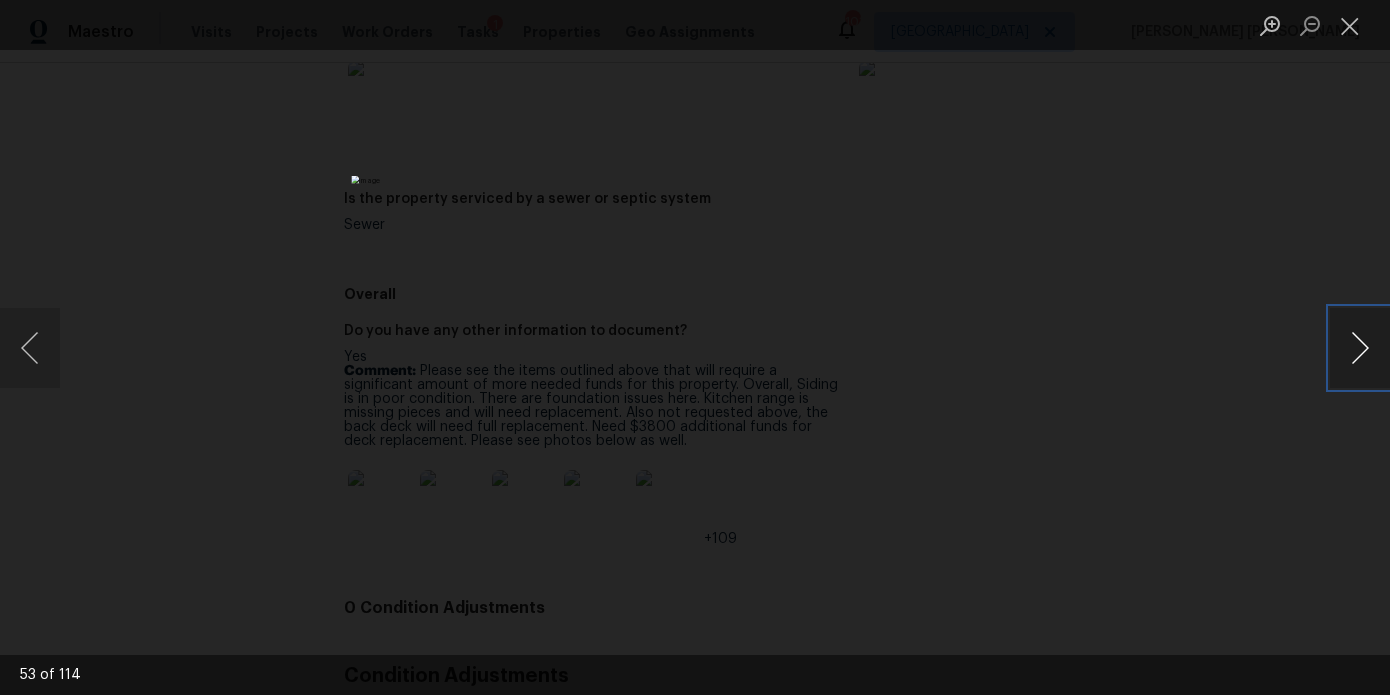 click at bounding box center (1360, 348) 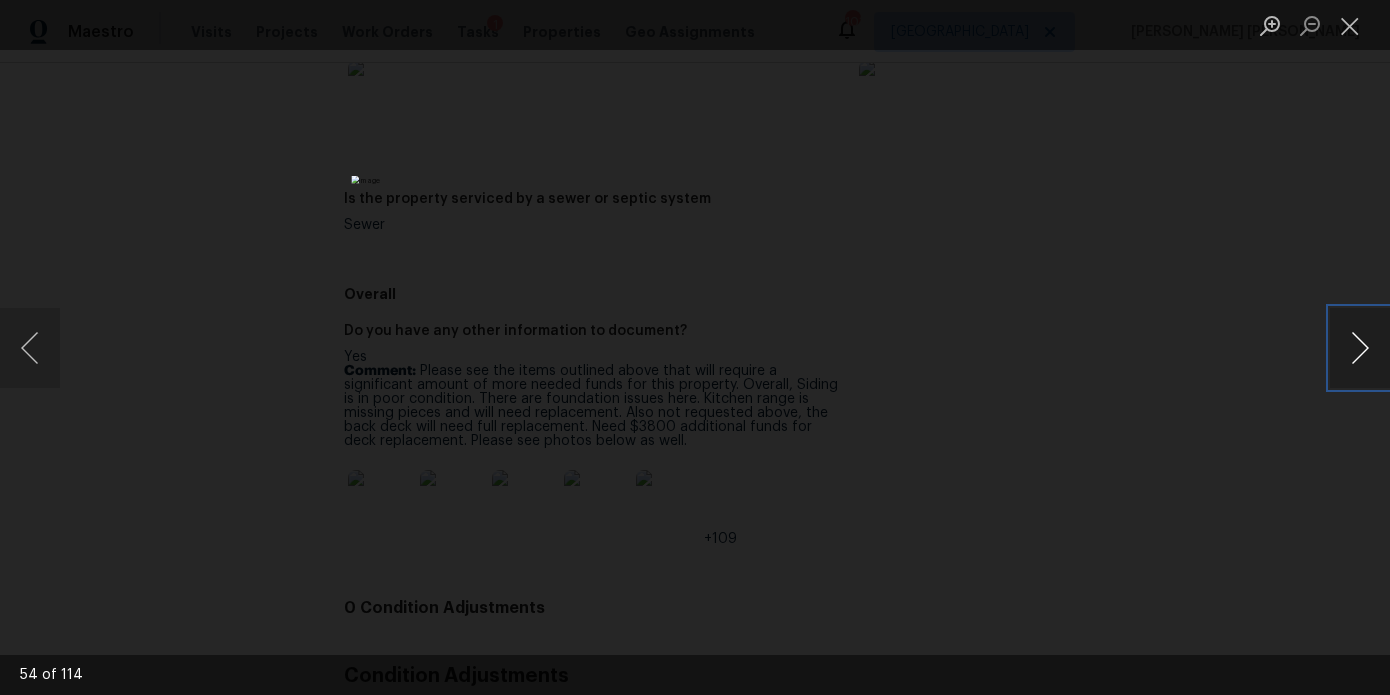 click at bounding box center [1360, 348] 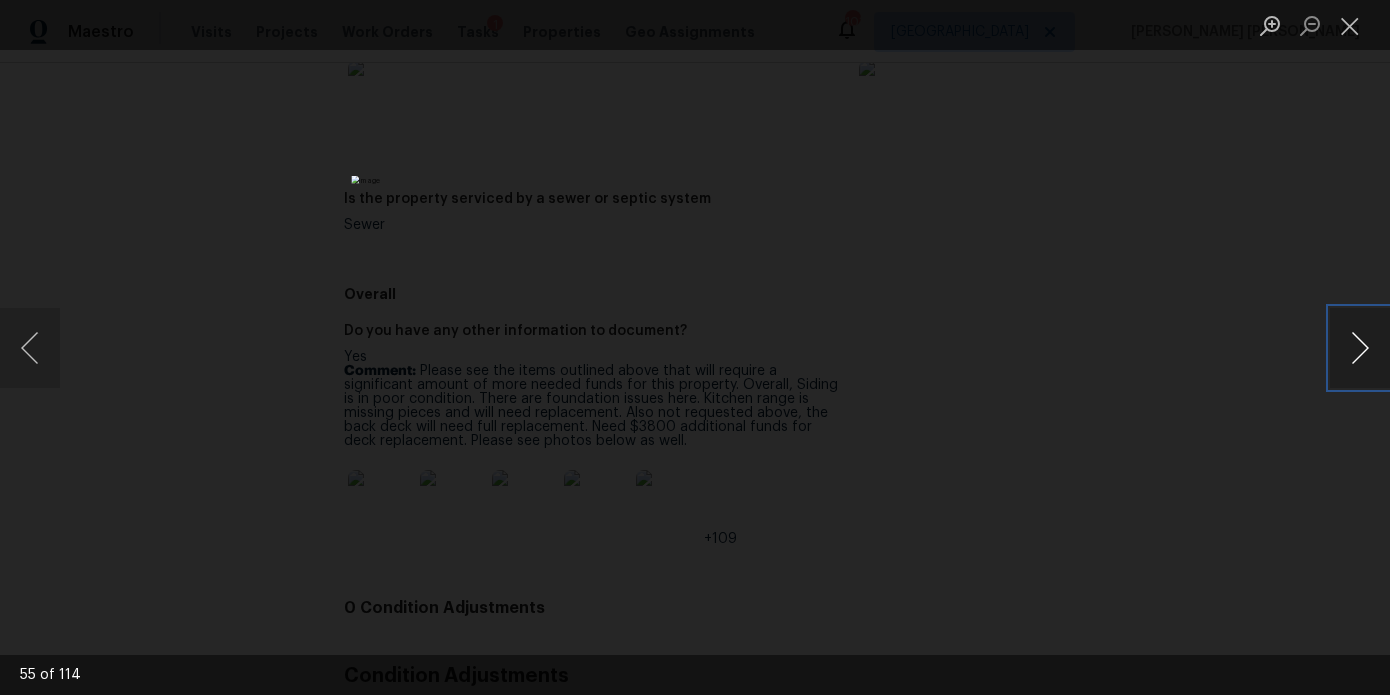 click at bounding box center (1360, 348) 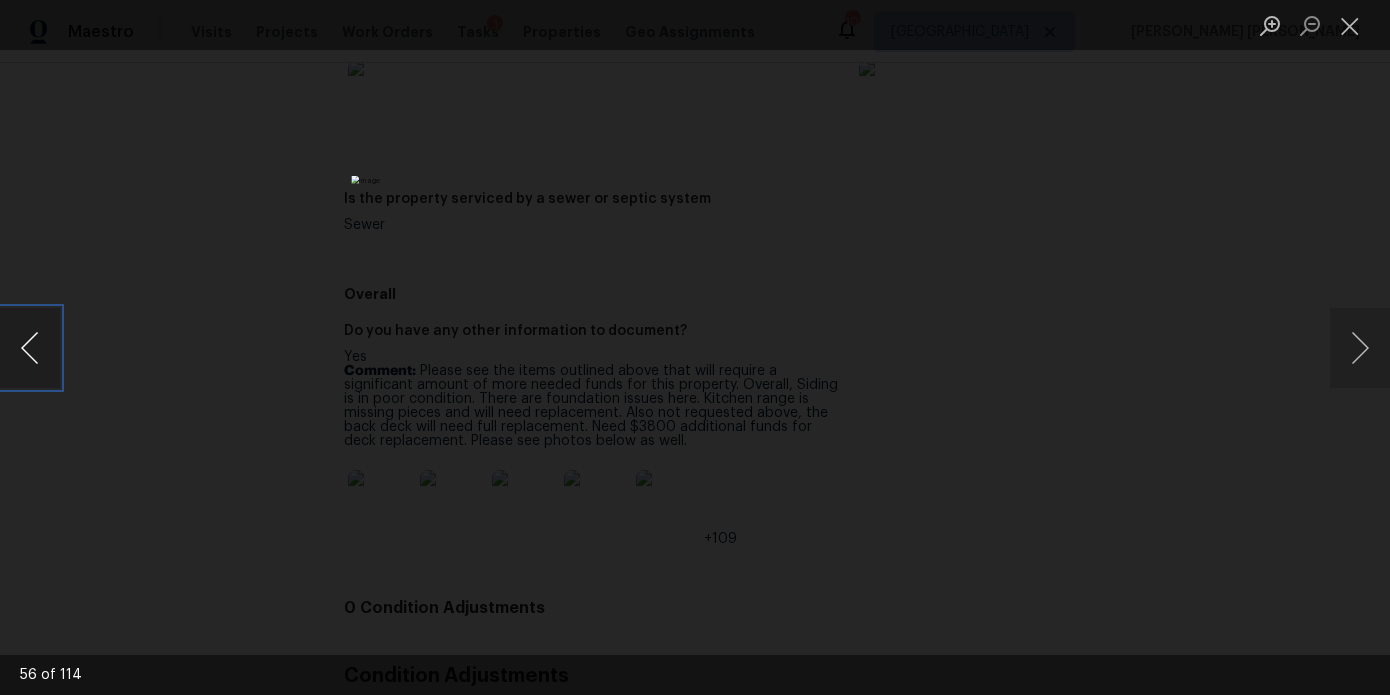 click at bounding box center (30, 348) 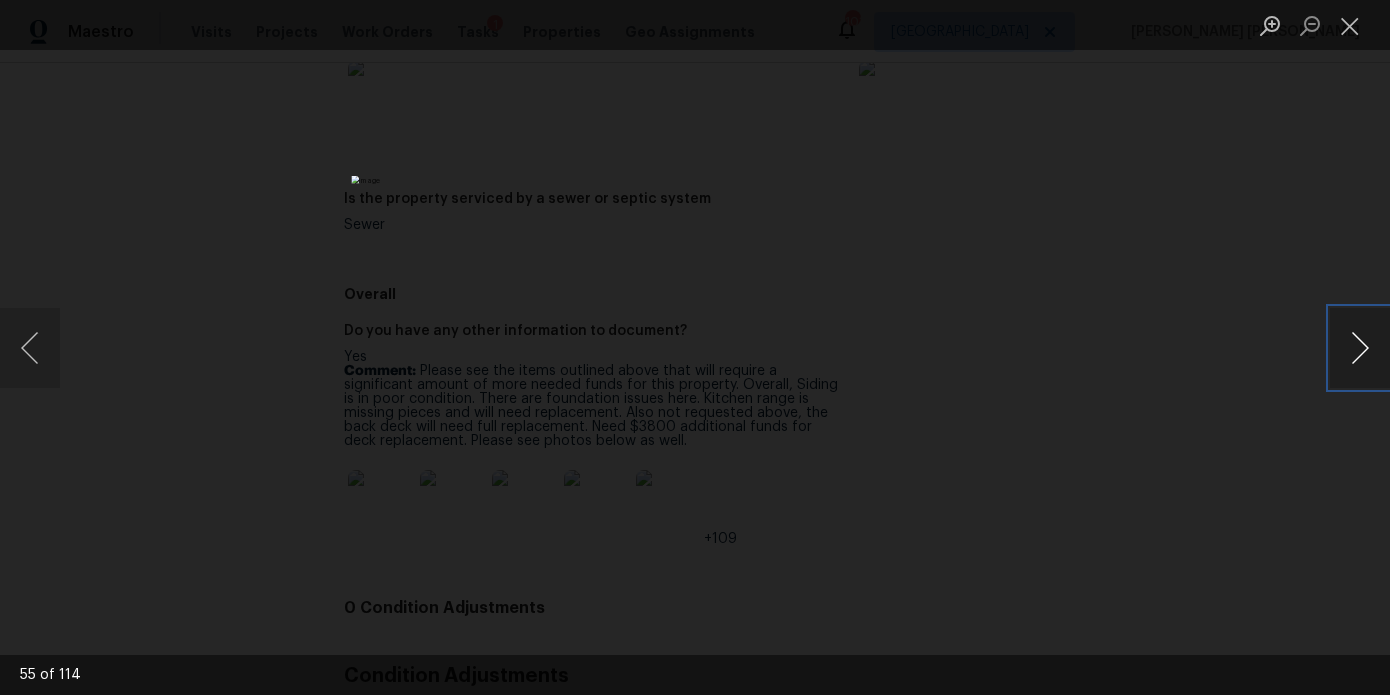 click at bounding box center (1360, 348) 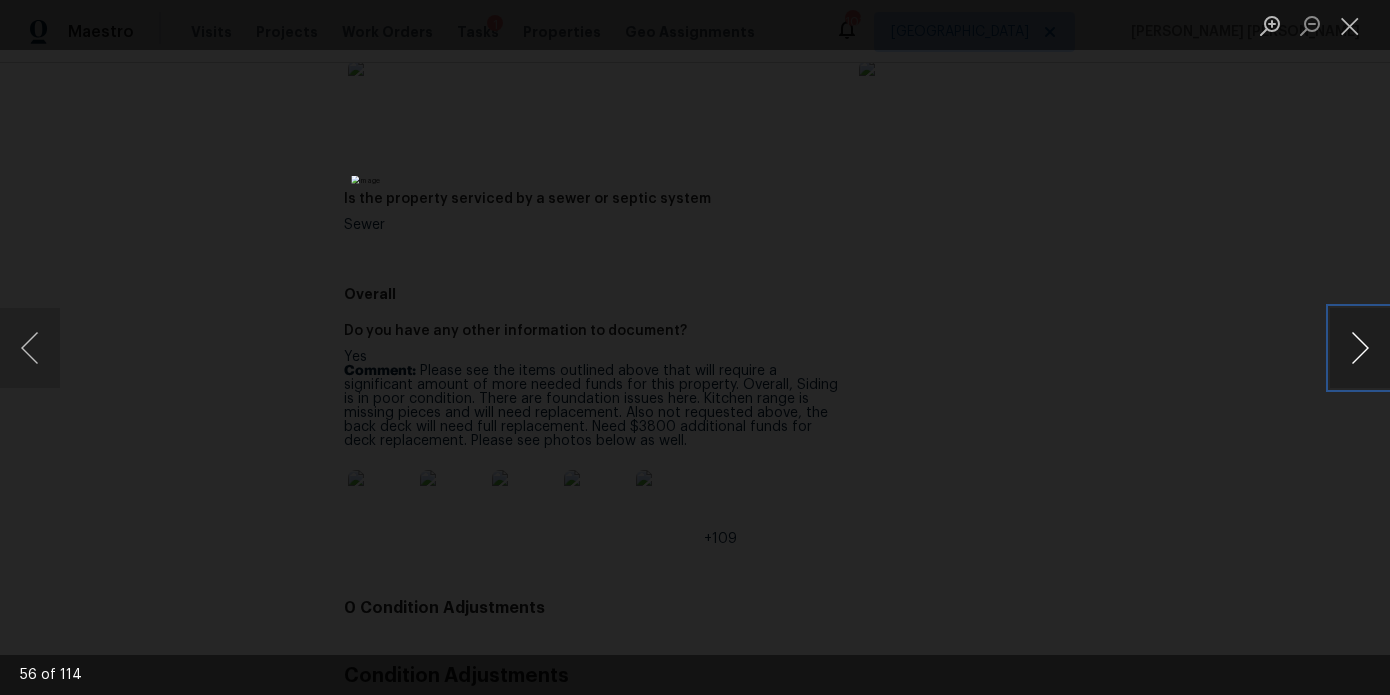 click at bounding box center (1360, 348) 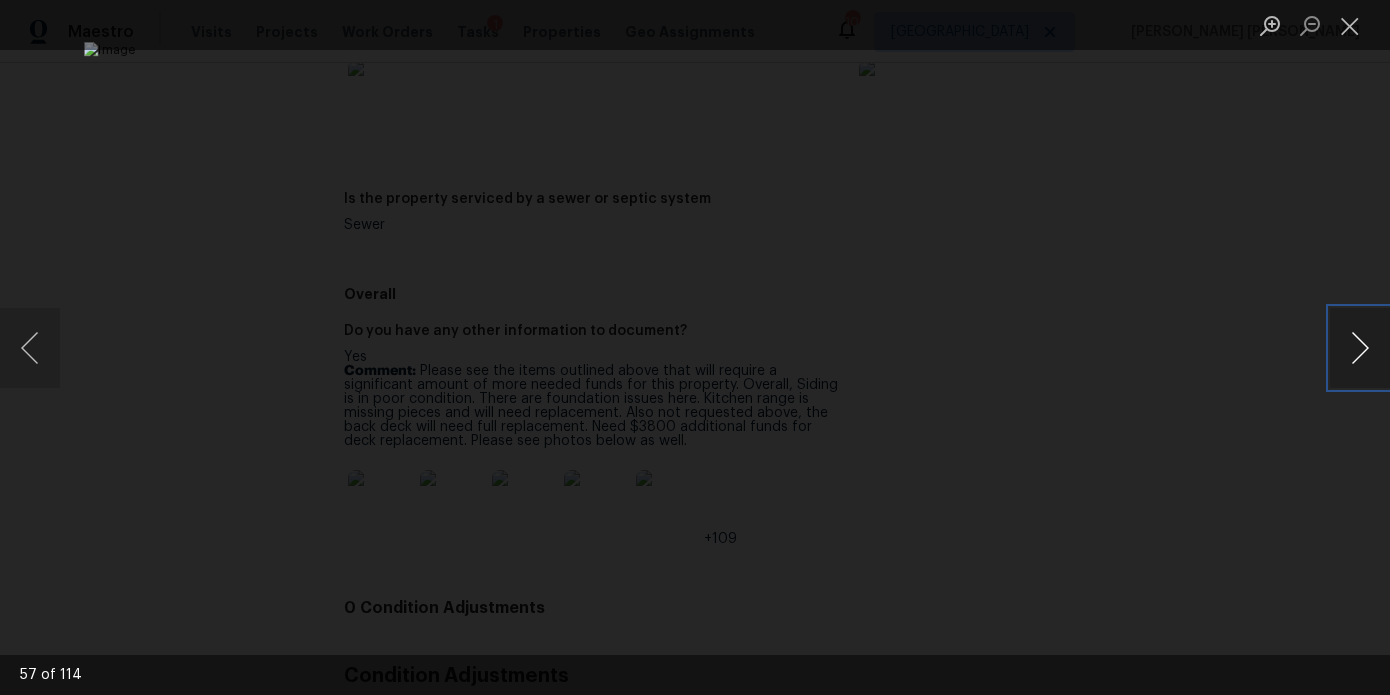click at bounding box center [1360, 348] 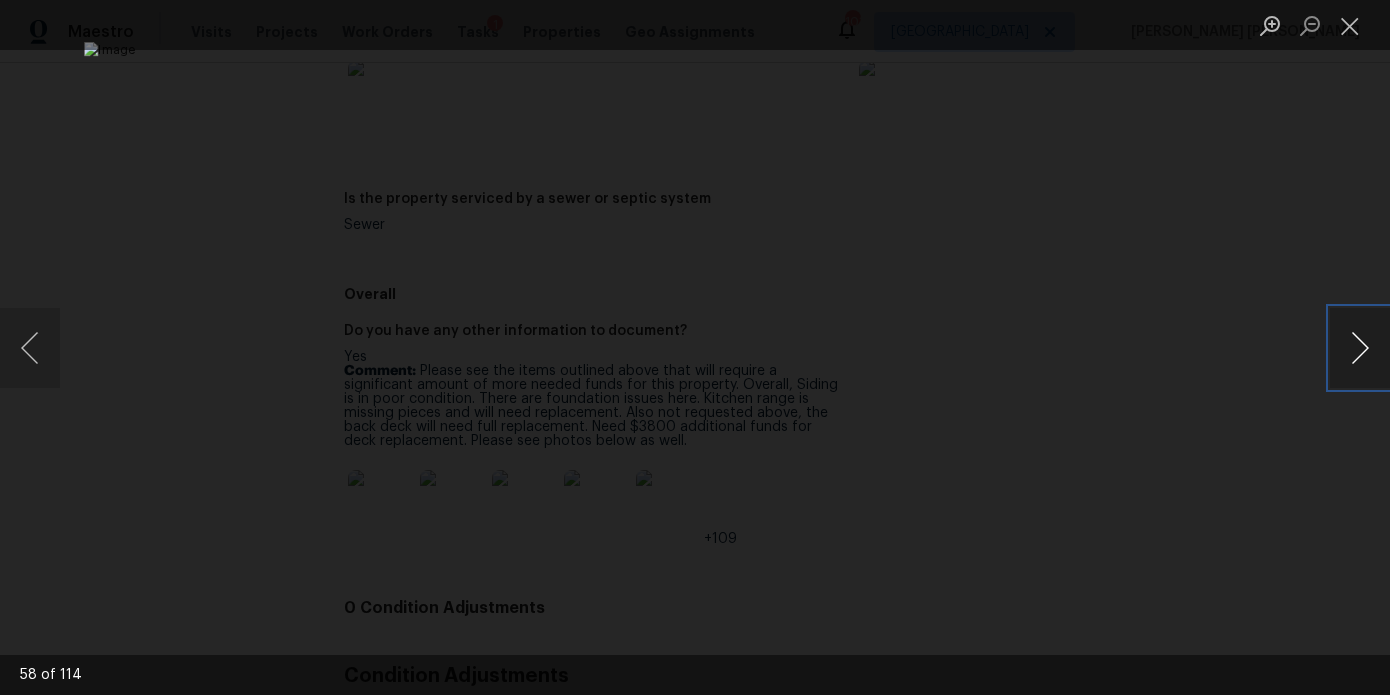 click at bounding box center [1360, 348] 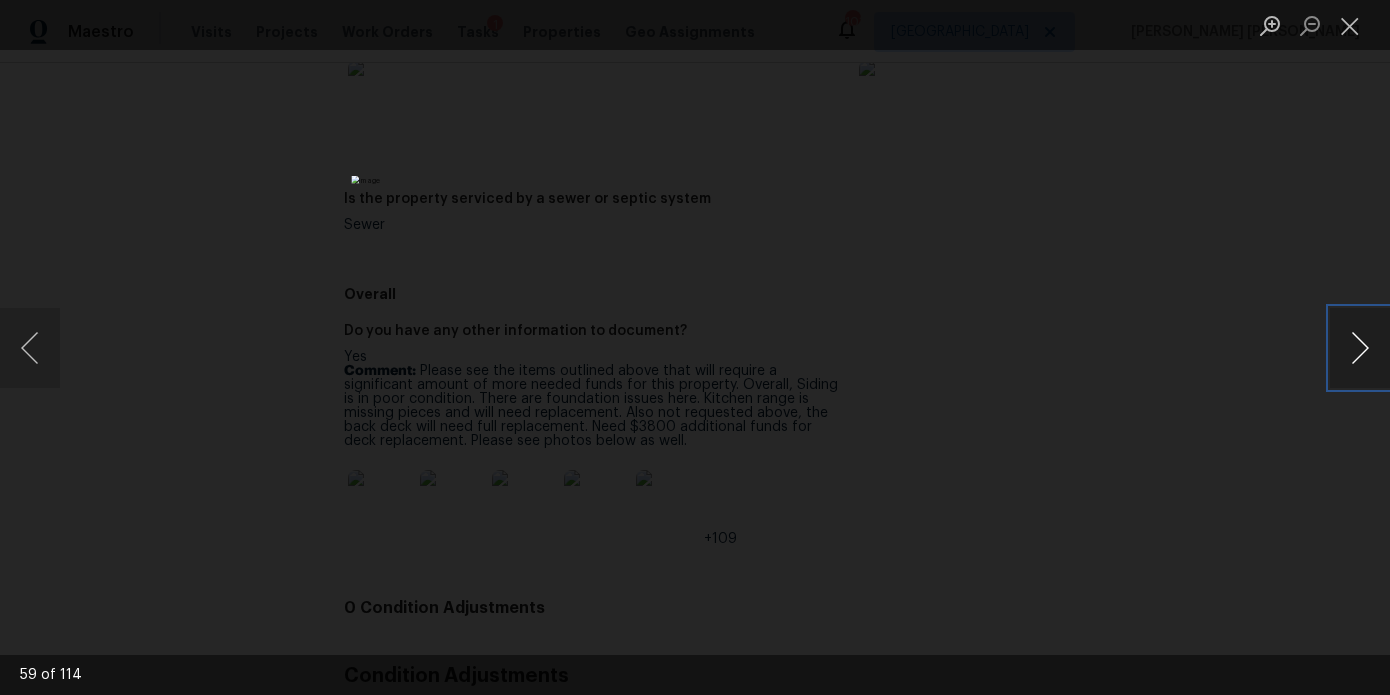 click at bounding box center [1360, 348] 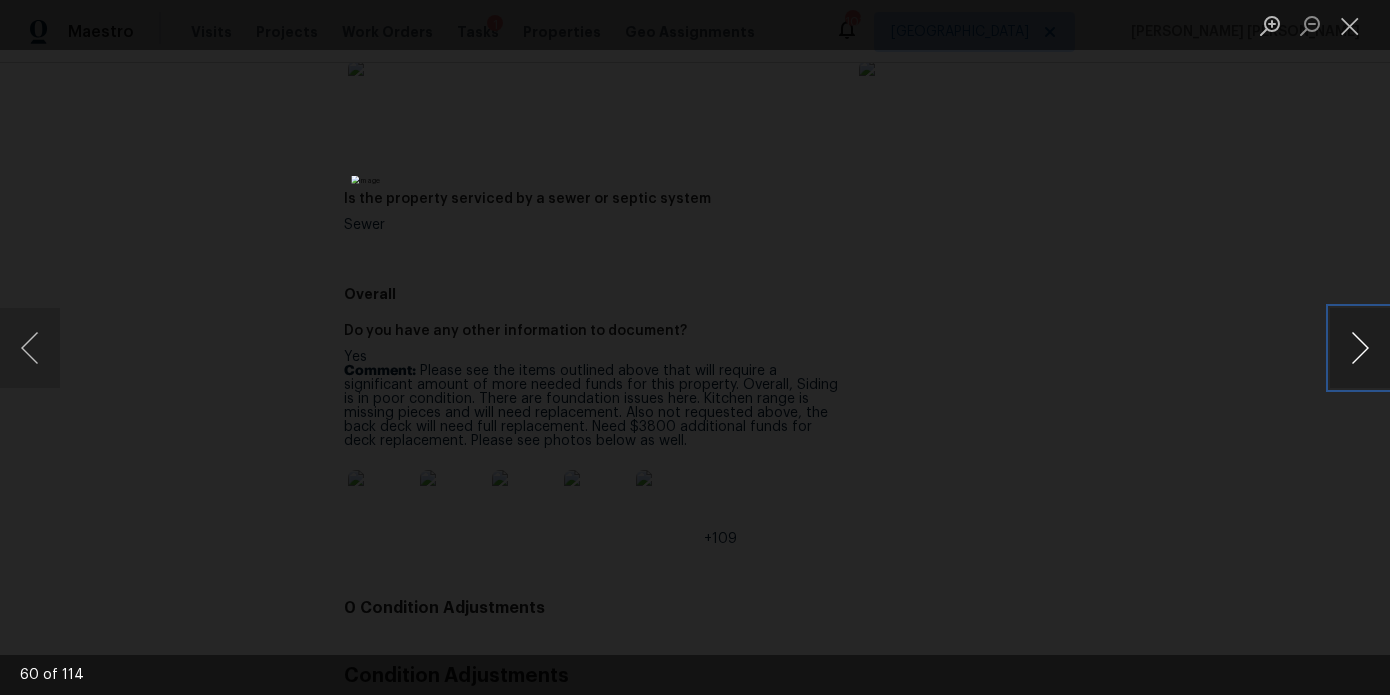 click at bounding box center [1360, 348] 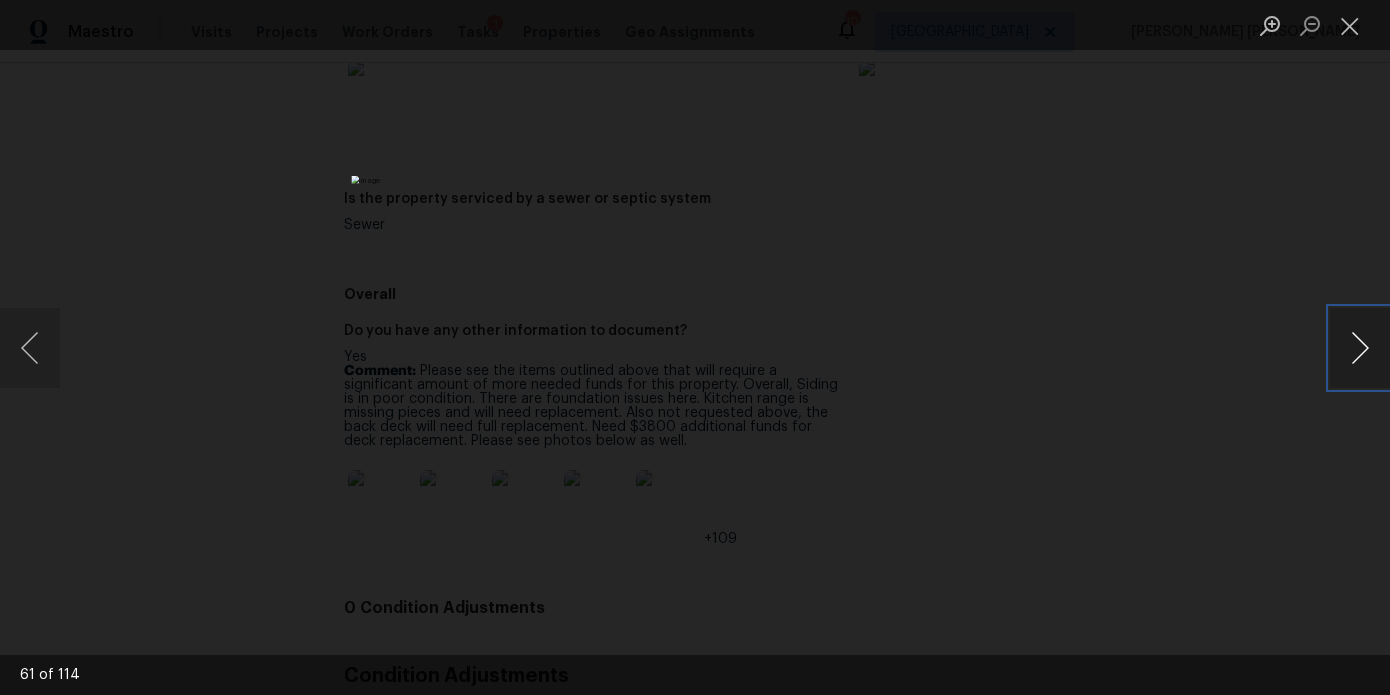 click at bounding box center [1360, 348] 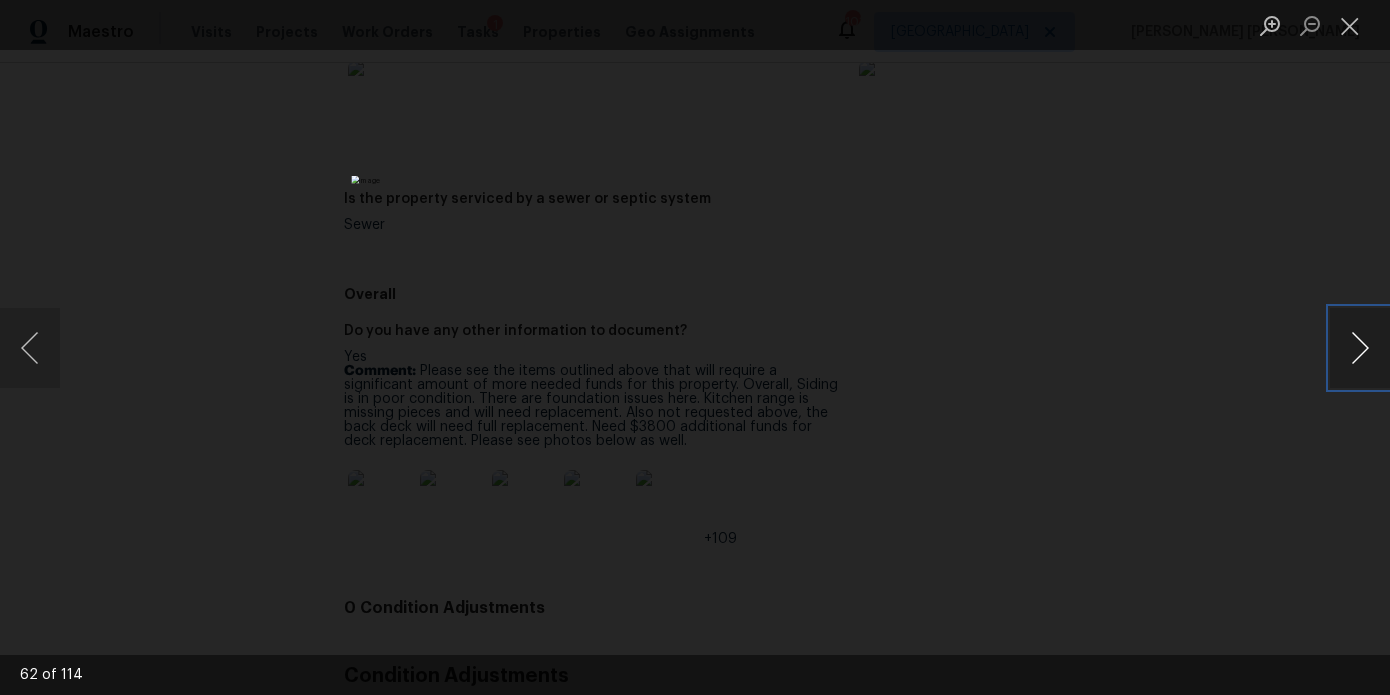 click at bounding box center [1360, 348] 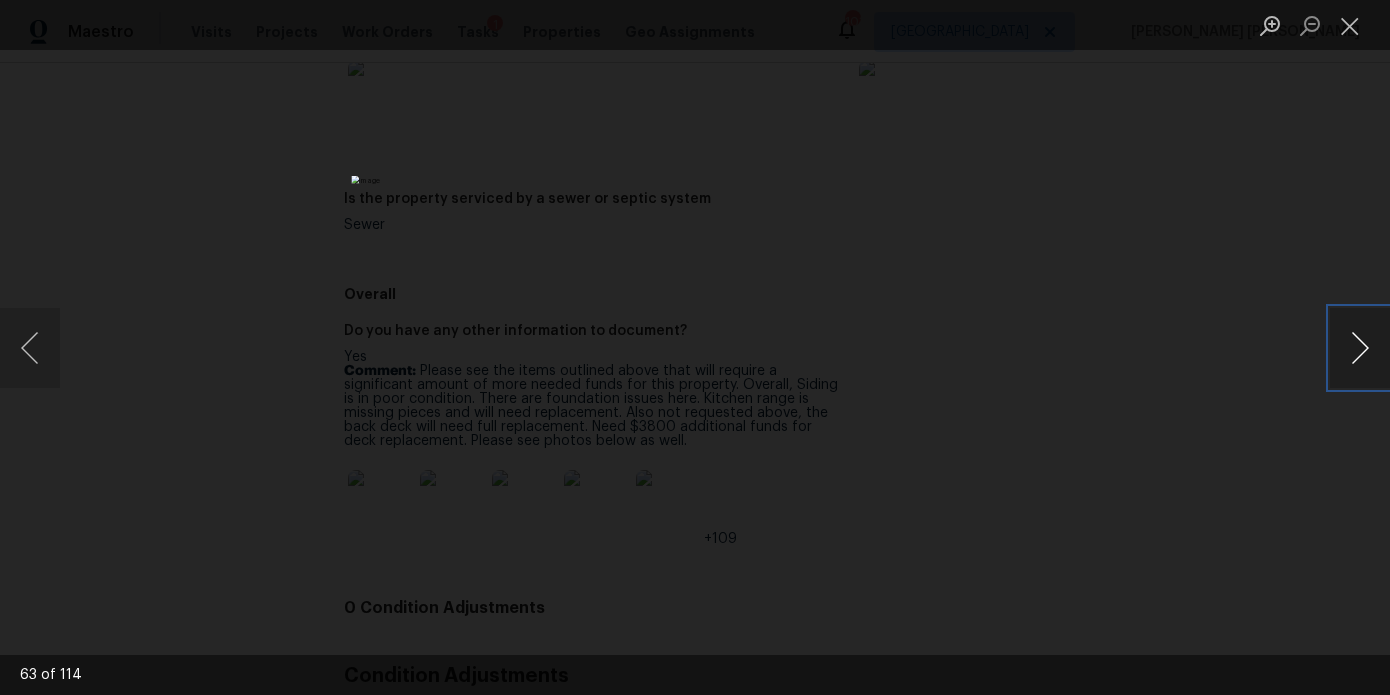 click at bounding box center [1360, 348] 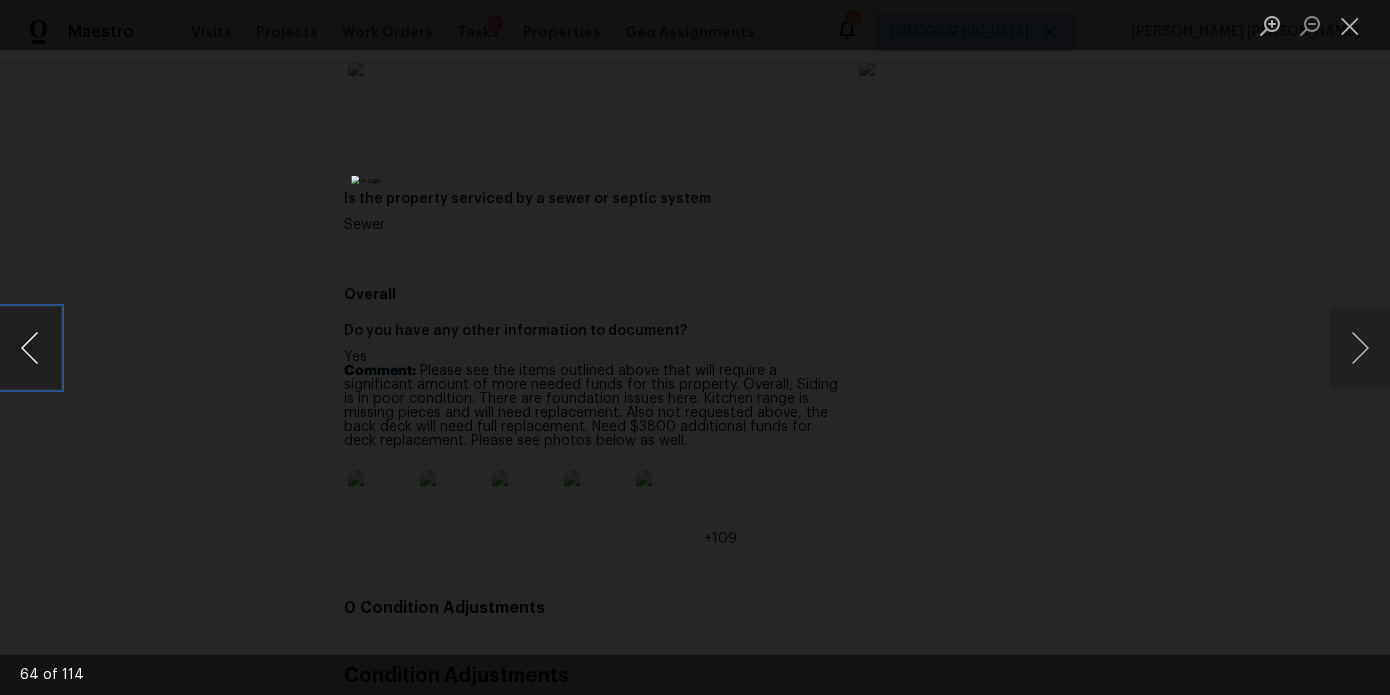 click at bounding box center (30, 348) 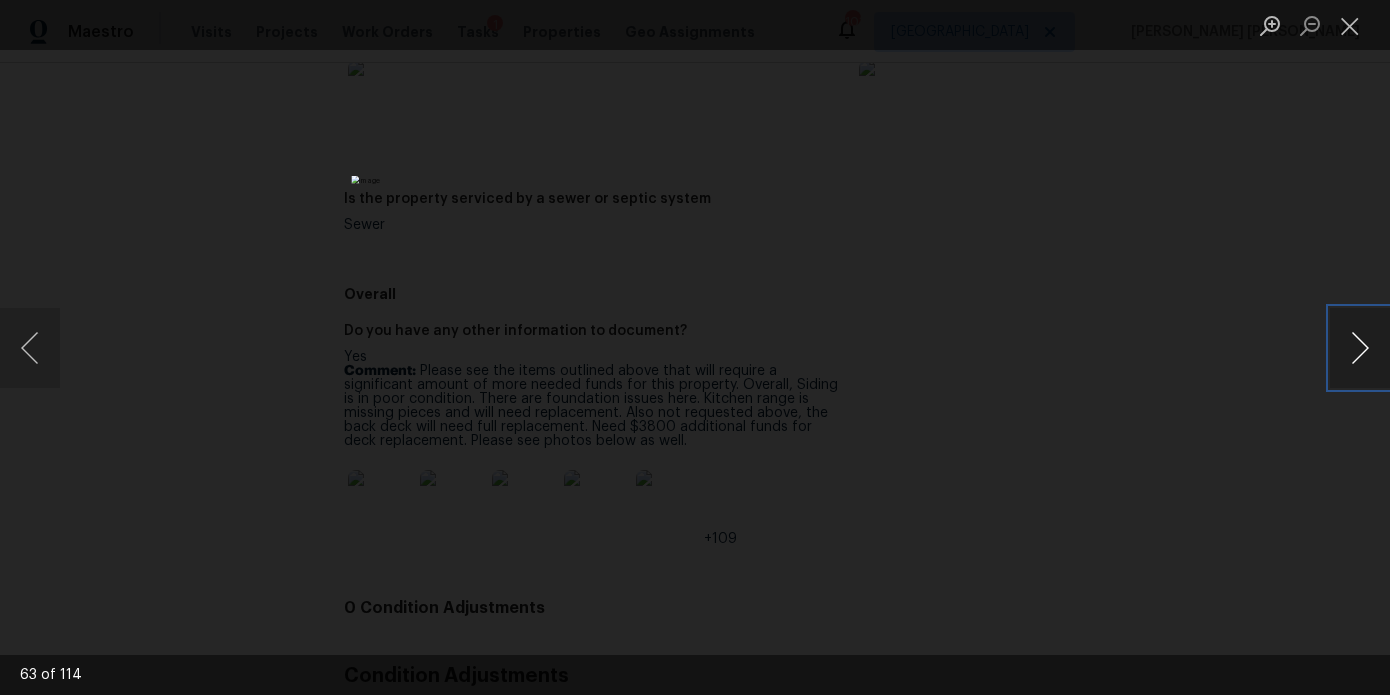 click at bounding box center (1360, 348) 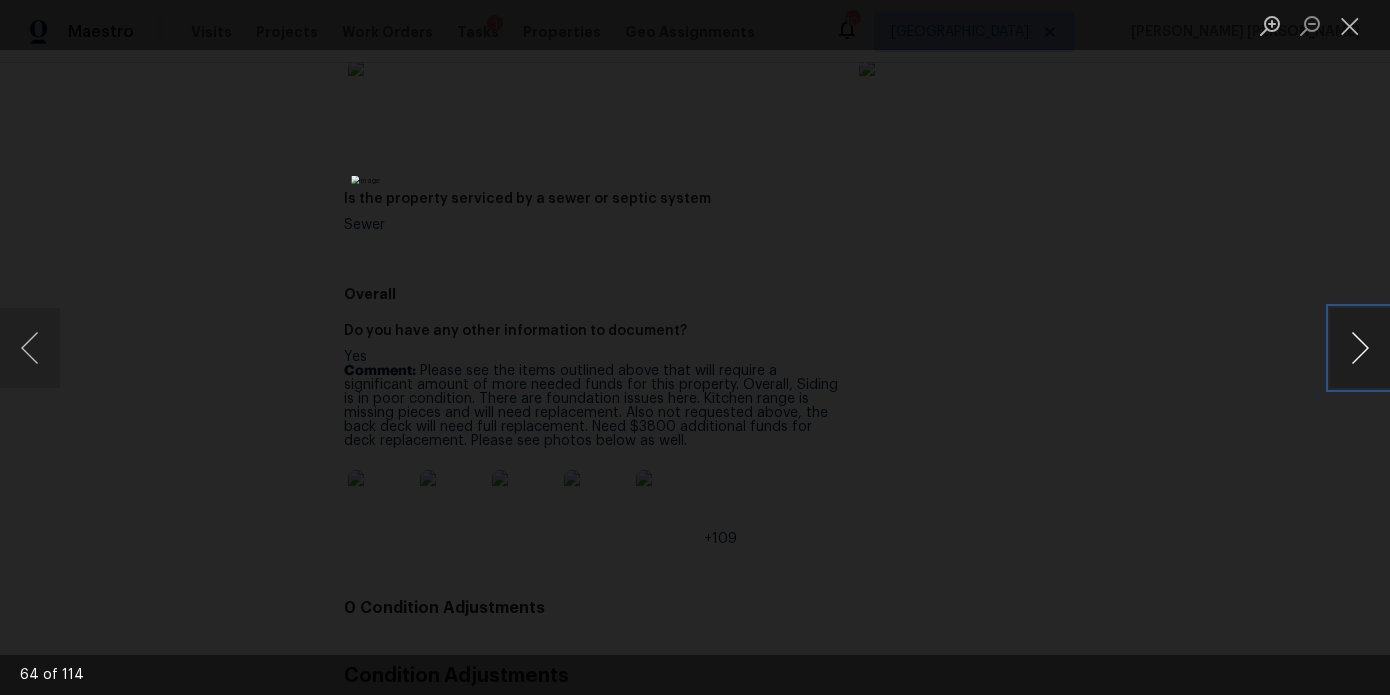 click at bounding box center (1360, 348) 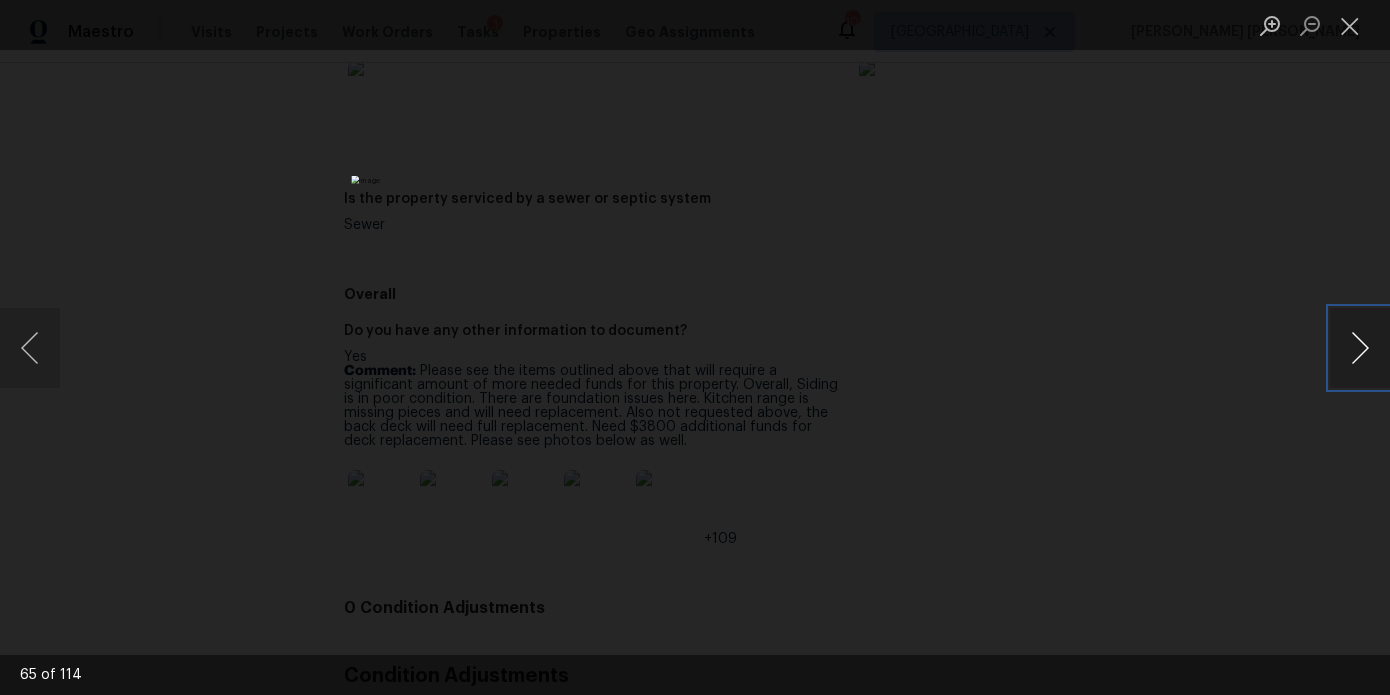 click at bounding box center (1360, 348) 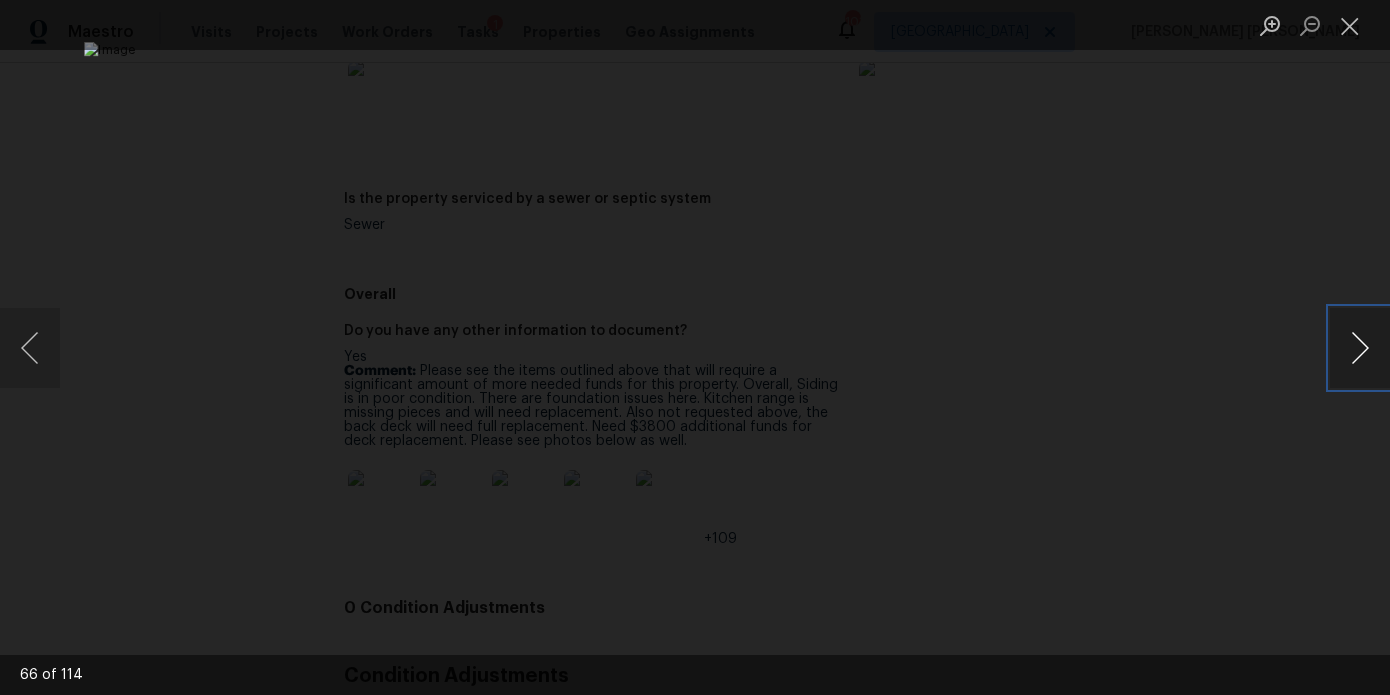 click at bounding box center (1360, 348) 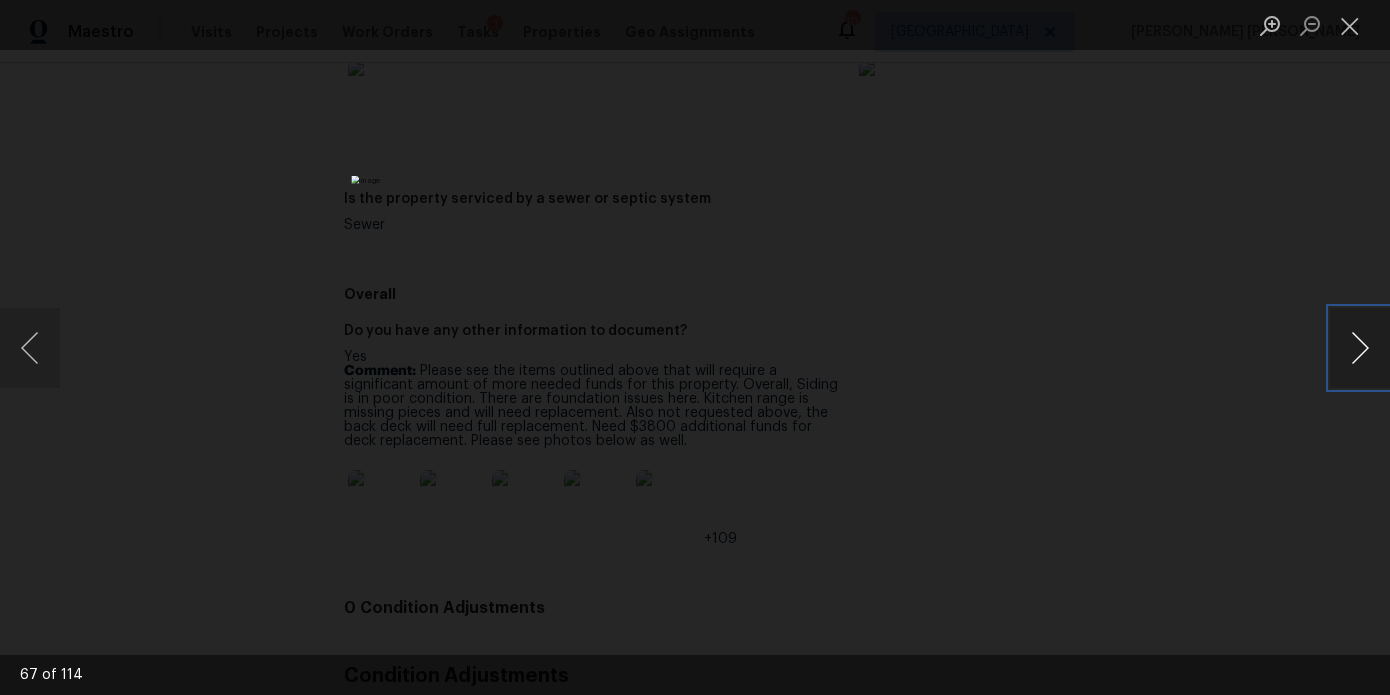 click at bounding box center (1360, 348) 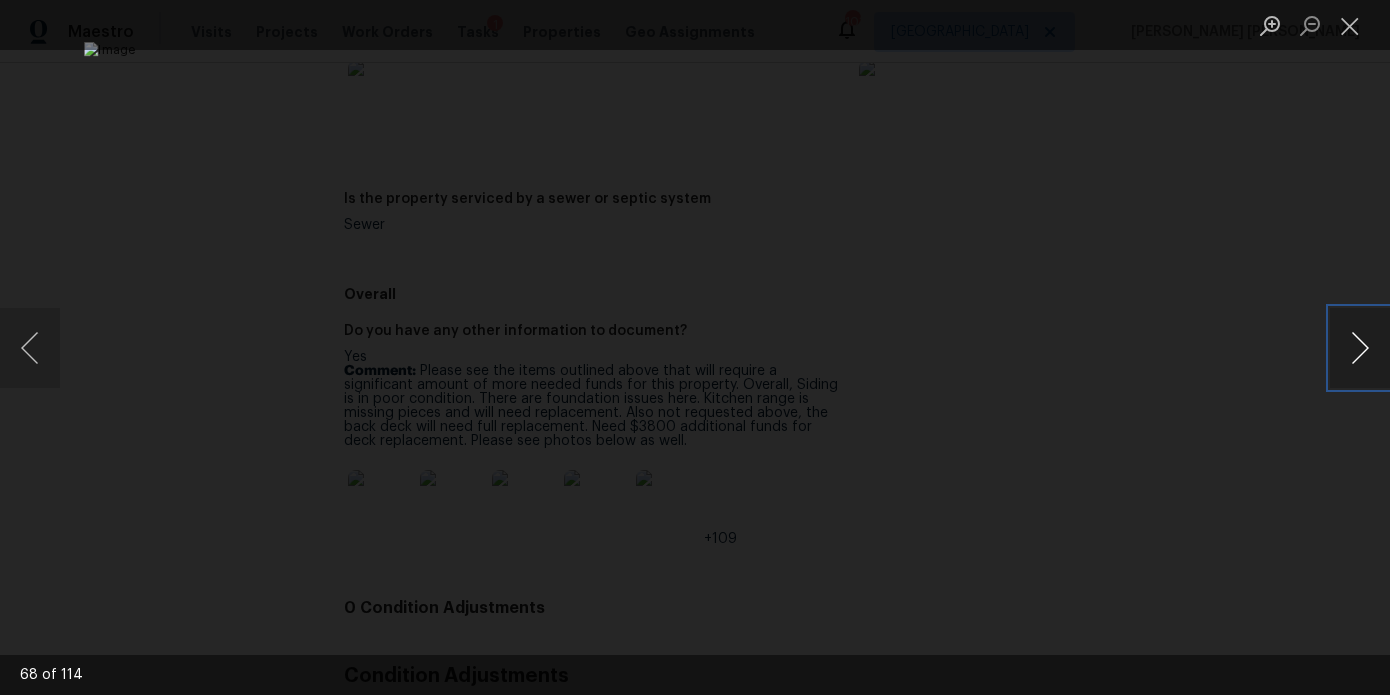 click at bounding box center [1360, 348] 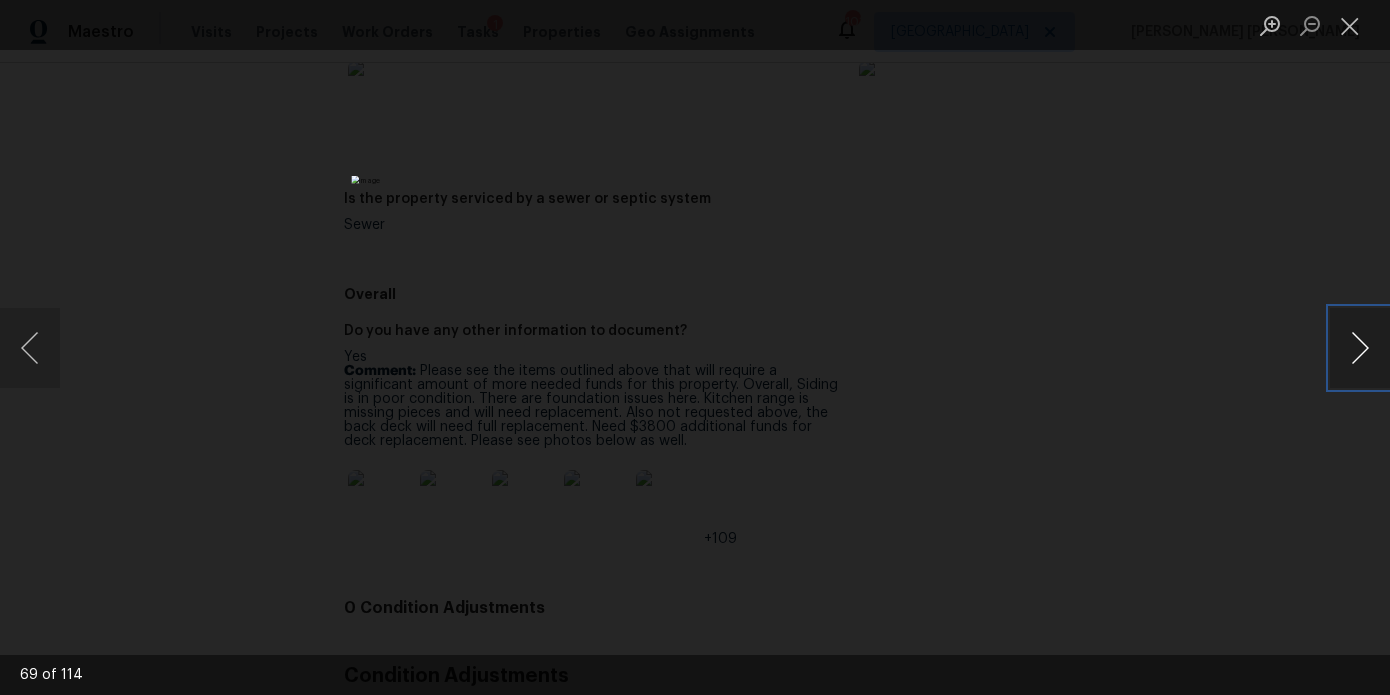 click at bounding box center [1360, 348] 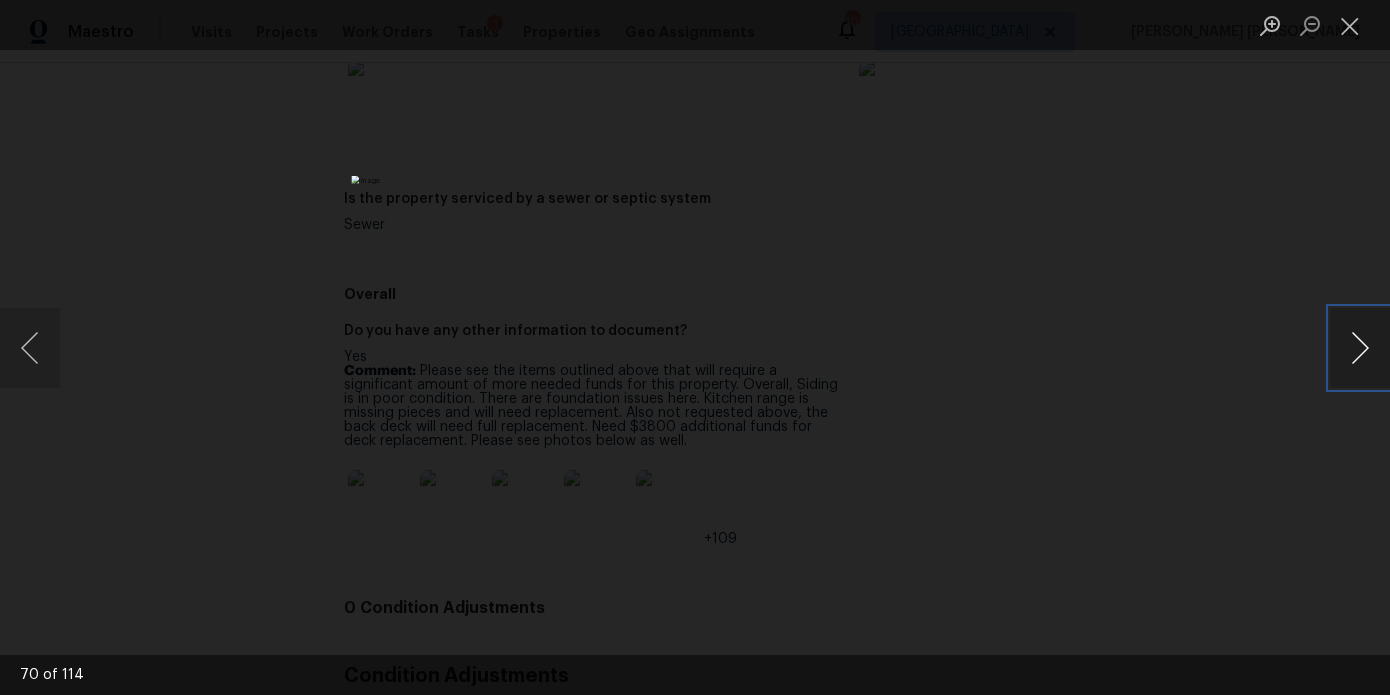 click at bounding box center (1360, 348) 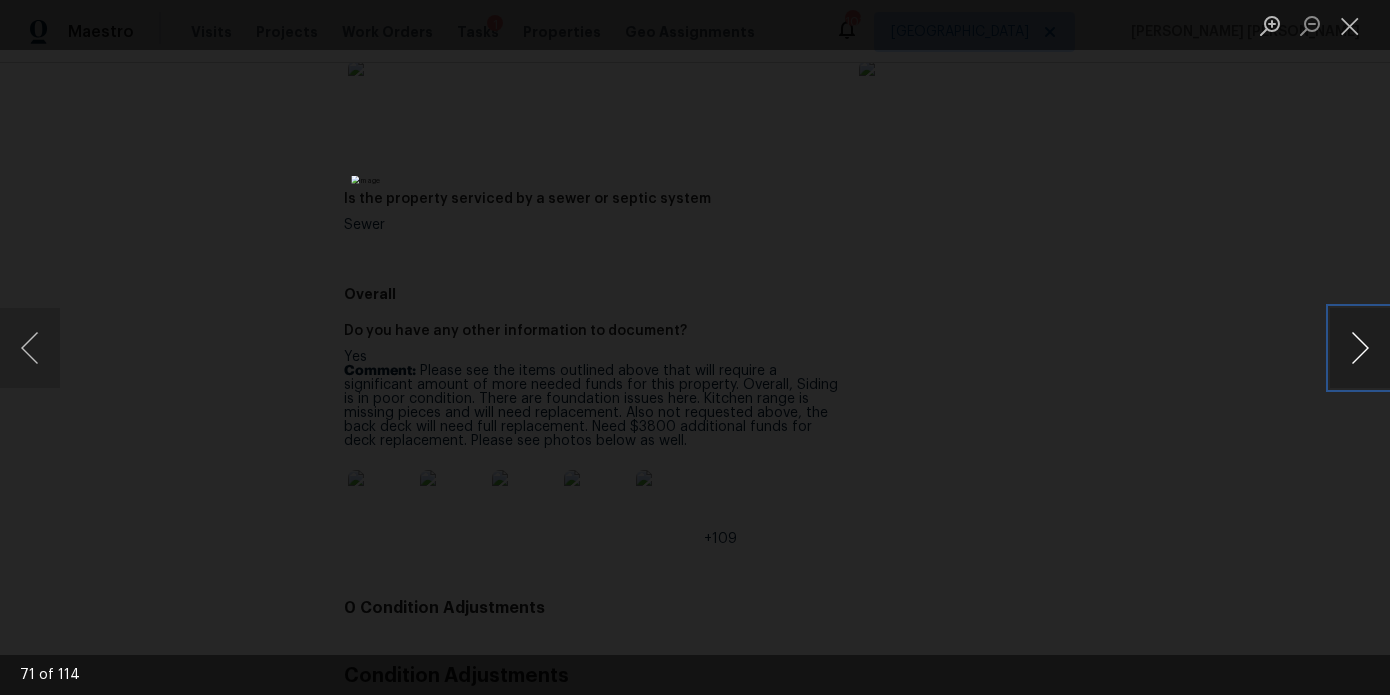 click at bounding box center (1360, 348) 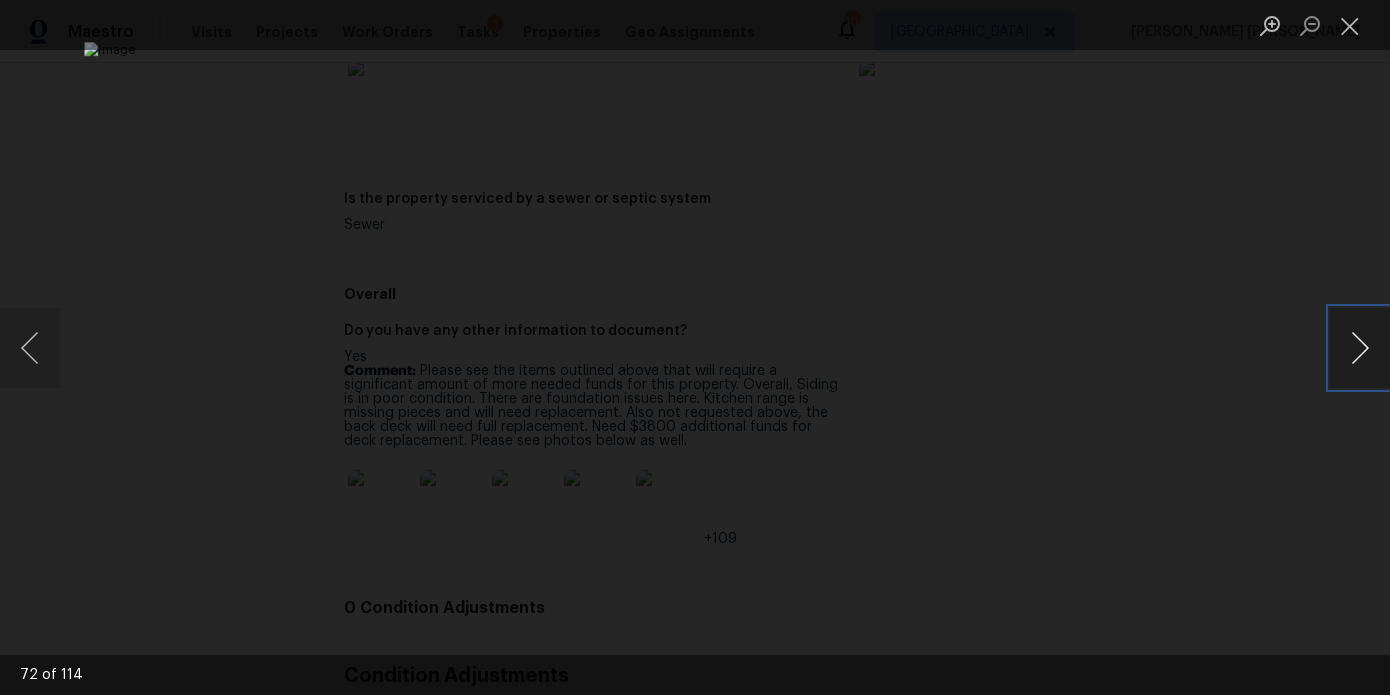 click at bounding box center (1360, 348) 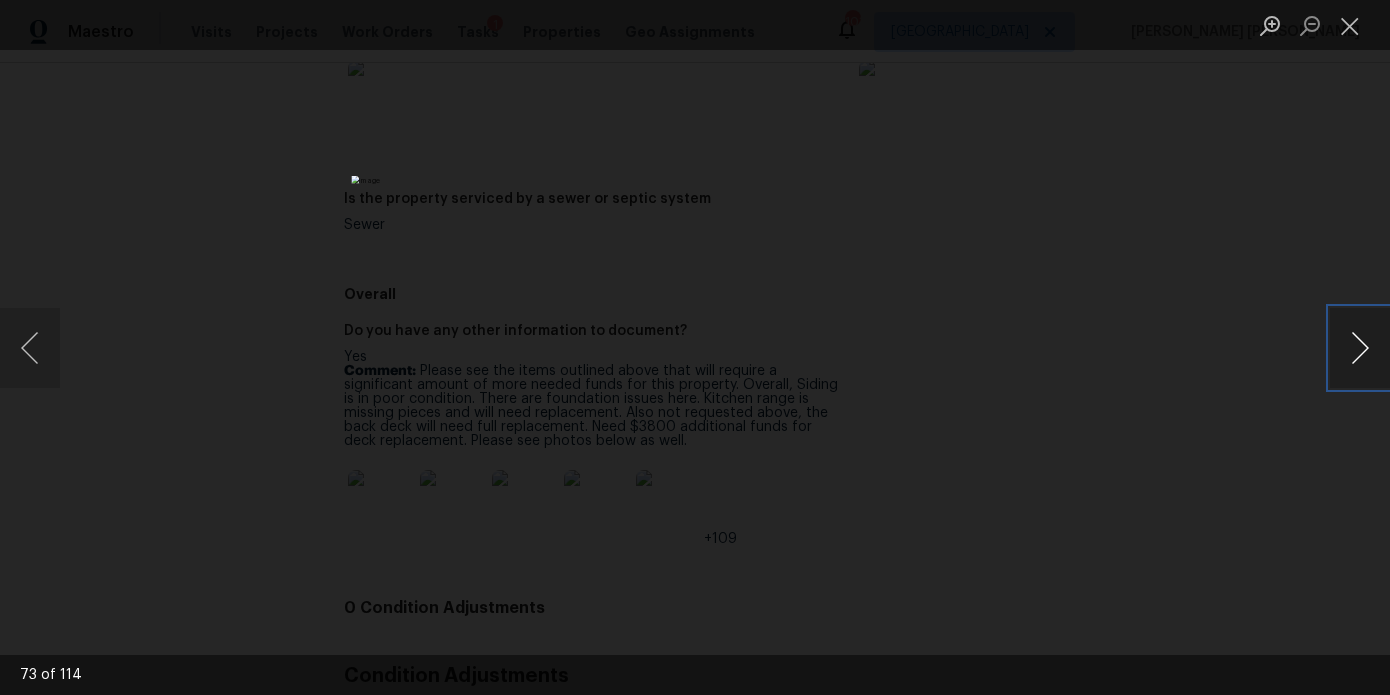 click at bounding box center [1360, 348] 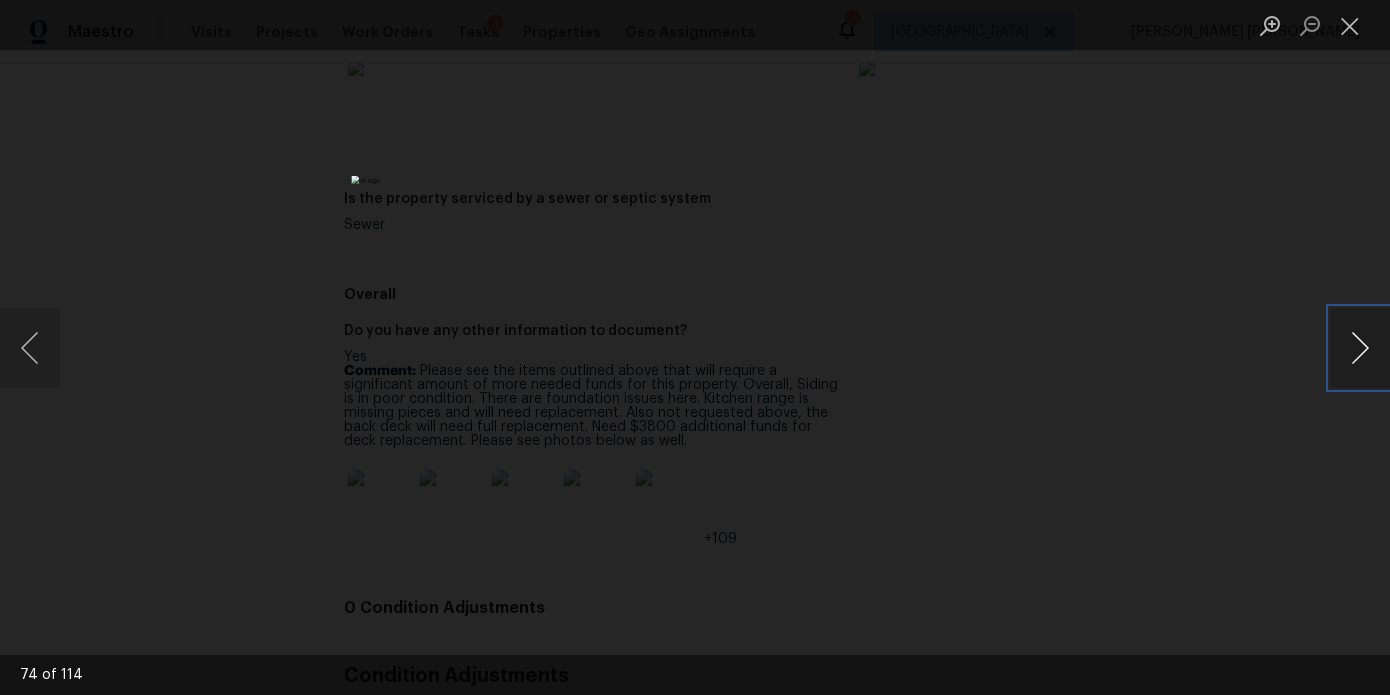 click at bounding box center (1360, 348) 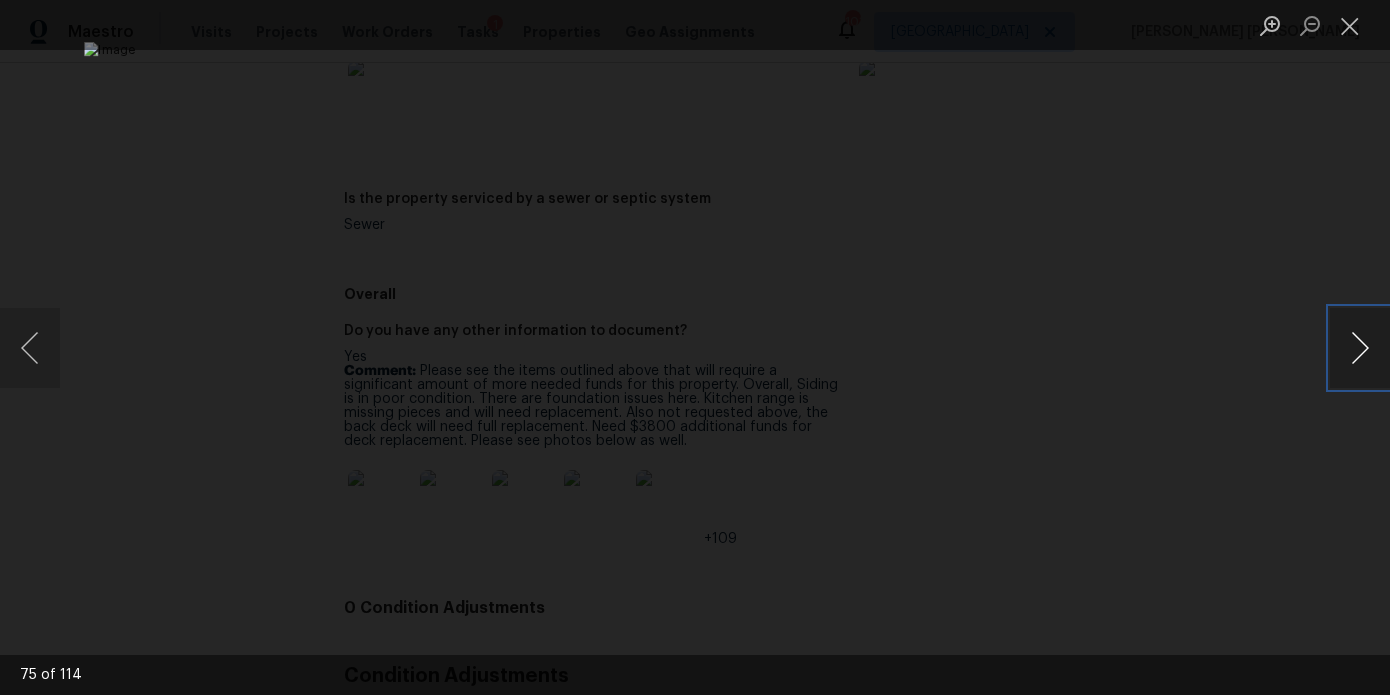 click at bounding box center [1360, 348] 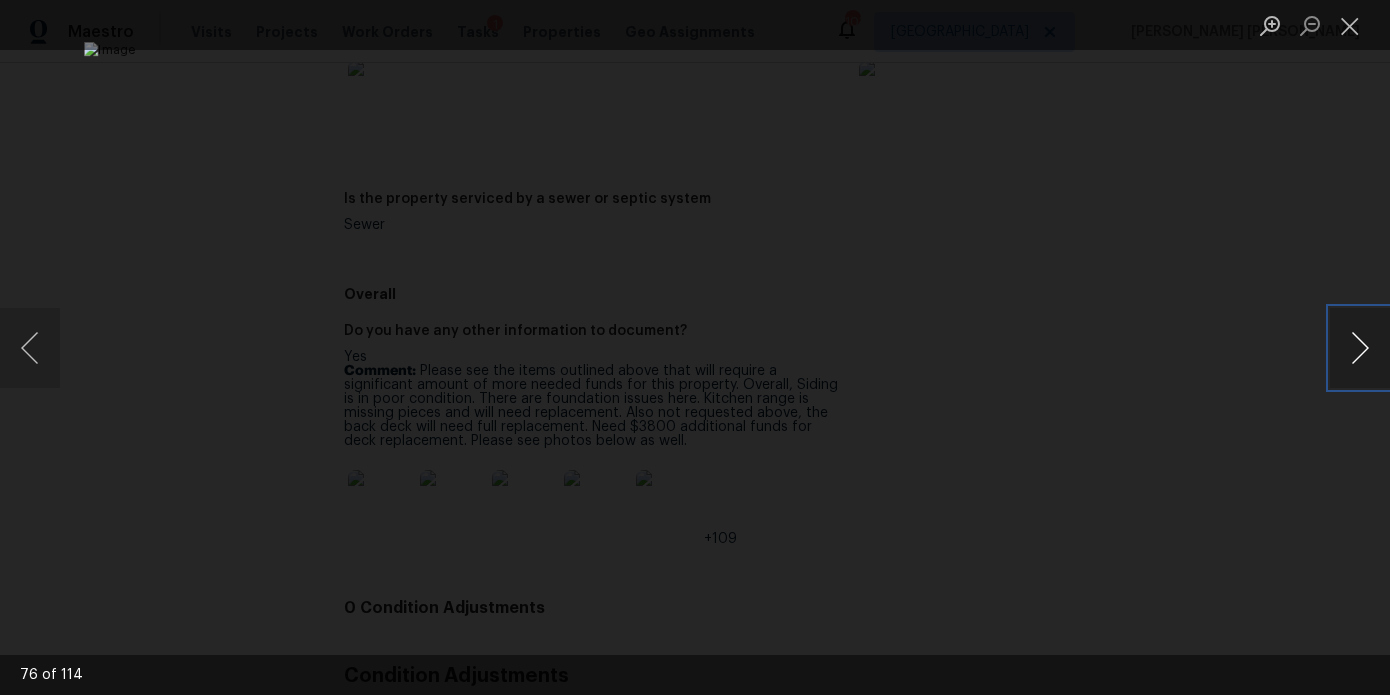 click at bounding box center [1360, 348] 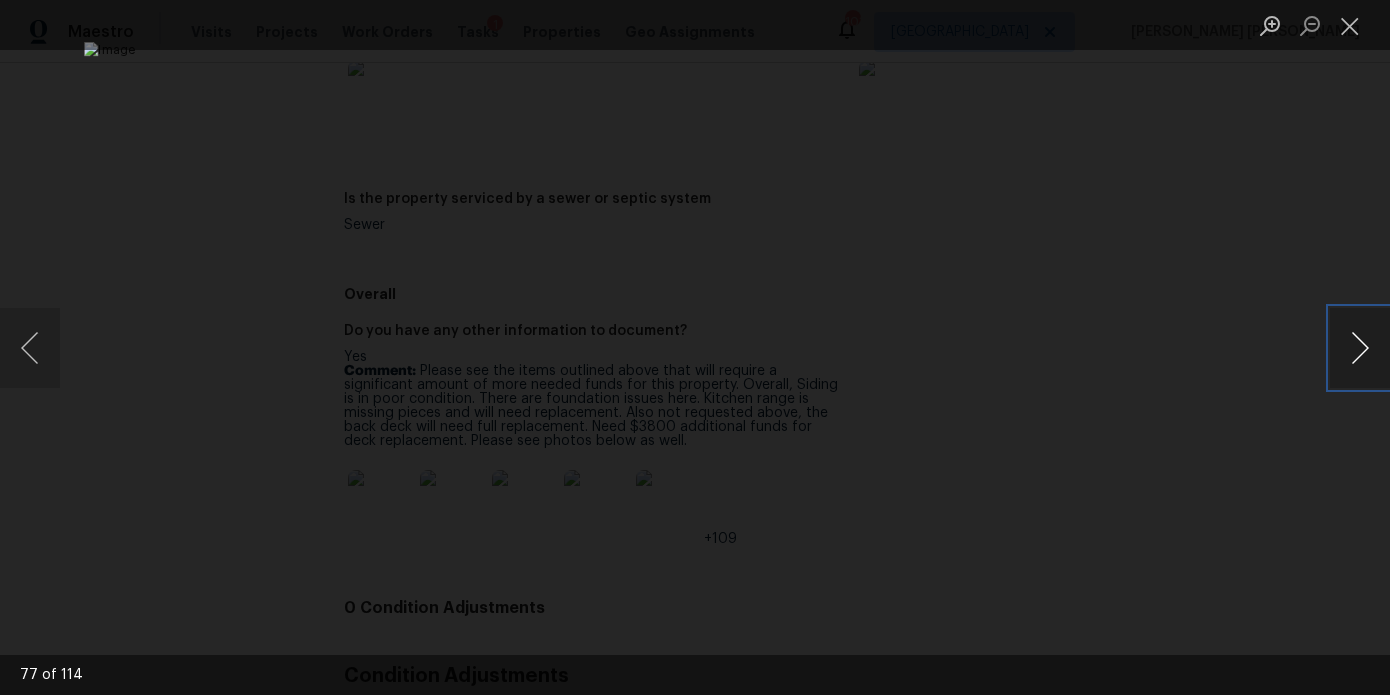 click at bounding box center (1360, 348) 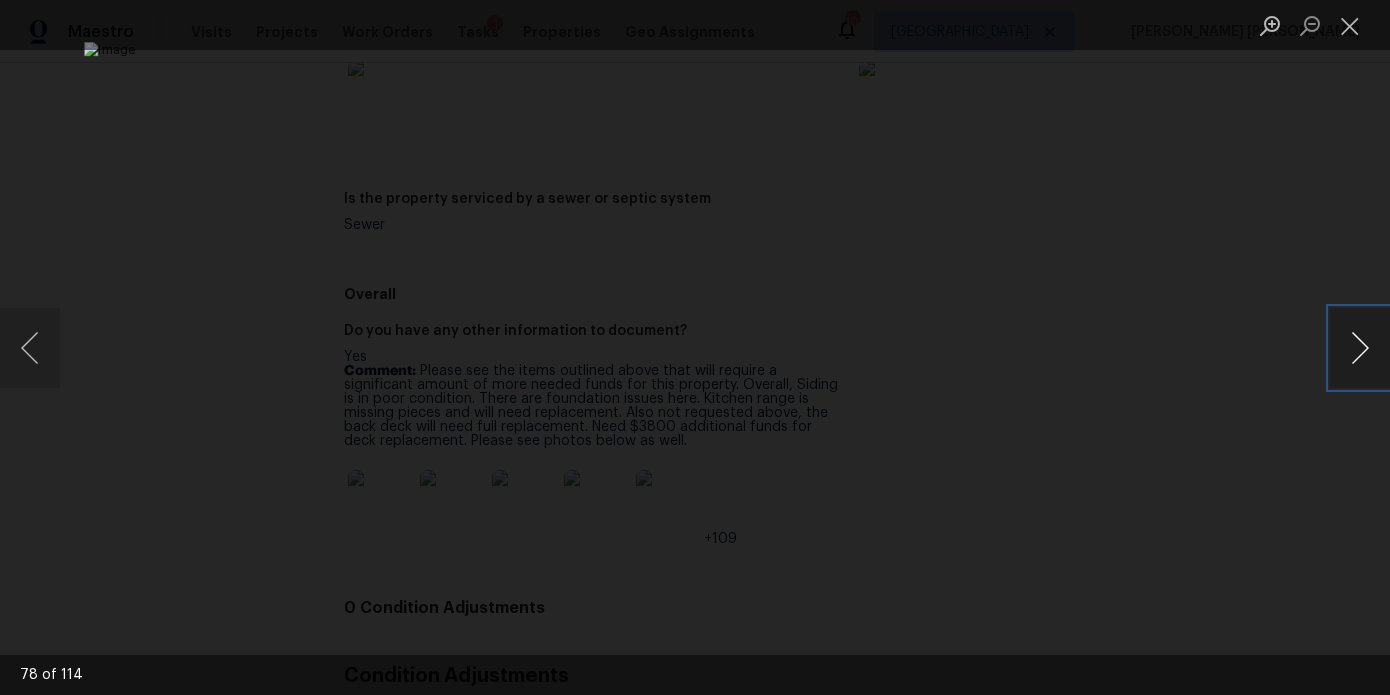 click at bounding box center [1360, 348] 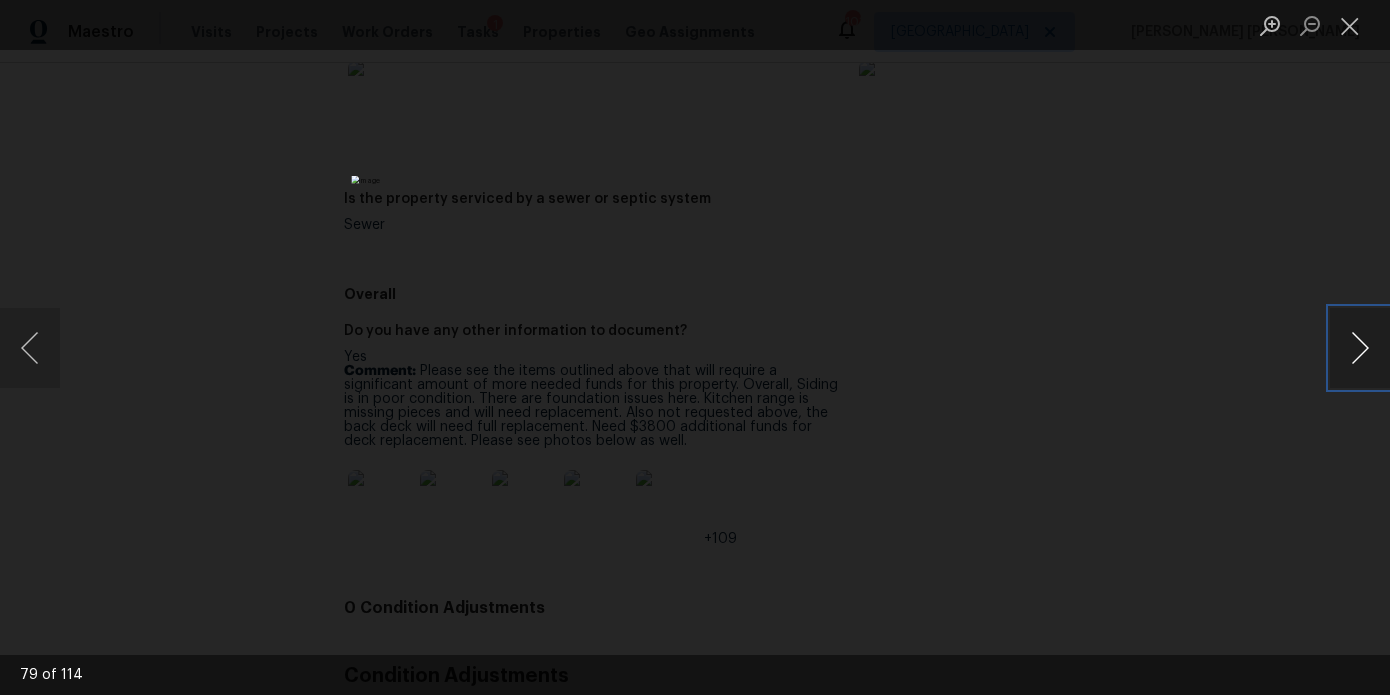 click at bounding box center (1360, 348) 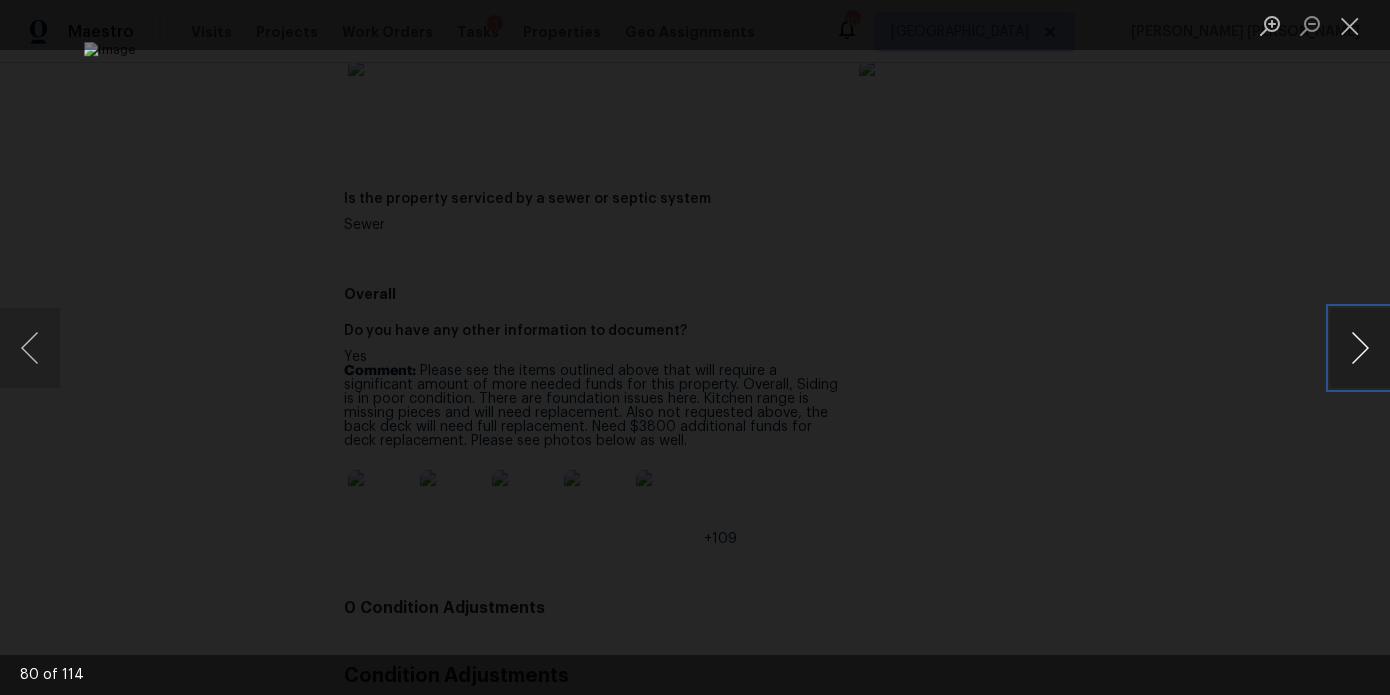 click at bounding box center (1360, 348) 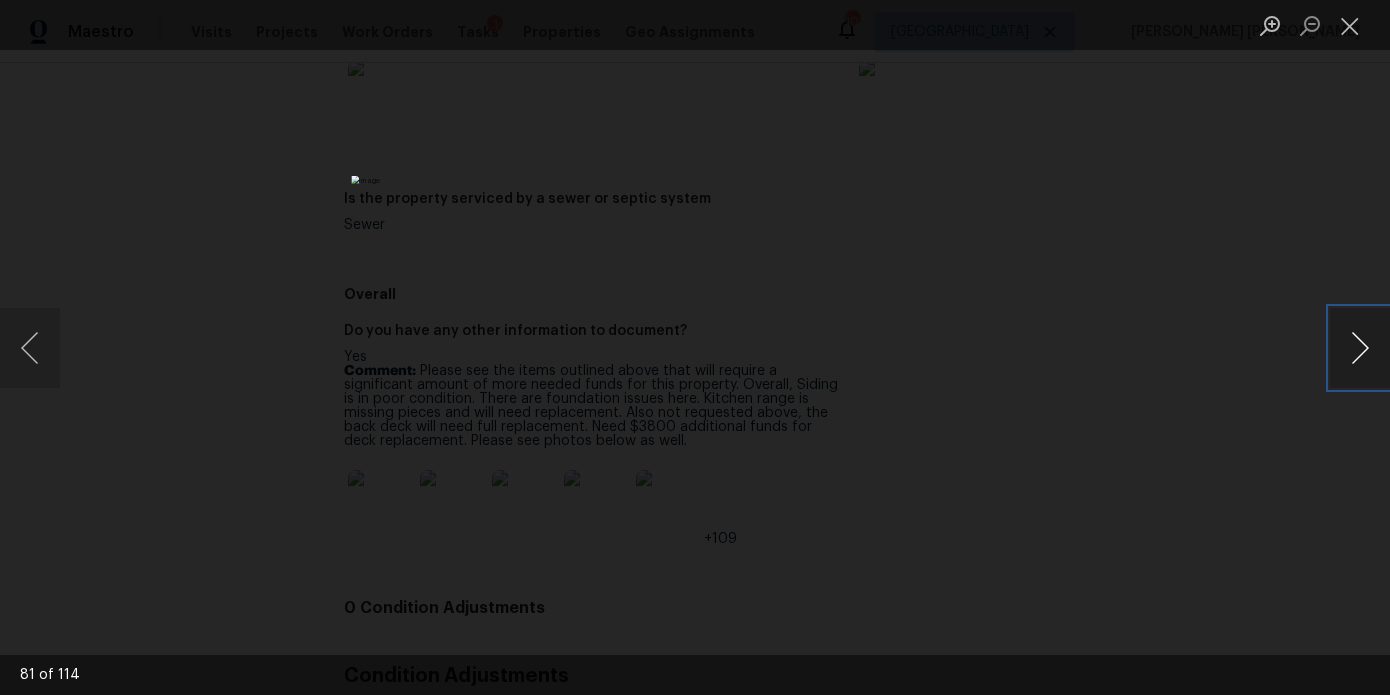 click at bounding box center [1360, 348] 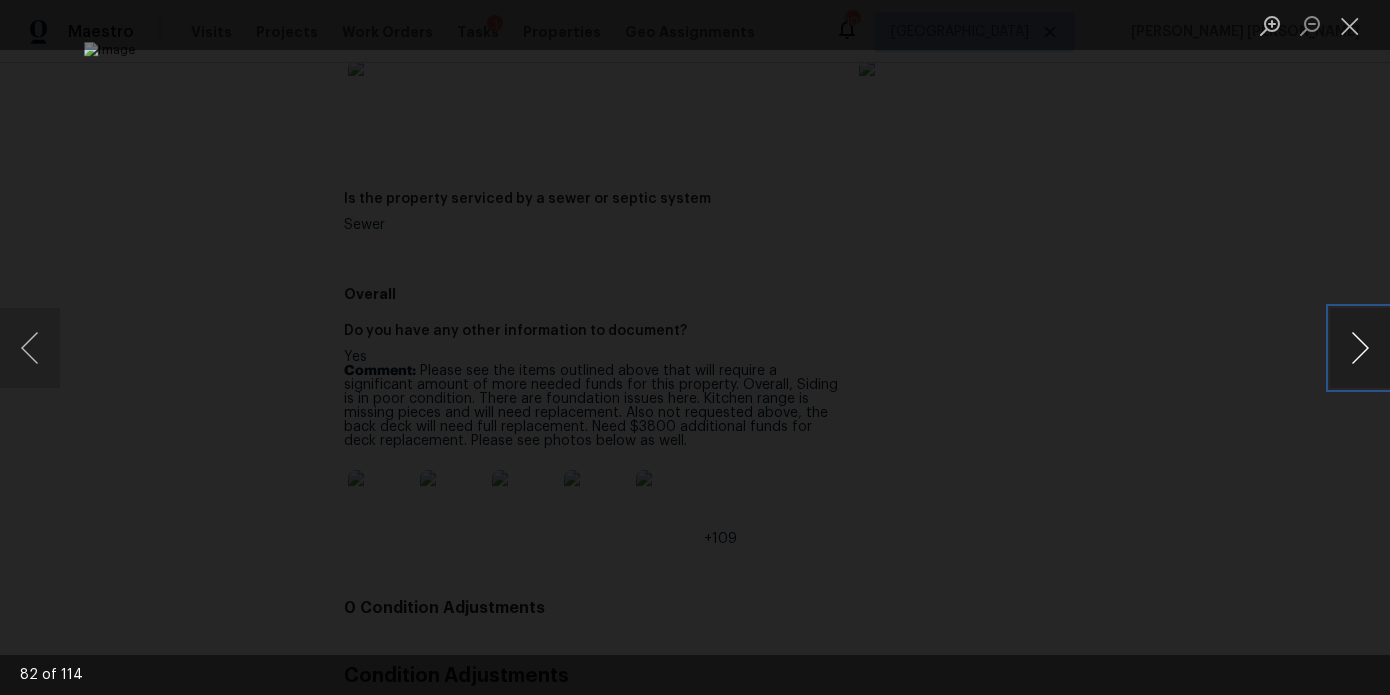 click at bounding box center (1360, 348) 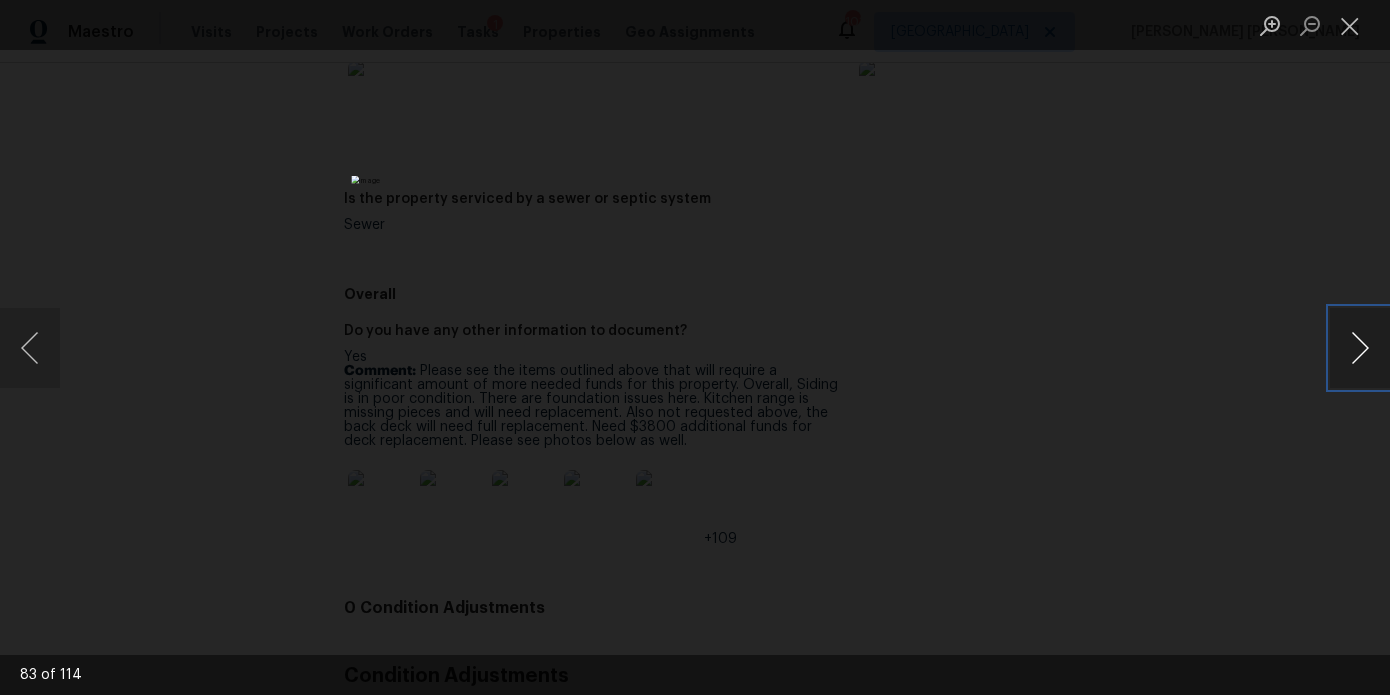 click at bounding box center (1360, 348) 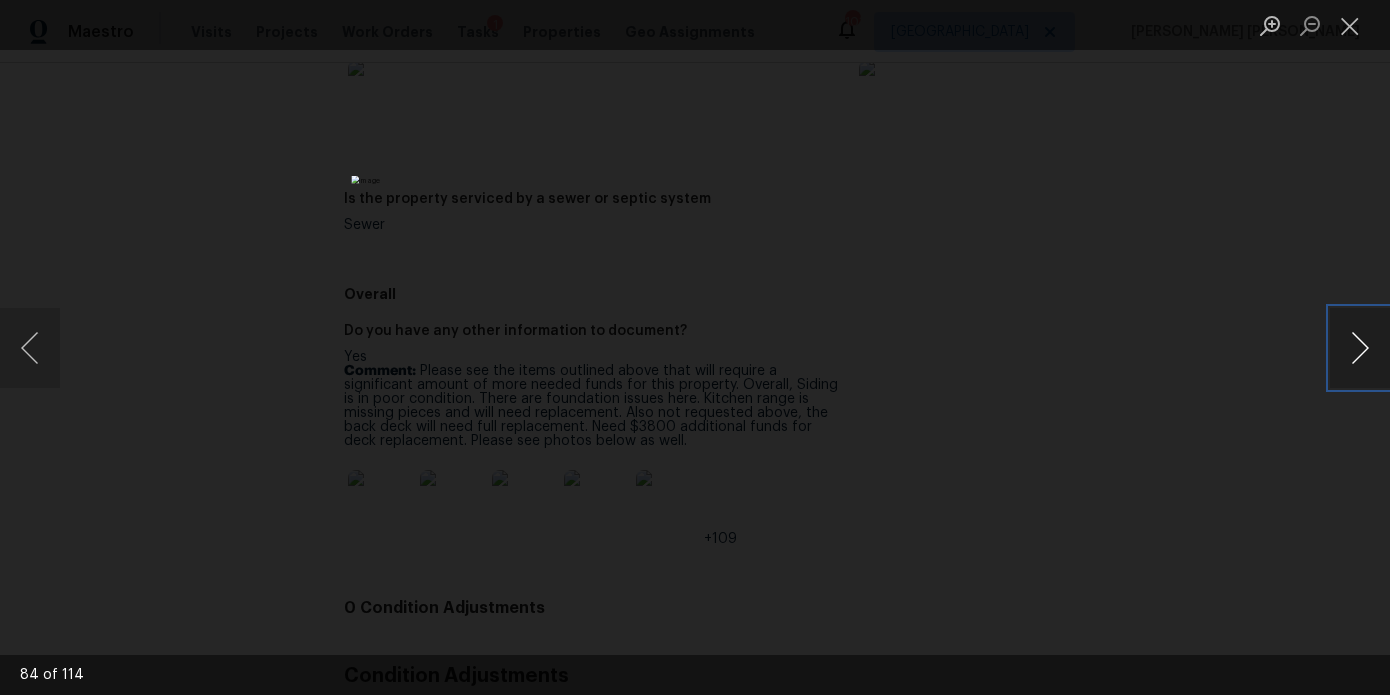 click at bounding box center [1360, 348] 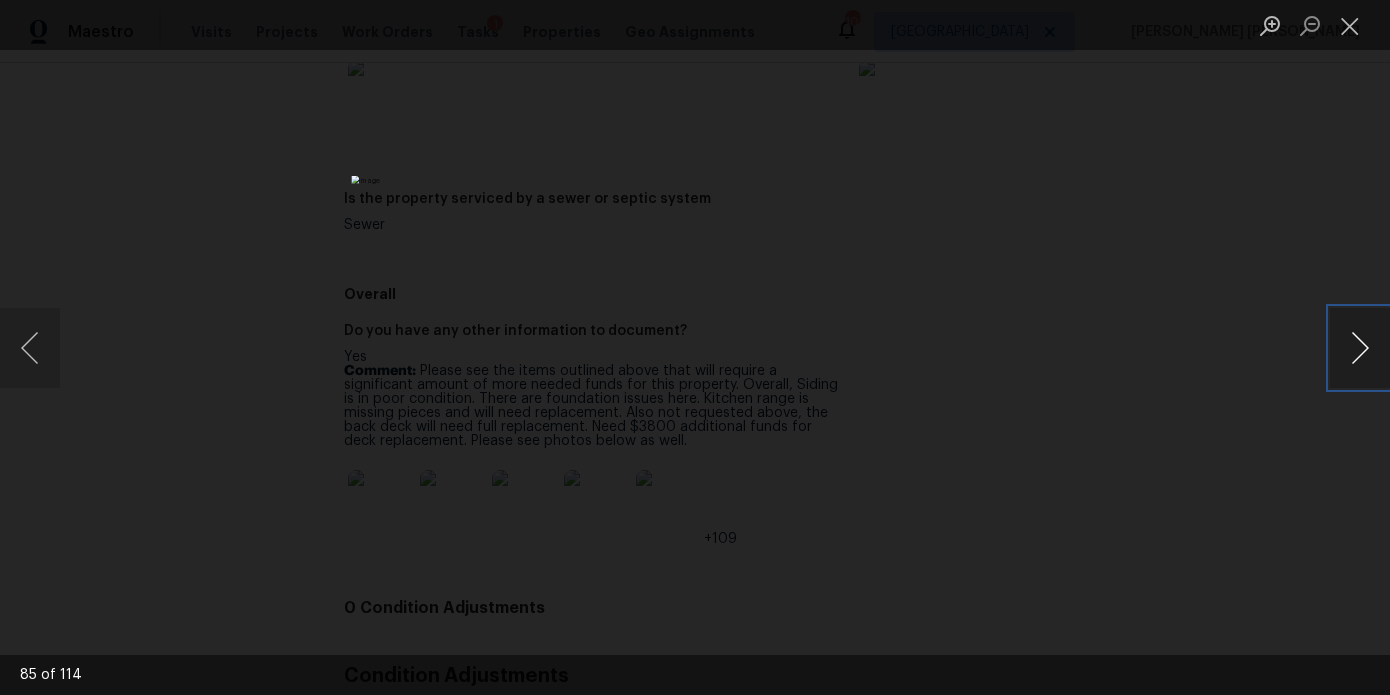 click at bounding box center (1360, 348) 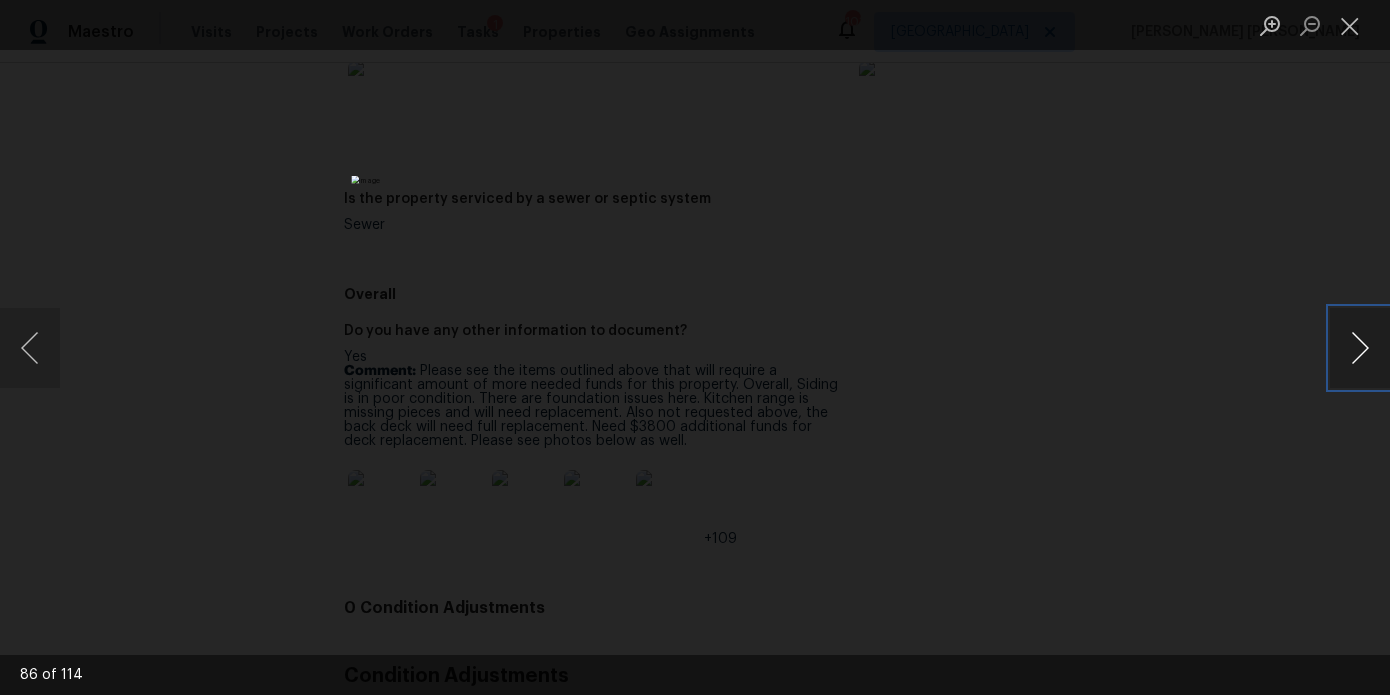 click at bounding box center (1360, 348) 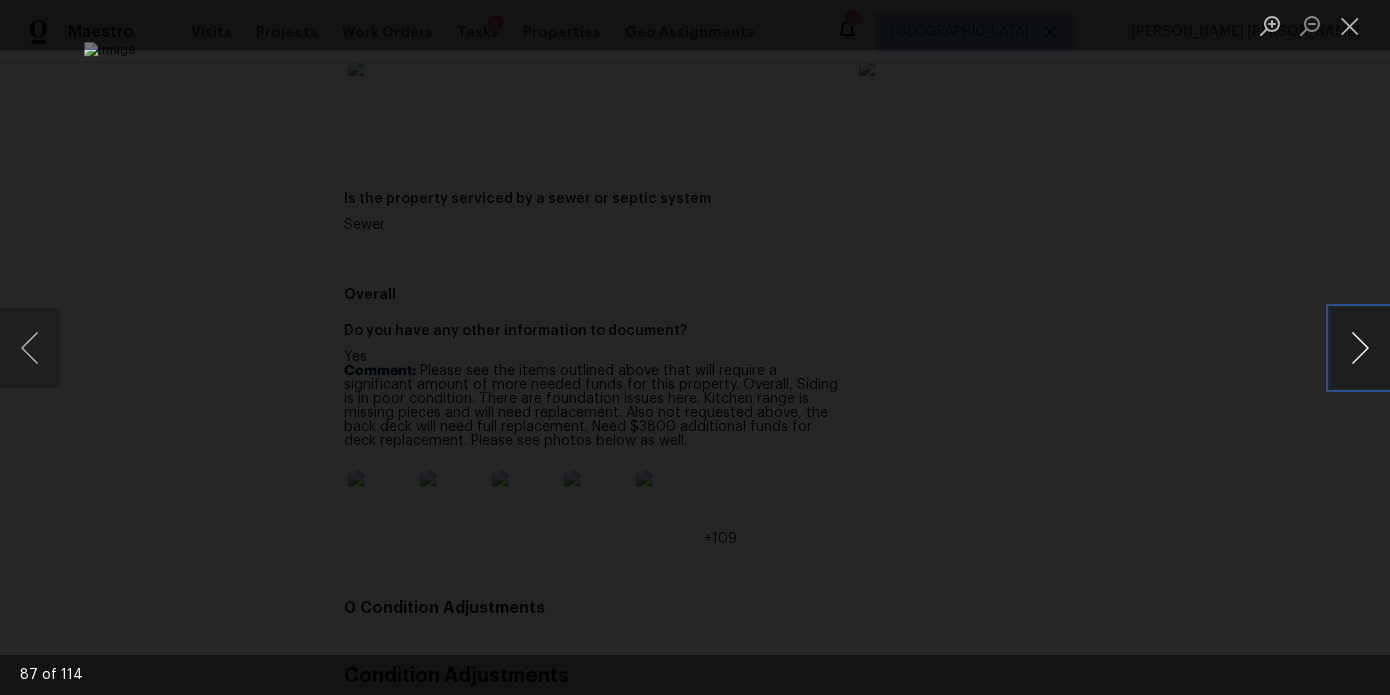 click at bounding box center [1360, 348] 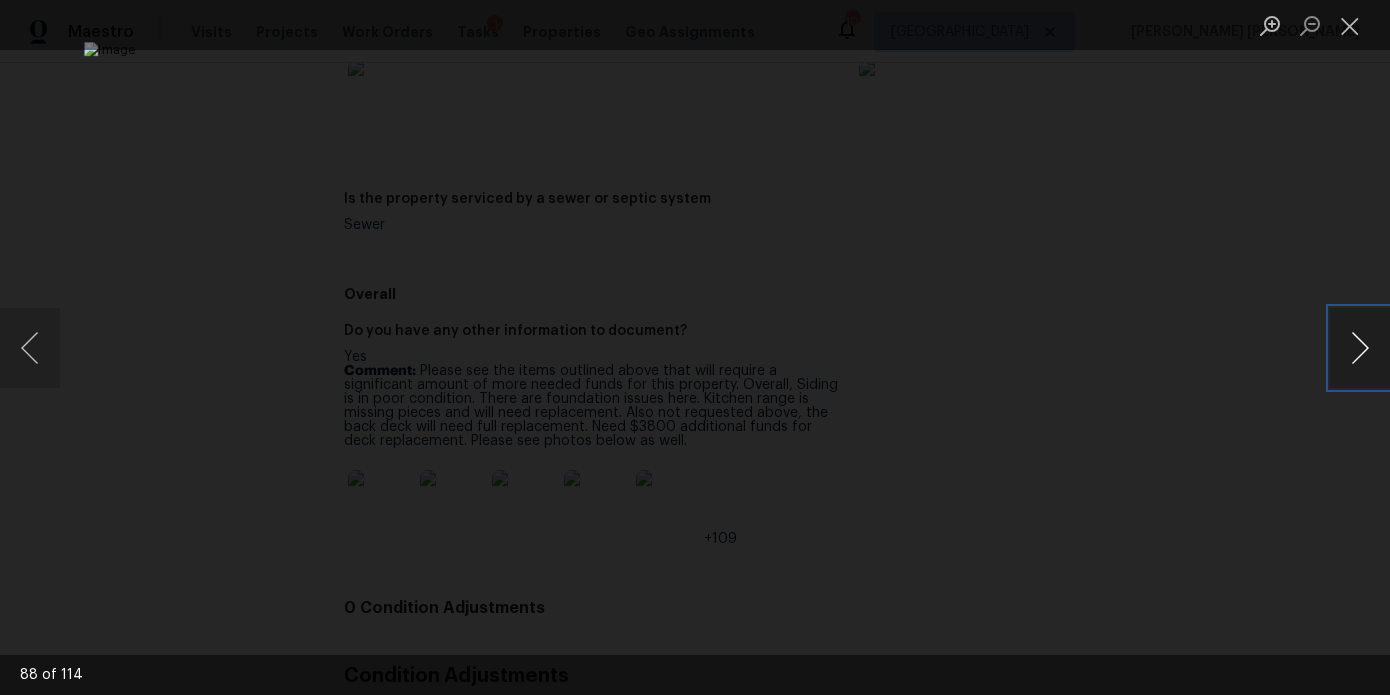 click at bounding box center (1360, 348) 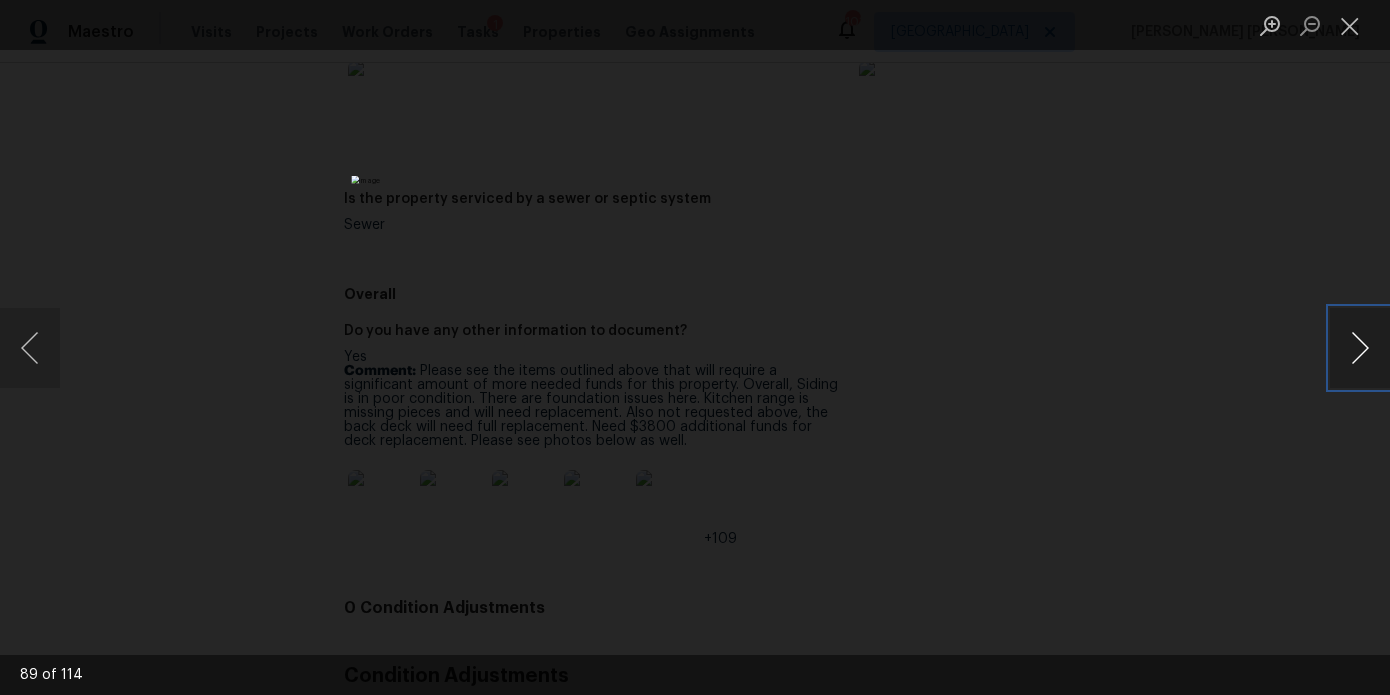 click at bounding box center (1360, 348) 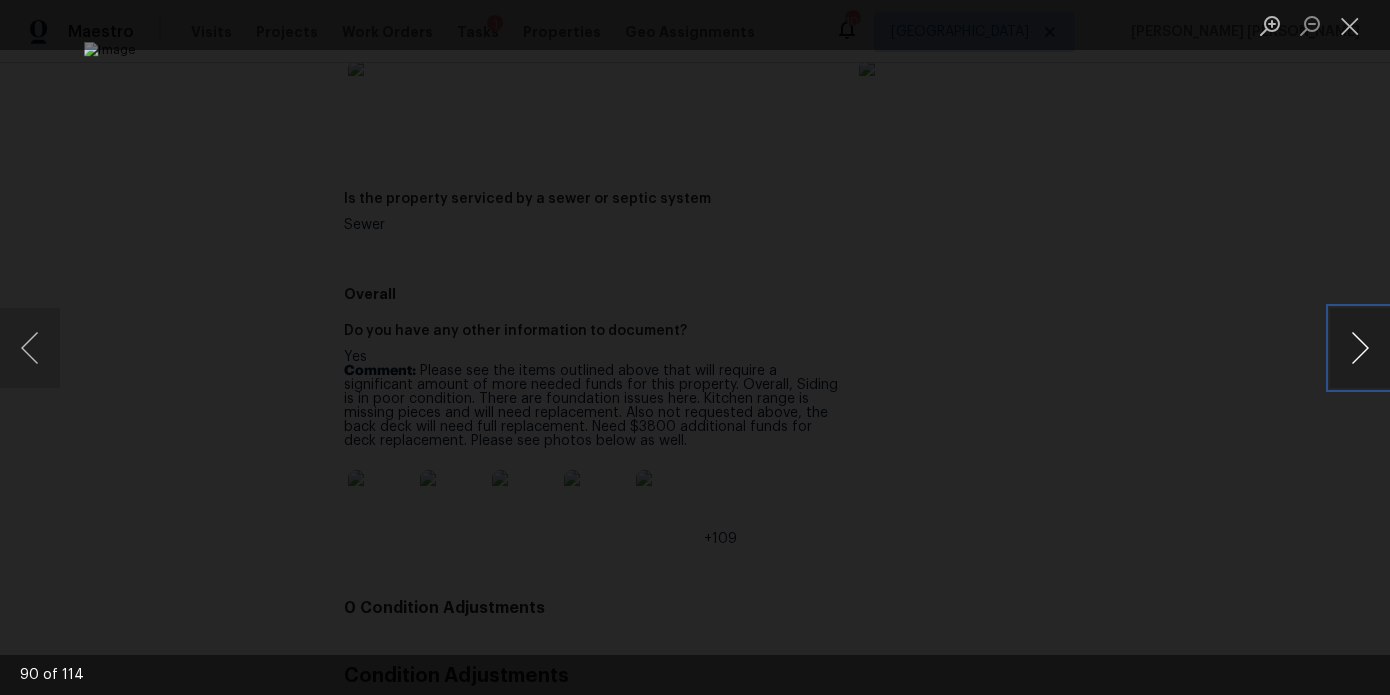 click at bounding box center (1360, 348) 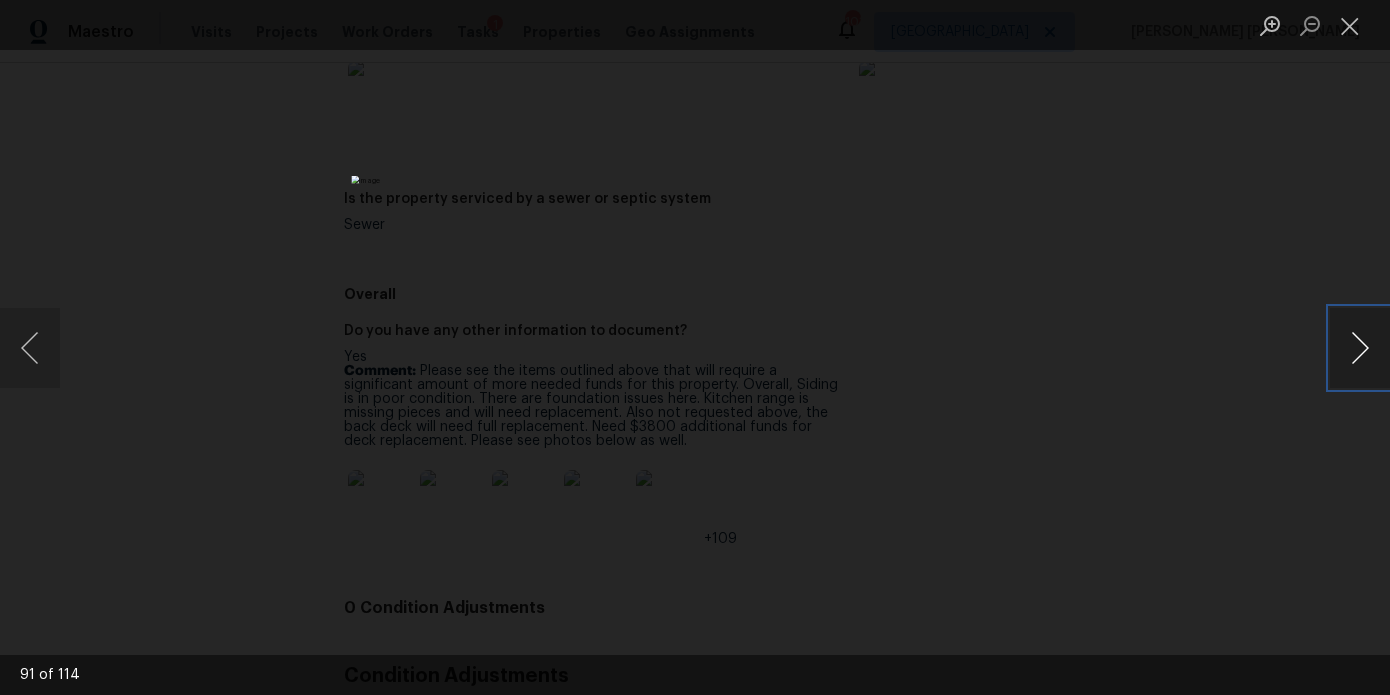 click at bounding box center (1360, 348) 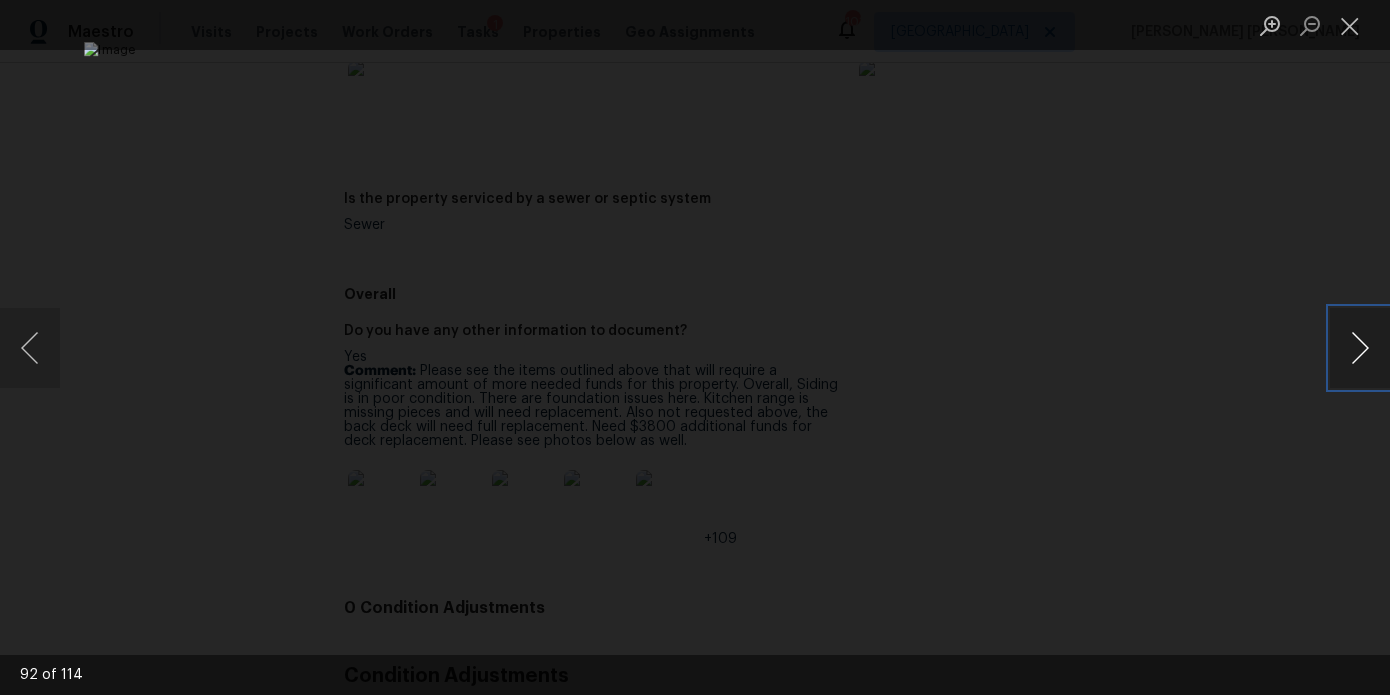 click at bounding box center [1360, 348] 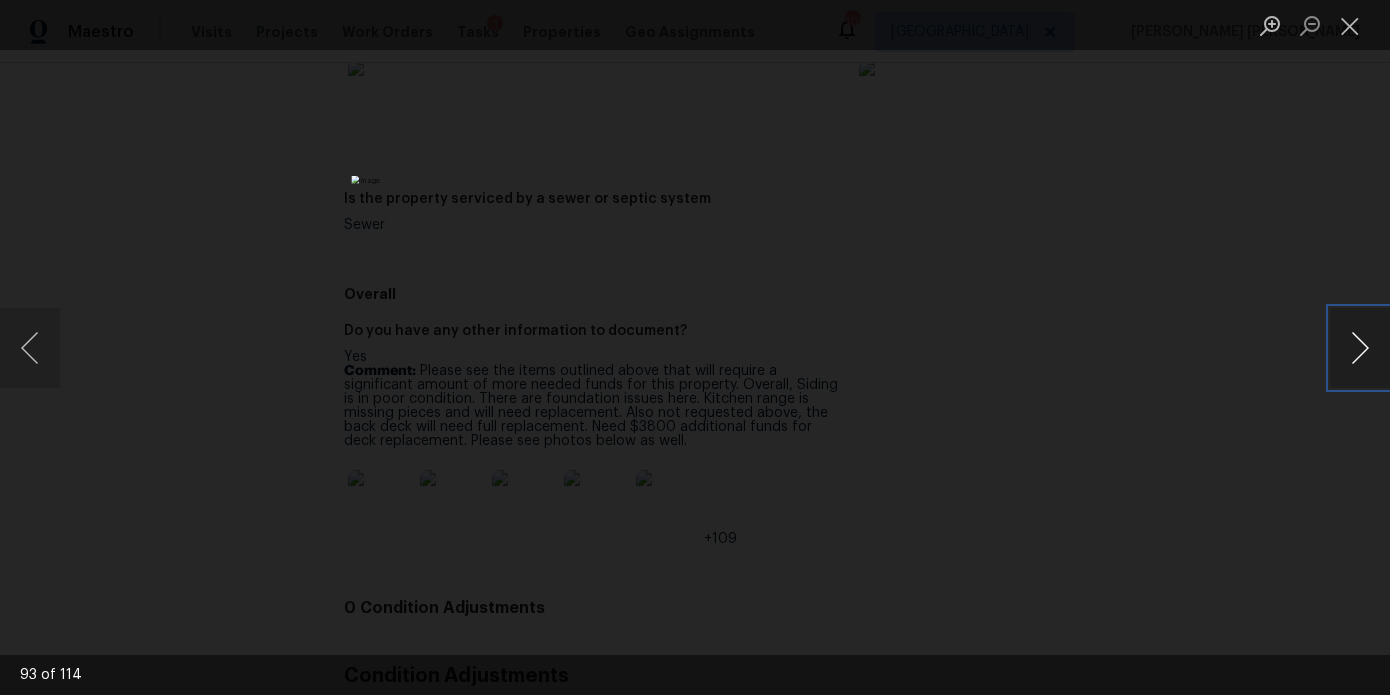 click at bounding box center [1360, 348] 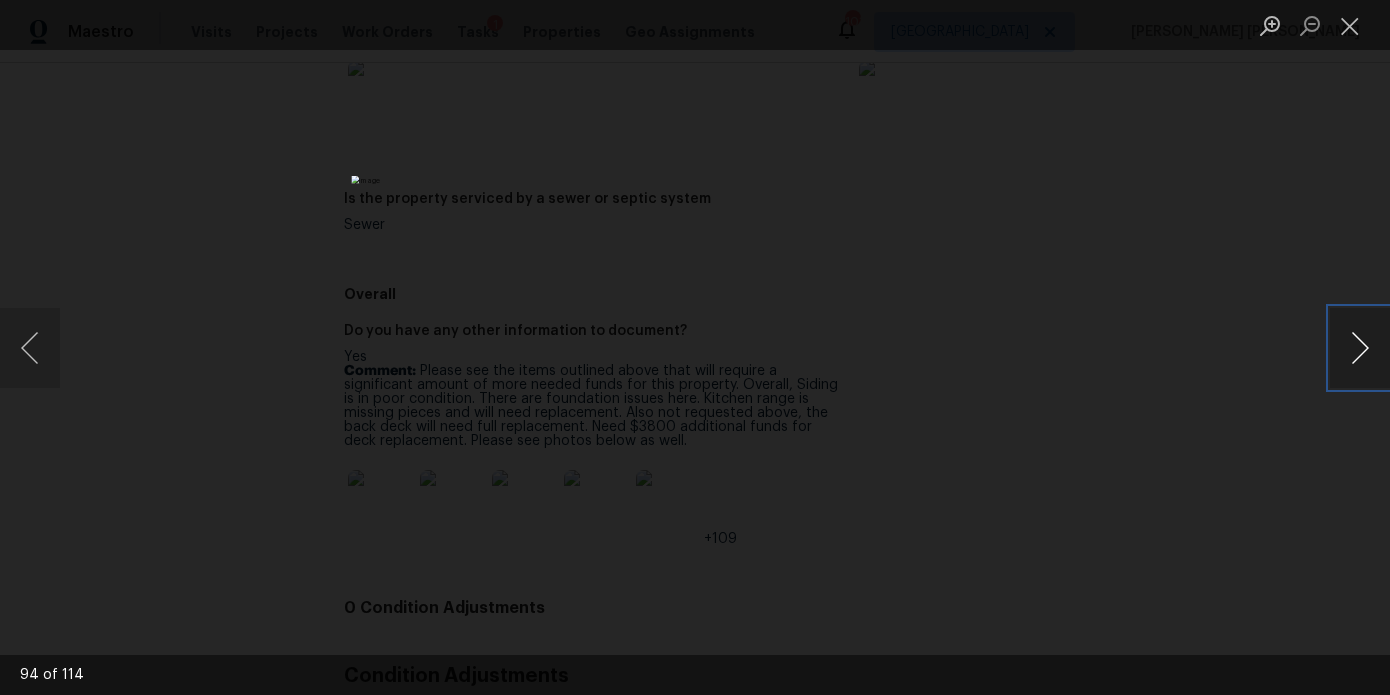 click at bounding box center [1360, 348] 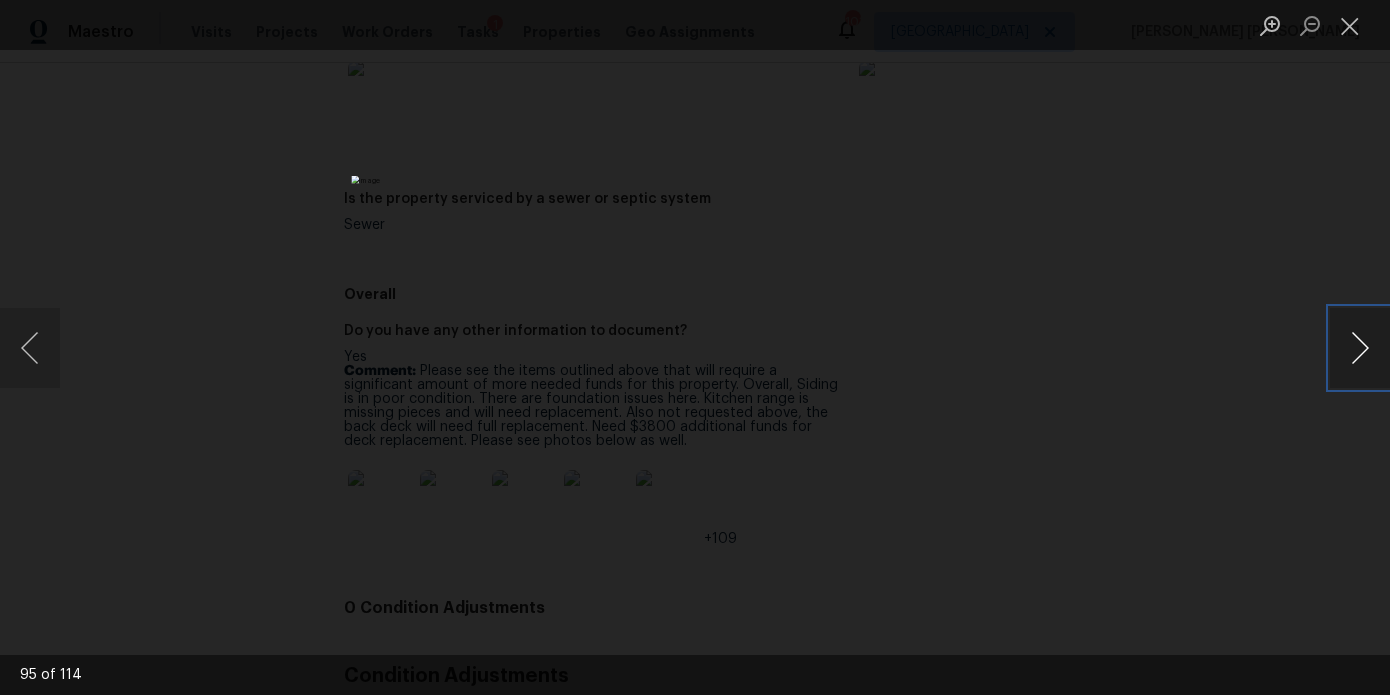 click at bounding box center (1360, 348) 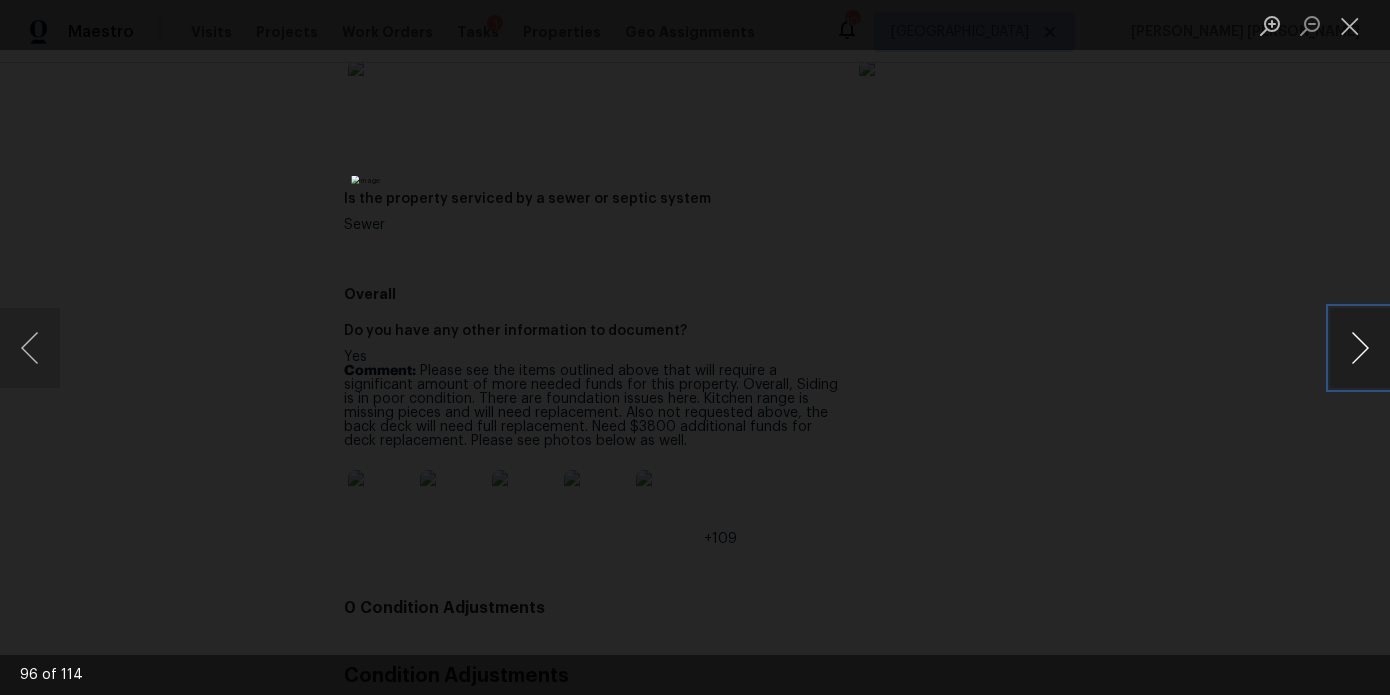 click at bounding box center [1360, 348] 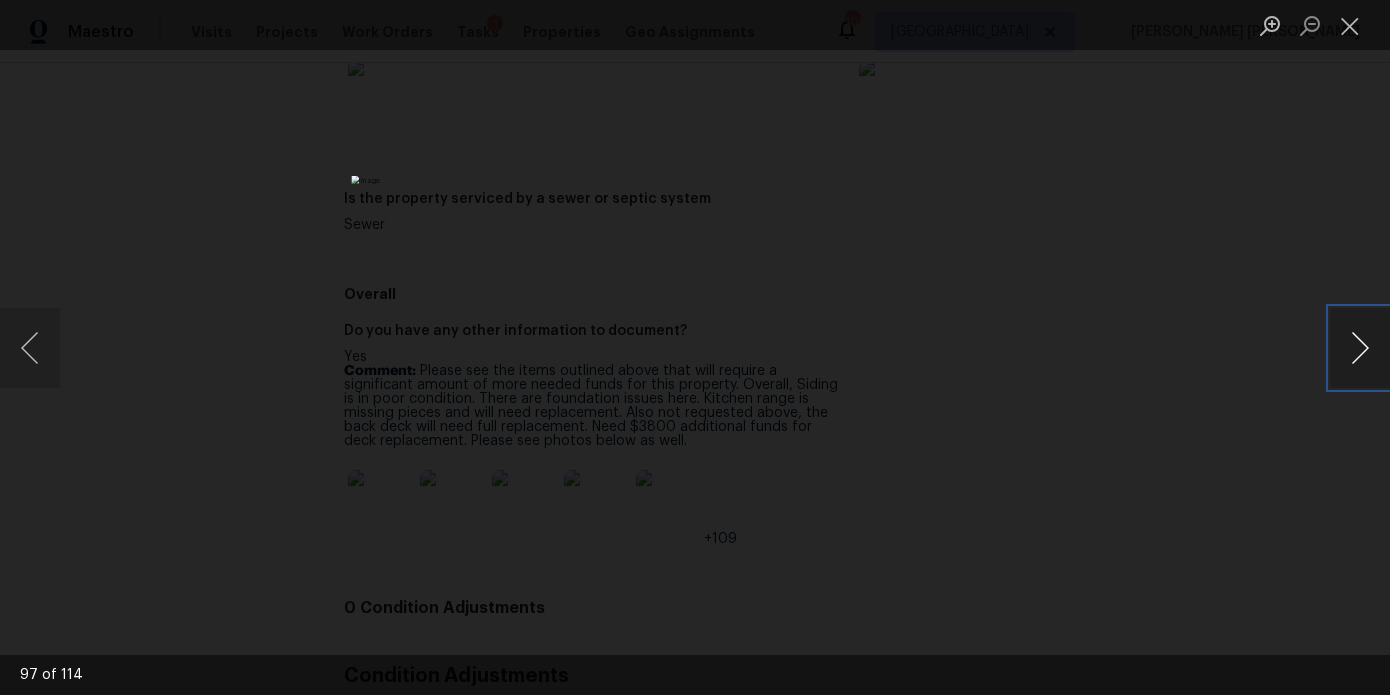 click at bounding box center (1360, 348) 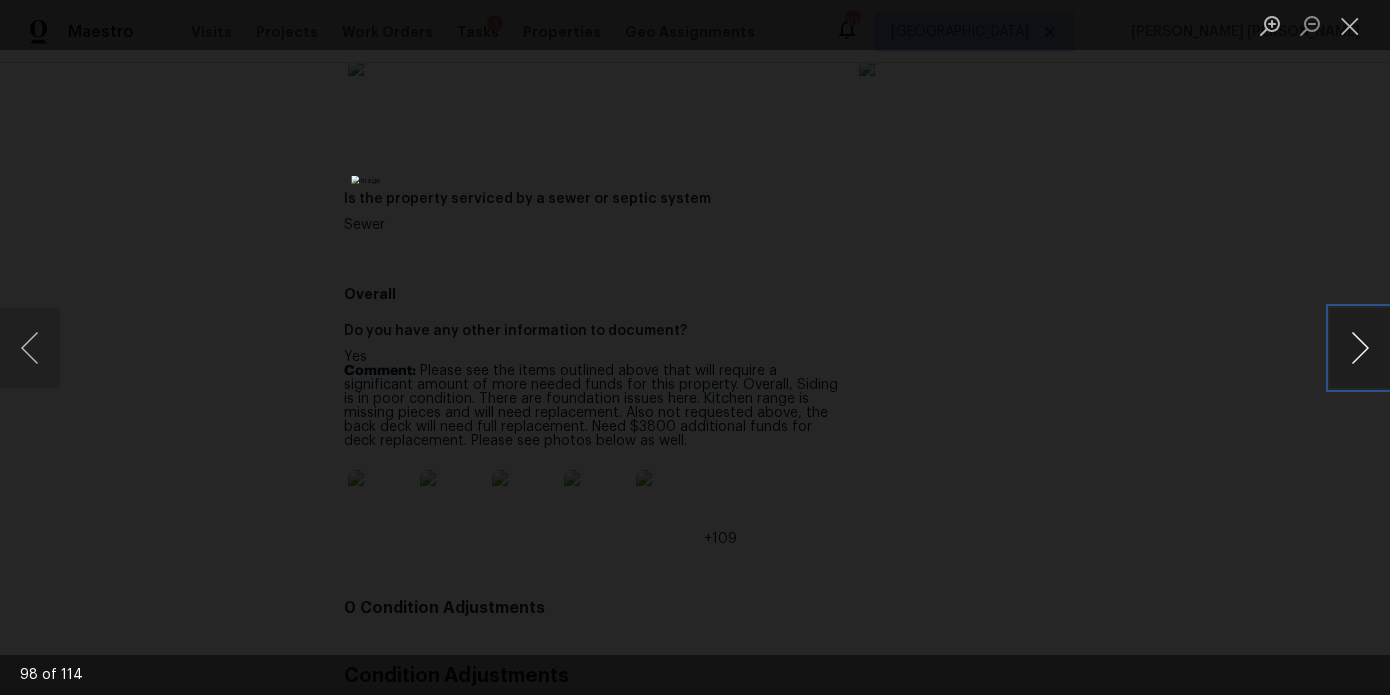 click at bounding box center [1360, 348] 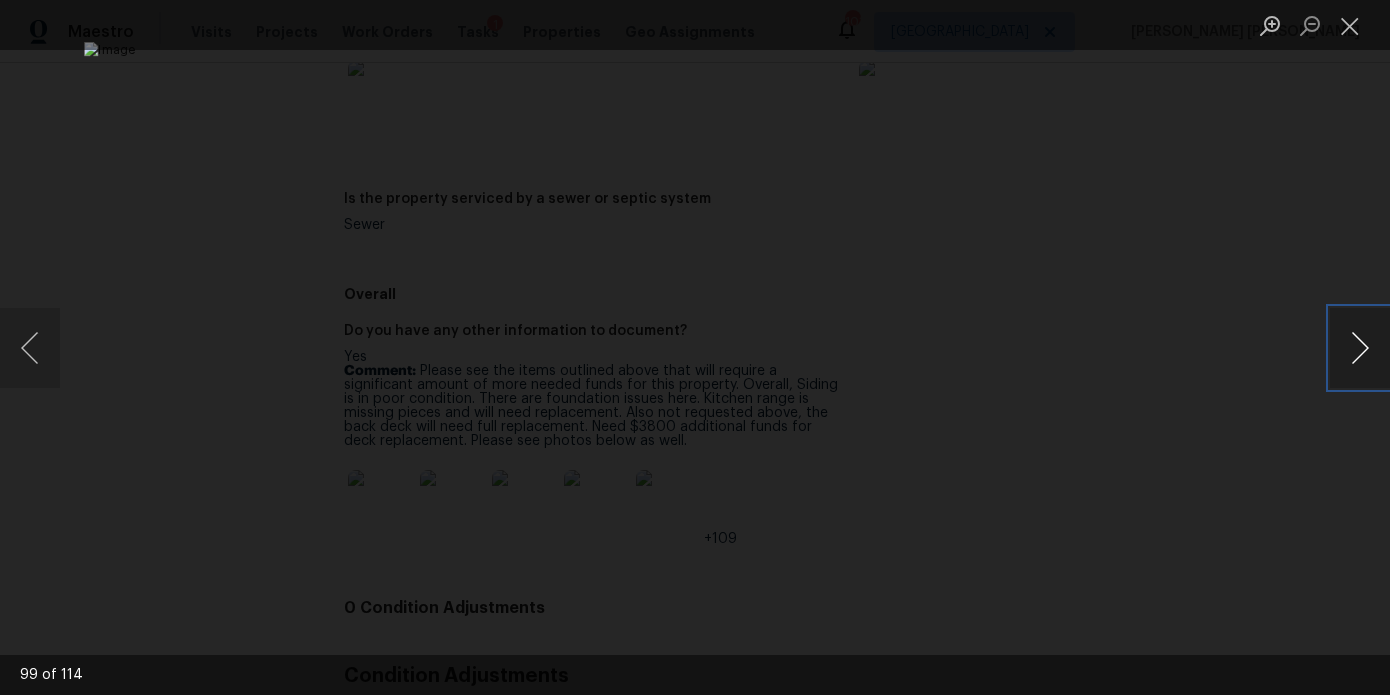 click at bounding box center [1360, 348] 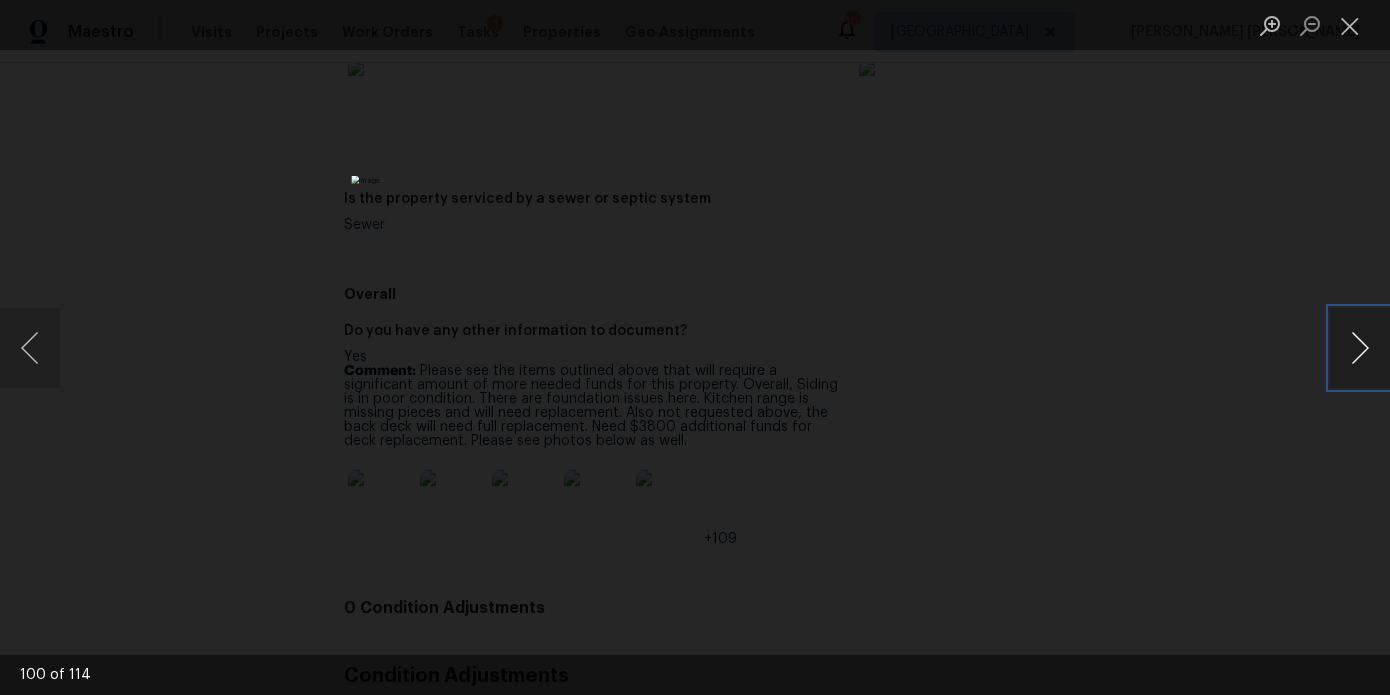 click at bounding box center [1360, 348] 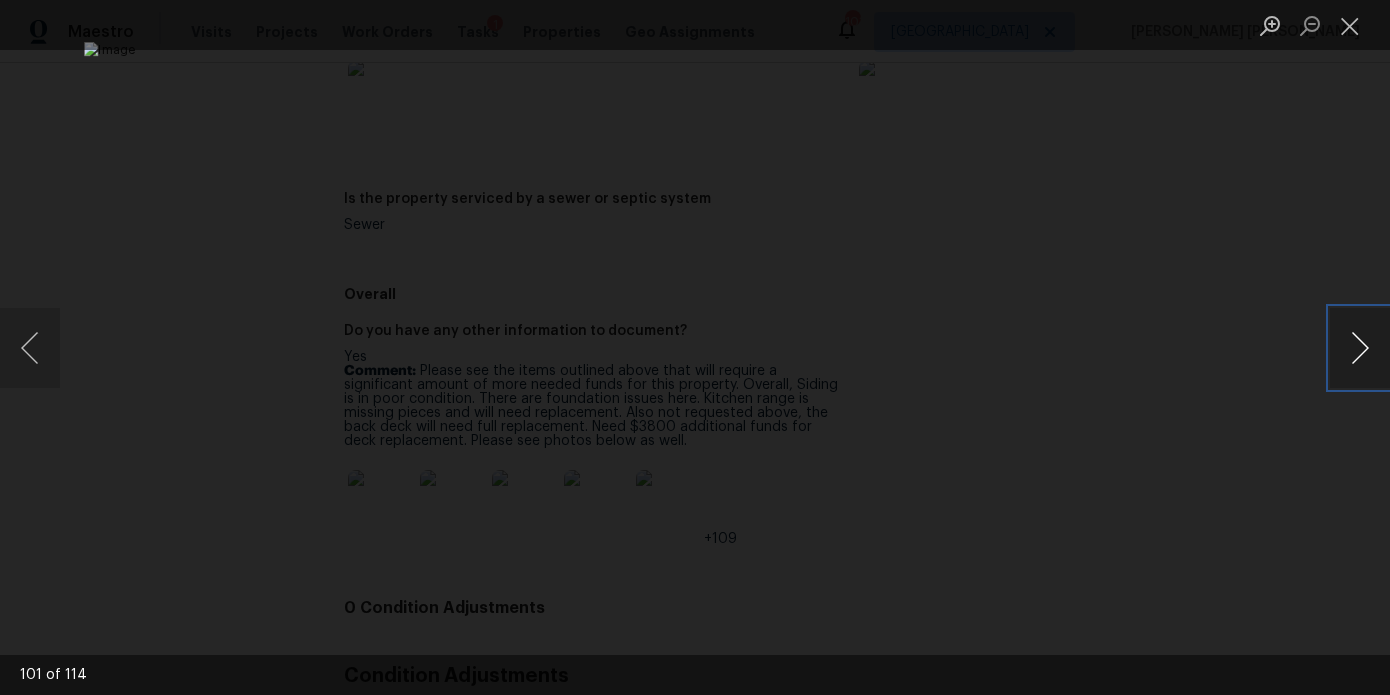 click at bounding box center (1360, 348) 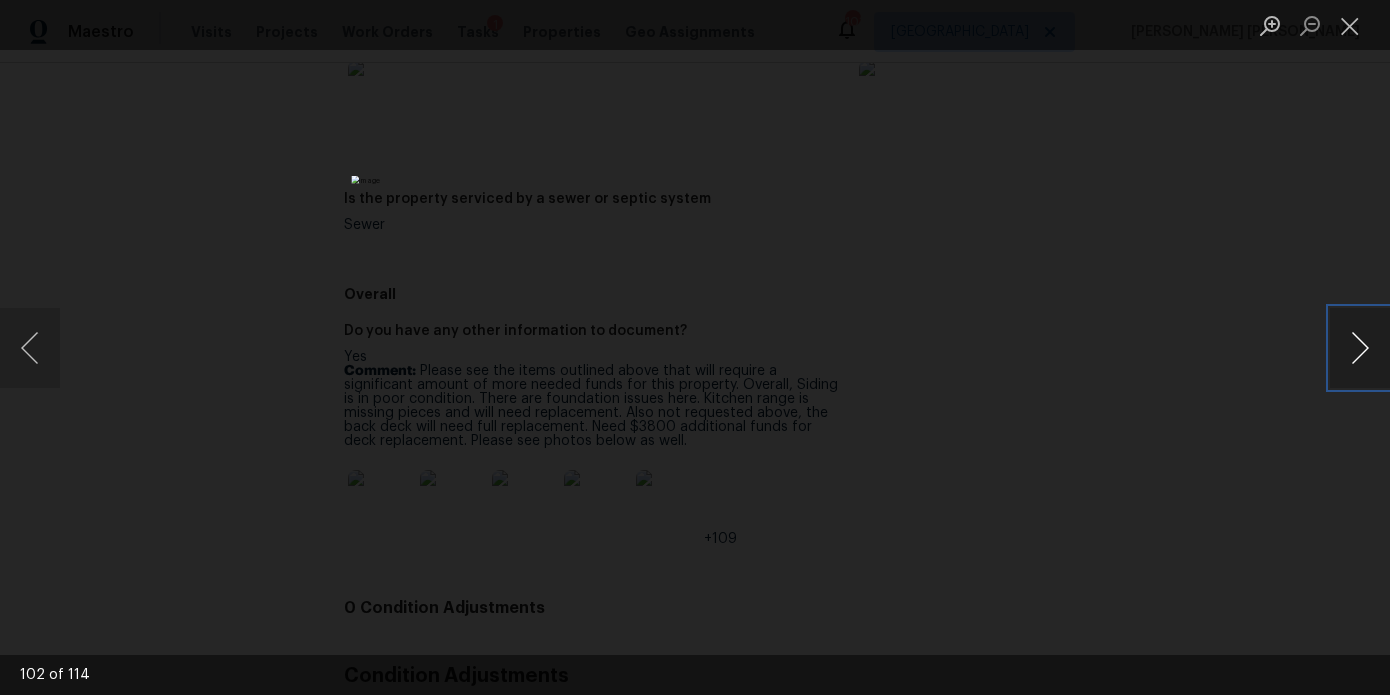 click at bounding box center (1360, 348) 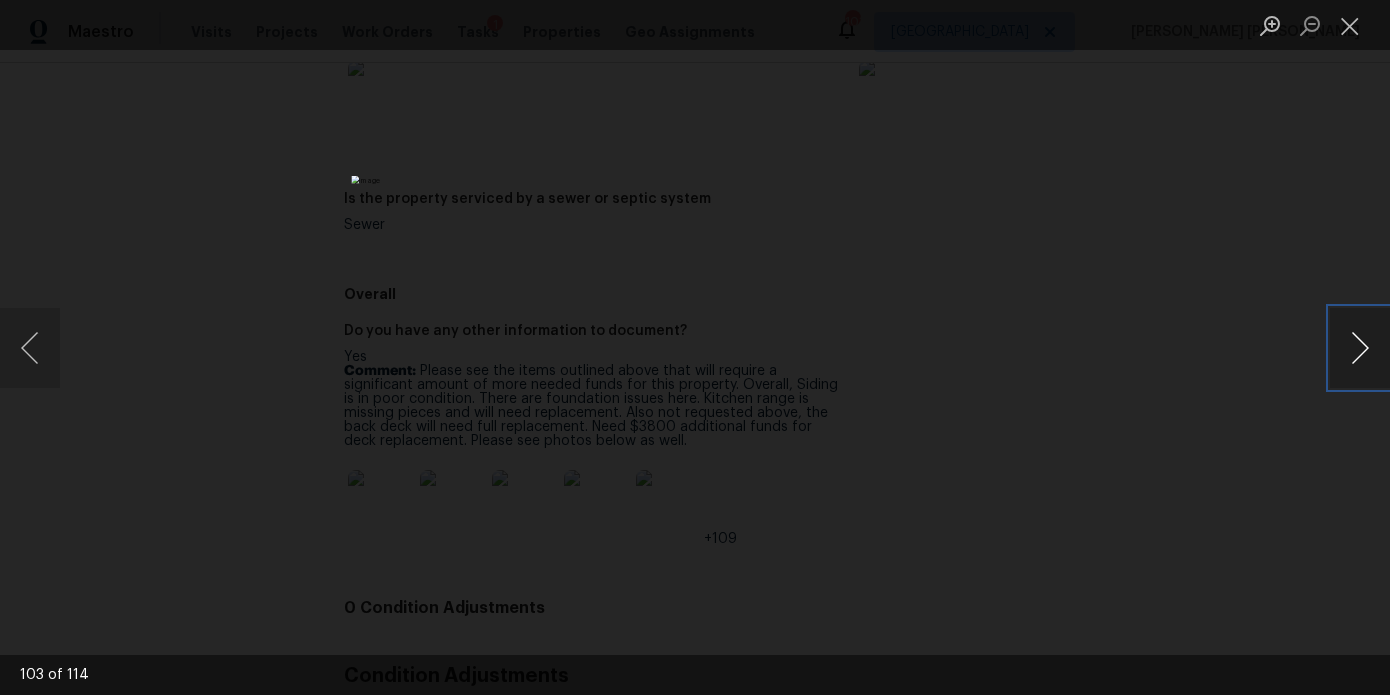 click at bounding box center (1360, 348) 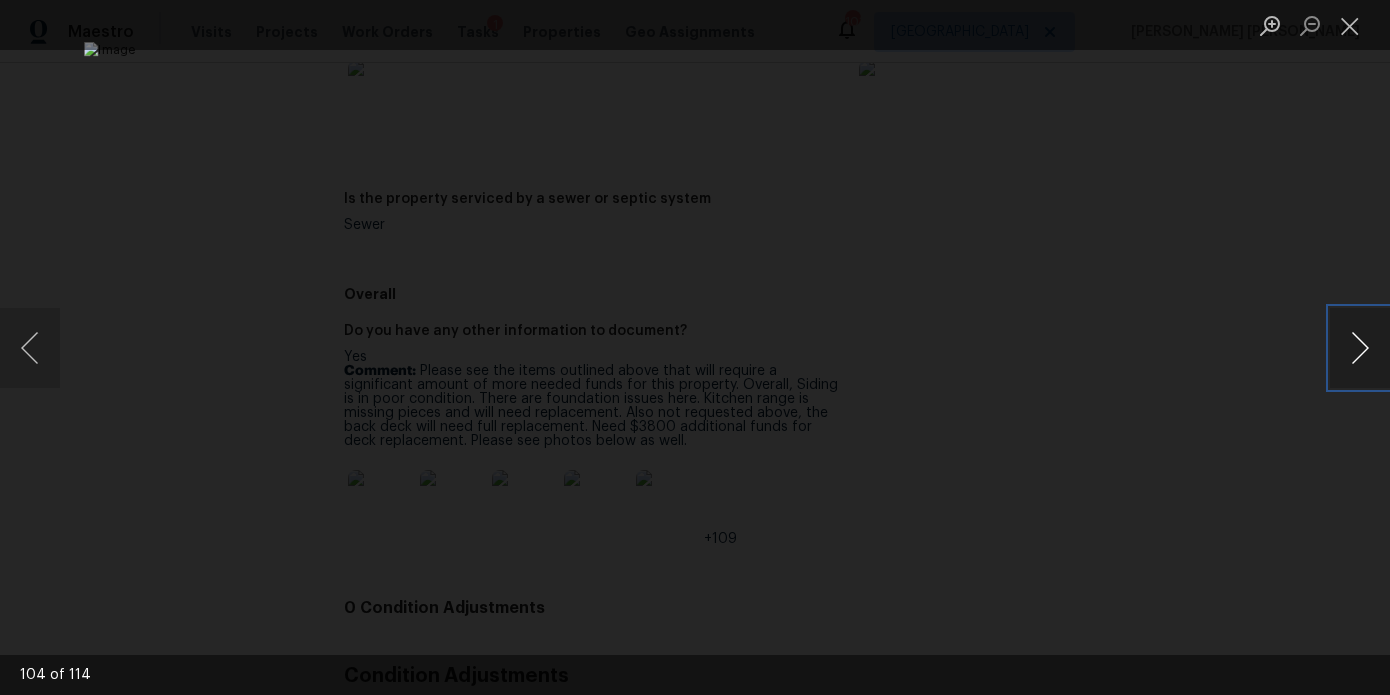 click at bounding box center [1360, 348] 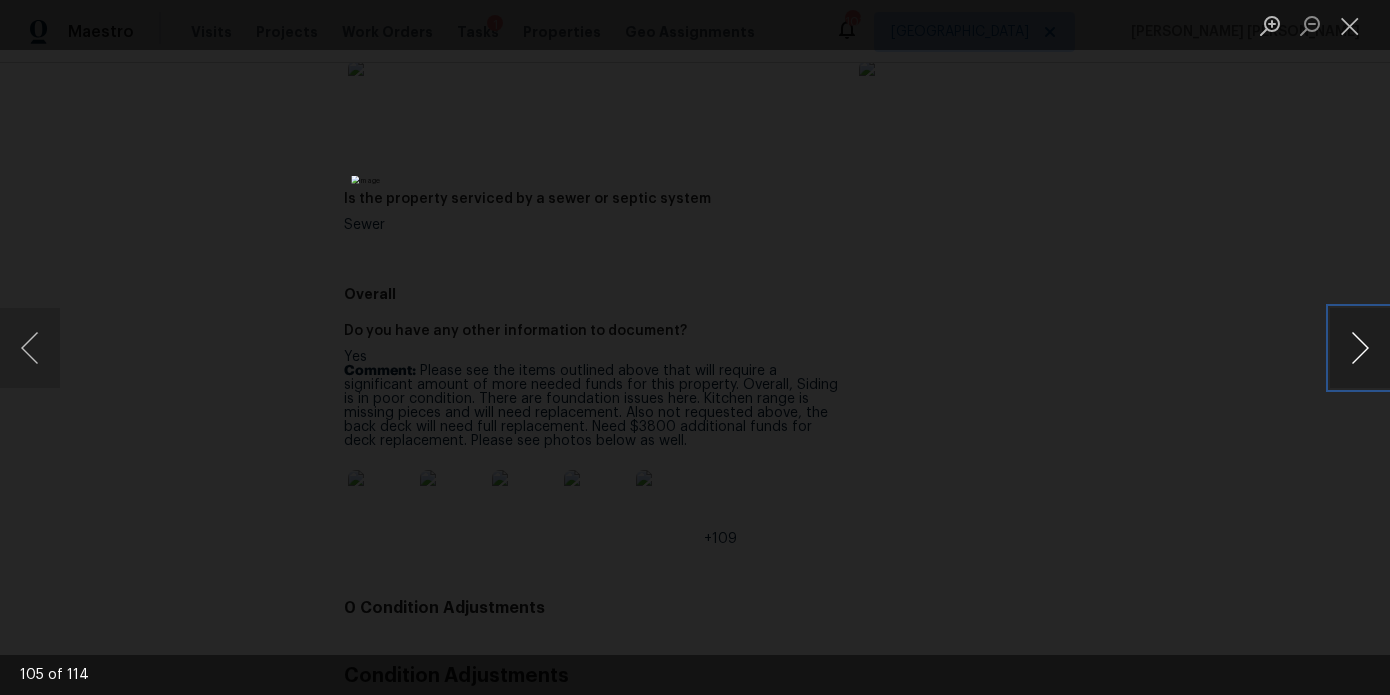 click at bounding box center (1360, 348) 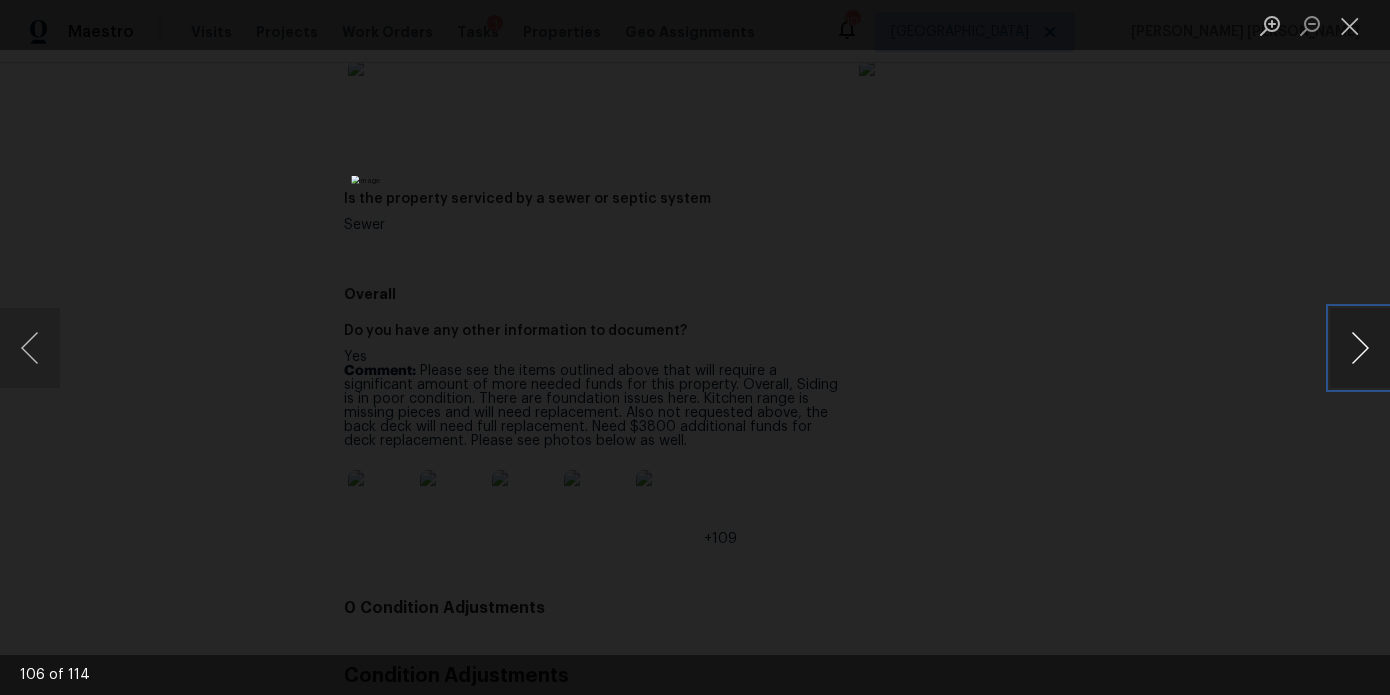 click at bounding box center (1360, 348) 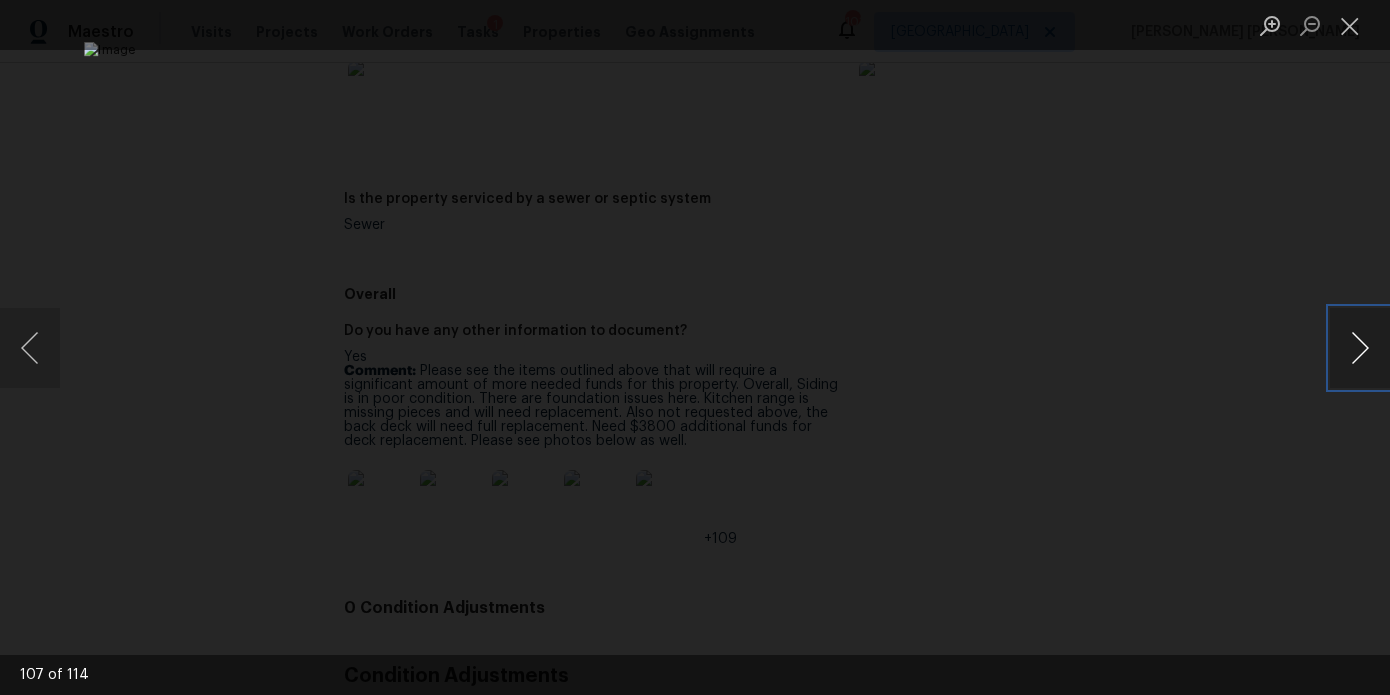 click at bounding box center (1360, 348) 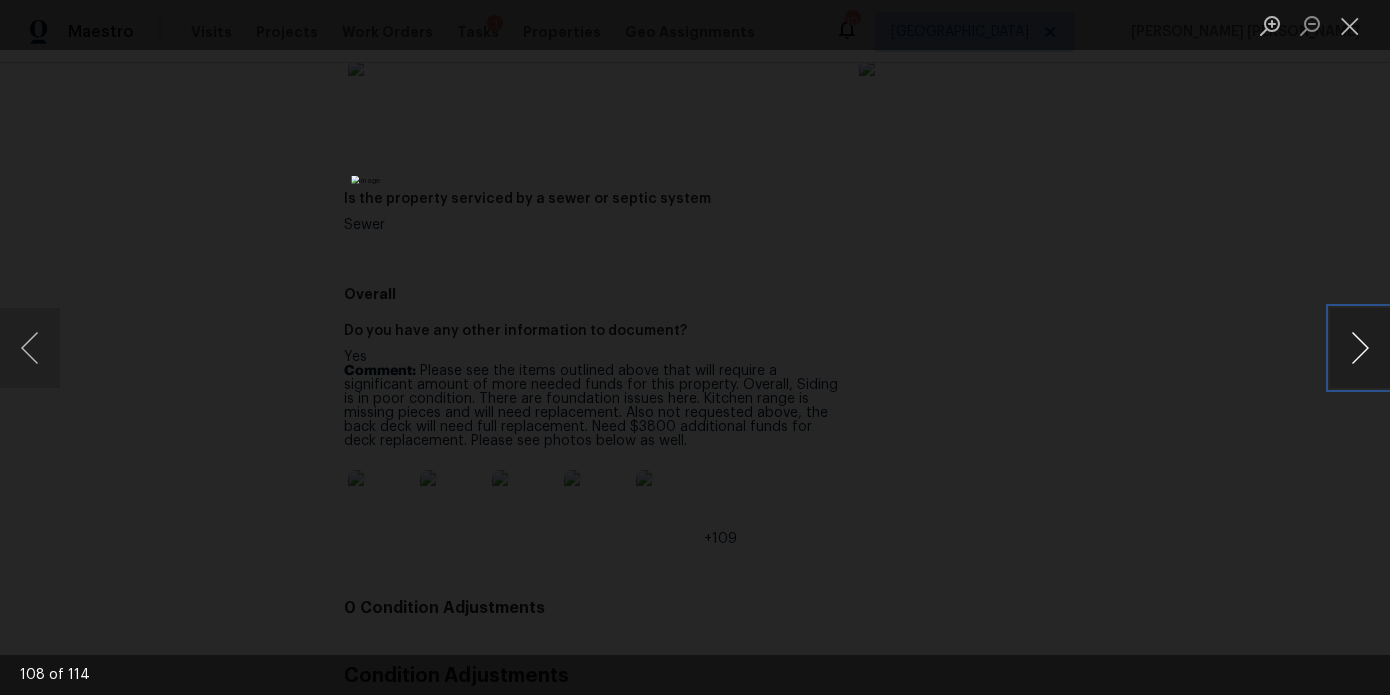 click at bounding box center (1360, 348) 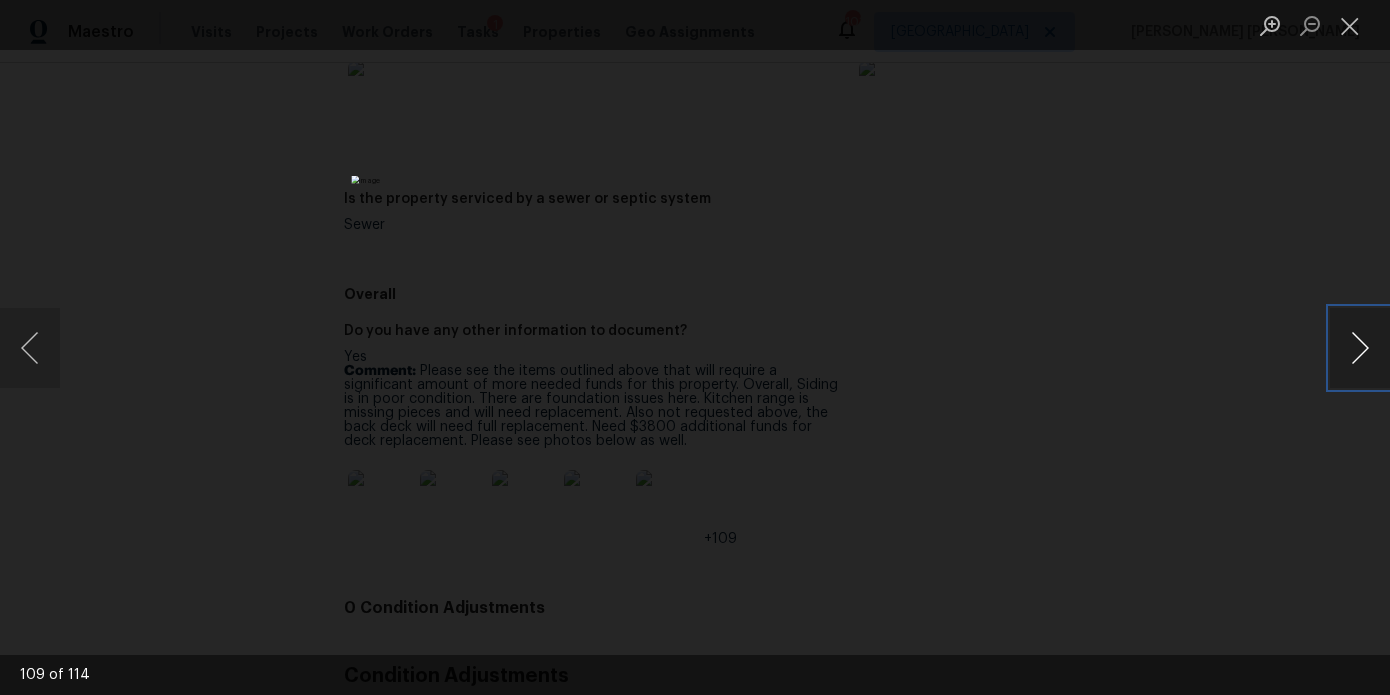 click at bounding box center [1360, 348] 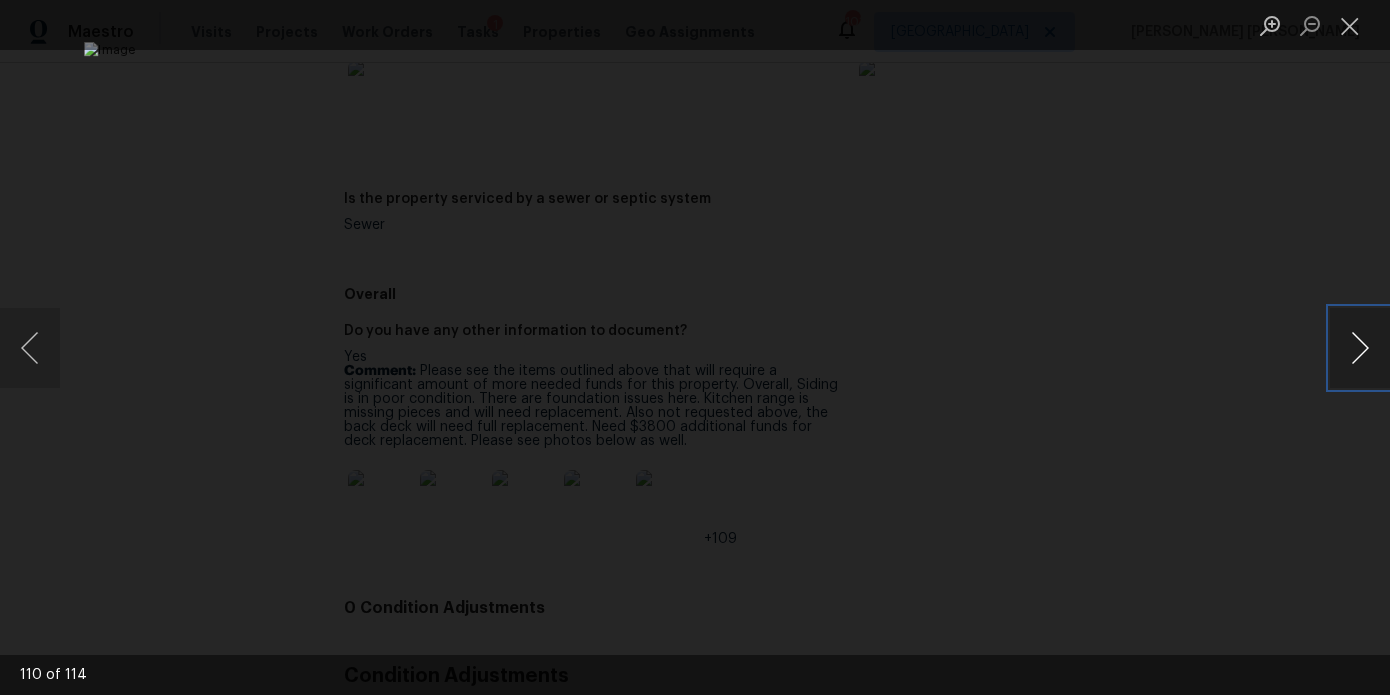 click at bounding box center [1360, 348] 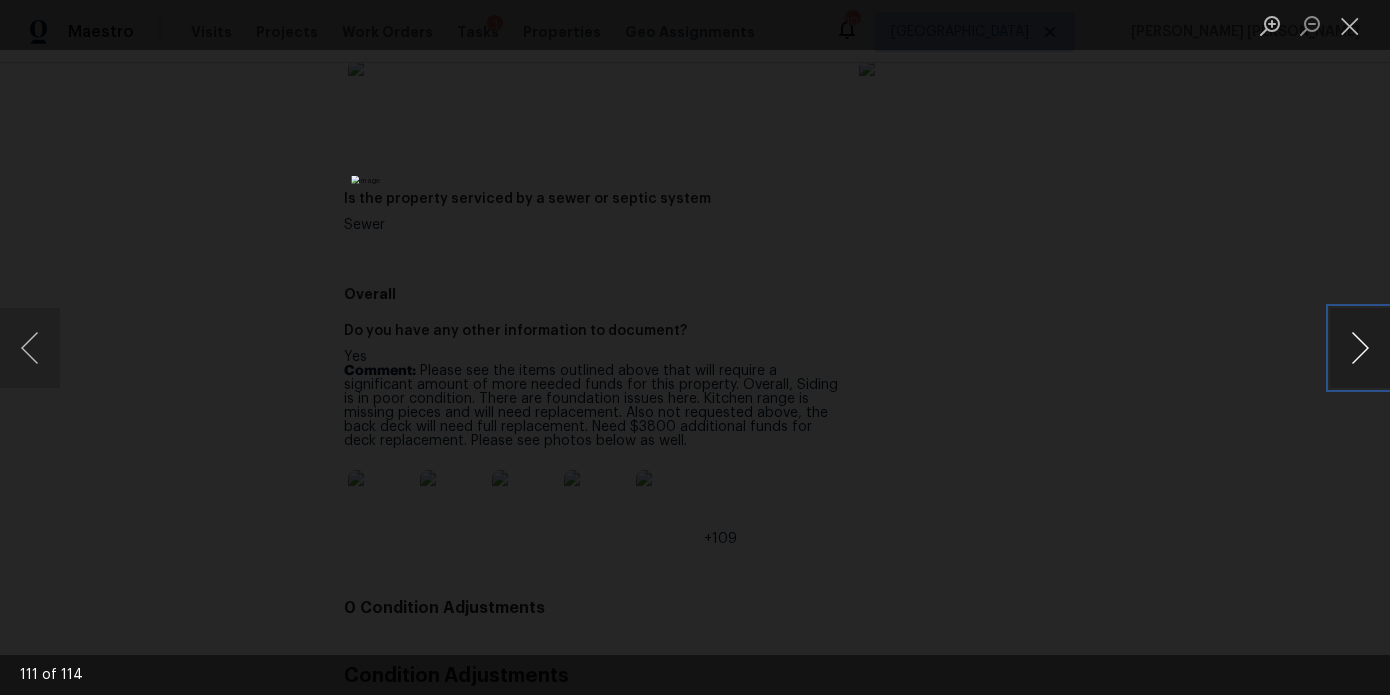 click at bounding box center (1360, 348) 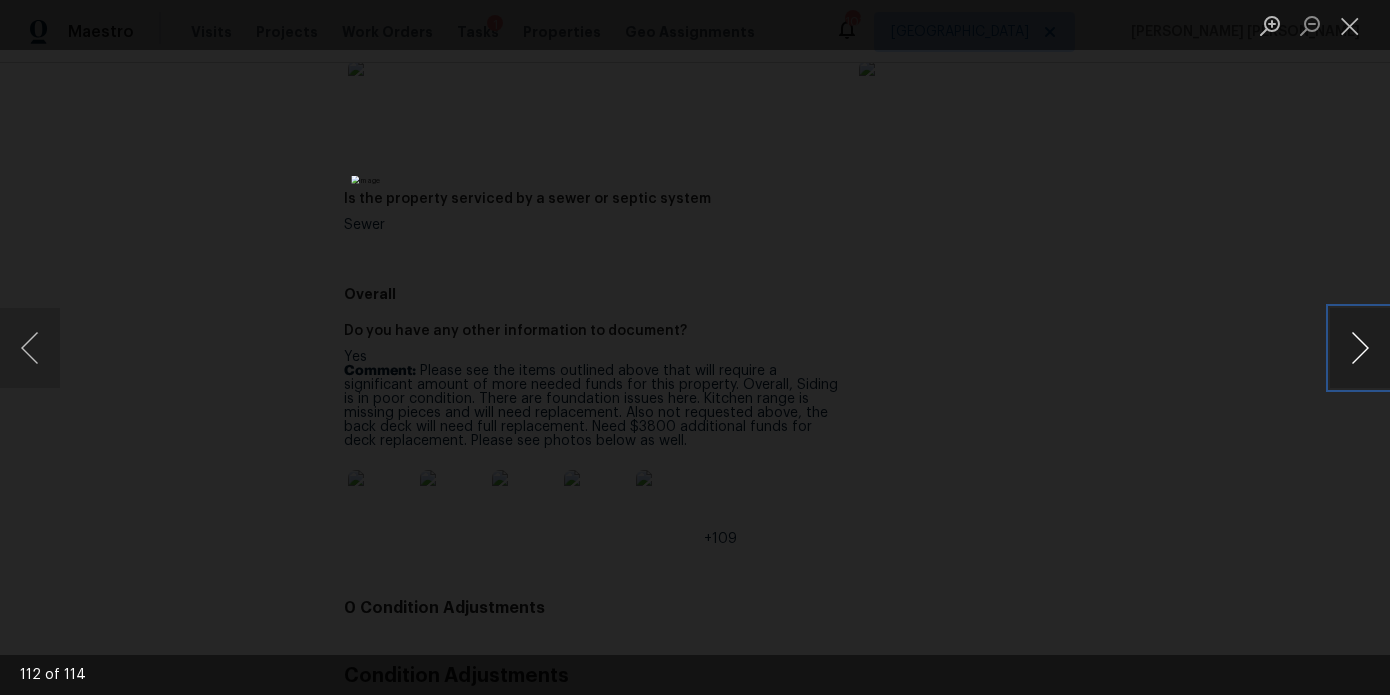 click at bounding box center (1360, 348) 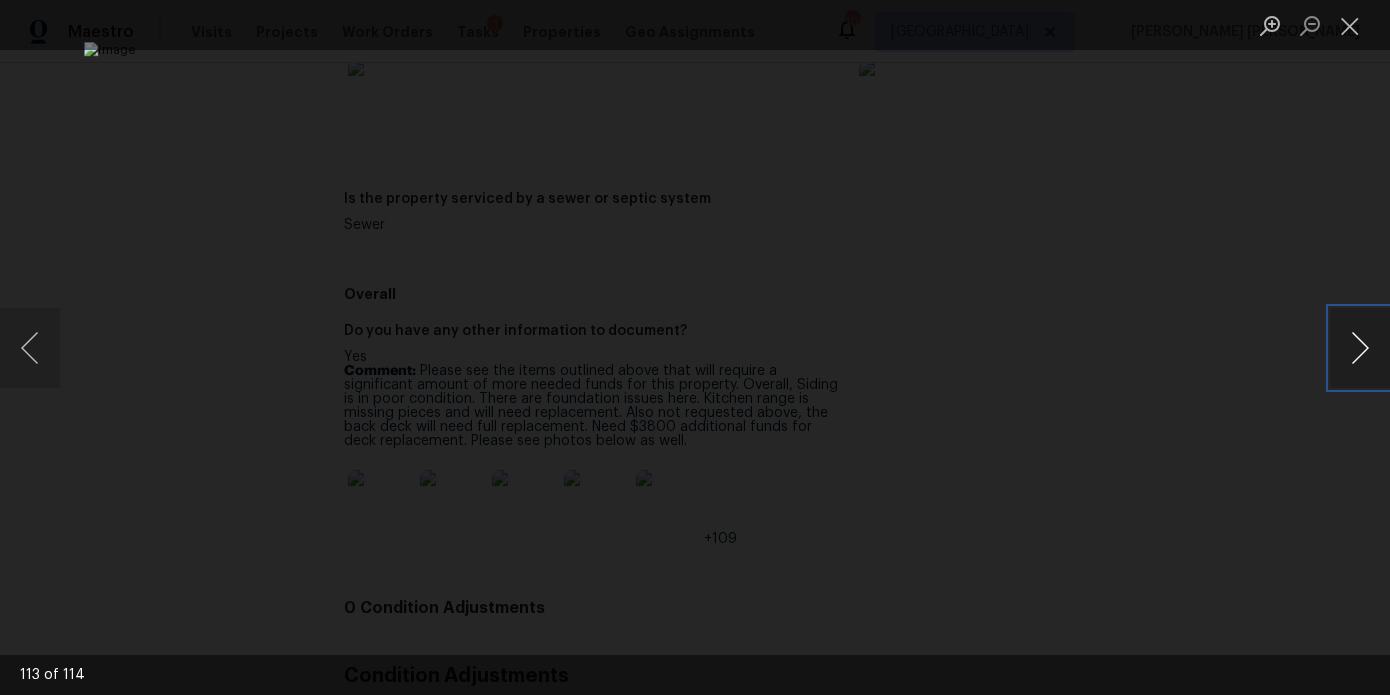 click at bounding box center (1360, 348) 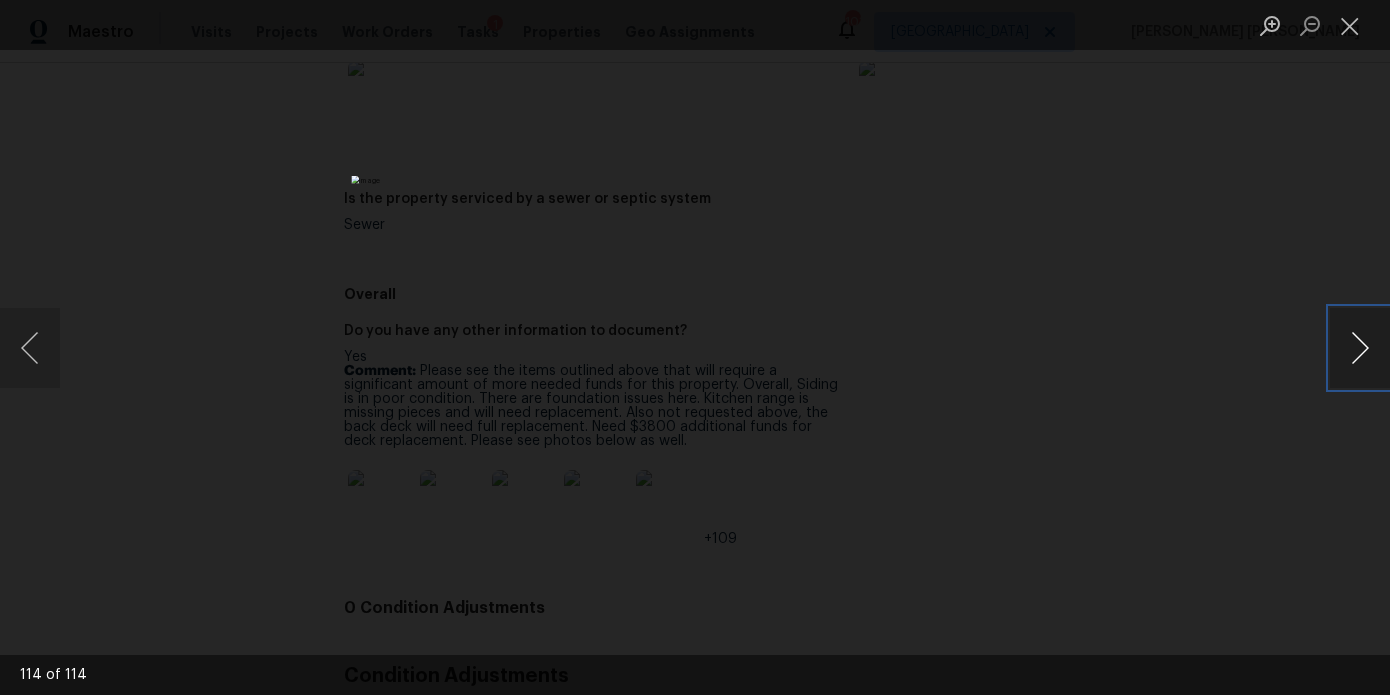 click at bounding box center (1360, 348) 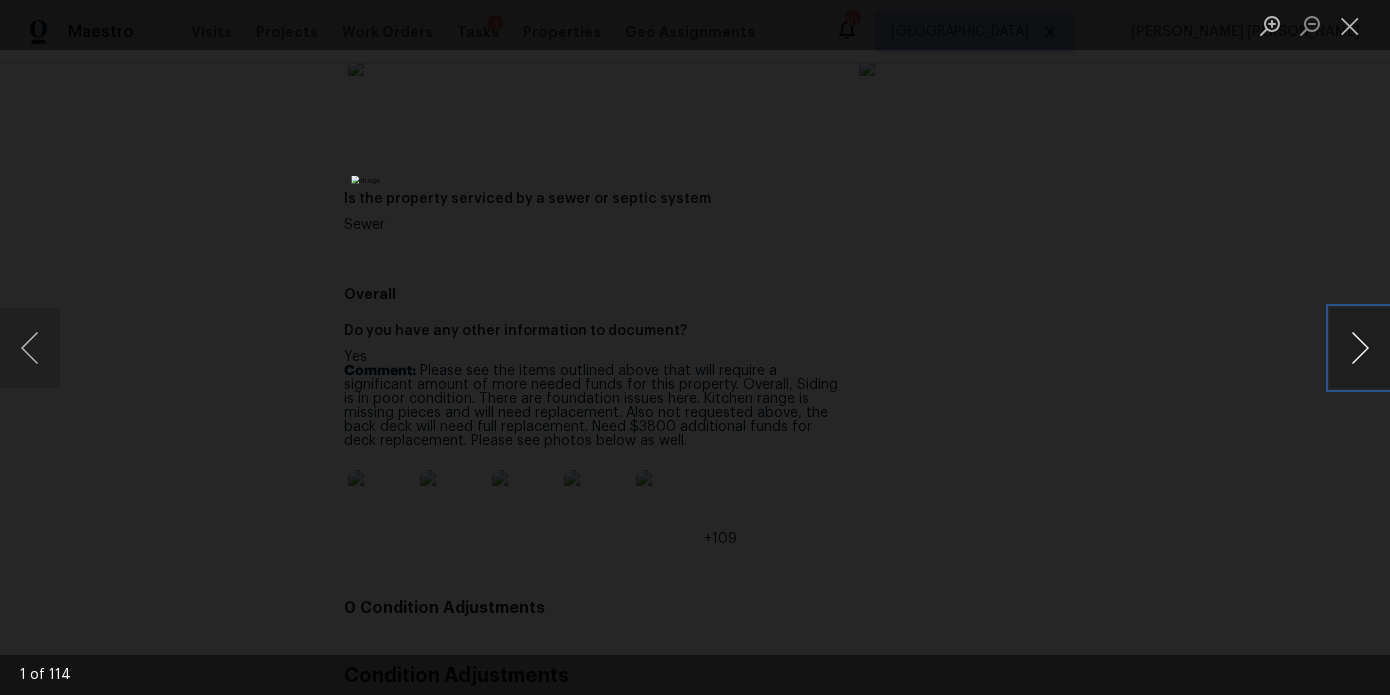 click at bounding box center (1360, 348) 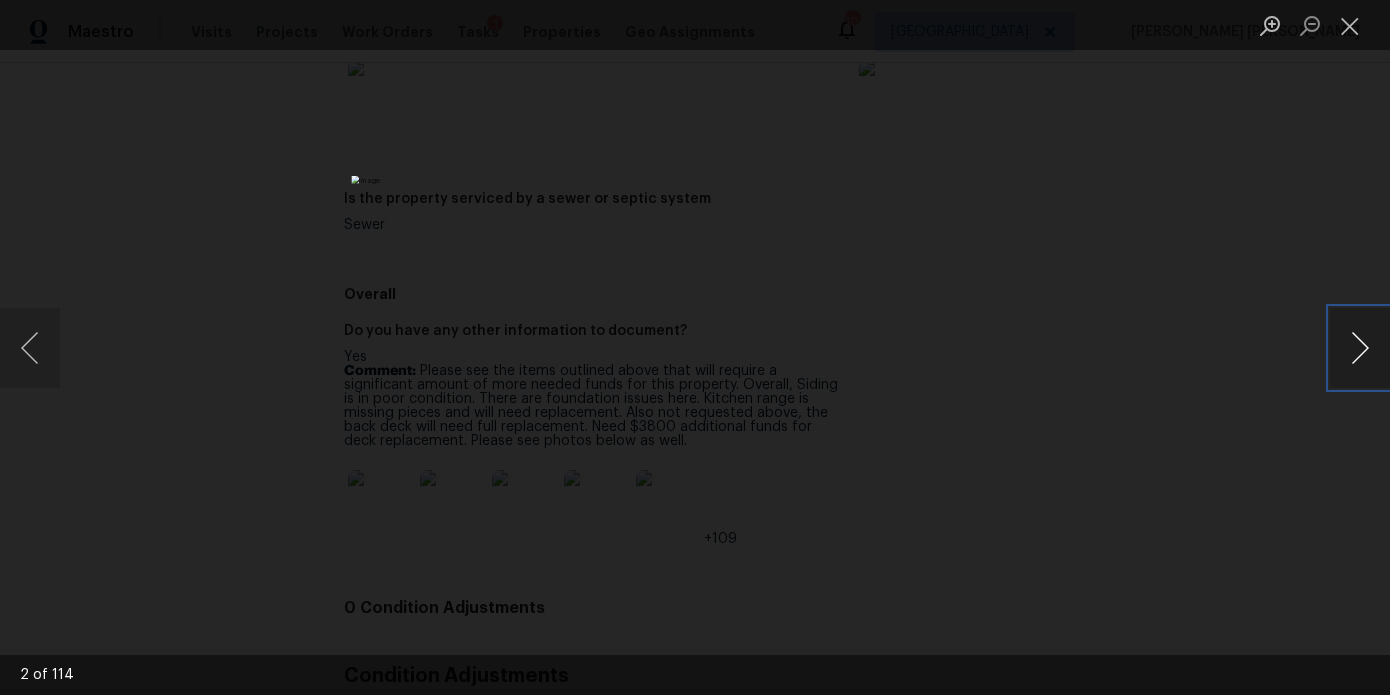 click at bounding box center [1360, 348] 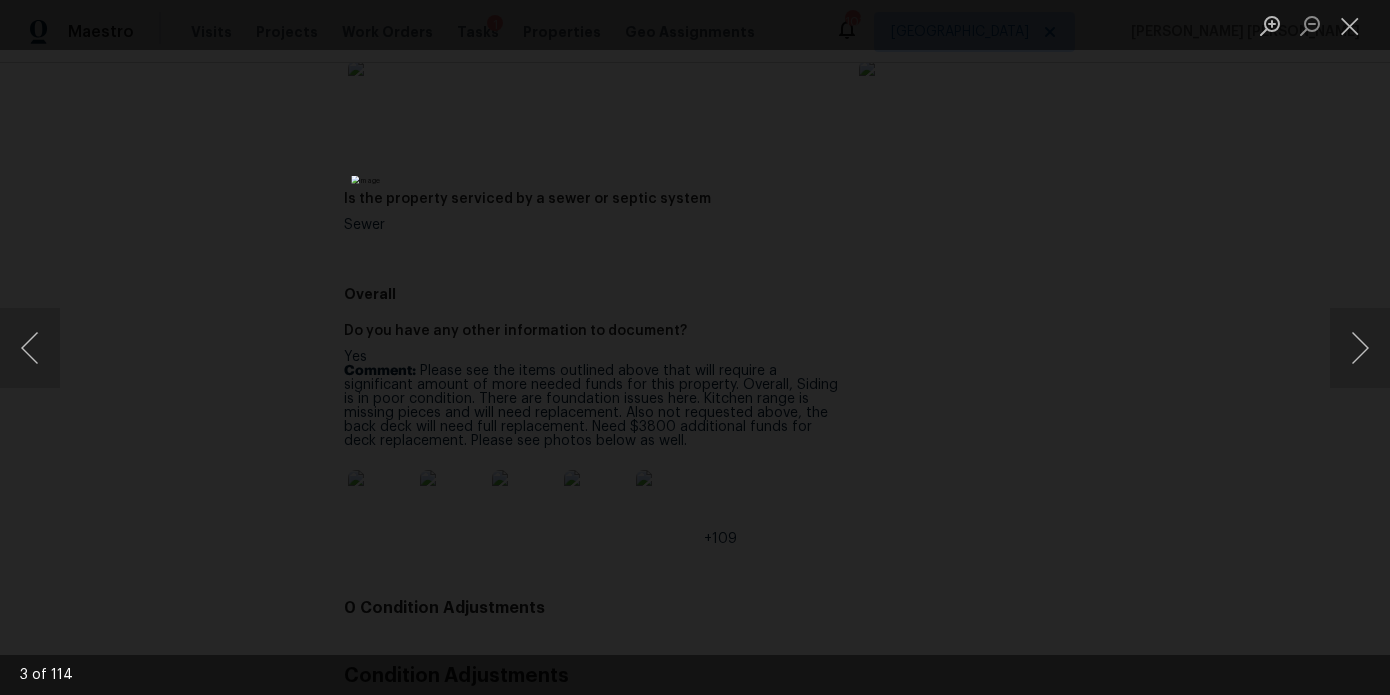 click at bounding box center (695, 347) 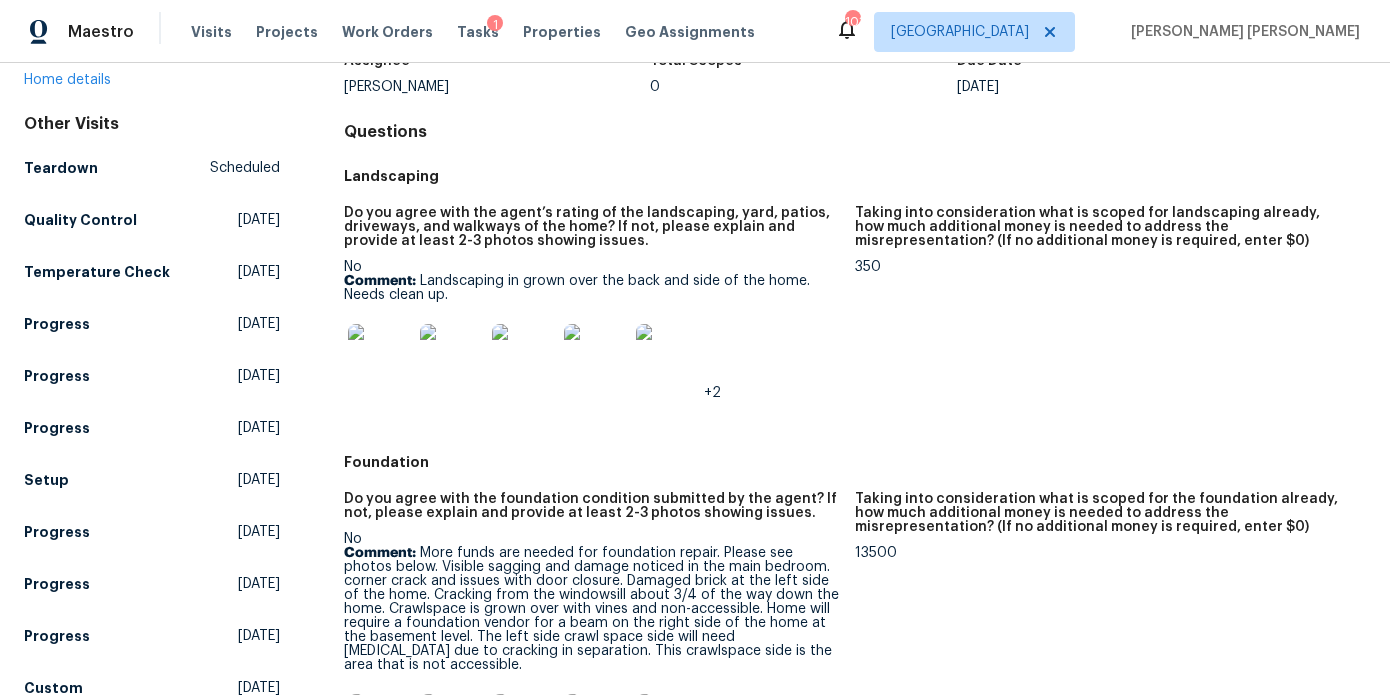 scroll, scrollTop: 0, scrollLeft: 0, axis: both 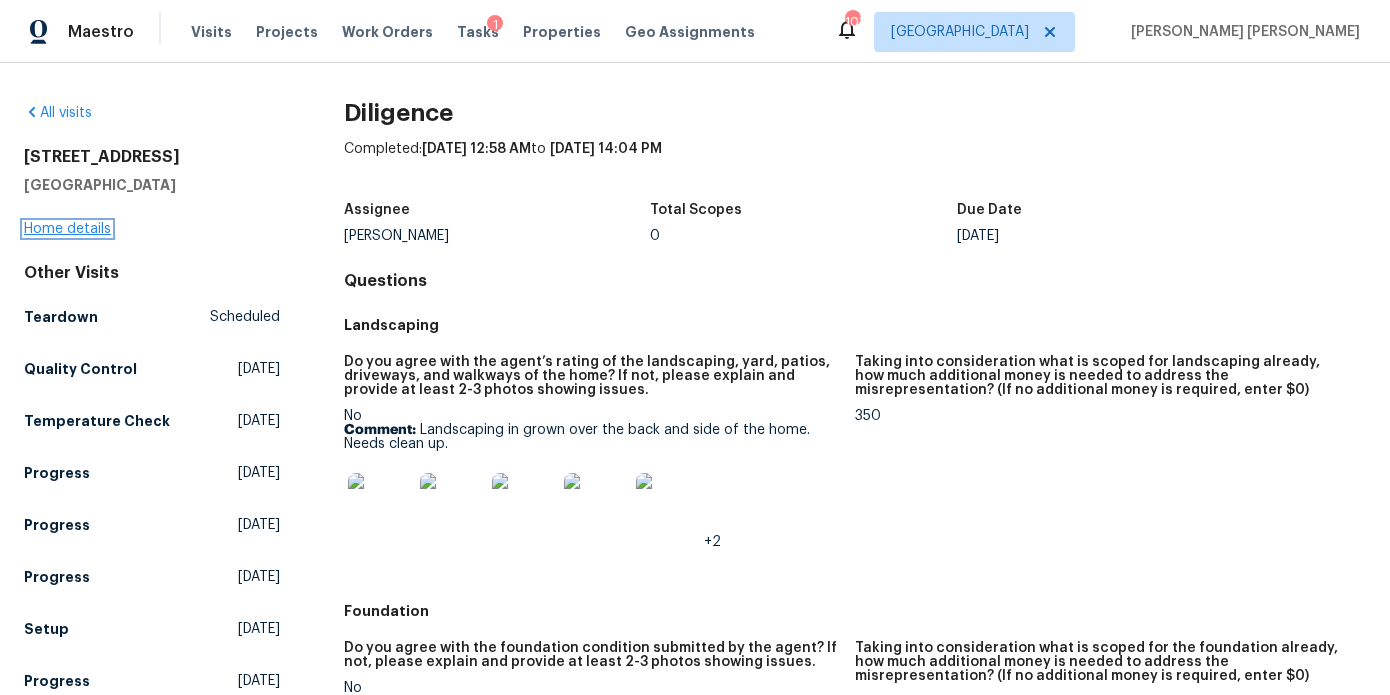 click on "Home details" at bounding box center (67, 229) 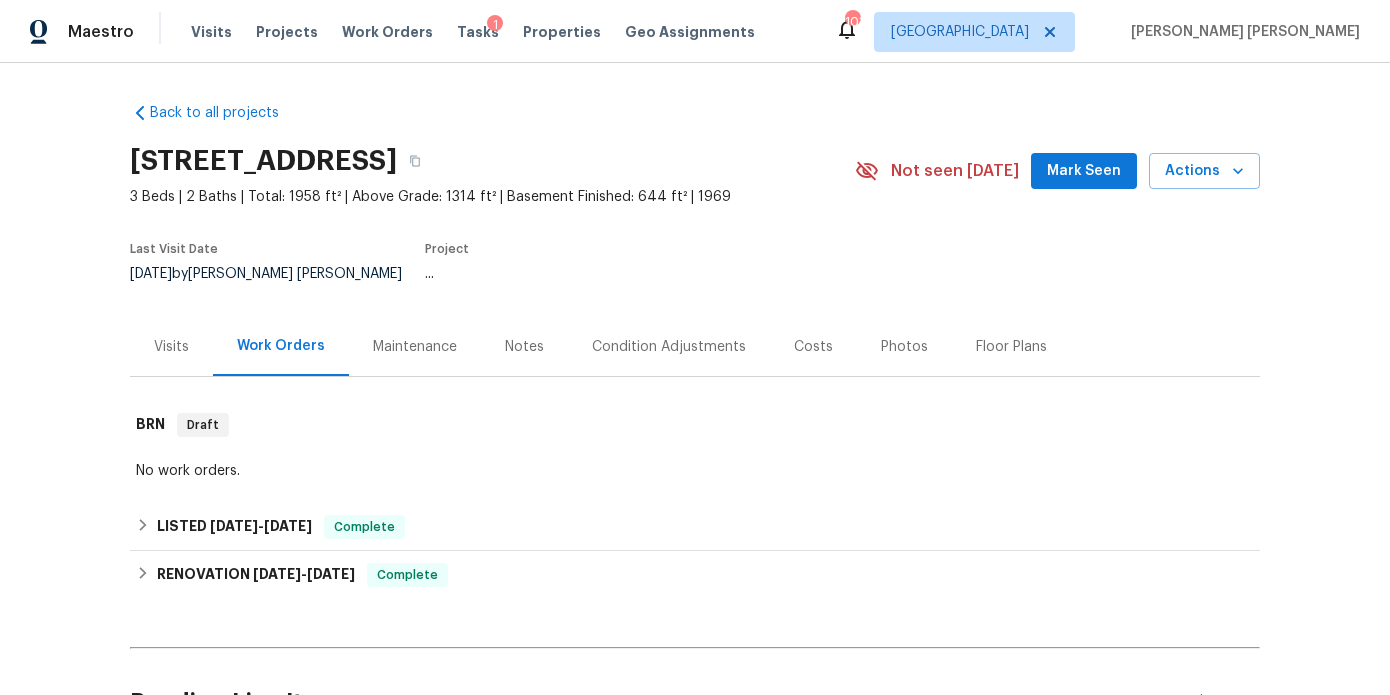 click on "Notes" at bounding box center [524, 347] 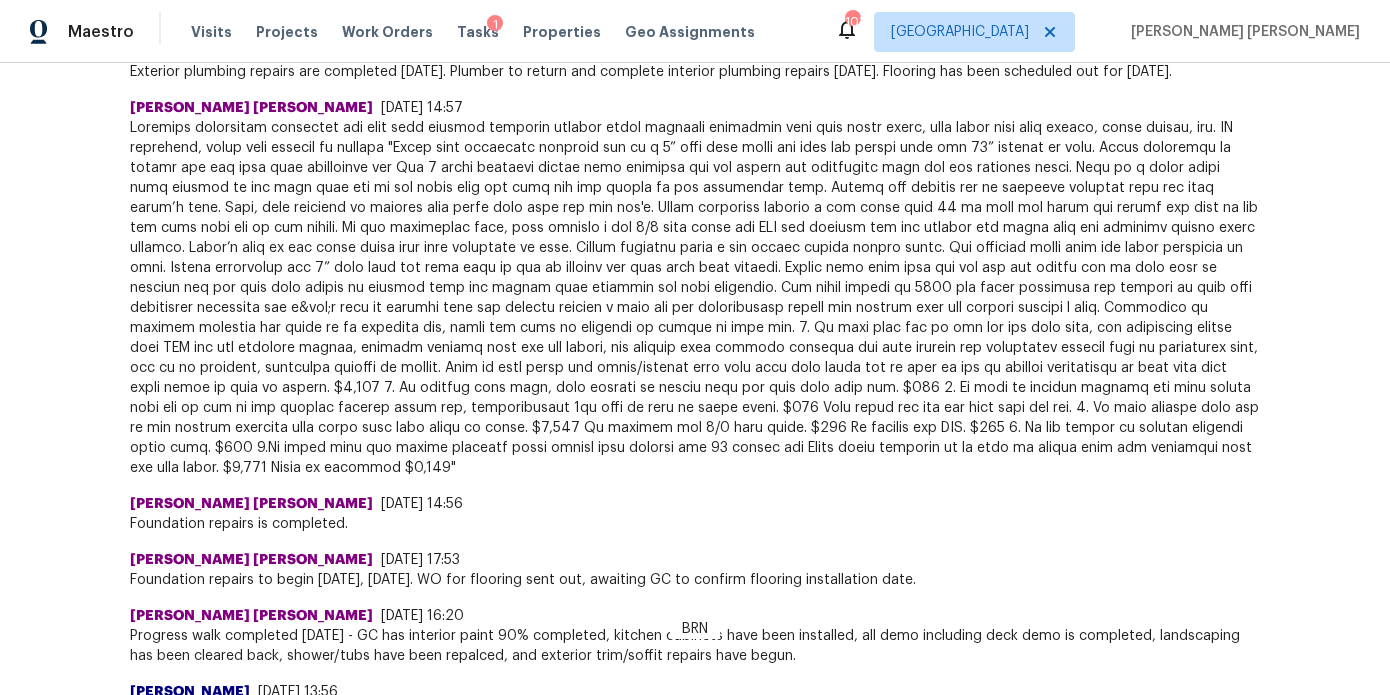 scroll, scrollTop: 2236, scrollLeft: 0, axis: vertical 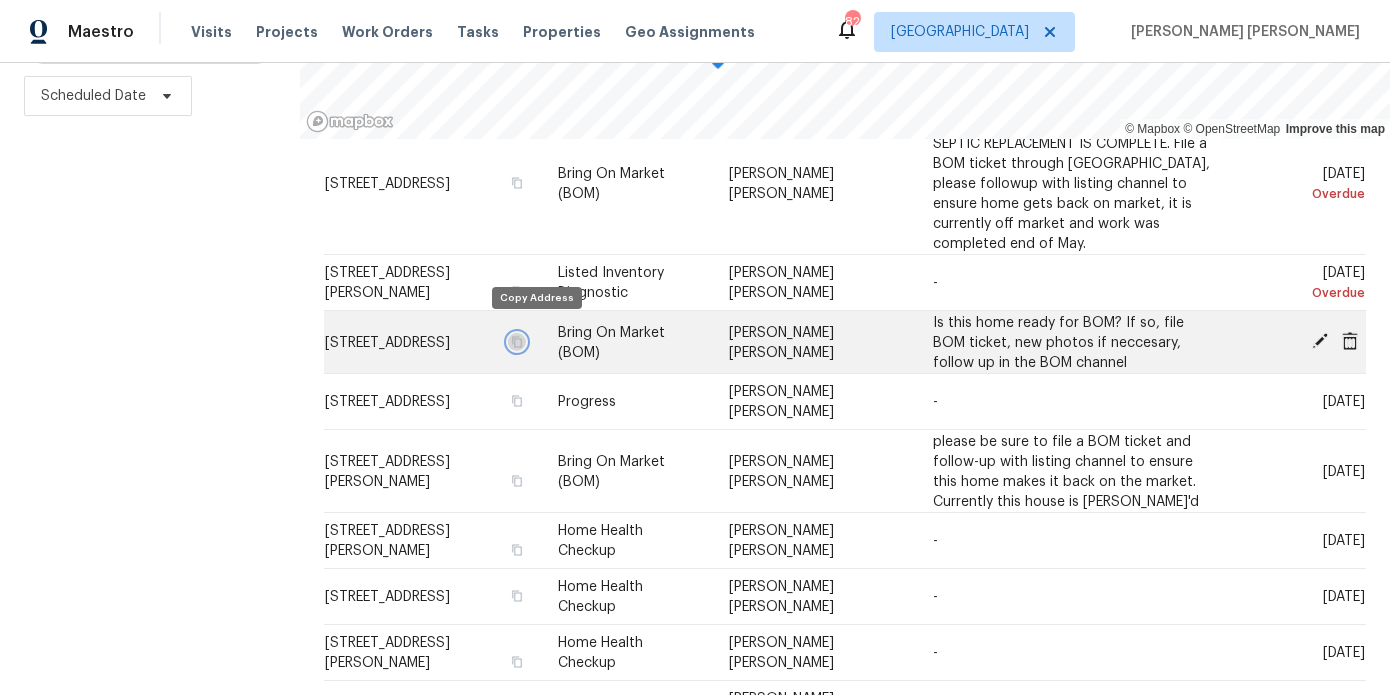 click 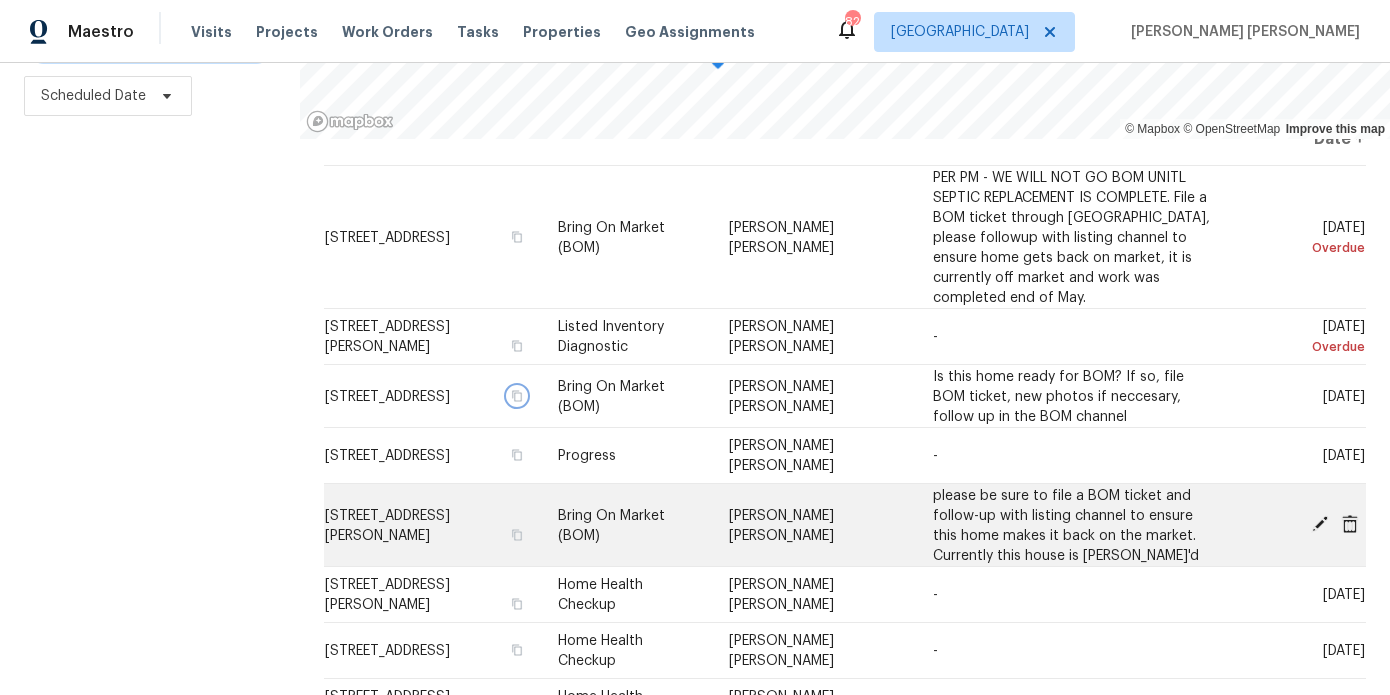 scroll, scrollTop: 41, scrollLeft: 0, axis: vertical 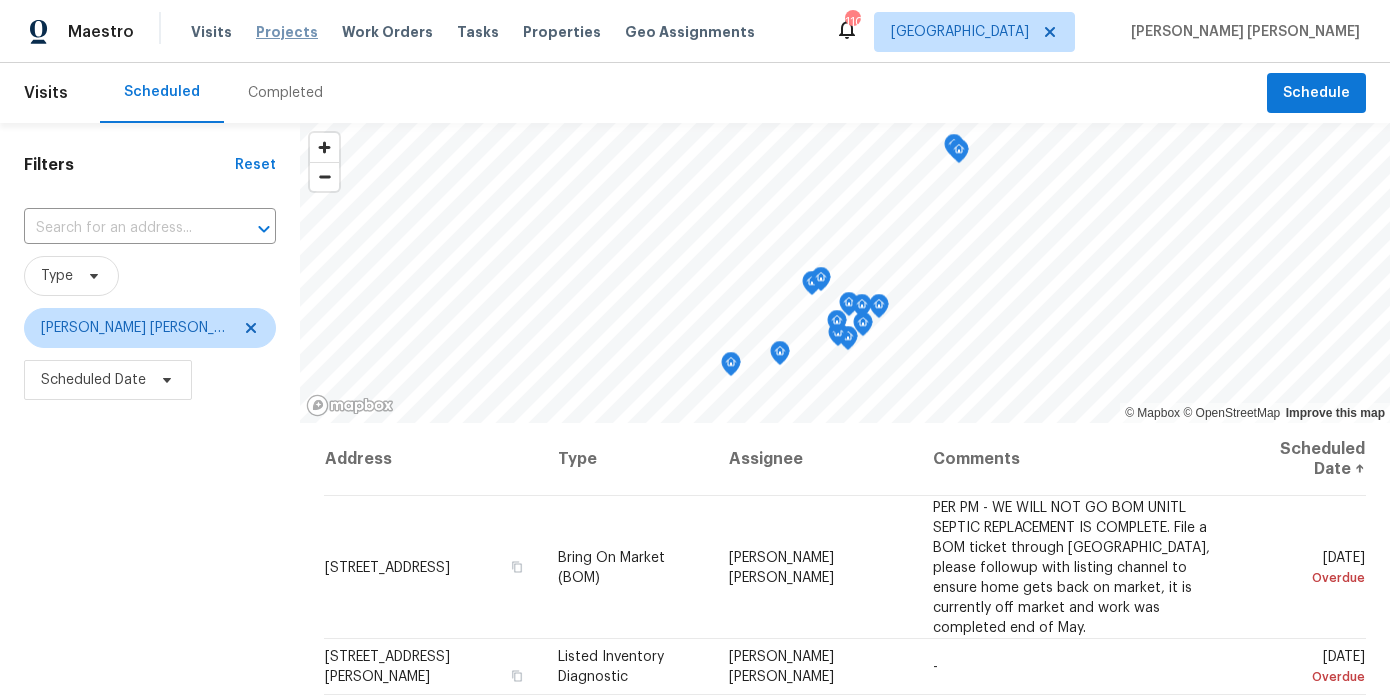 click on "Projects" at bounding box center (287, 32) 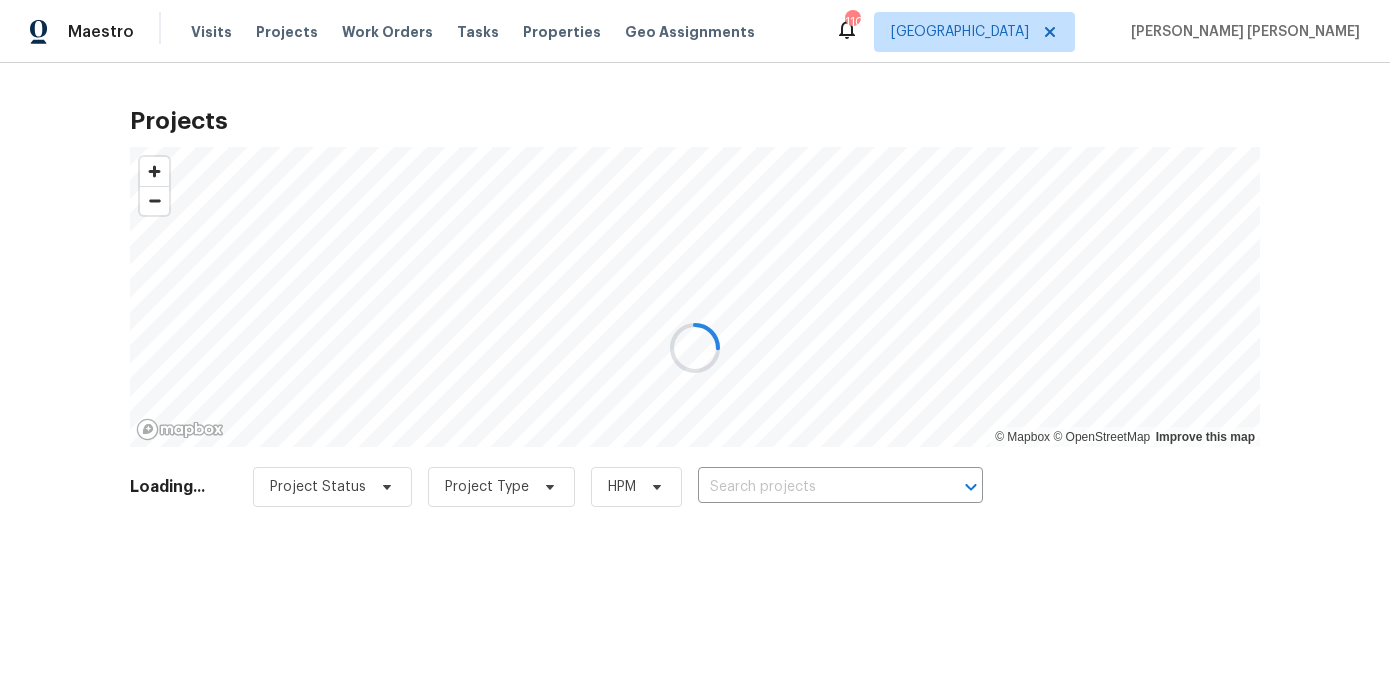 click at bounding box center (695, 347) 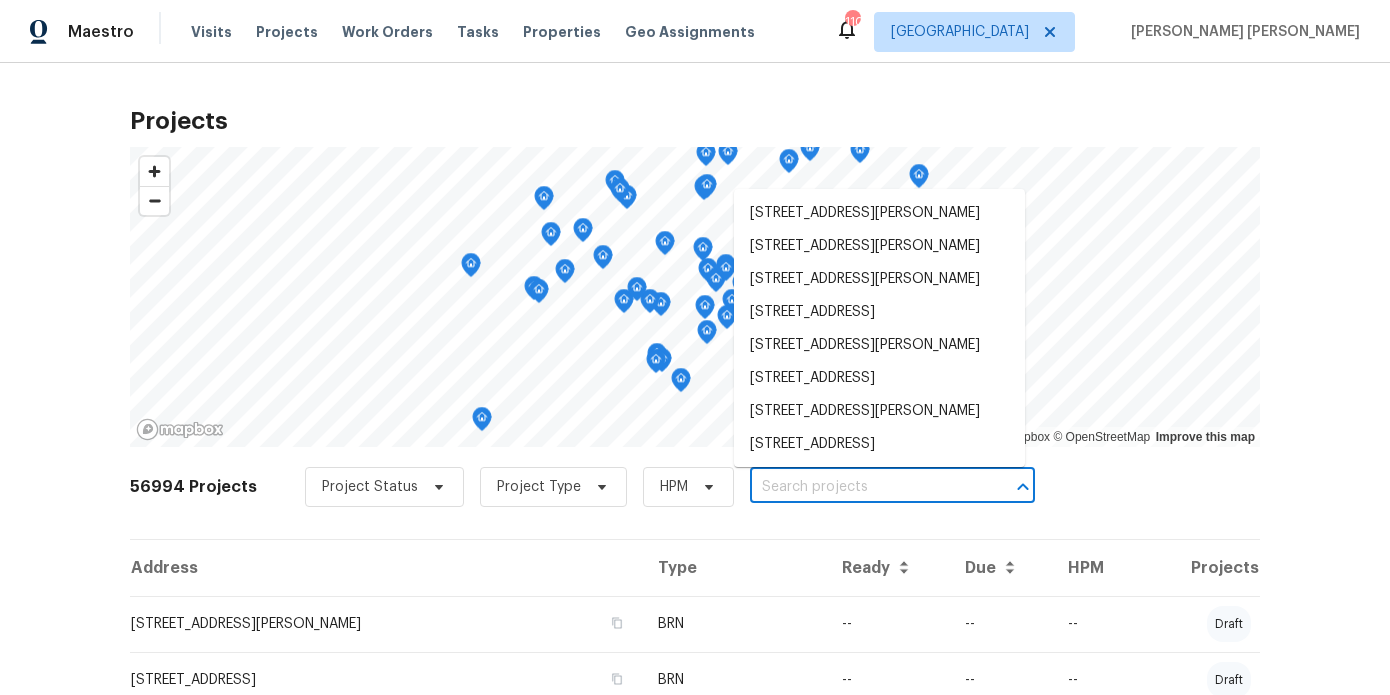 click at bounding box center (864, 487) 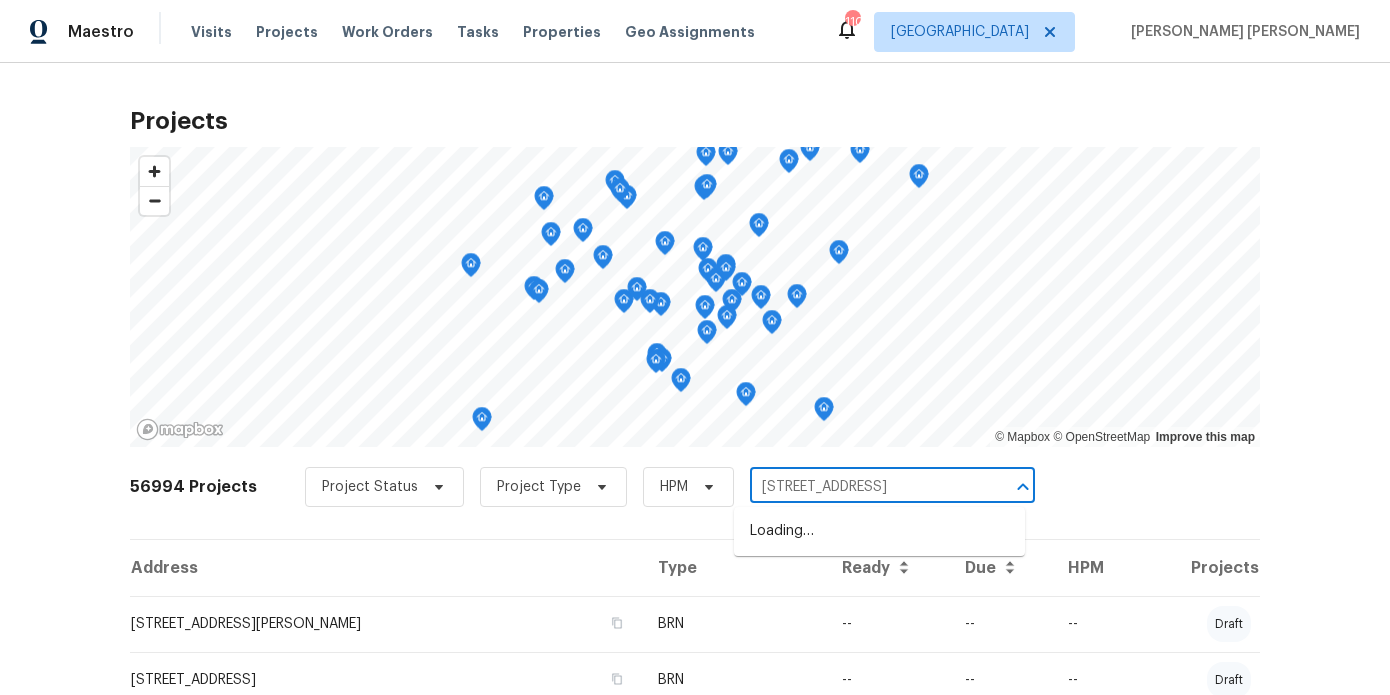 scroll, scrollTop: 0, scrollLeft: 7, axis: horizontal 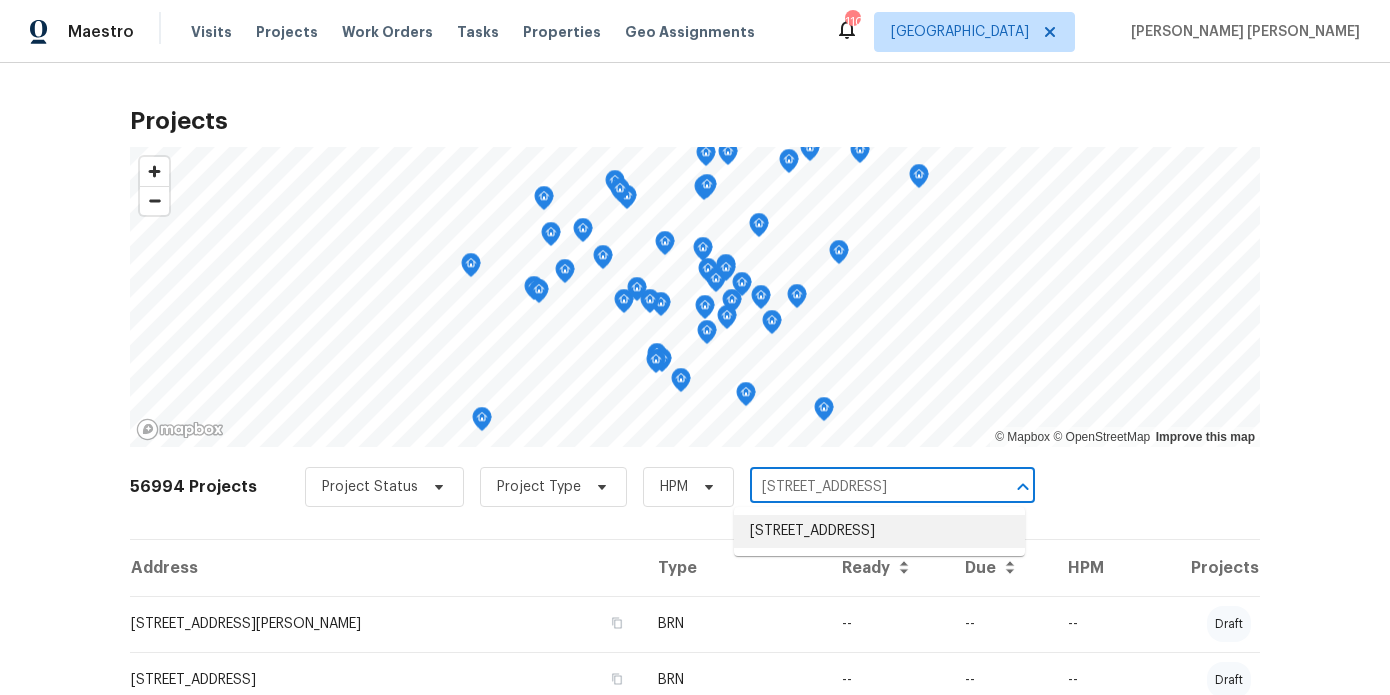 click on "[STREET_ADDRESS]" at bounding box center (879, 531) 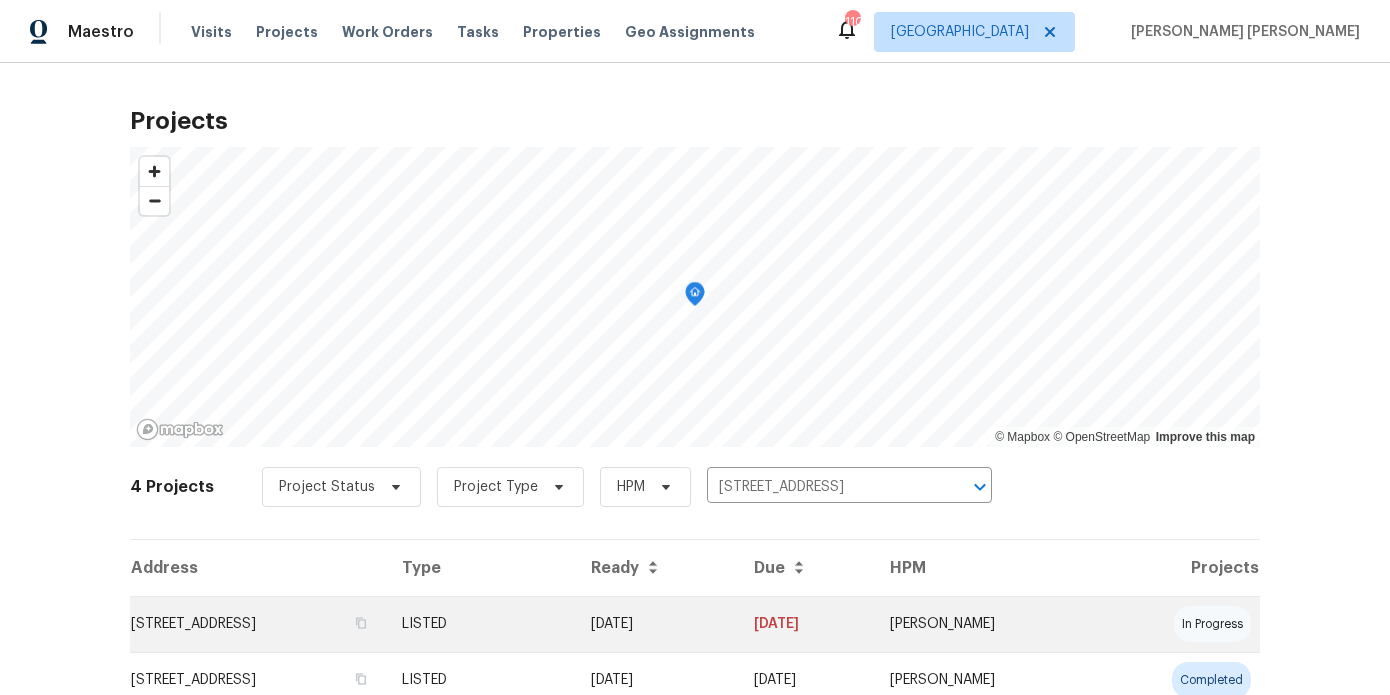 click on "[STREET_ADDRESS]" at bounding box center [258, 624] 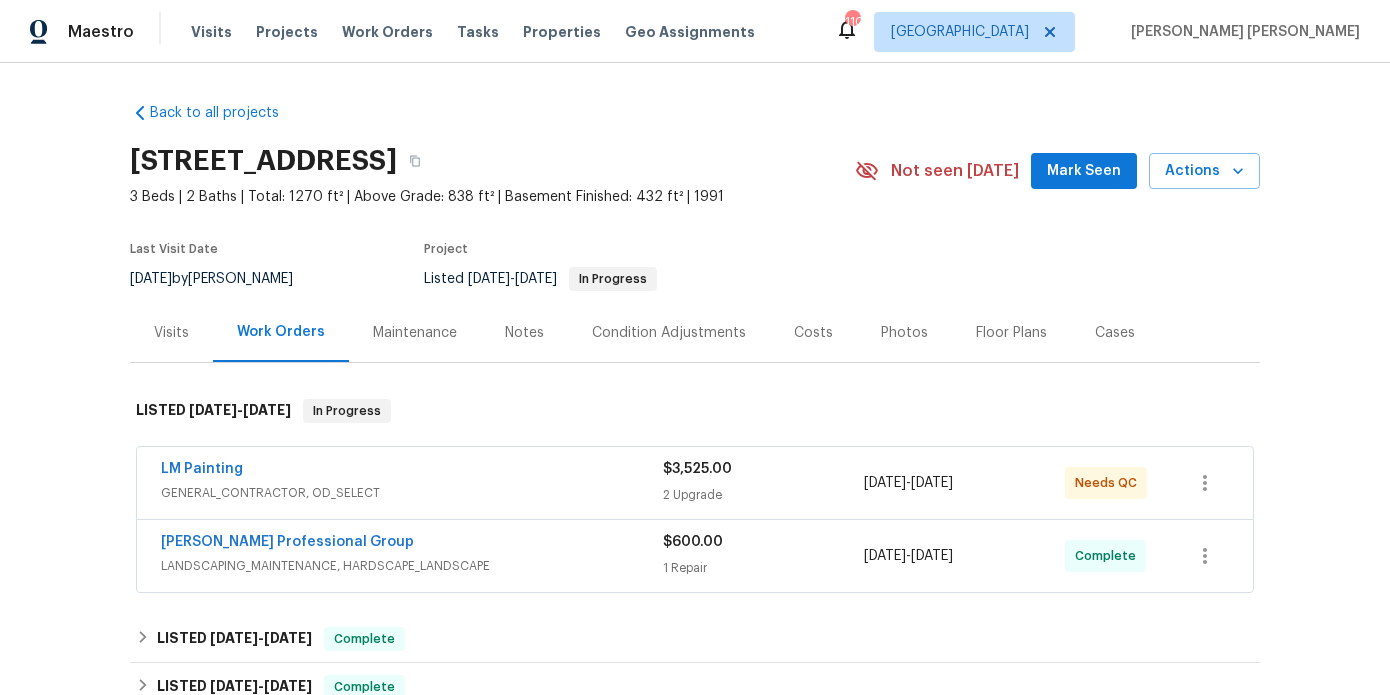 scroll, scrollTop: 59, scrollLeft: 0, axis: vertical 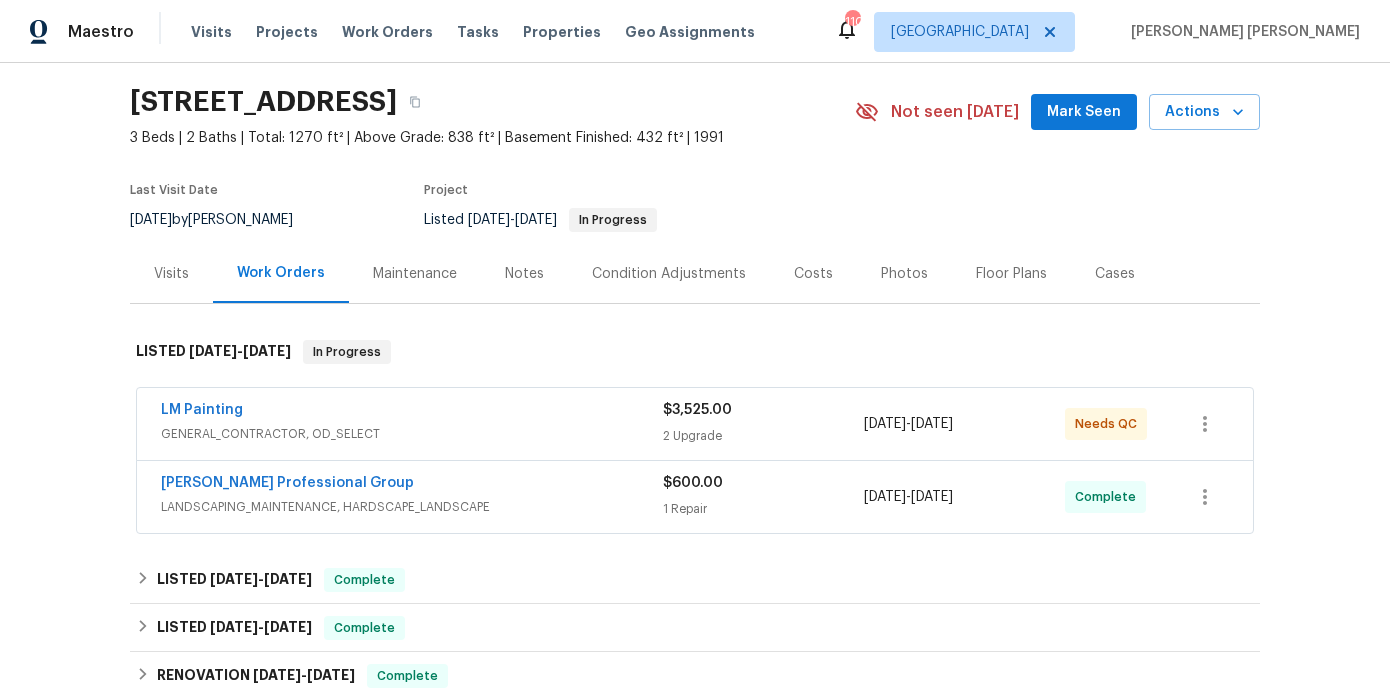 click on "Photos" at bounding box center (904, 273) 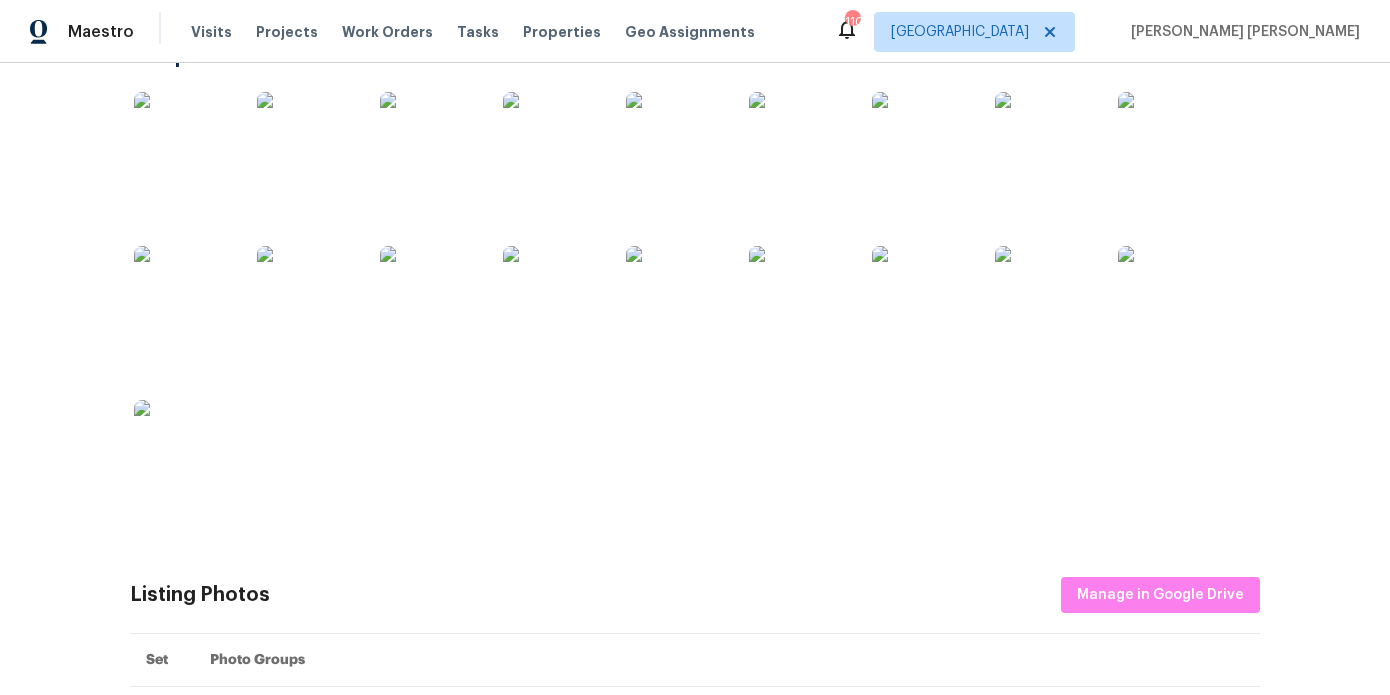 scroll, scrollTop: 301, scrollLeft: 0, axis: vertical 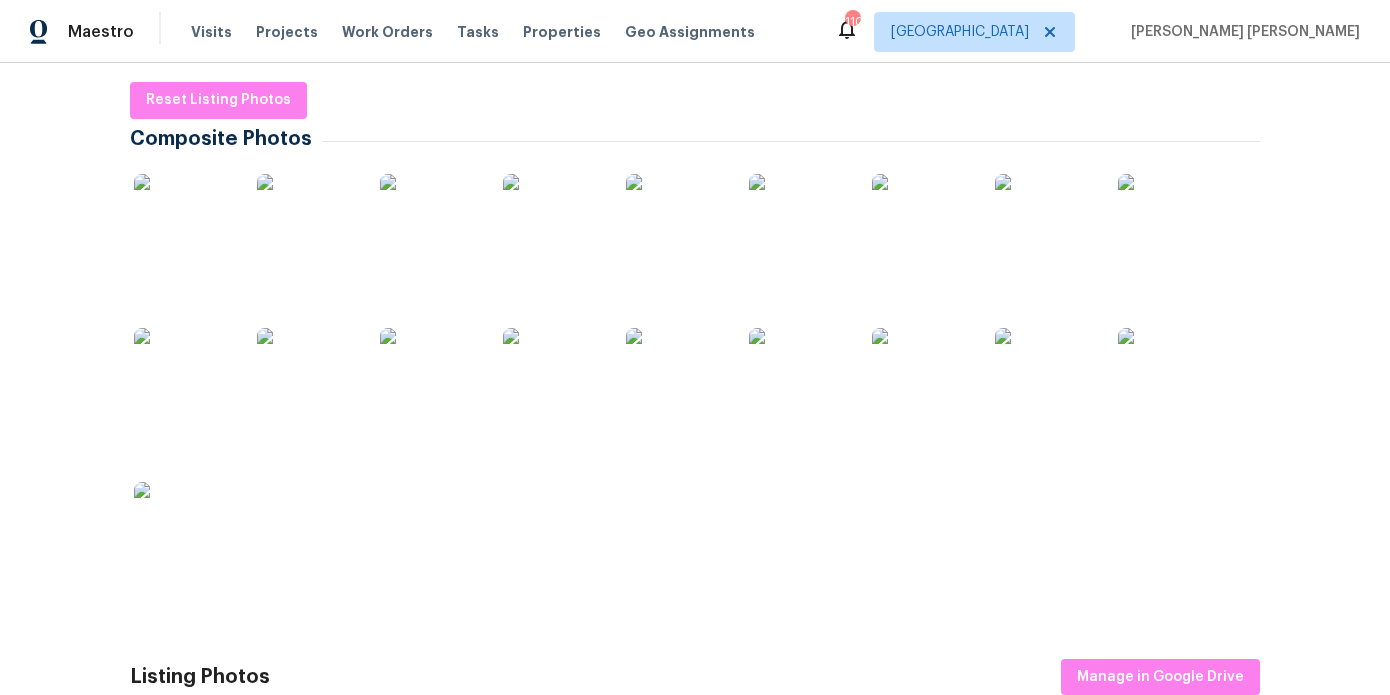 click at bounding box center [1045, 224] 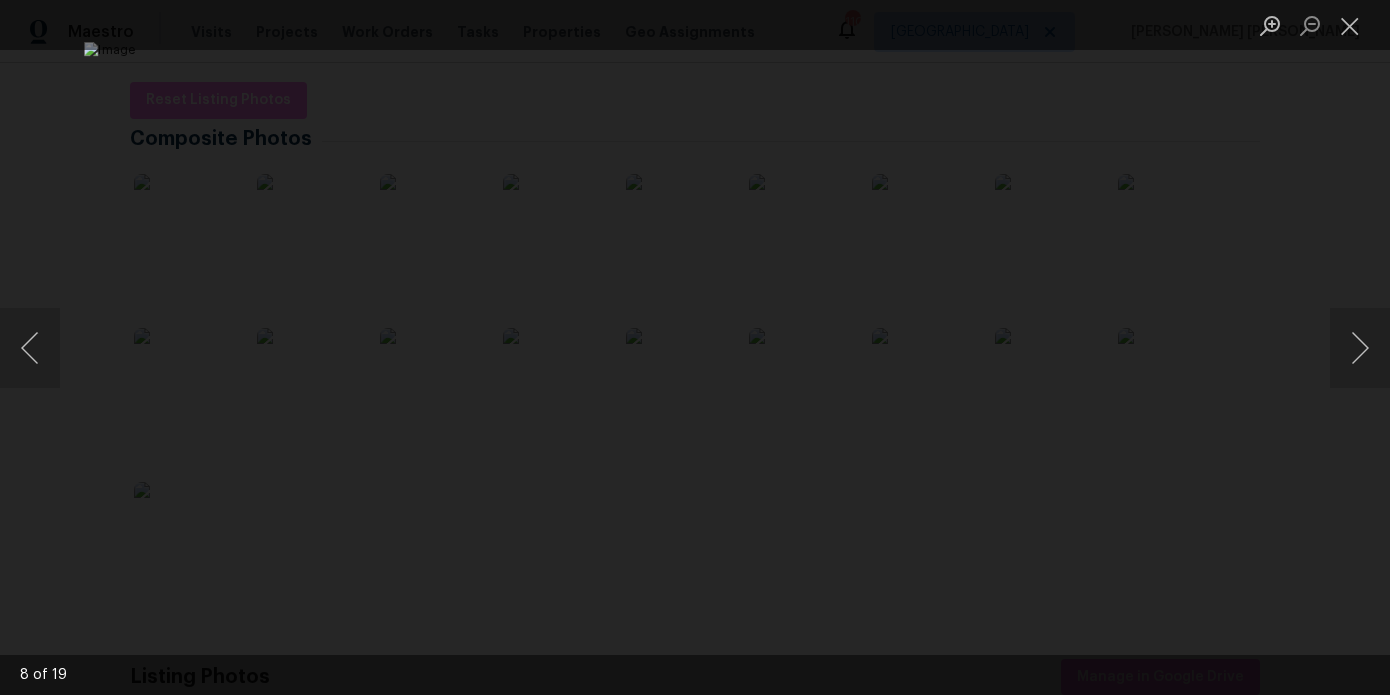 click at bounding box center [695, 347] 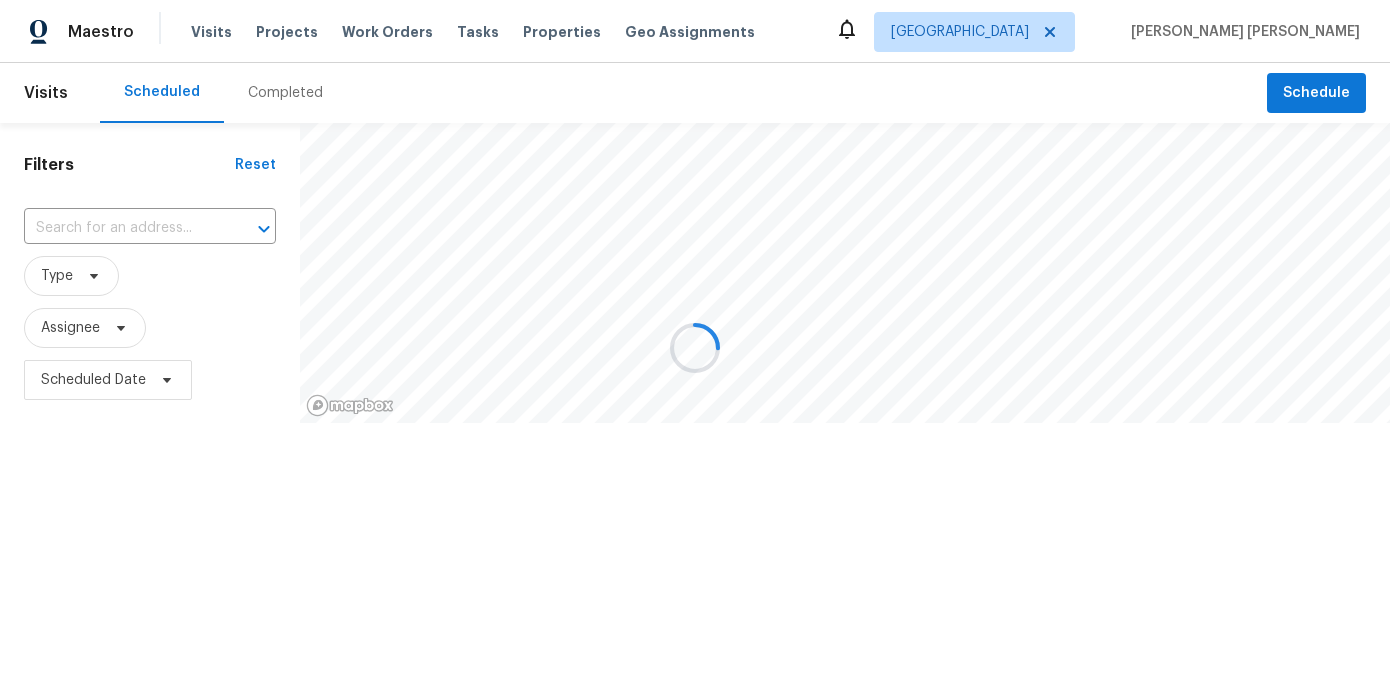 scroll, scrollTop: 0, scrollLeft: 0, axis: both 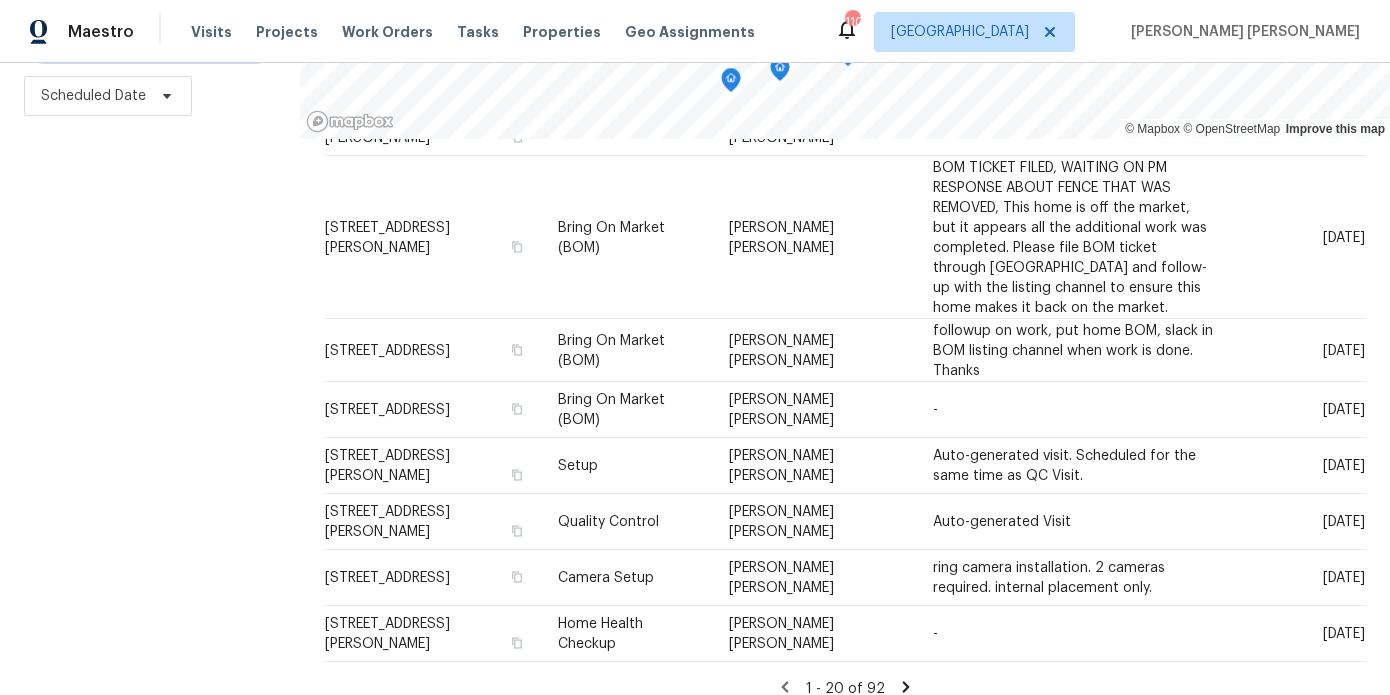 click 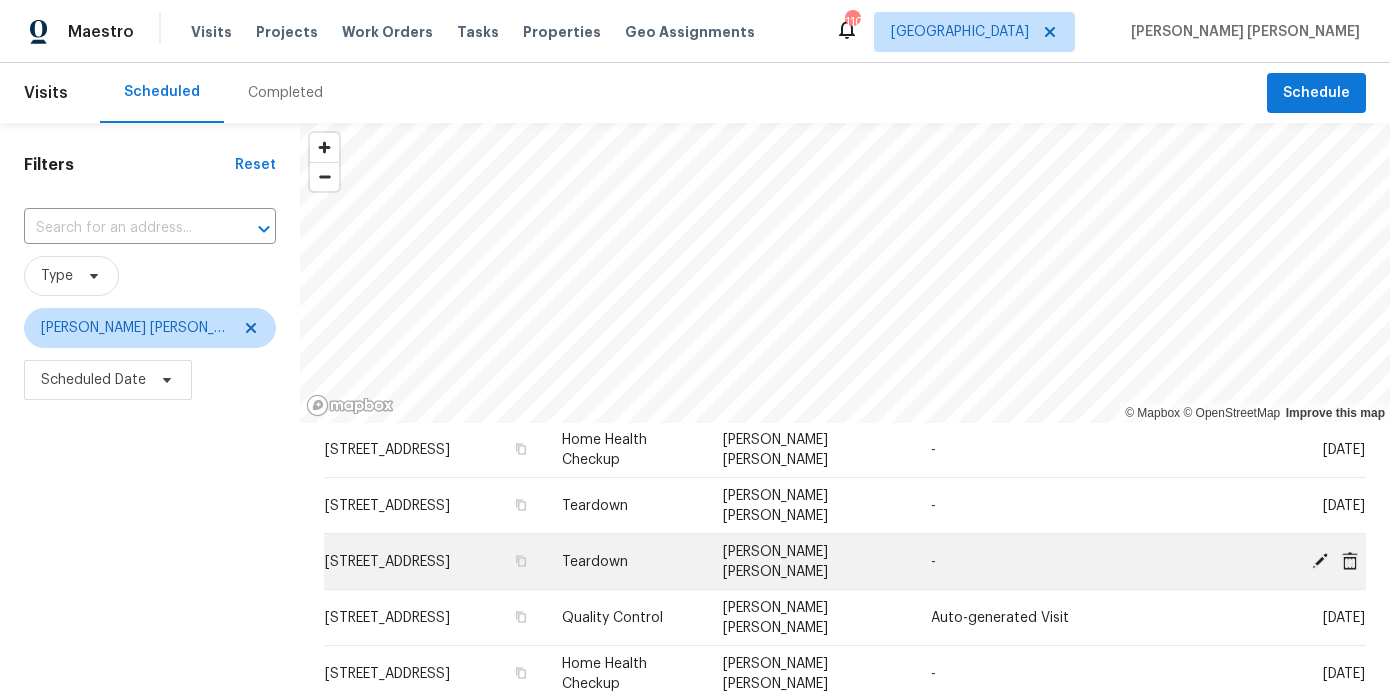 scroll, scrollTop: 697, scrollLeft: 0, axis: vertical 